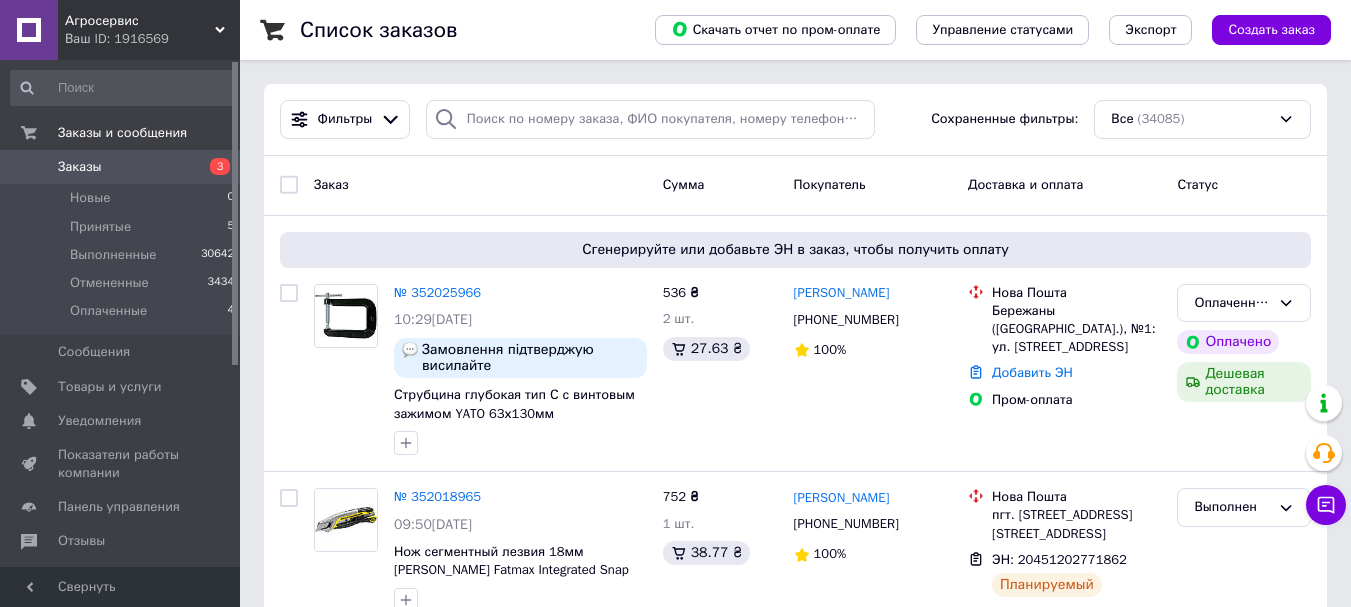 scroll, scrollTop: 0, scrollLeft: 0, axis: both 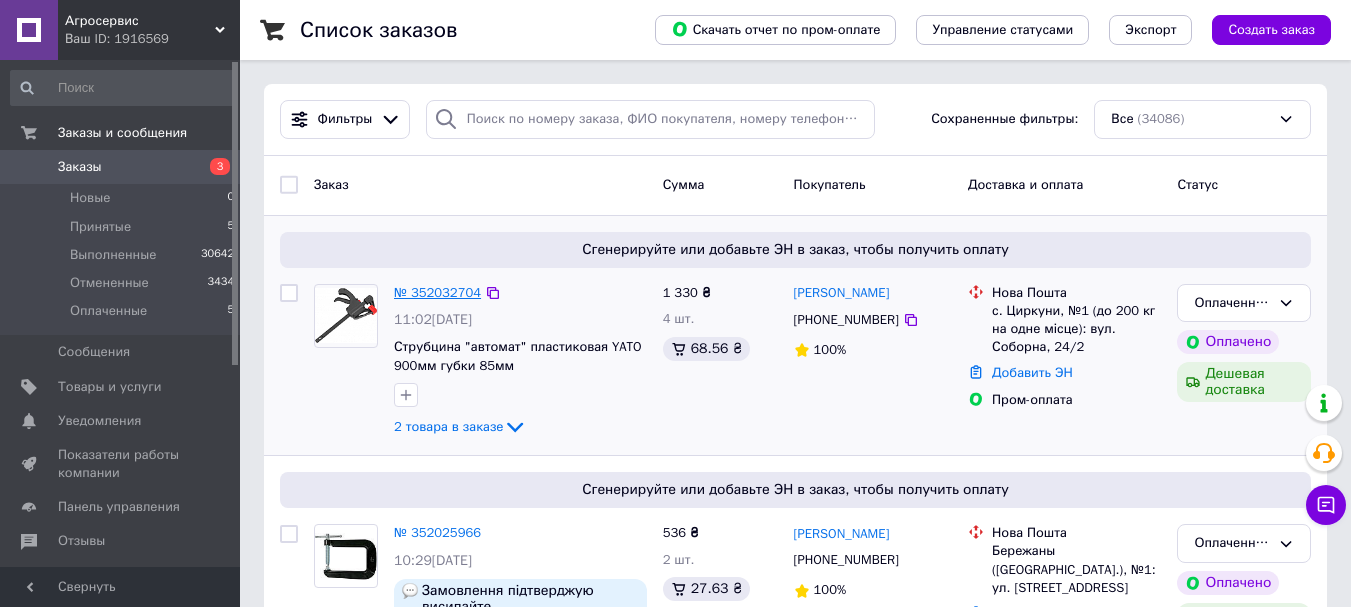 click on "№ 352032704" at bounding box center [437, 292] 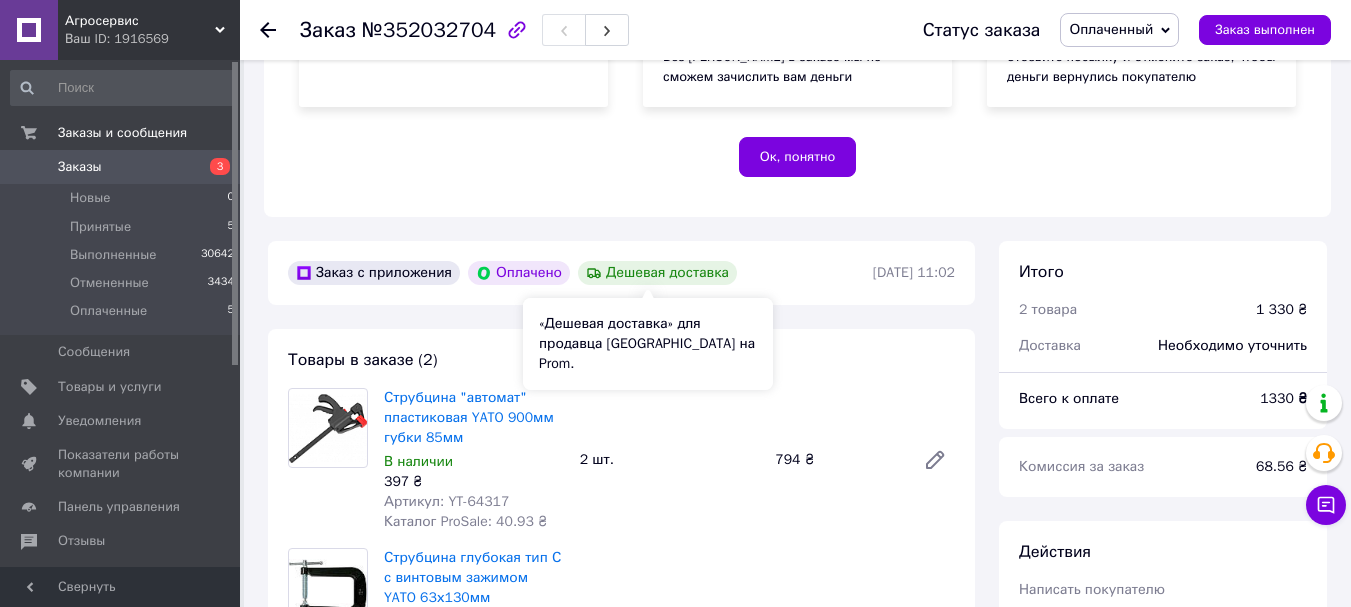 scroll, scrollTop: 500, scrollLeft: 0, axis: vertical 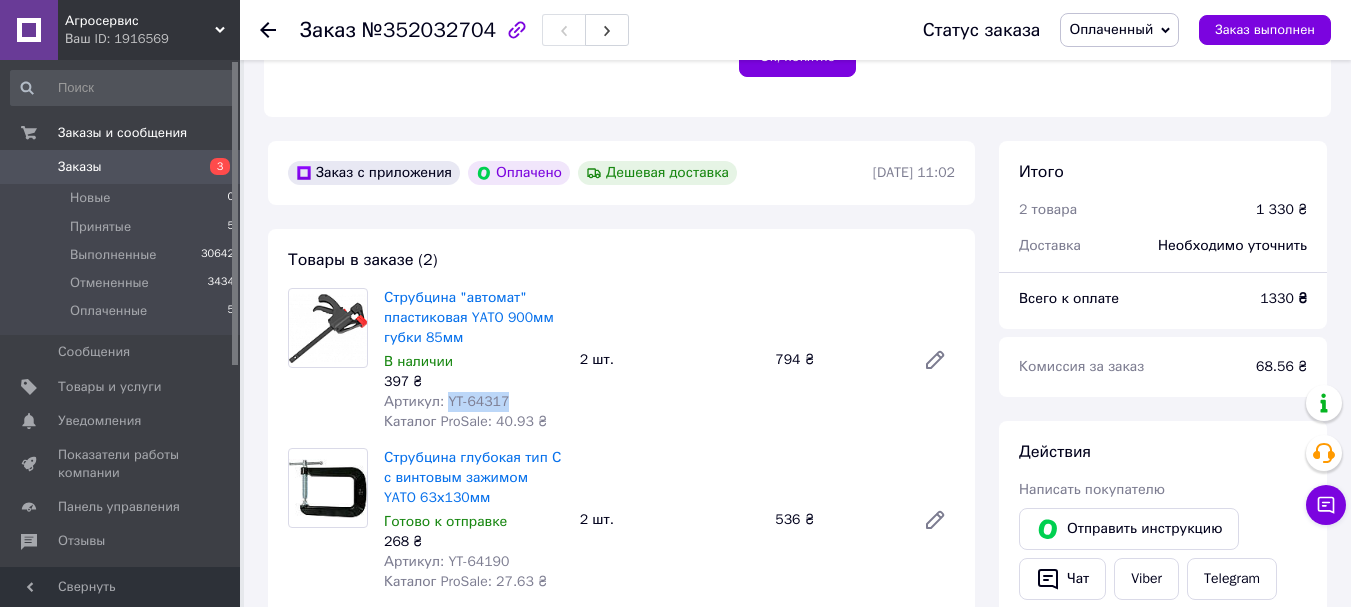drag, startPoint x: 503, startPoint y: 399, endPoint x: 445, endPoint y: 403, distance: 58.137768 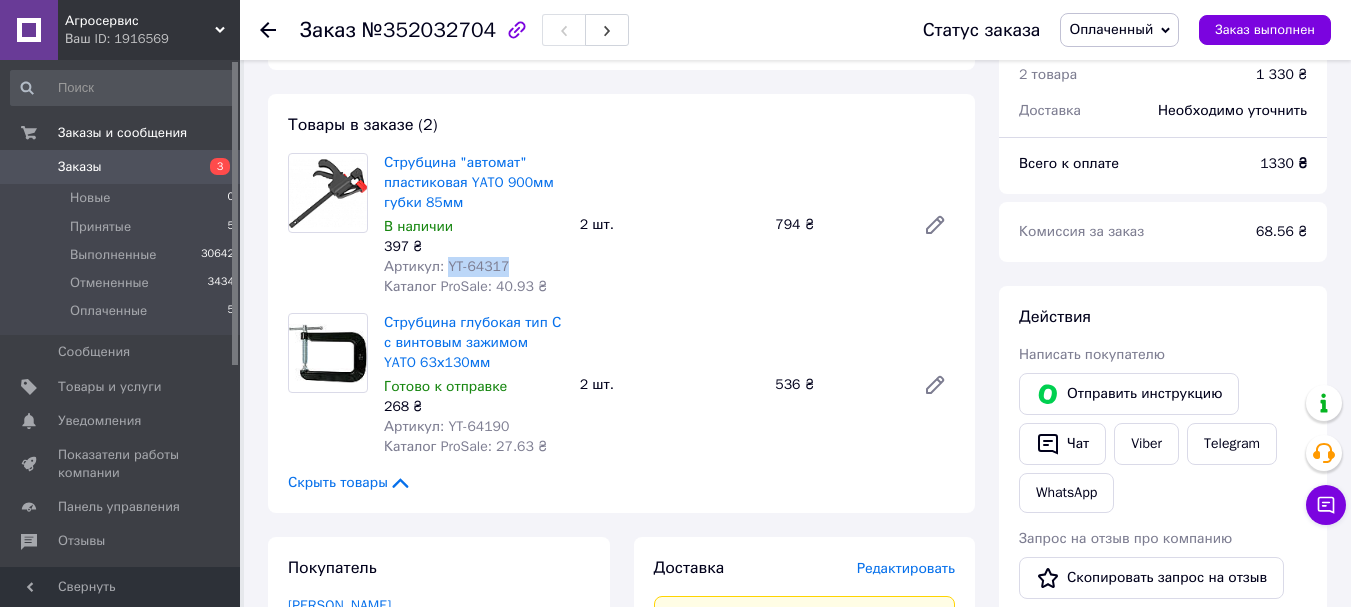 scroll, scrollTop: 600, scrollLeft: 0, axis: vertical 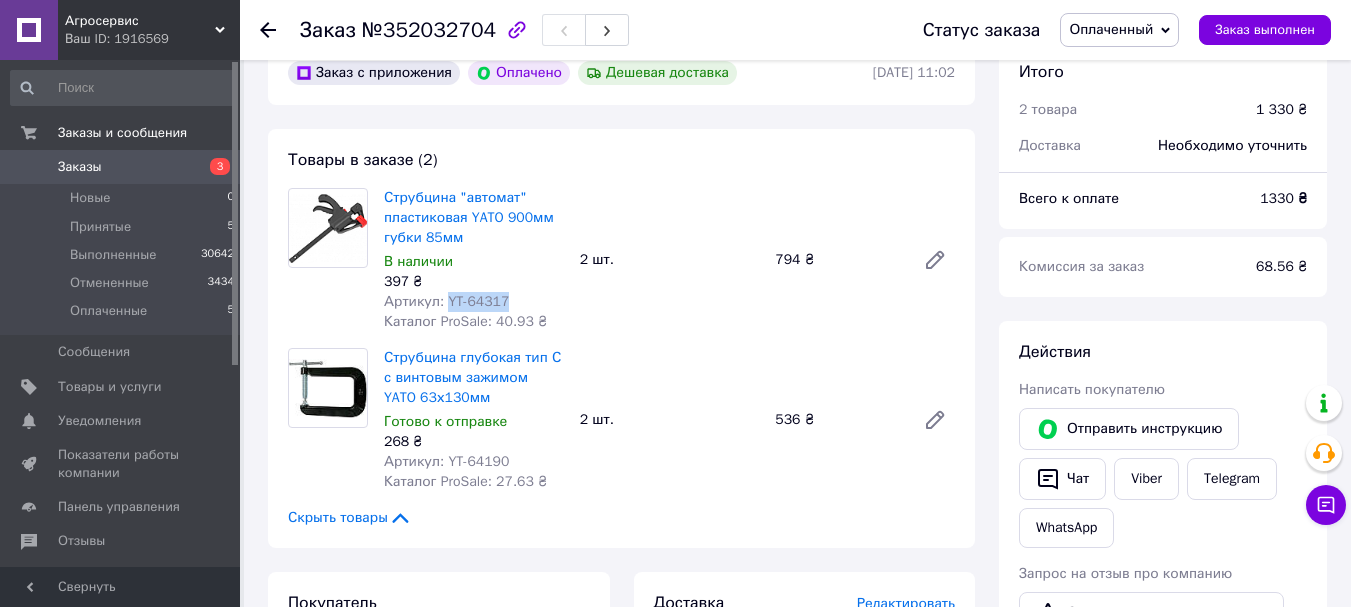 copy on "YT-64317" 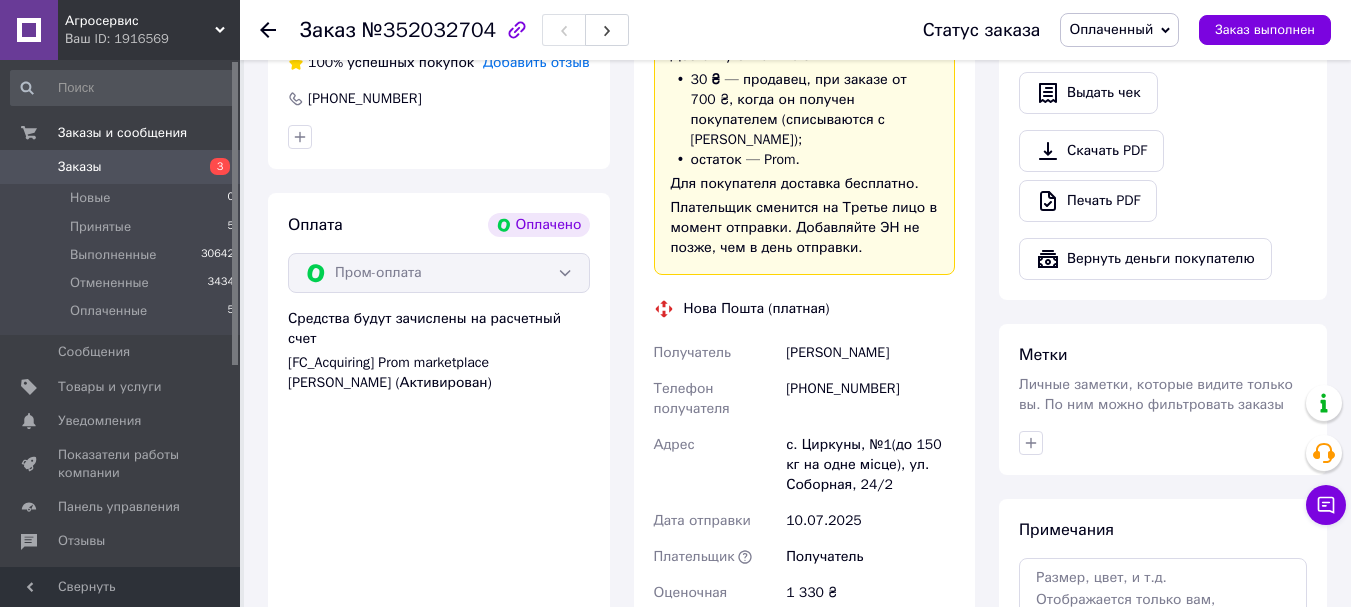 scroll, scrollTop: 1300, scrollLeft: 0, axis: vertical 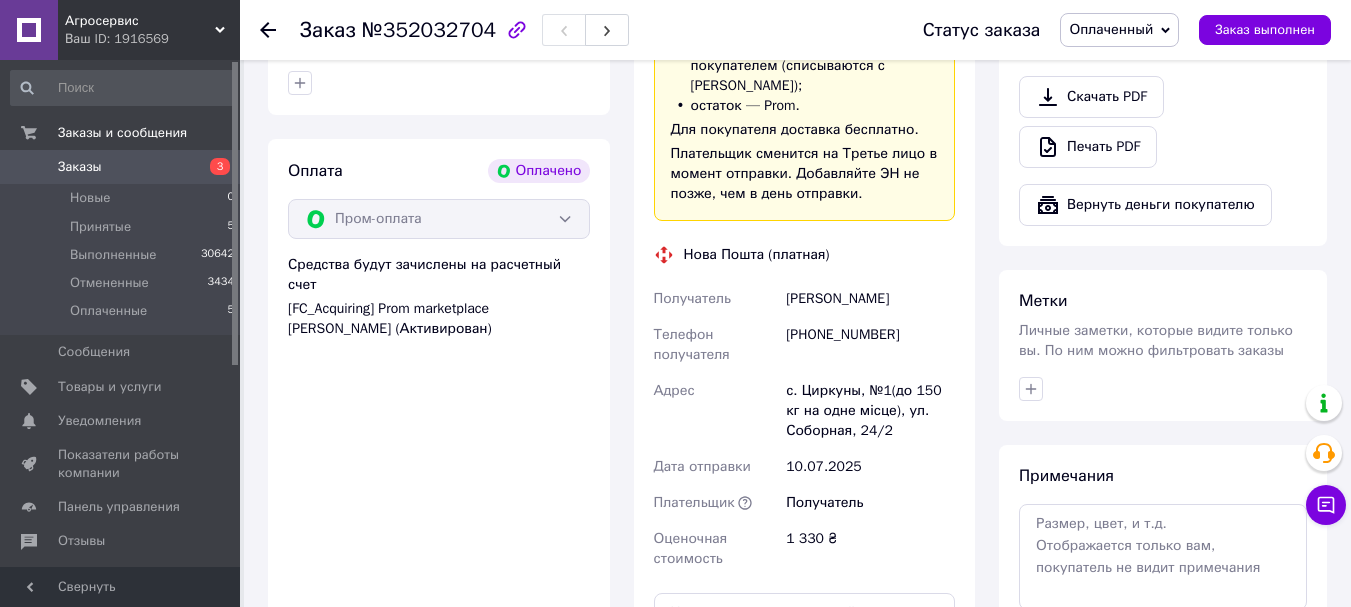 click 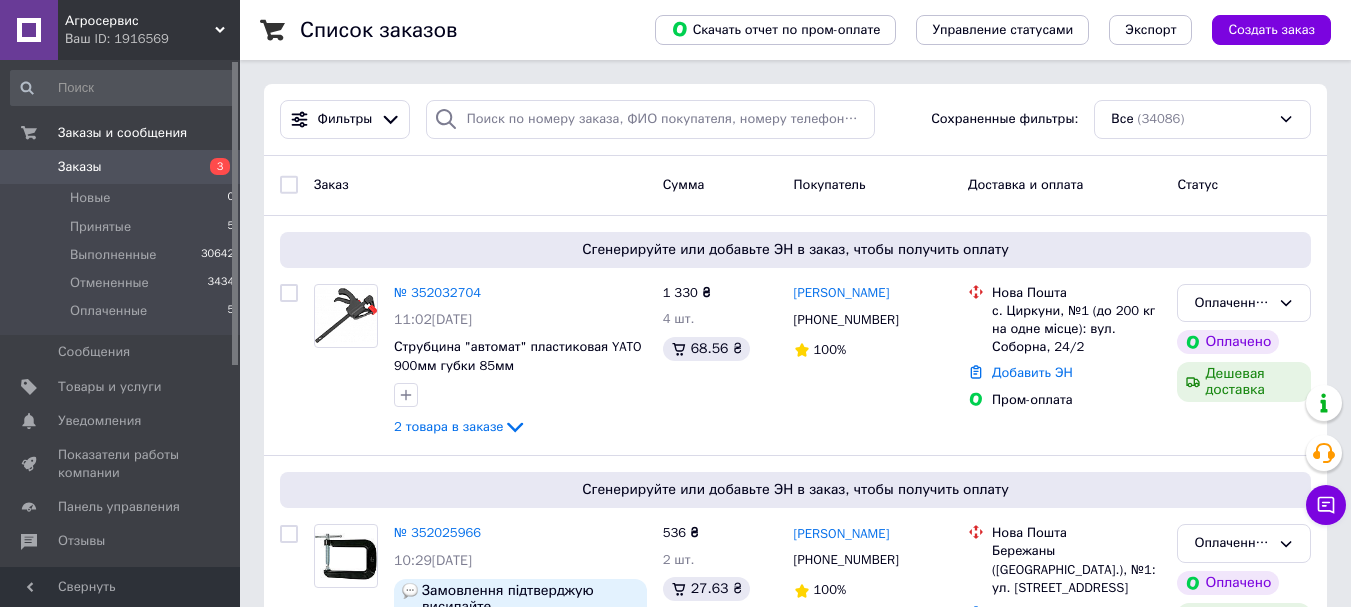 click on "Заказы" at bounding box center [80, 167] 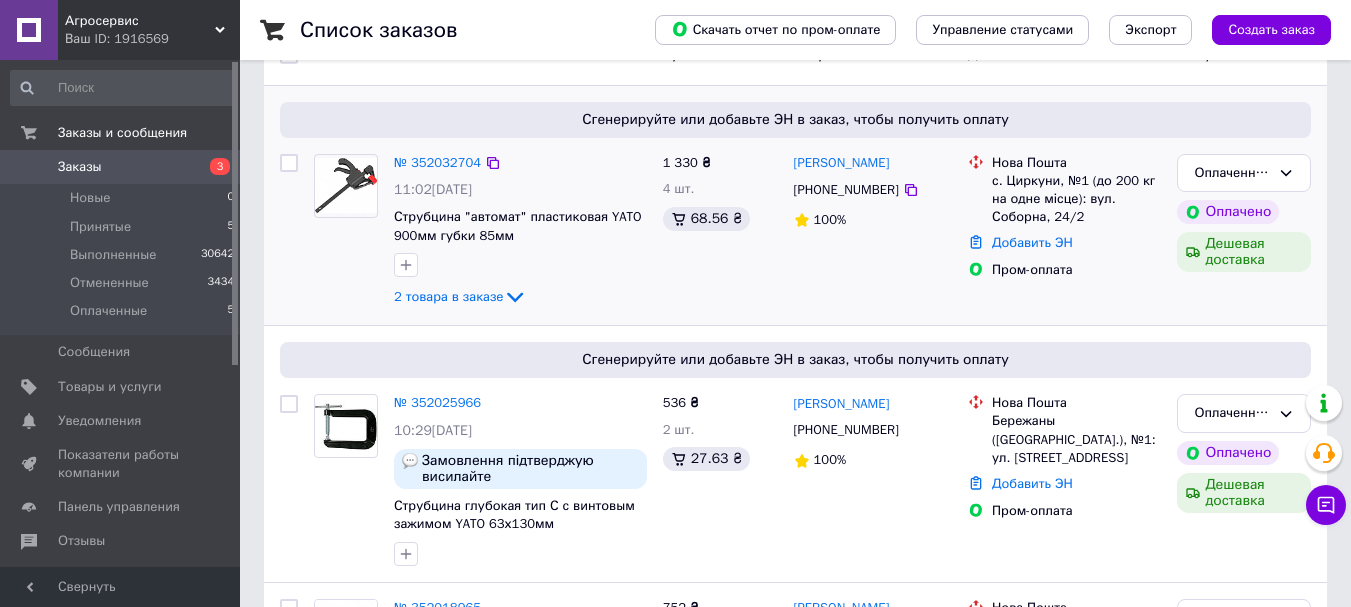 scroll, scrollTop: 200, scrollLeft: 0, axis: vertical 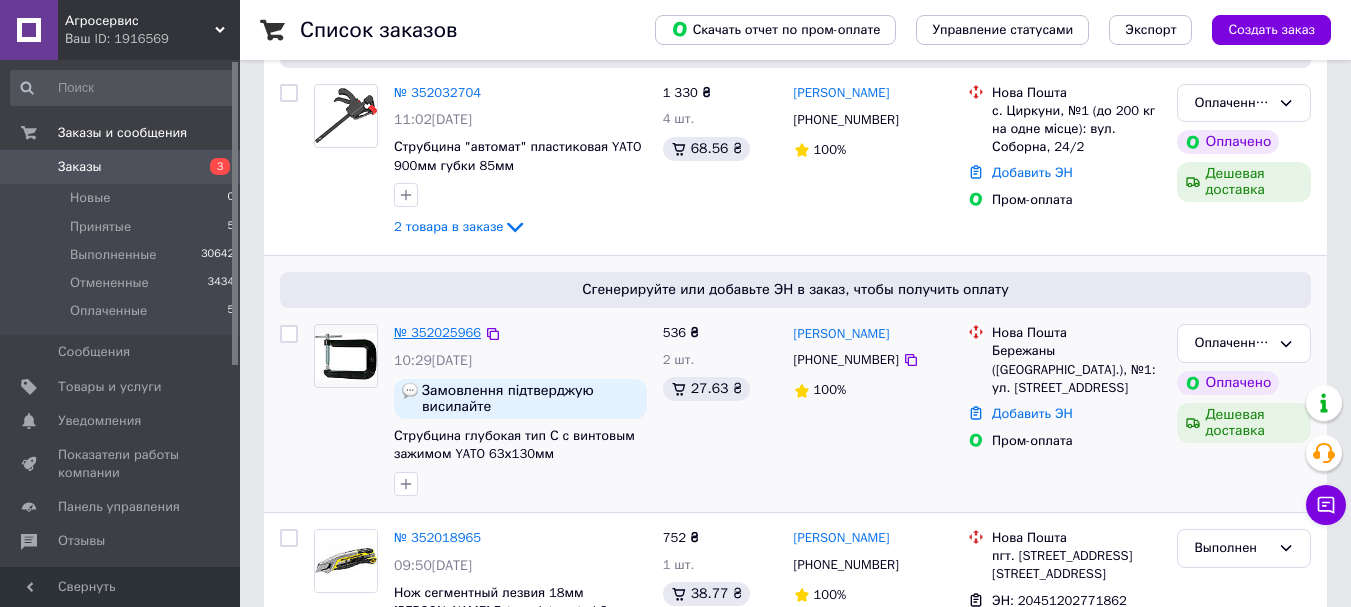 click on "№ 352025966" at bounding box center [437, 332] 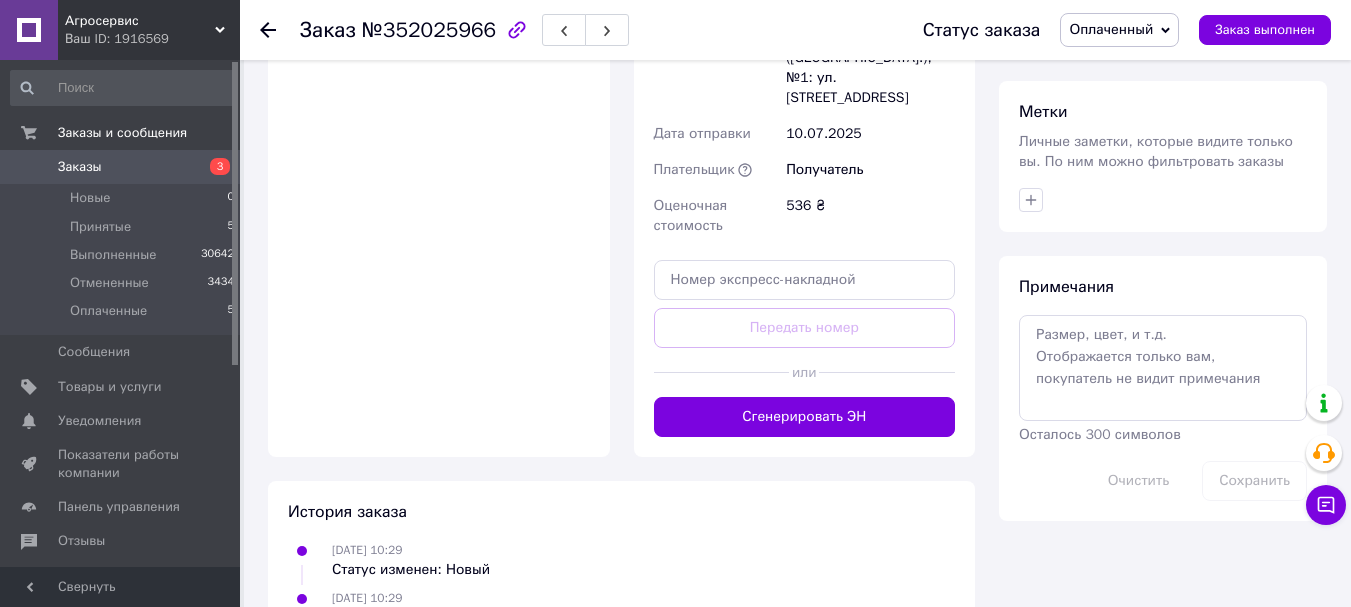 scroll, scrollTop: 1500, scrollLeft: 0, axis: vertical 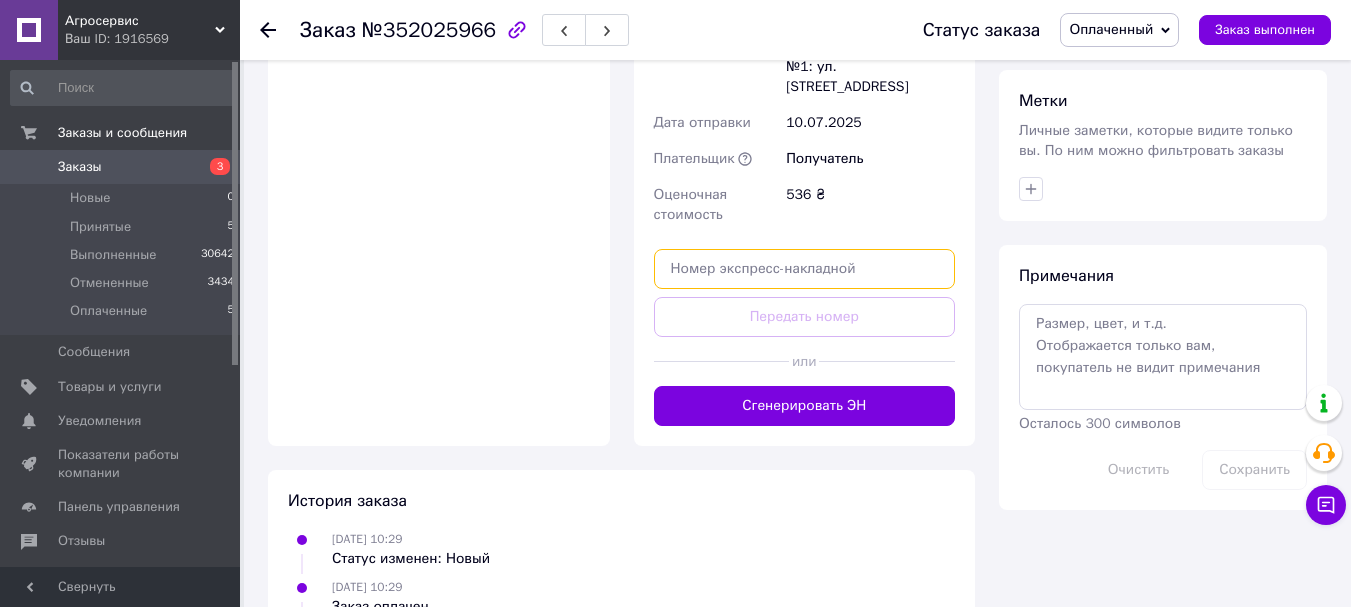 click at bounding box center (805, 269) 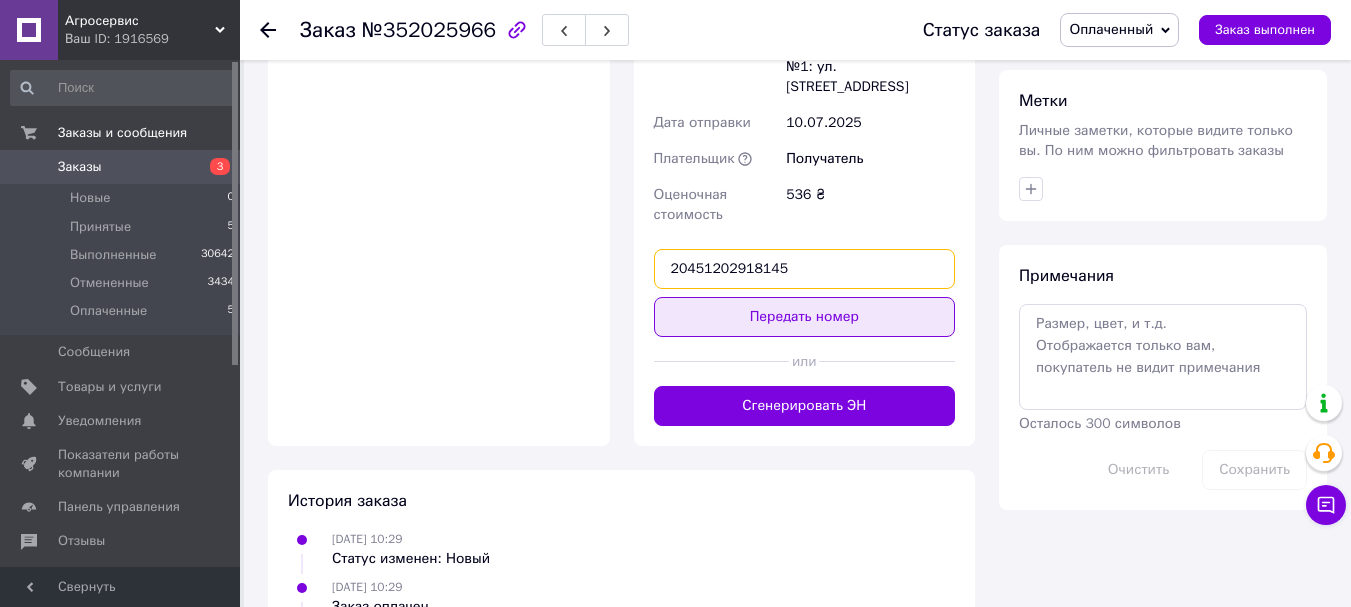 type on "20451202918145" 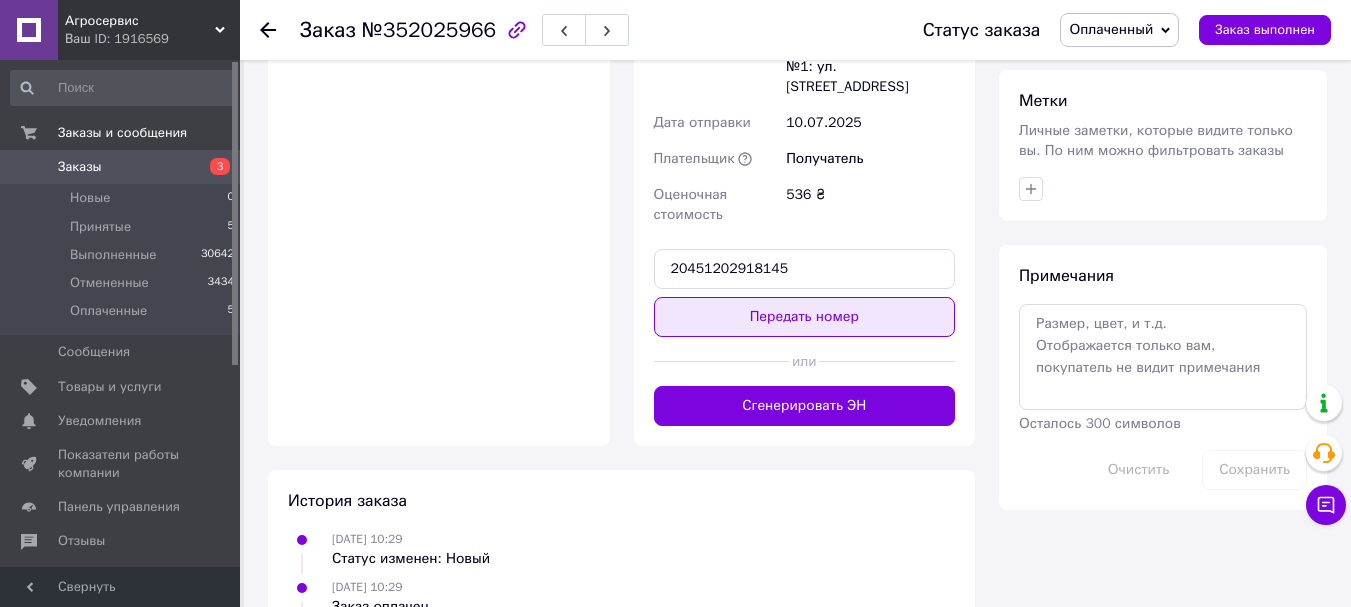 click on "Передать номер" at bounding box center [805, 317] 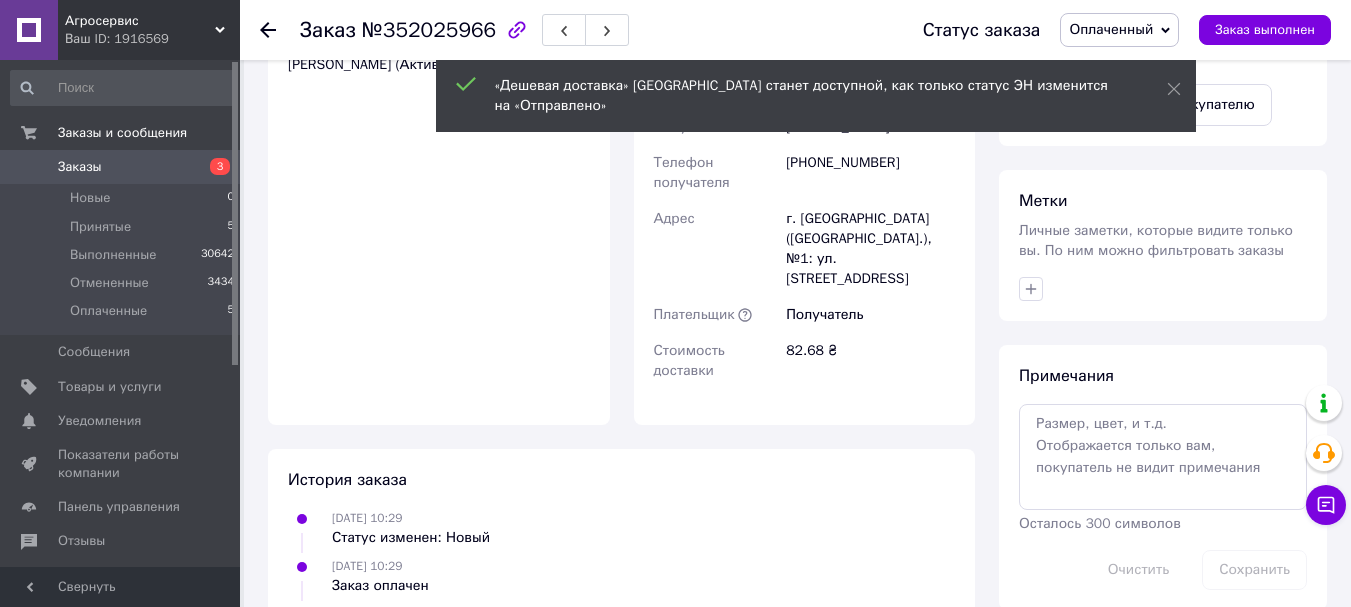 scroll, scrollTop: 900, scrollLeft: 0, axis: vertical 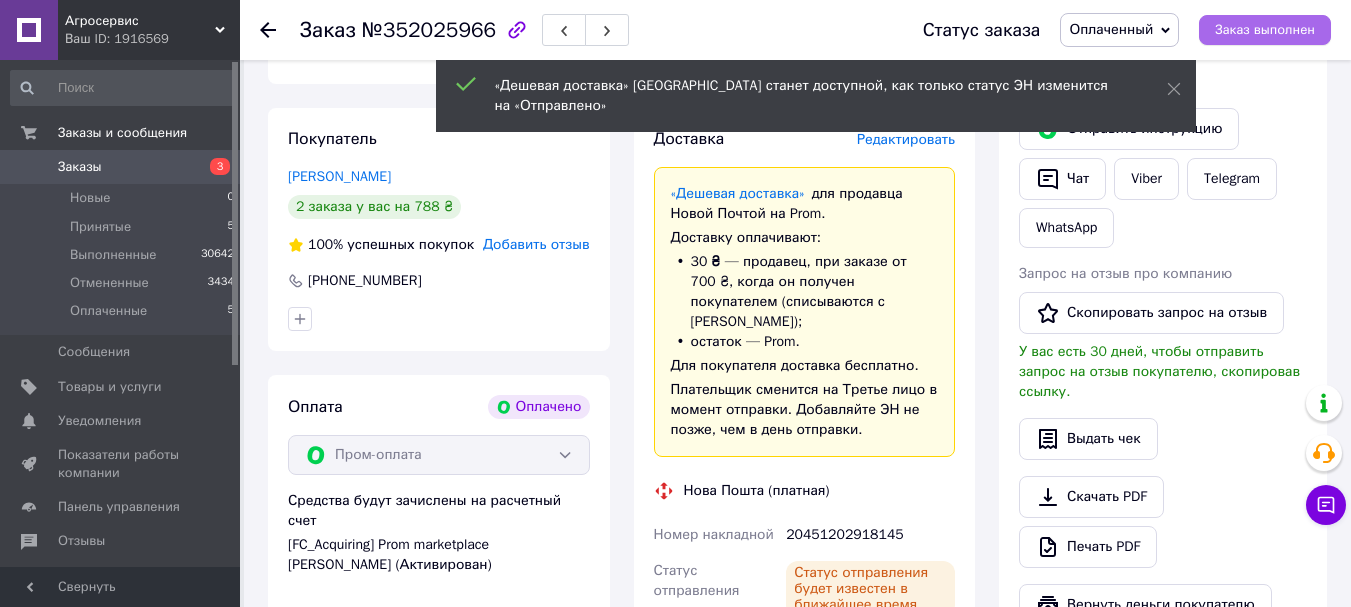 click on "Заказ выполнен" at bounding box center [1265, 30] 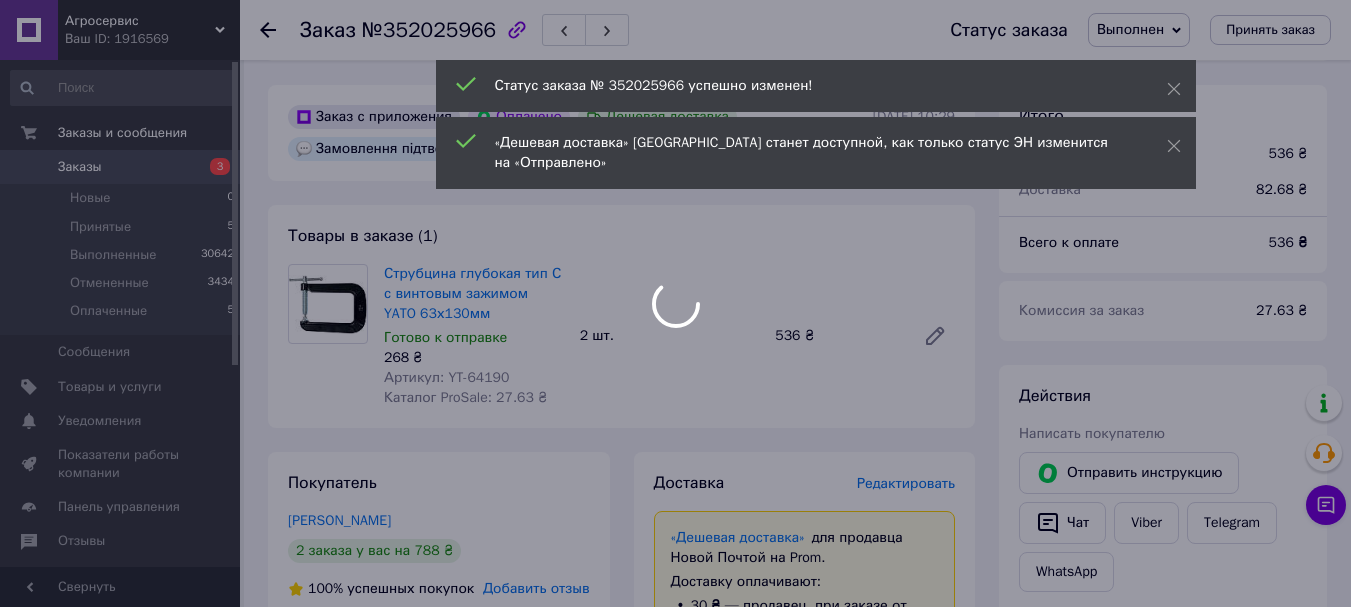scroll, scrollTop: 500, scrollLeft: 0, axis: vertical 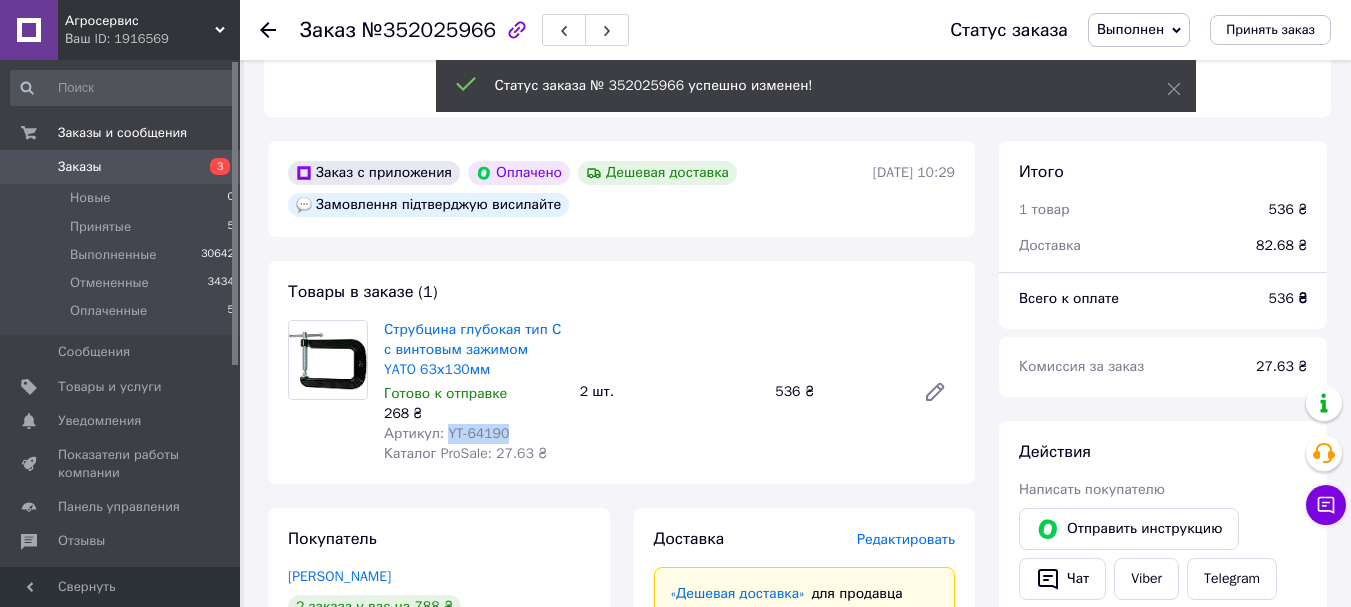 drag, startPoint x: 500, startPoint y: 432, endPoint x: 446, endPoint y: 431, distance: 54.00926 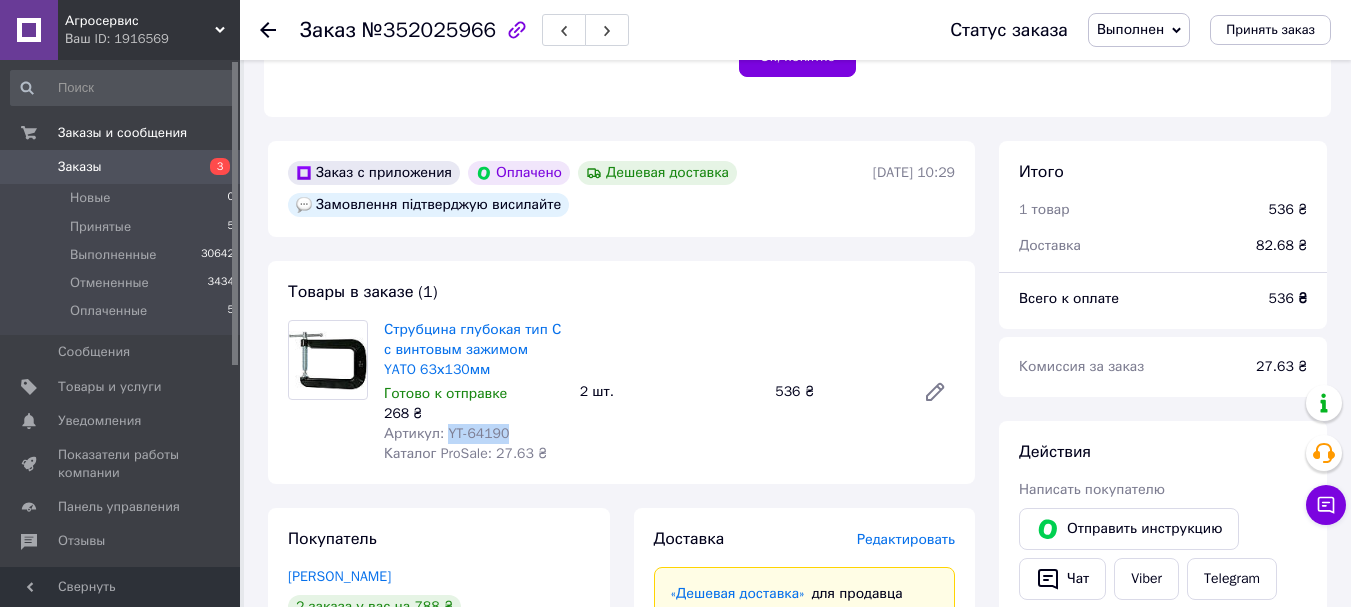copy on "YT-64190" 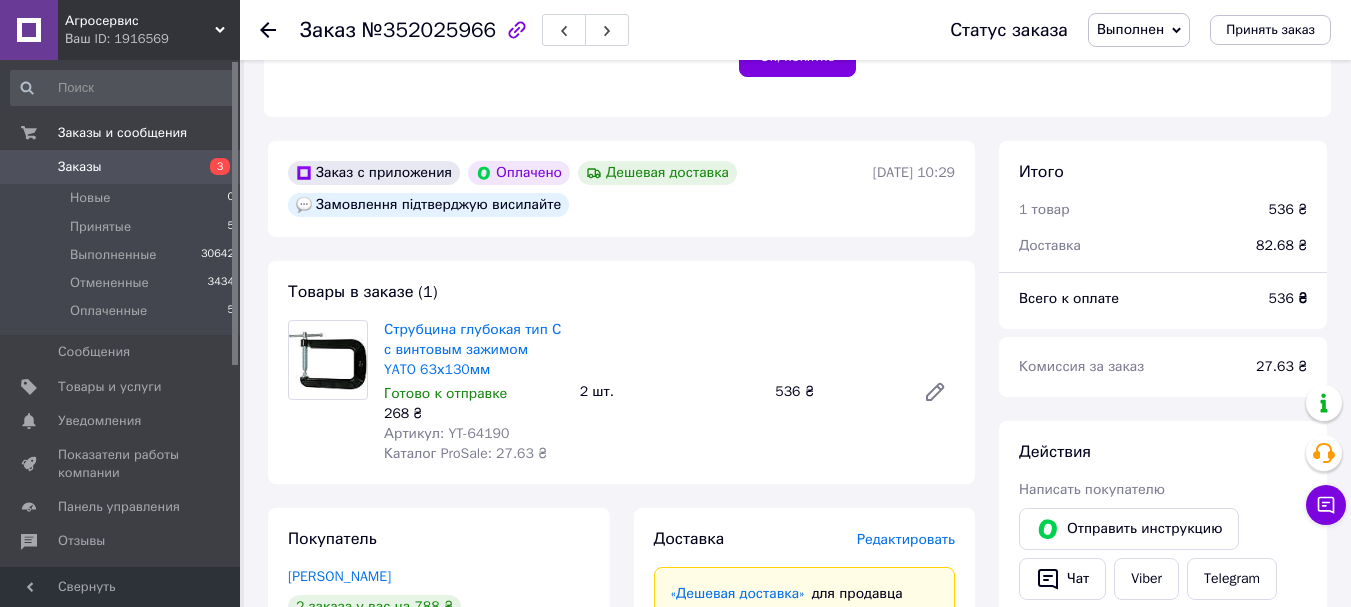 click 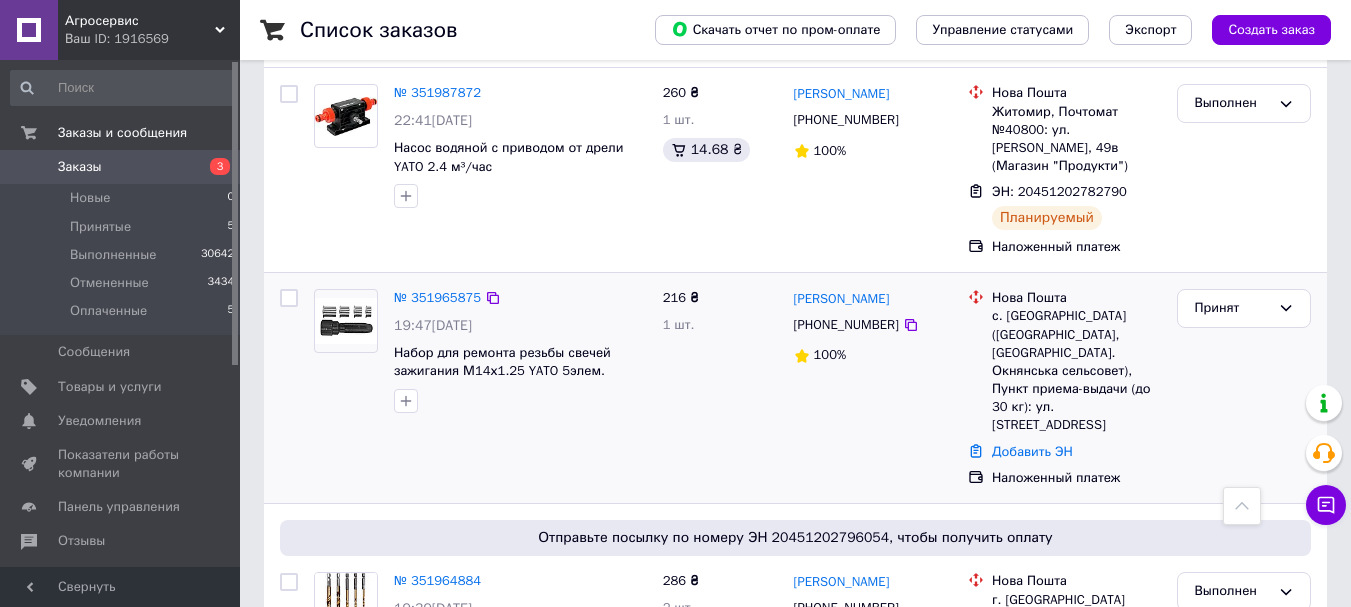 scroll, scrollTop: 1600, scrollLeft: 0, axis: vertical 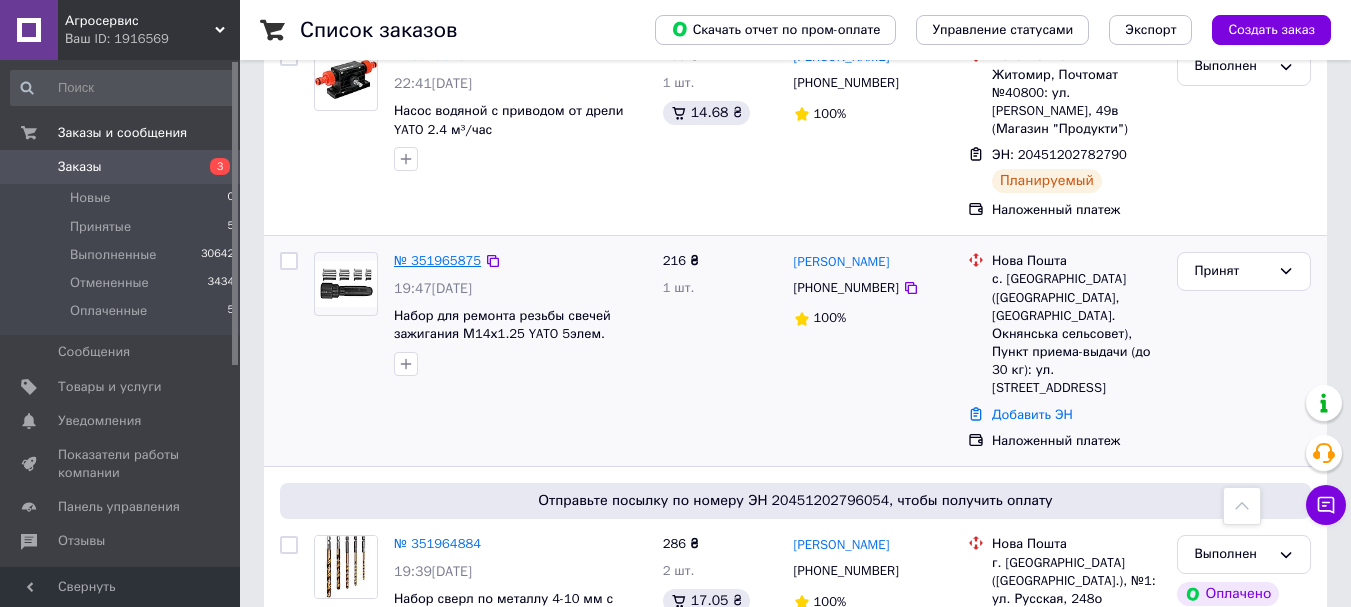 click on "№ 351965875" at bounding box center (437, 260) 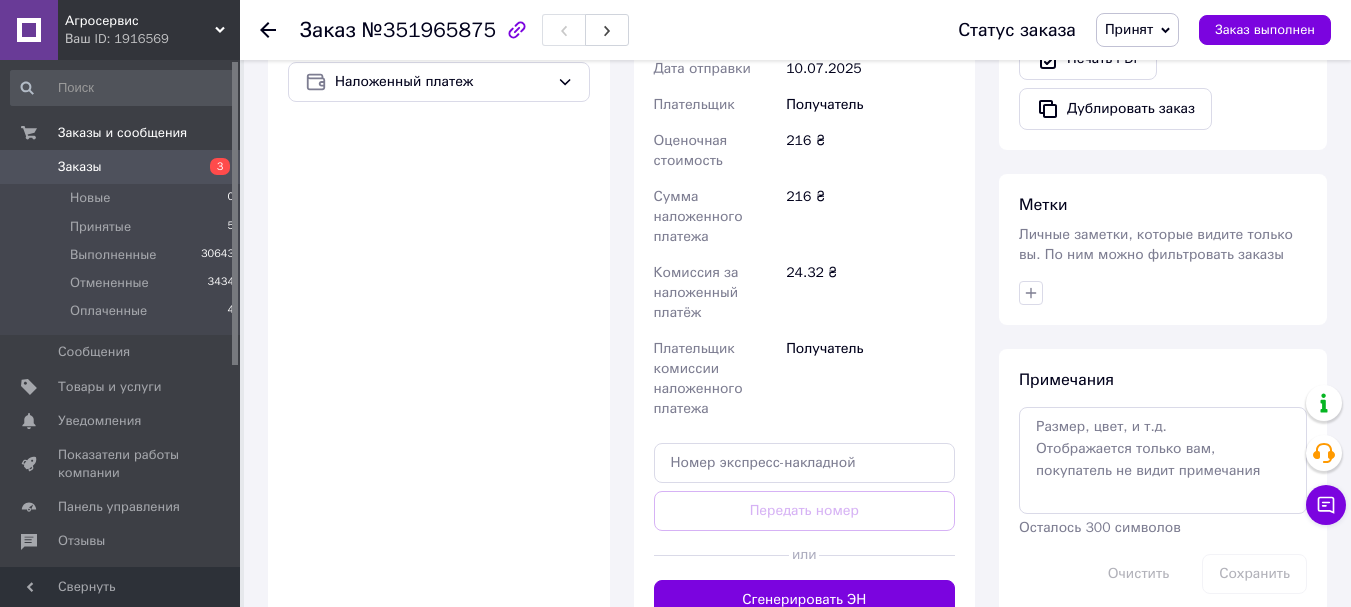 scroll, scrollTop: 727, scrollLeft: 0, axis: vertical 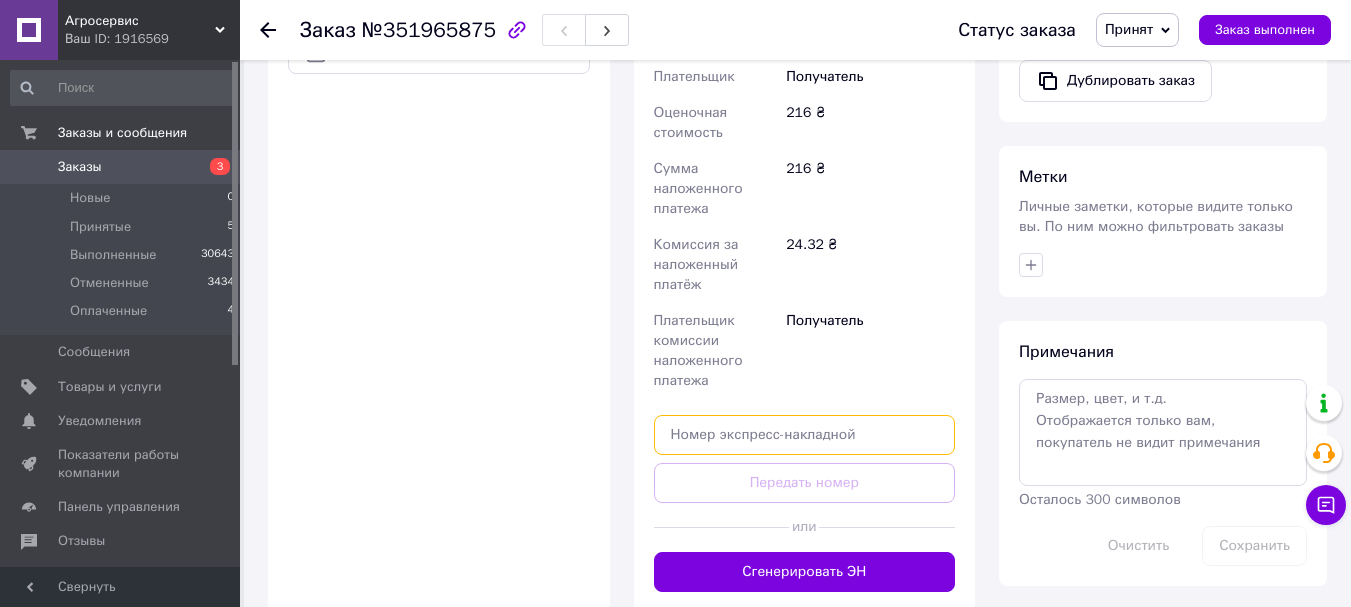 click at bounding box center [805, 435] 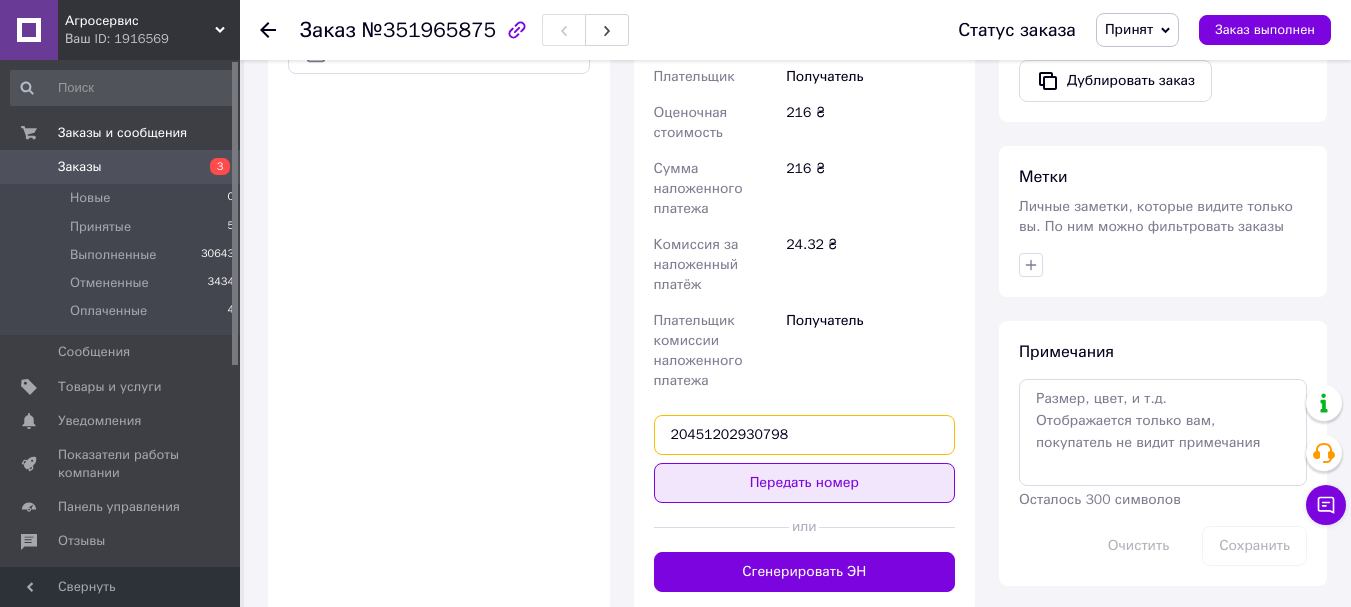 type on "20451202930798" 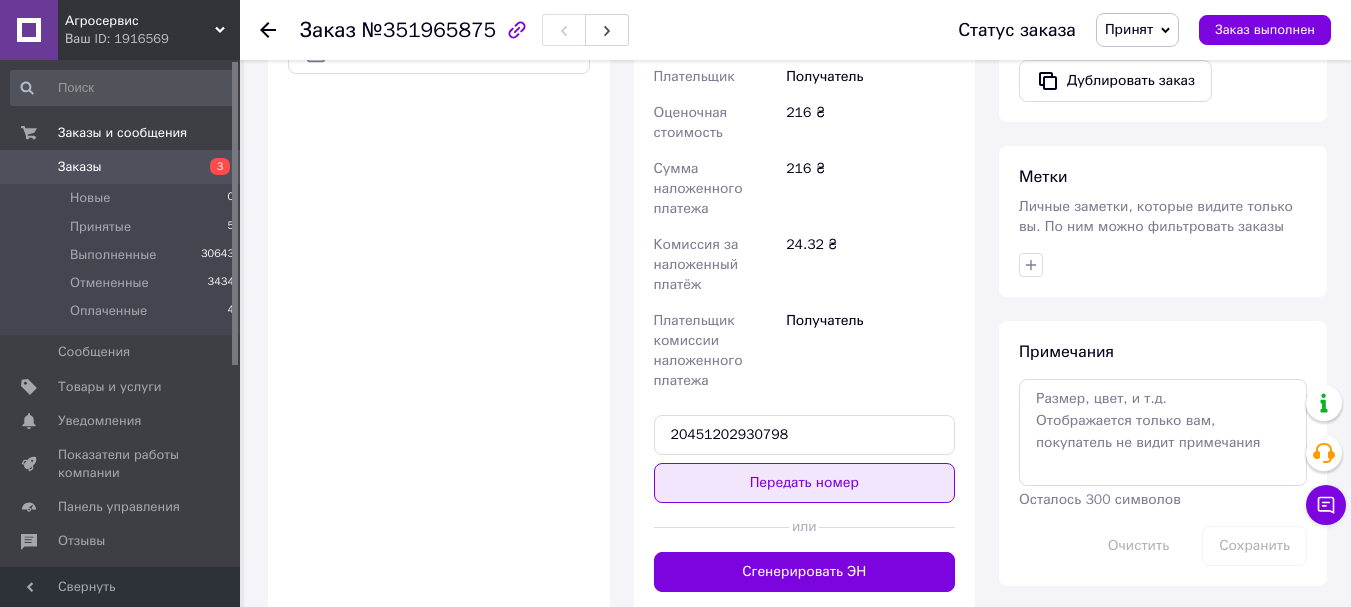 click on "Передать номер" at bounding box center [805, 483] 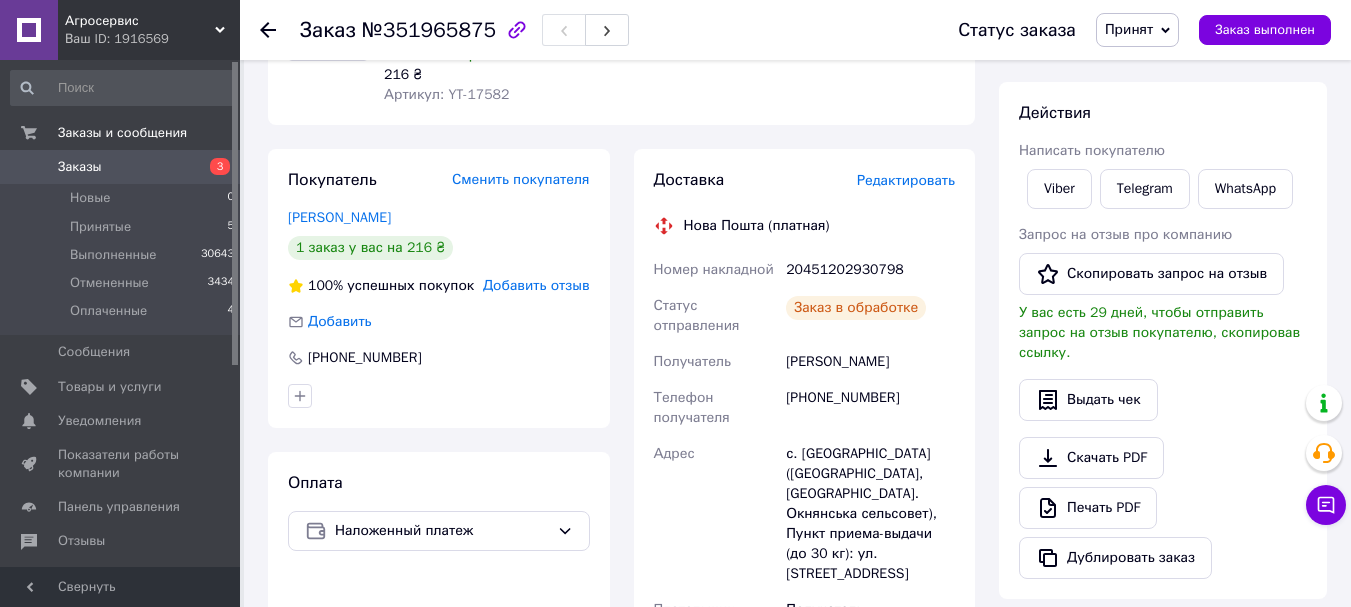 scroll, scrollTop: 210, scrollLeft: 0, axis: vertical 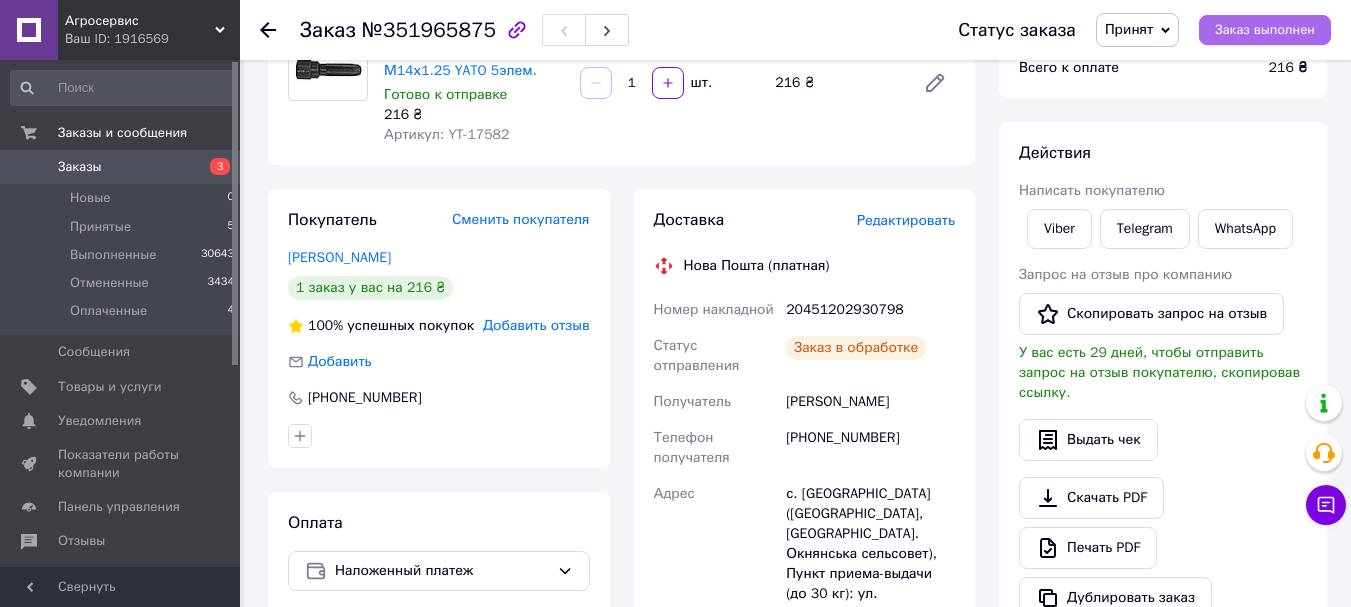 click on "Заказ выполнен" at bounding box center [1265, 30] 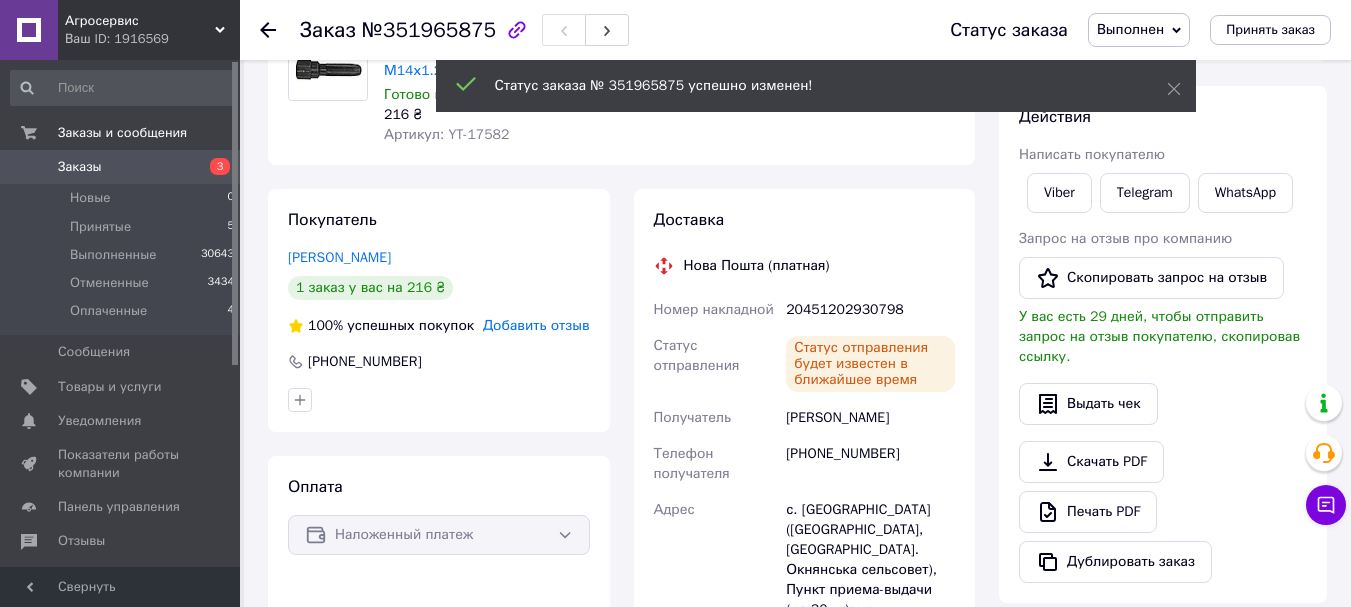 click 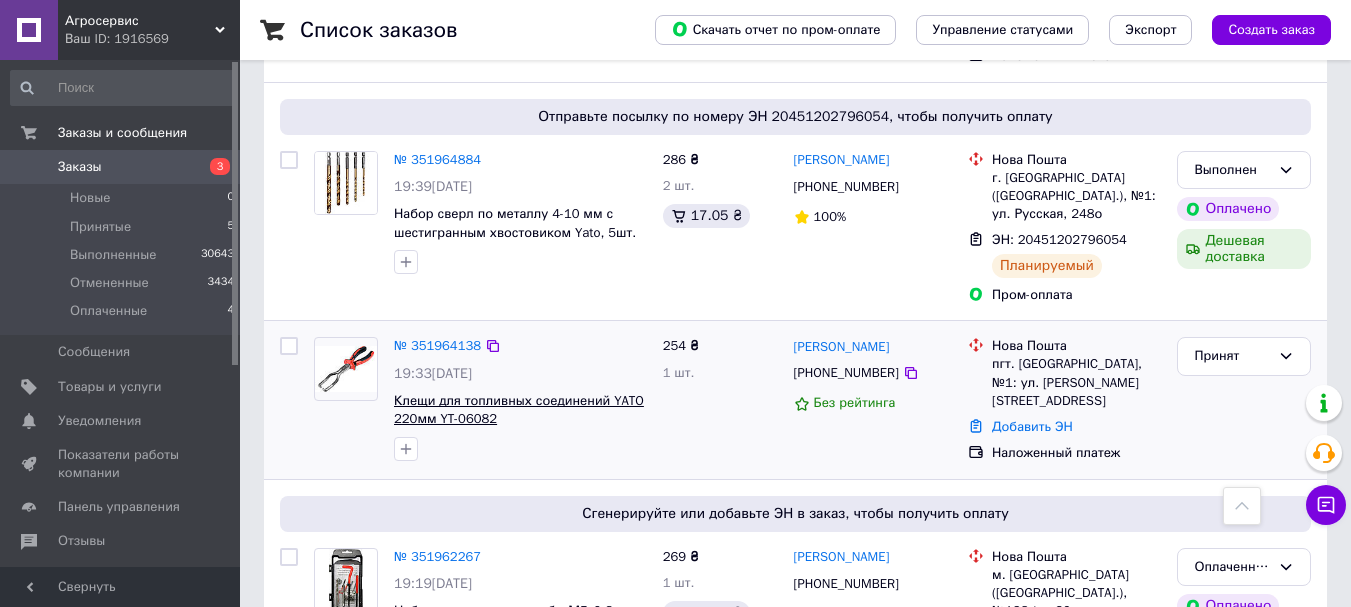 scroll, scrollTop: 2100, scrollLeft: 0, axis: vertical 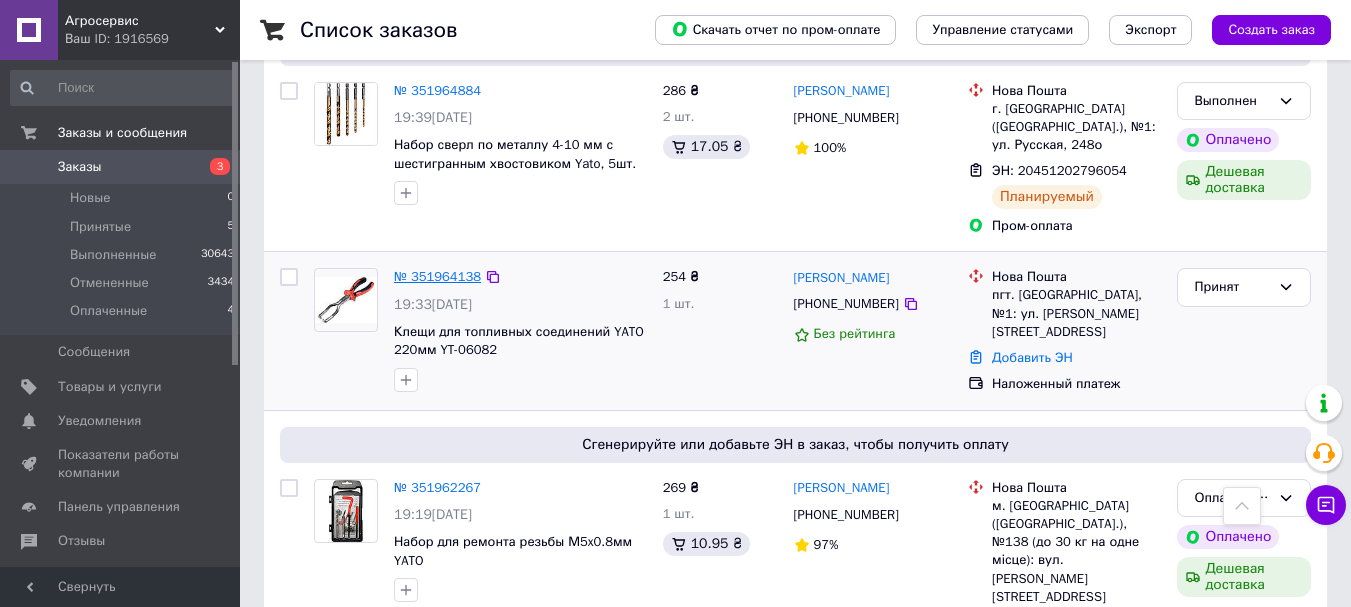 click on "№ 351964138" at bounding box center [437, 276] 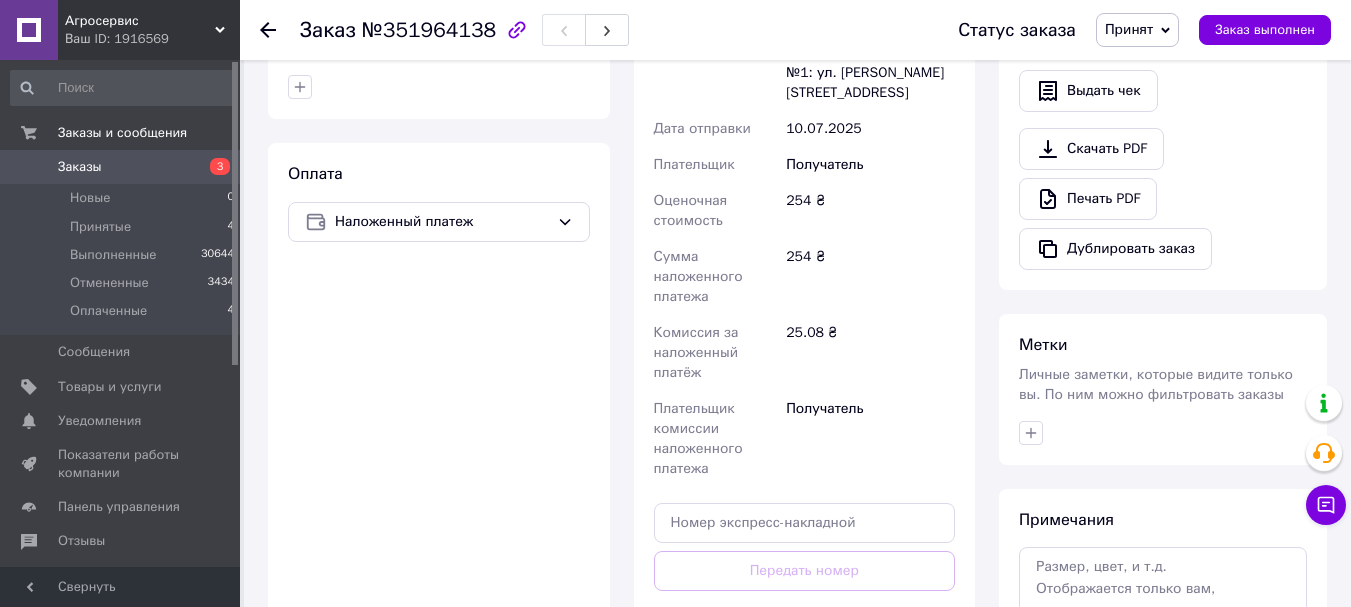 scroll, scrollTop: 674, scrollLeft: 0, axis: vertical 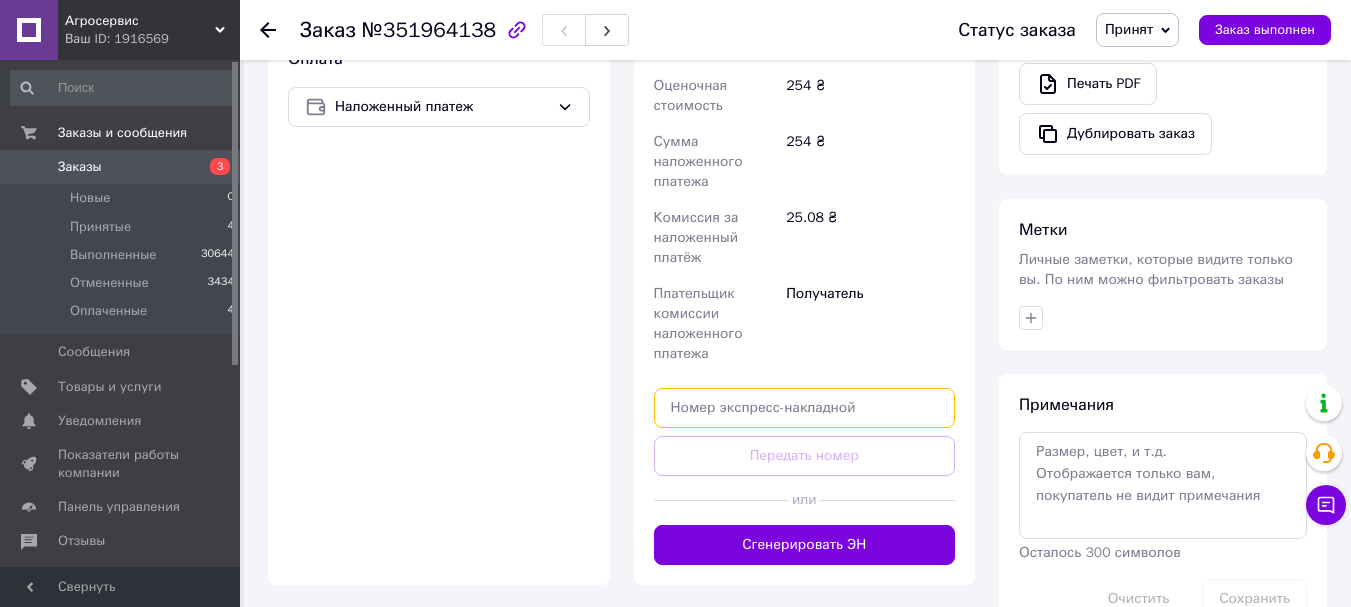 click at bounding box center [805, 408] 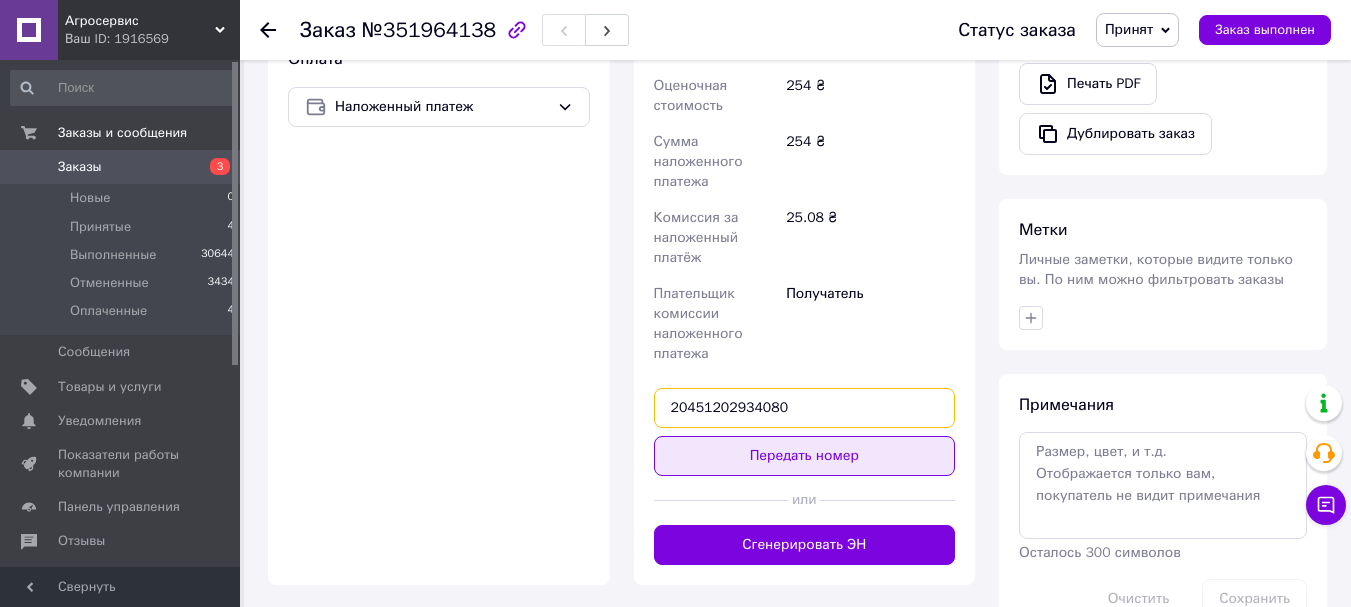 type on "20451202934080" 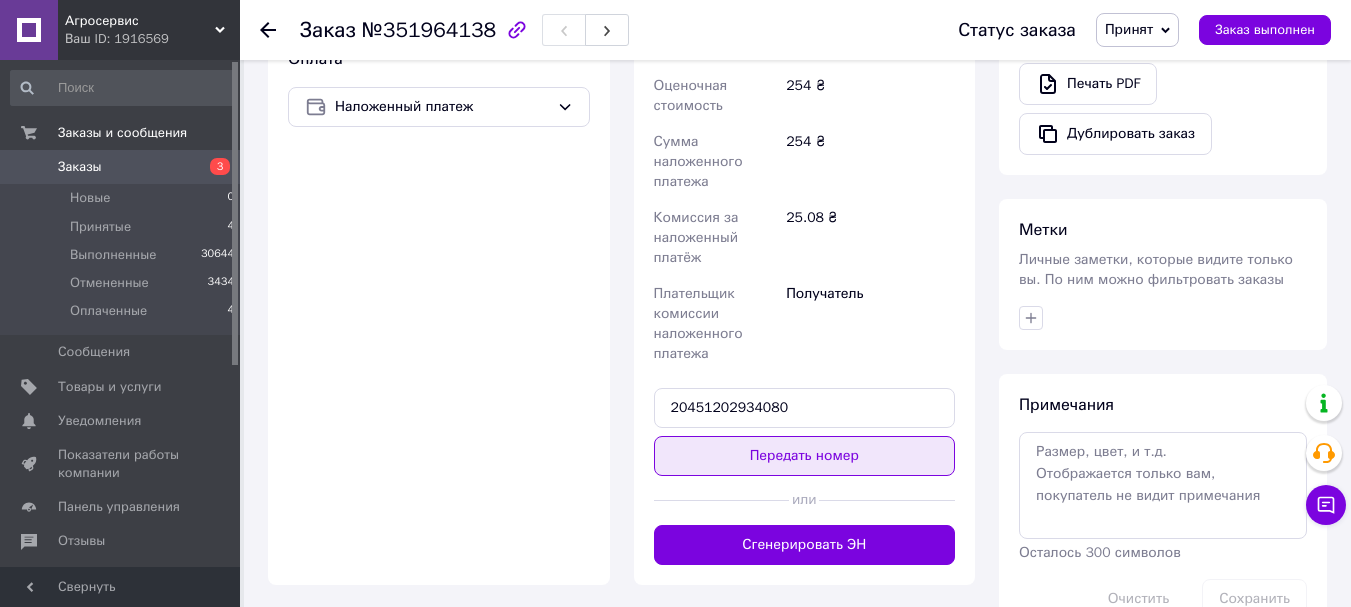 click on "Передать номер" at bounding box center [805, 456] 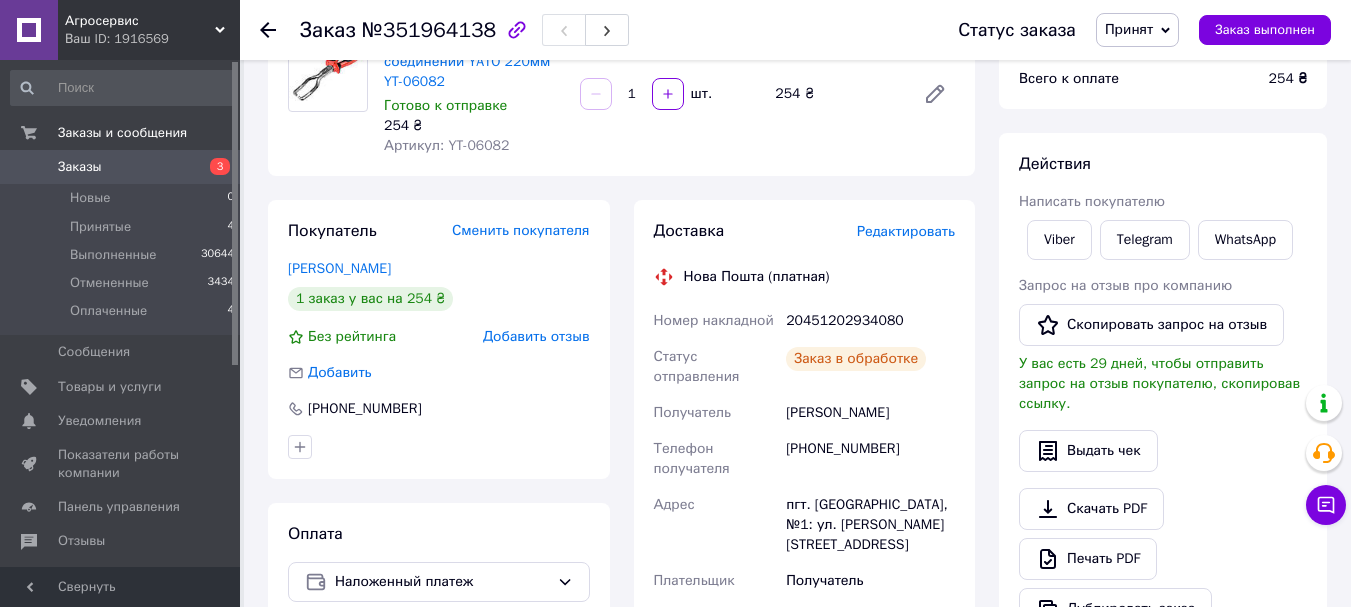 scroll, scrollTop: 174, scrollLeft: 0, axis: vertical 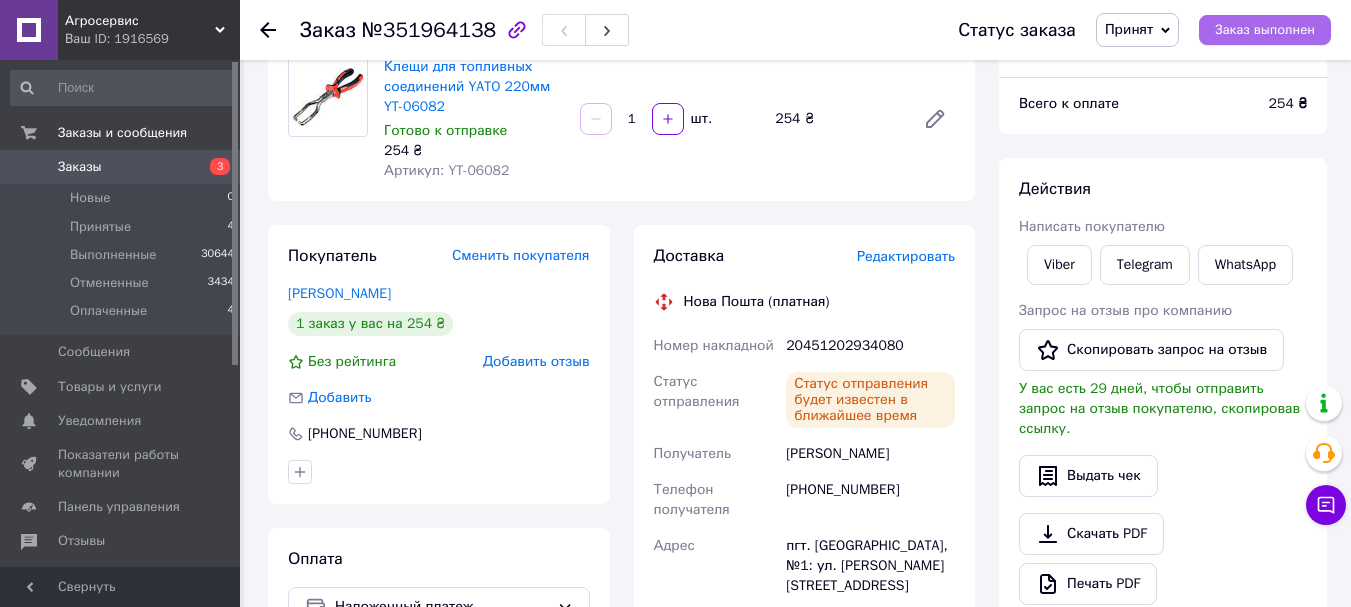 click on "Заказ выполнен" at bounding box center [1265, 30] 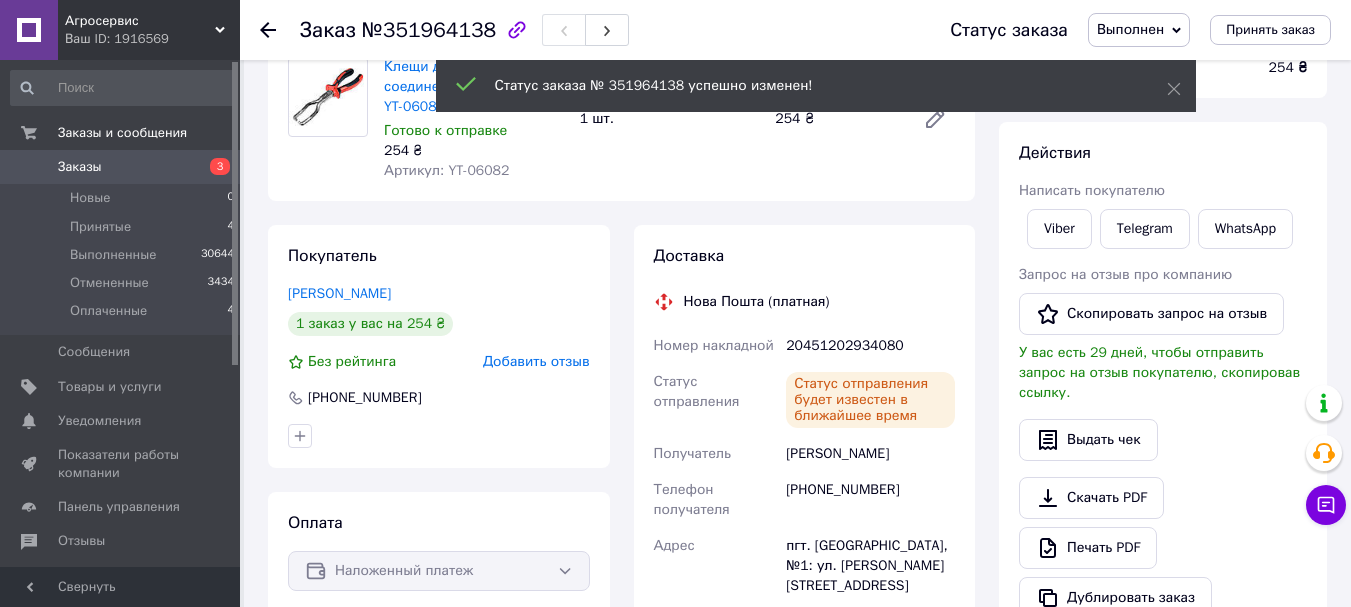 click 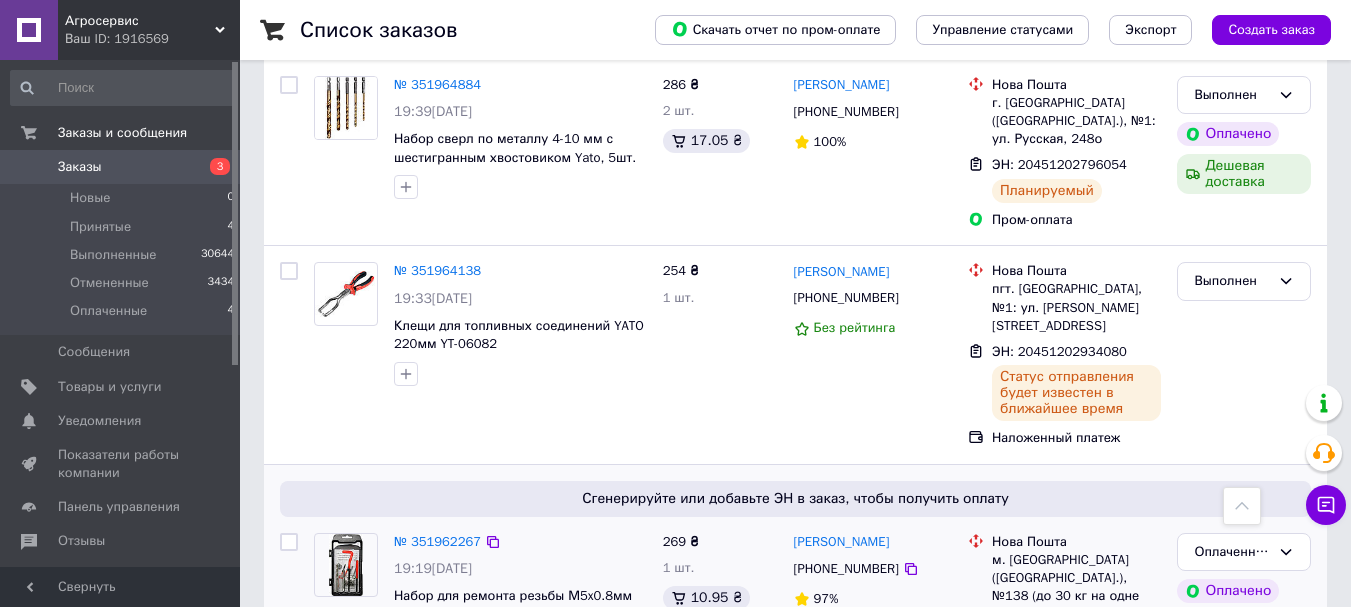 scroll, scrollTop: 2300, scrollLeft: 0, axis: vertical 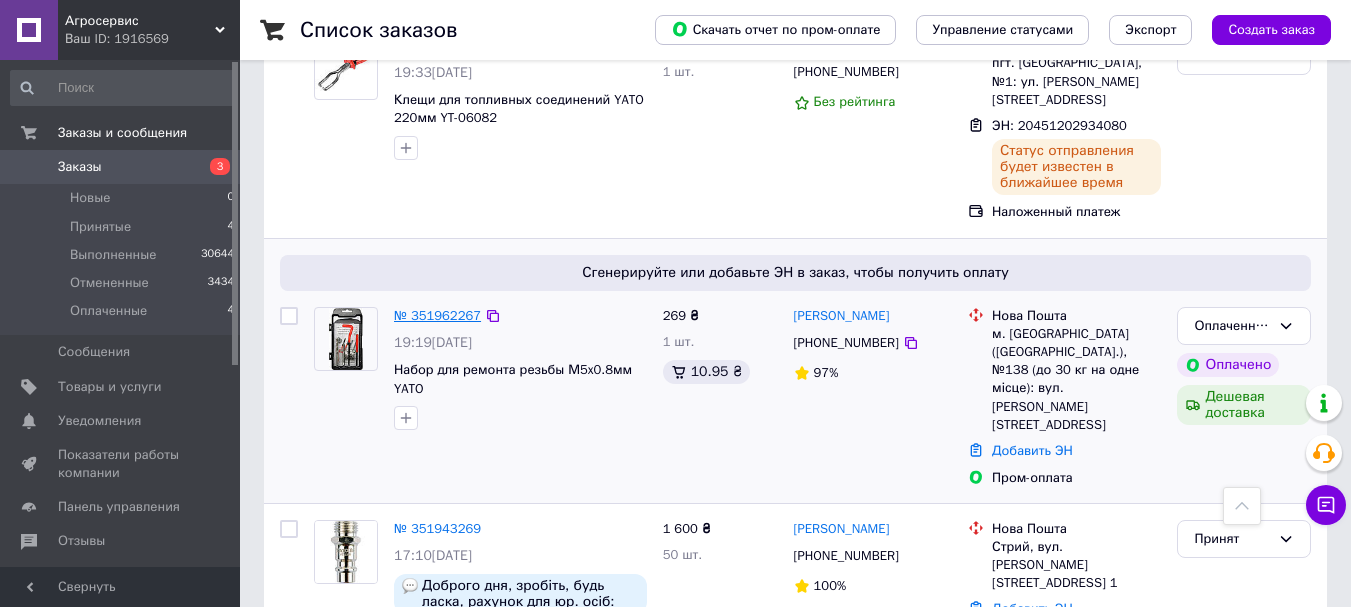 click on "№ 351962267" at bounding box center [437, 315] 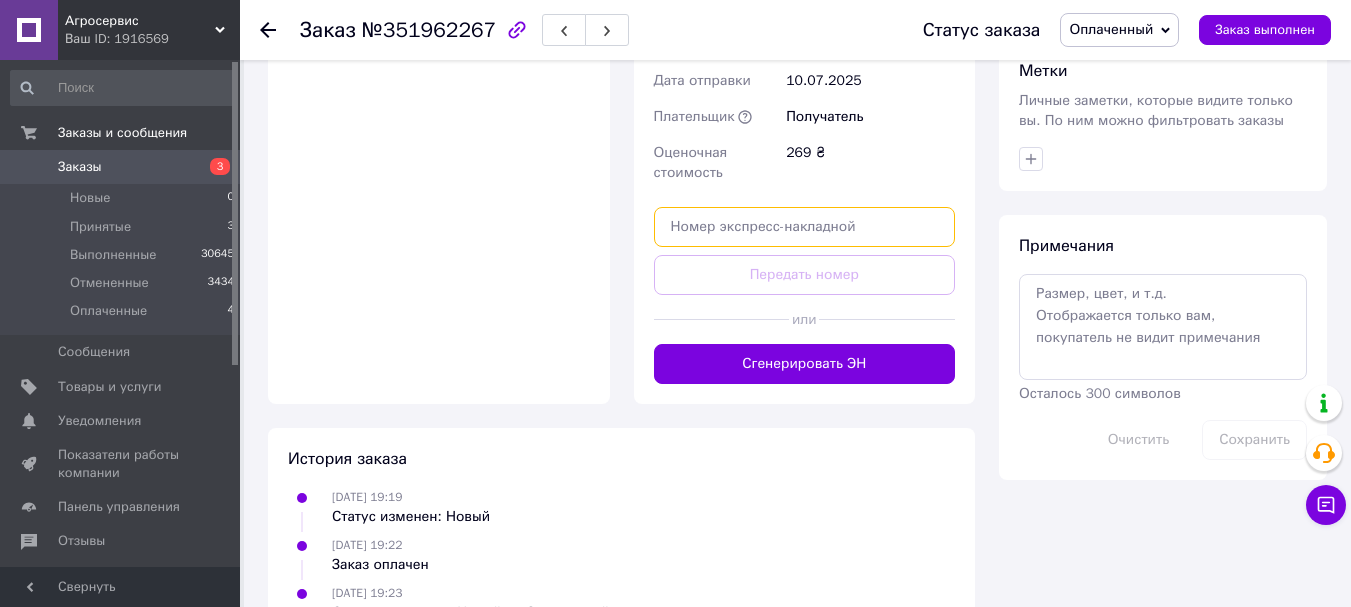click at bounding box center [805, 227] 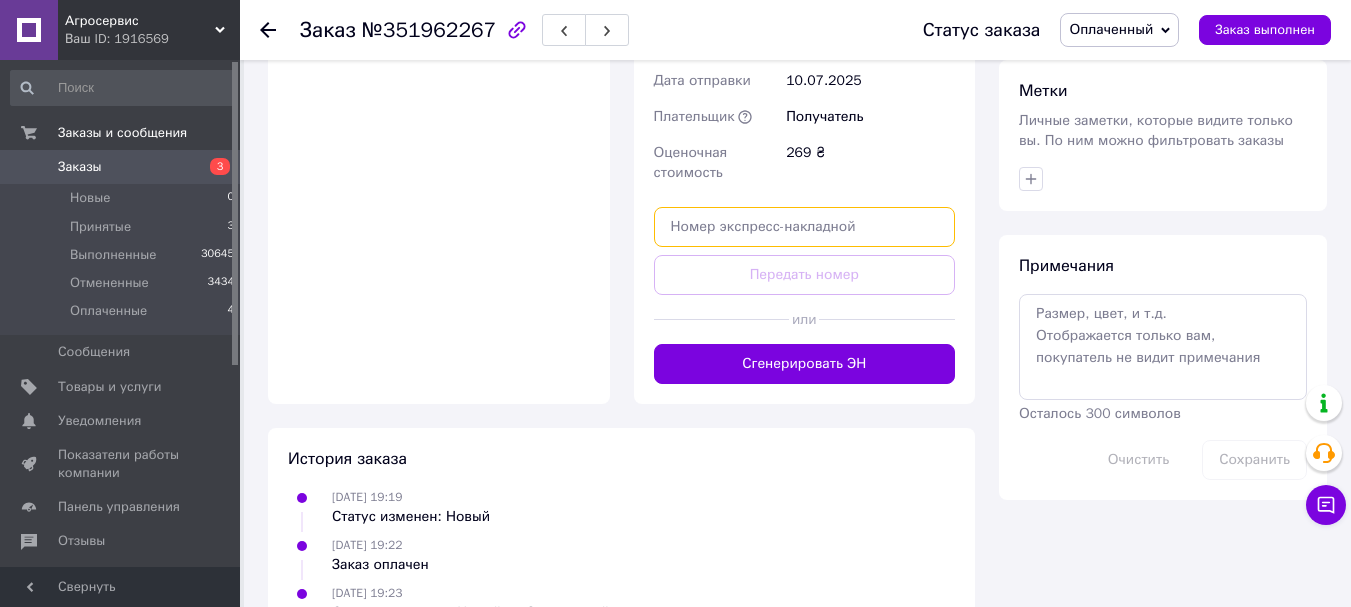 paste on "20451202937882" 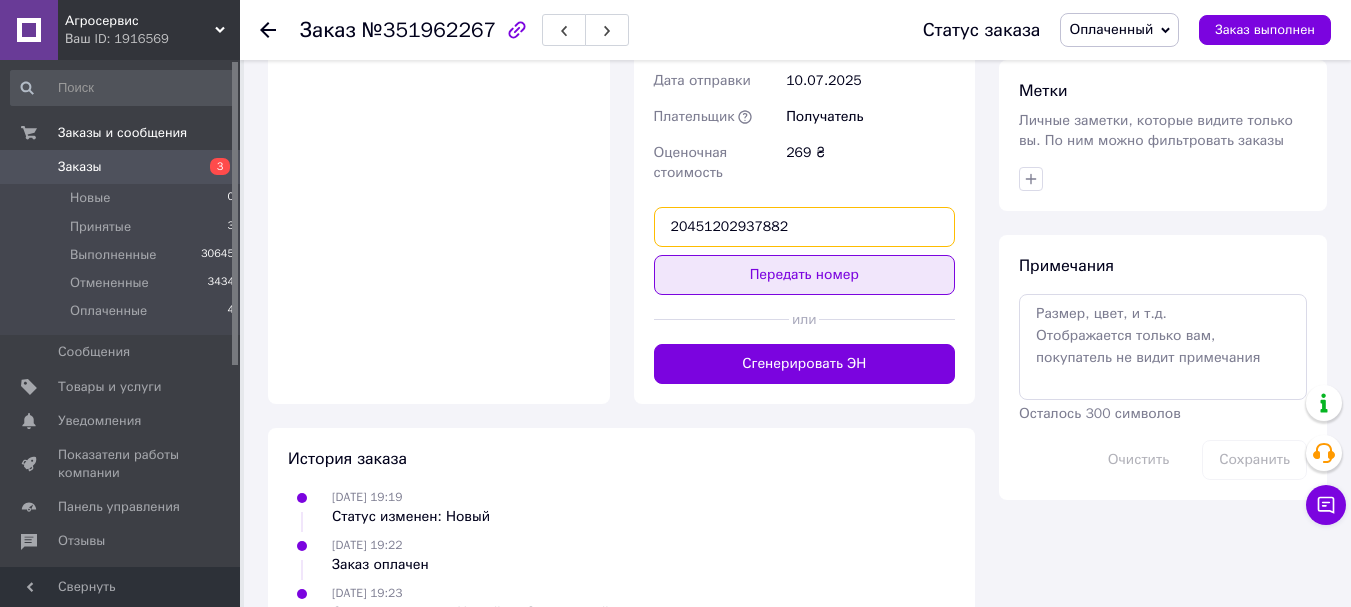 type on "20451202937882" 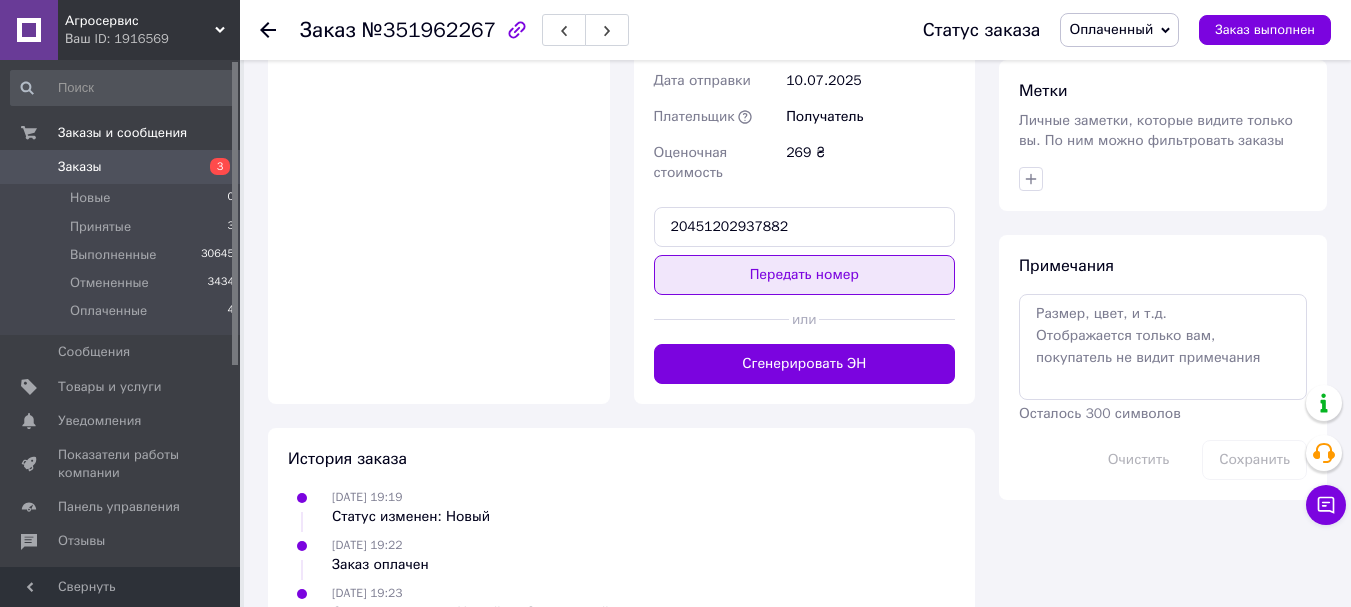 click on "Передать номер" at bounding box center (805, 275) 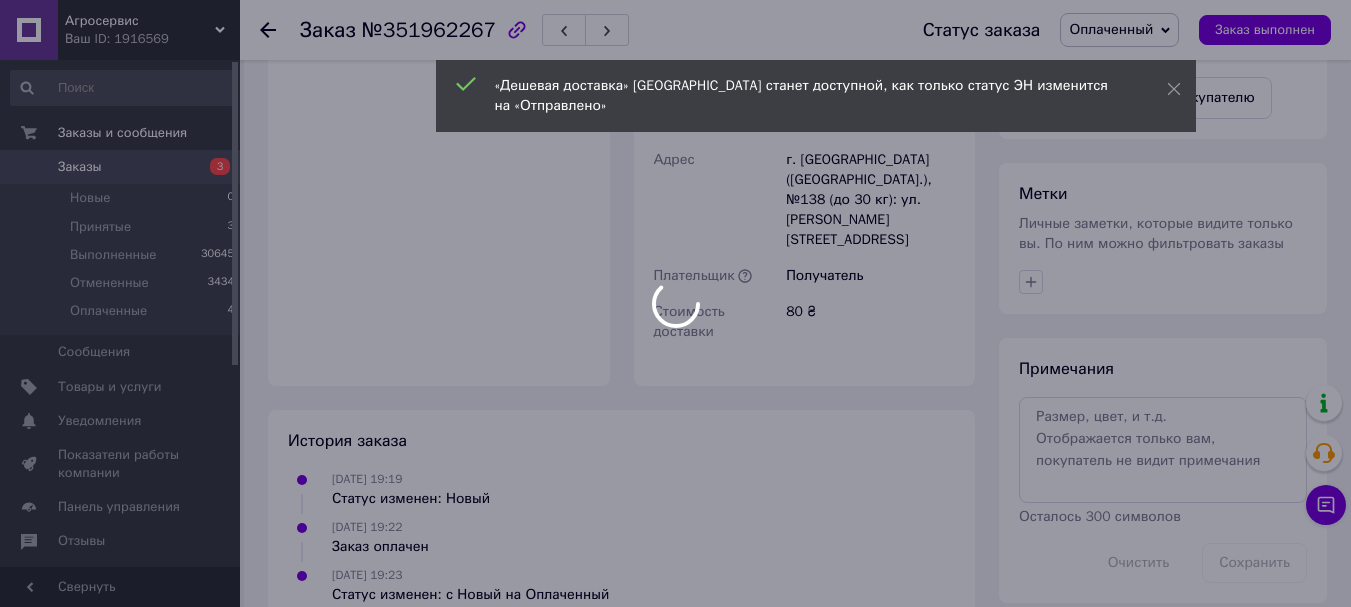 scroll, scrollTop: 1485, scrollLeft: 0, axis: vertical 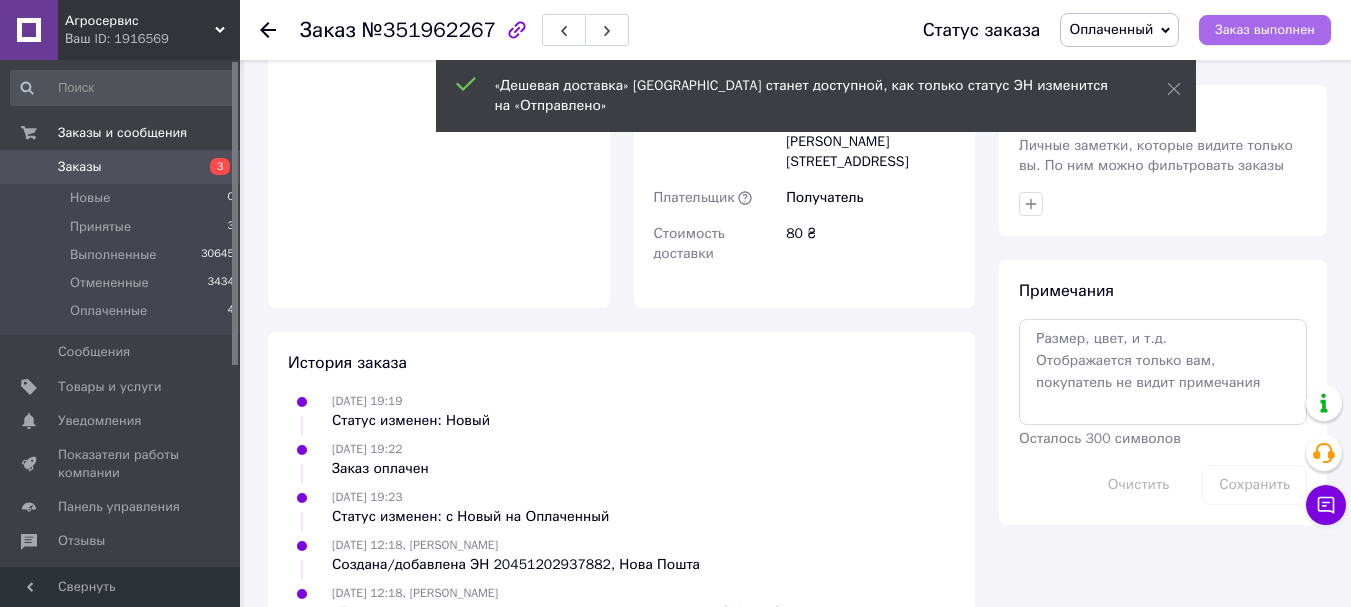 click on "Заказ выполнен" at bounding box center [1265, 30] 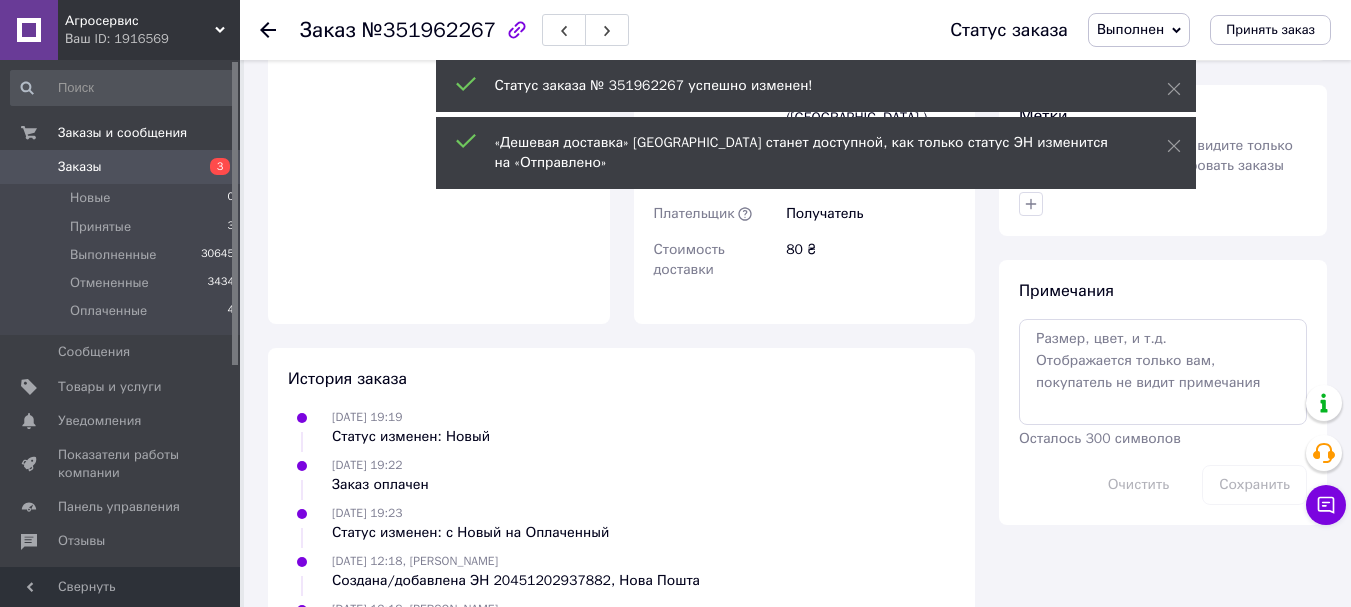 click 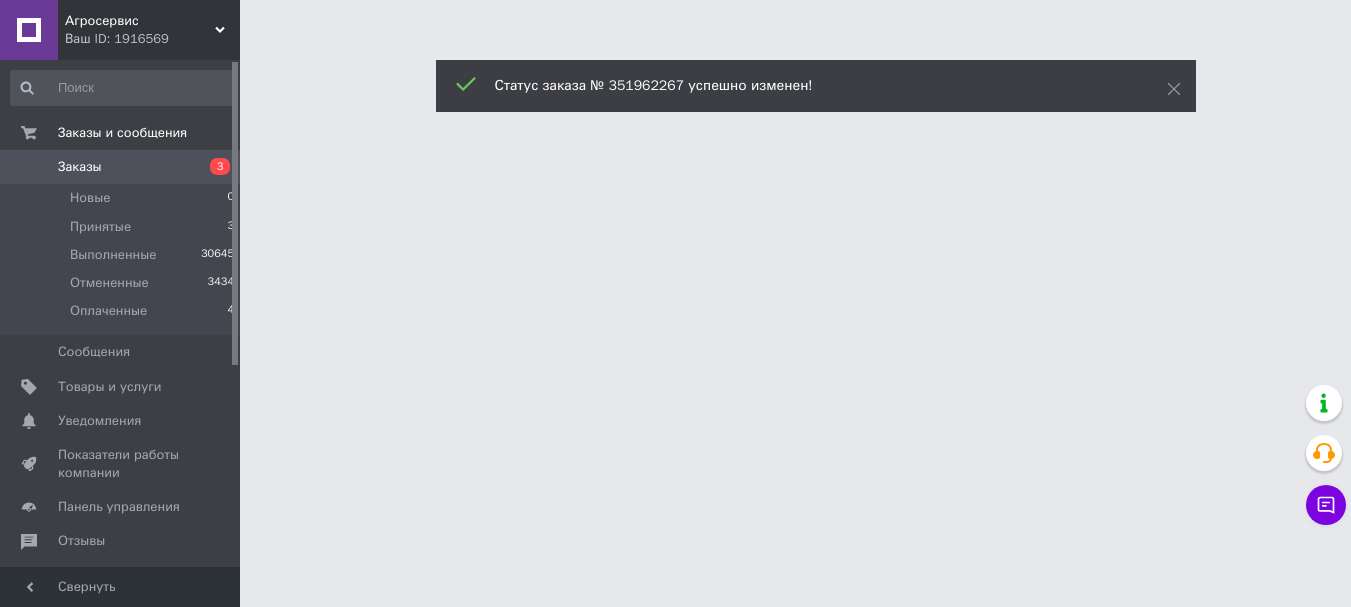 scroll, scrollTop: 0, scrollLeft: 0, axis: both 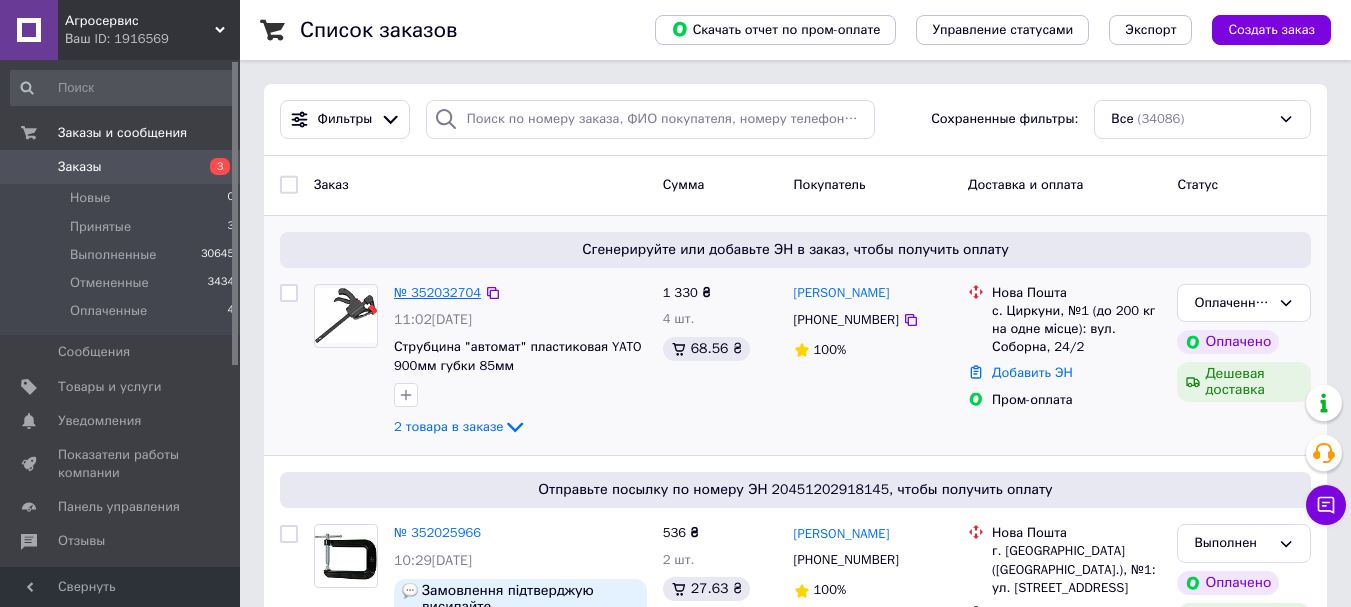 click on "№ 352032704" at bounding box center [437, 292] 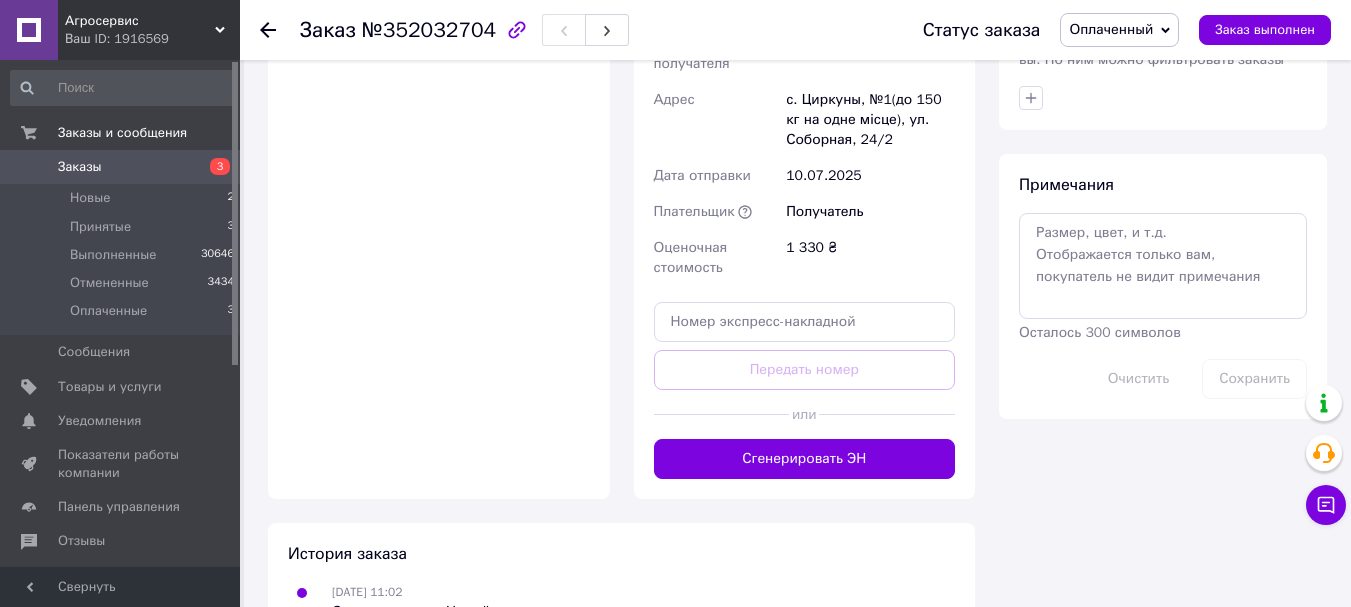 scroll, scrollTop: 1600, scrollLeft: 0, axis: vertical 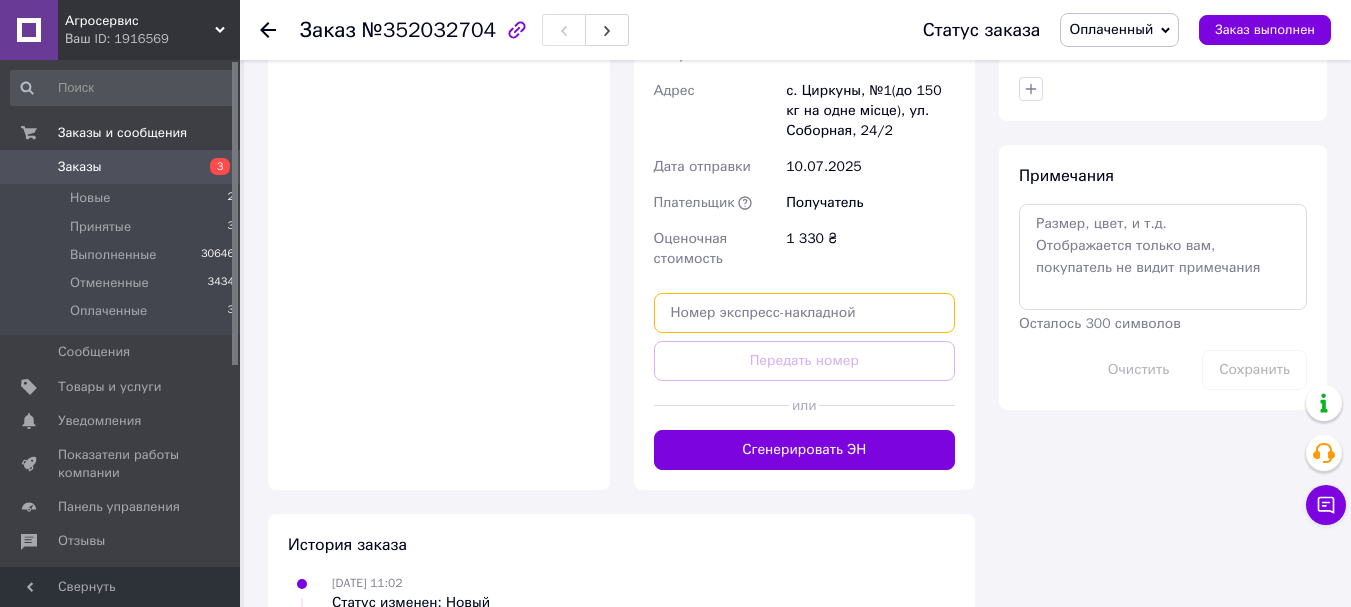 click at bounding box center (805, 313) 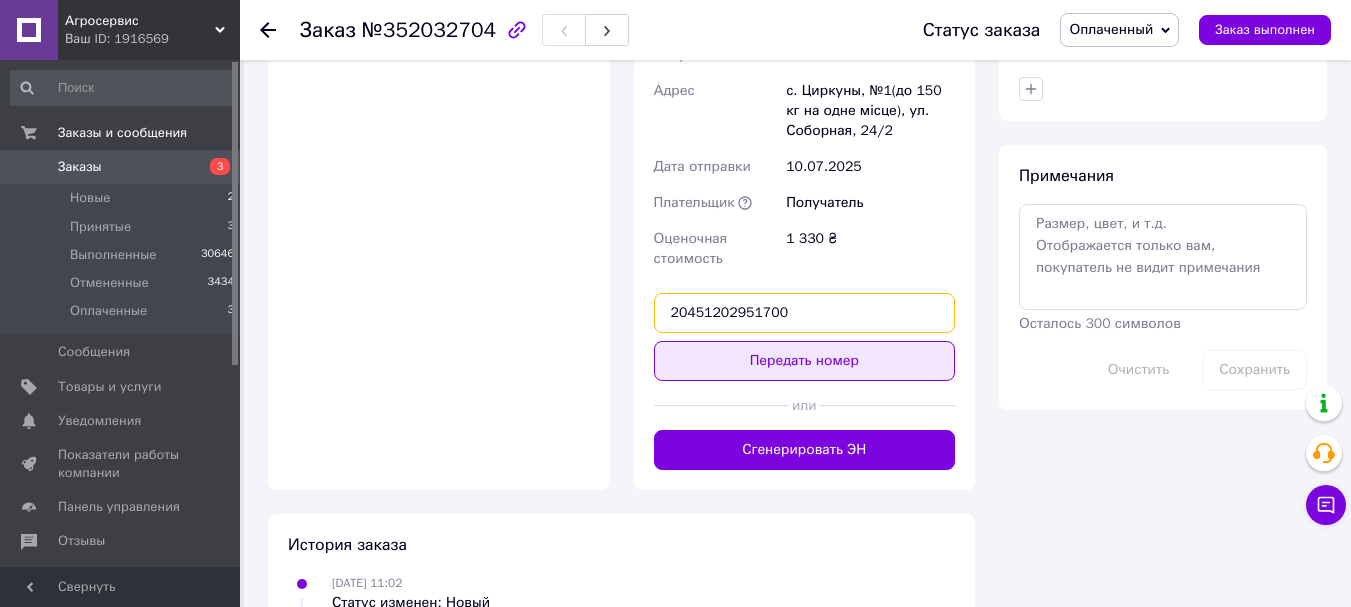 type on "20451202951700" 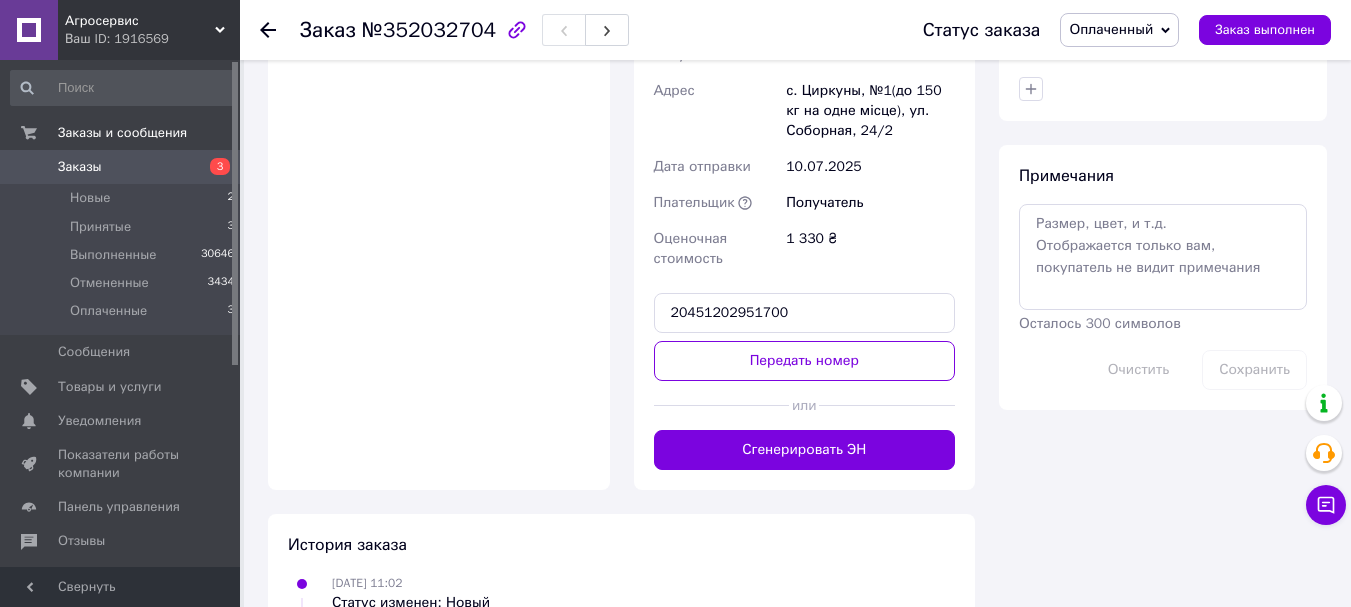 click on "Передать номер" at bounding box center (805, 361) 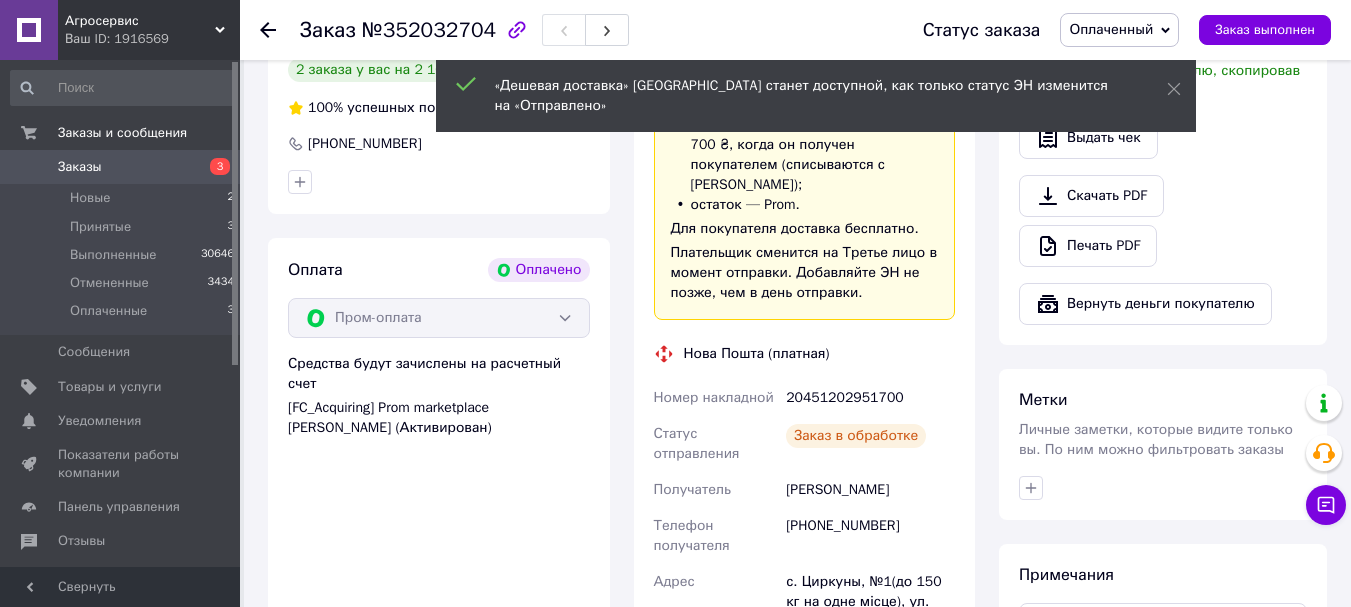 scroll, scrollTop: 1200, scrollLeft: 0, axis: vertical 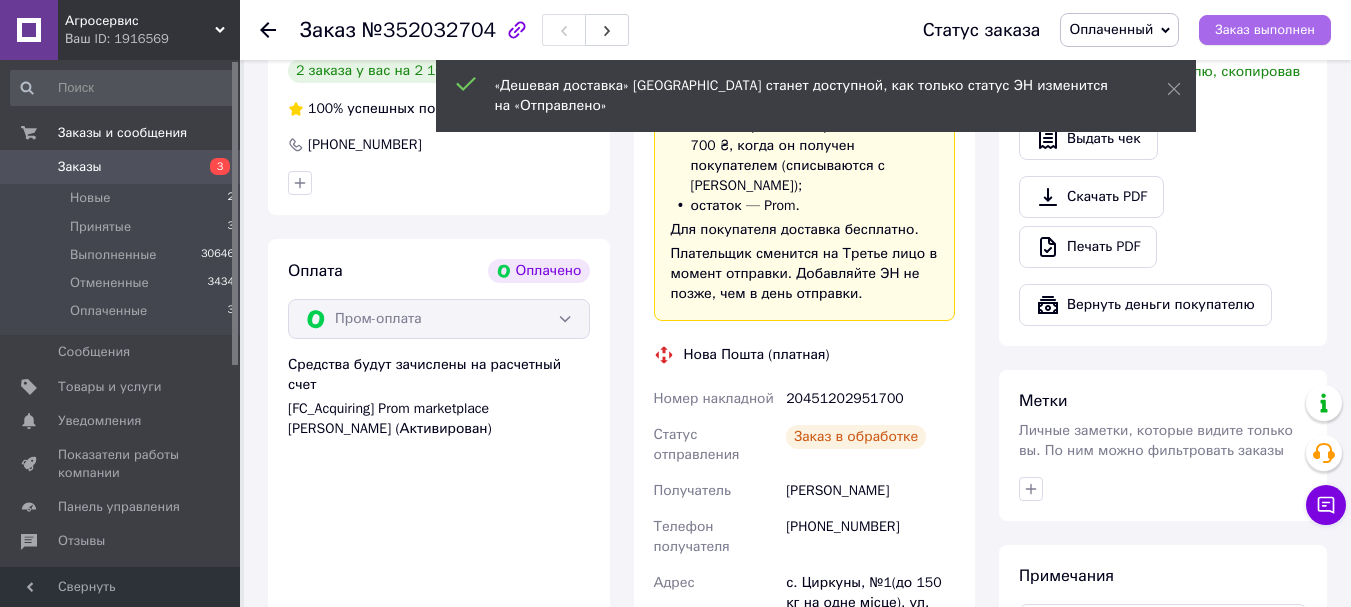 click on "Заказ выполнен" at bounding box center (1265, 30) 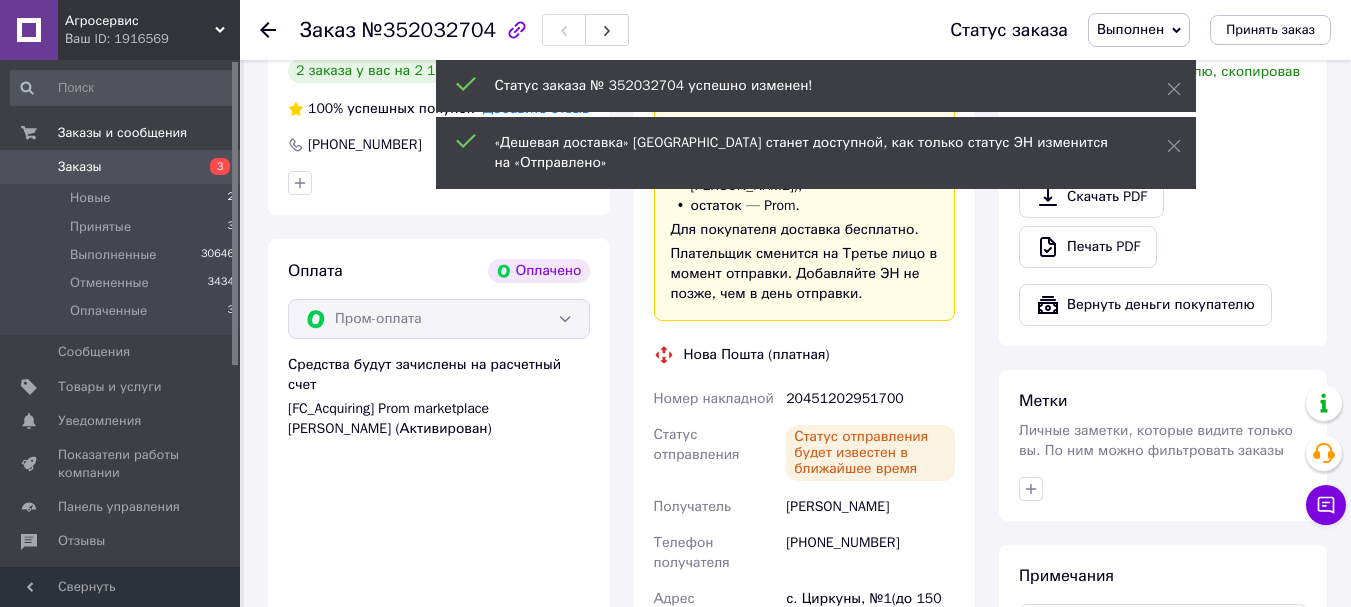 click 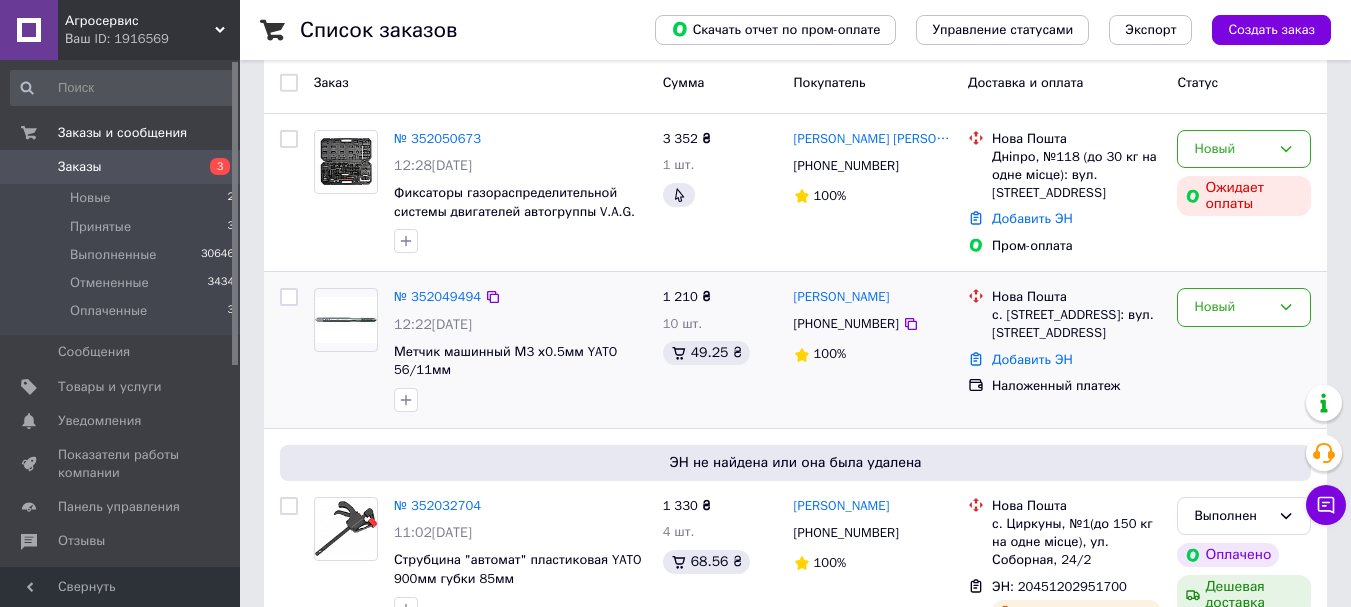 scroll, scrollTop: 200, scrollLeft: 0, axis: vertical 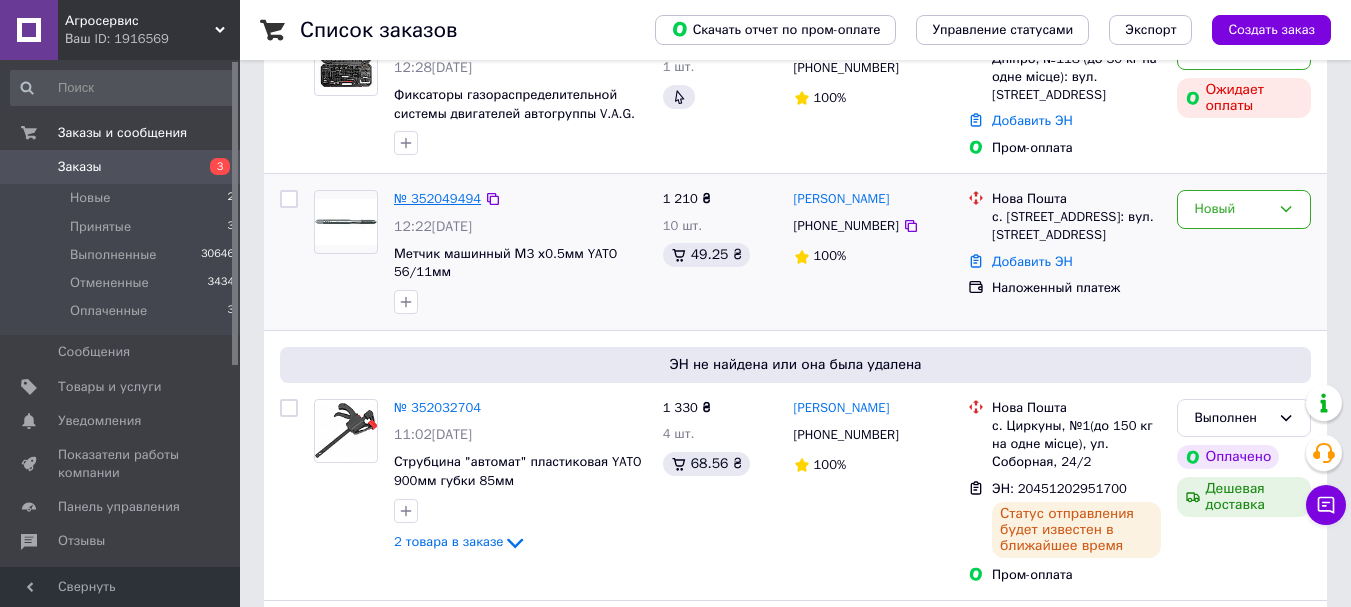 click on "№ 352049494" at bounding box center (437, 198) 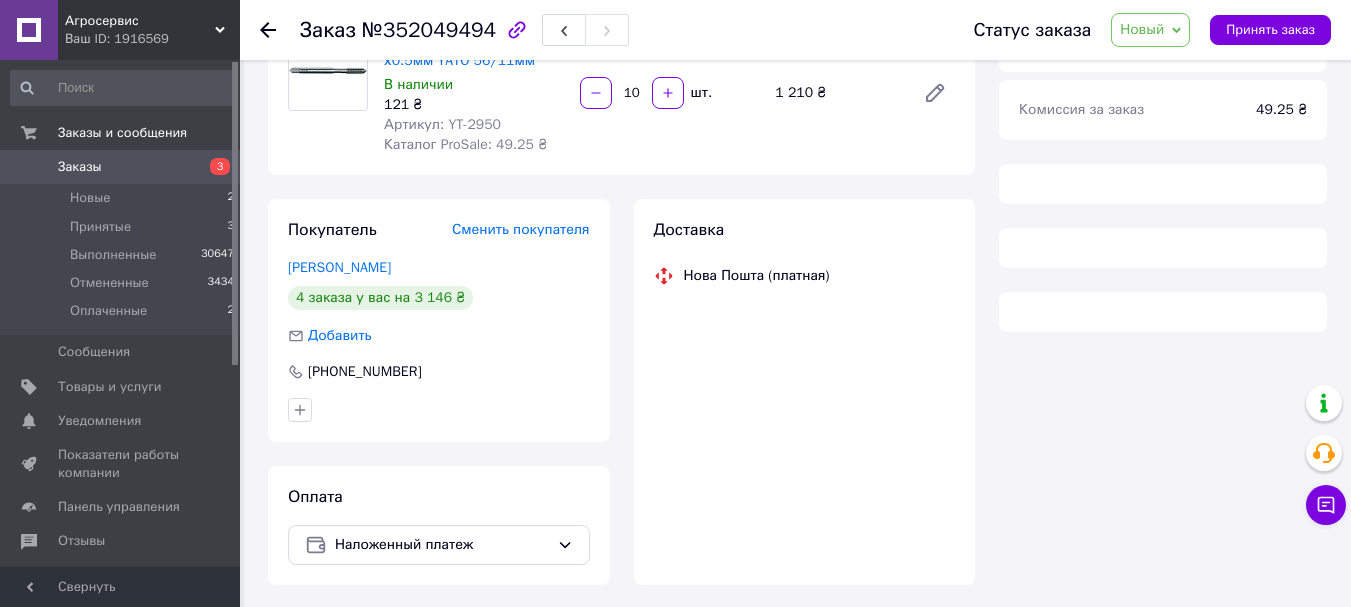 scroll, scrollTop: 0, scrollLeft: 0, axis: both 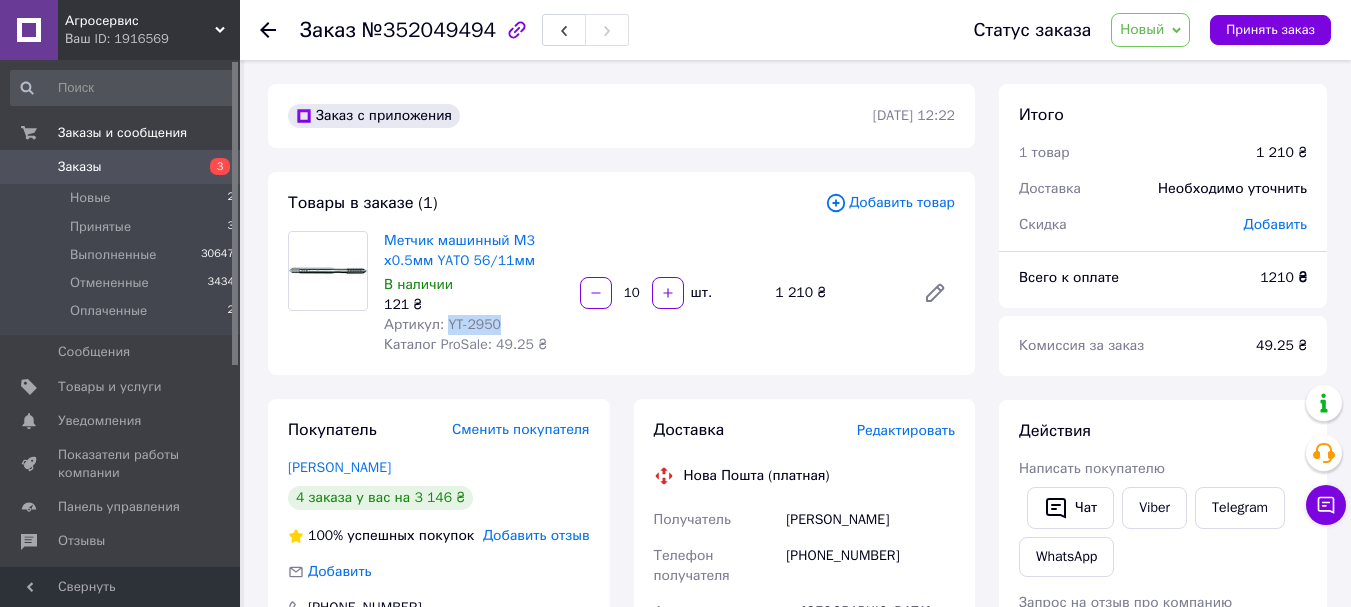 drag, startPoint x: 499, startPoint y: 320, endPoint x: 446, endPoint y: 325, distance: 53.235325 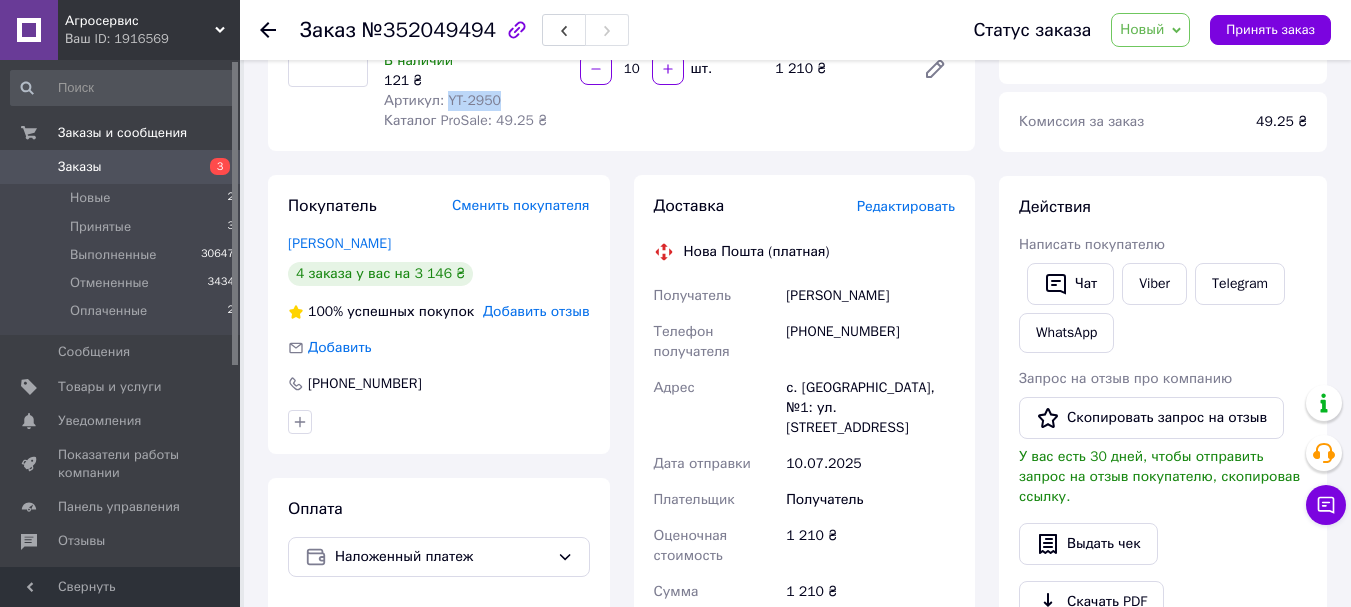 scroll, scrollTop: 100, scrollLeft: 0, axis: vertical 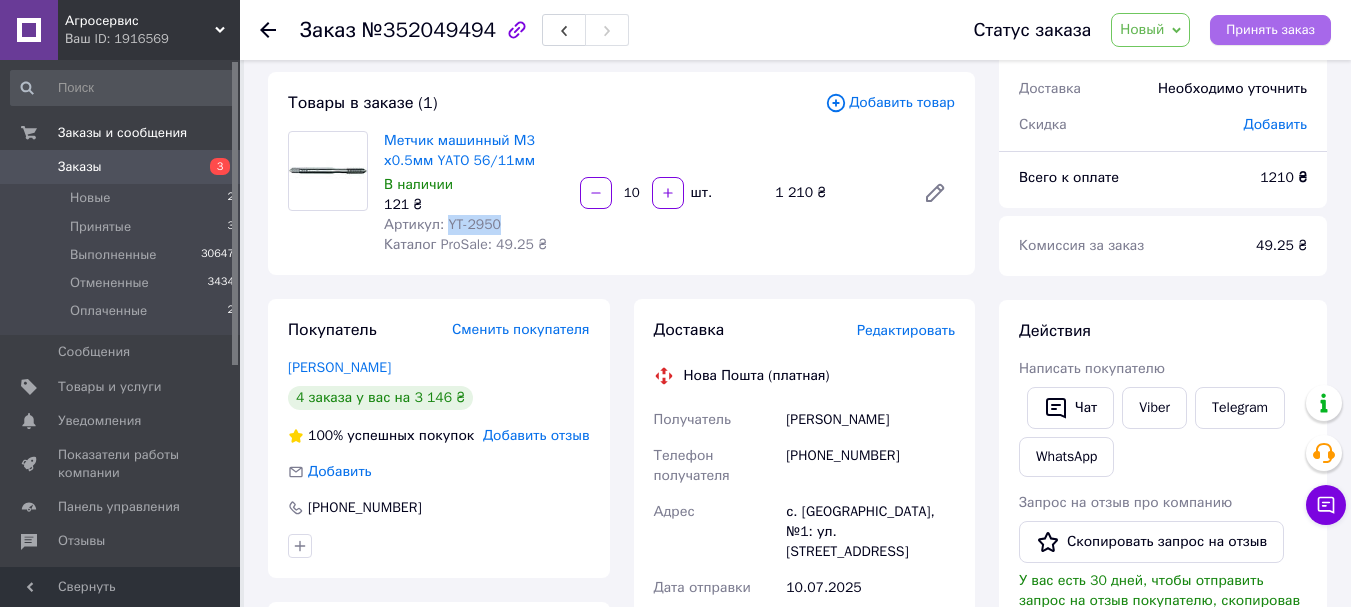 click on "Принять заказ" at bounding box center [1270, 30] 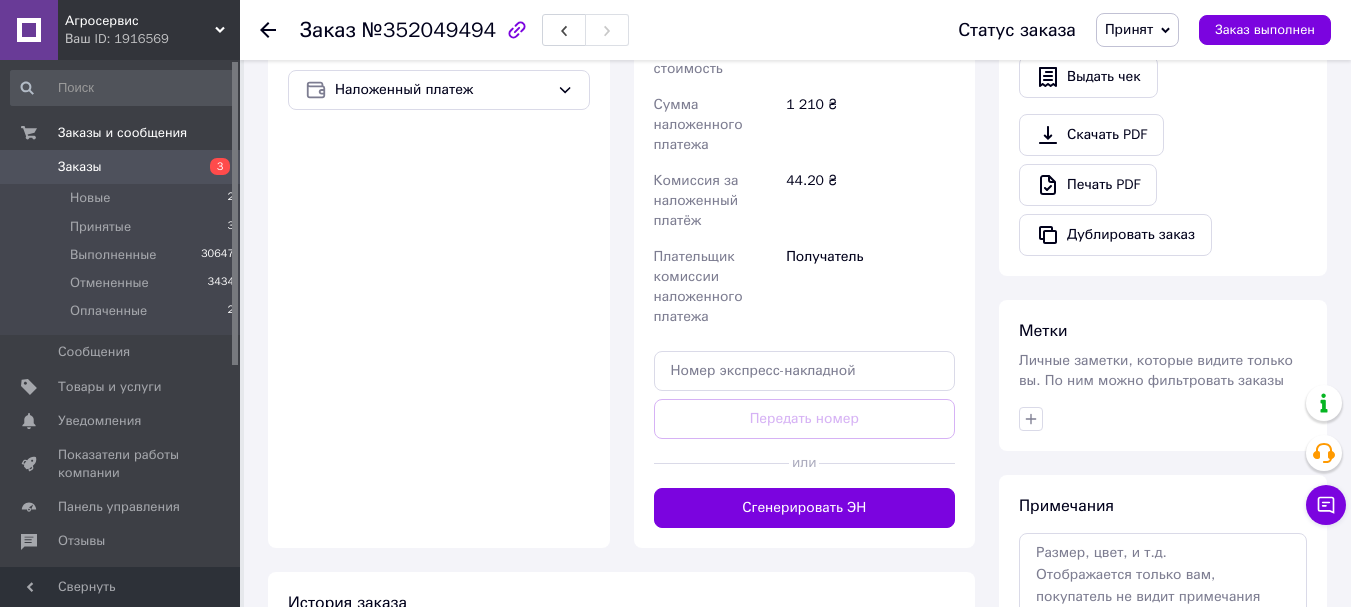 scroll, scrollTop: 700, scrollLeft: 0, axis: vertical 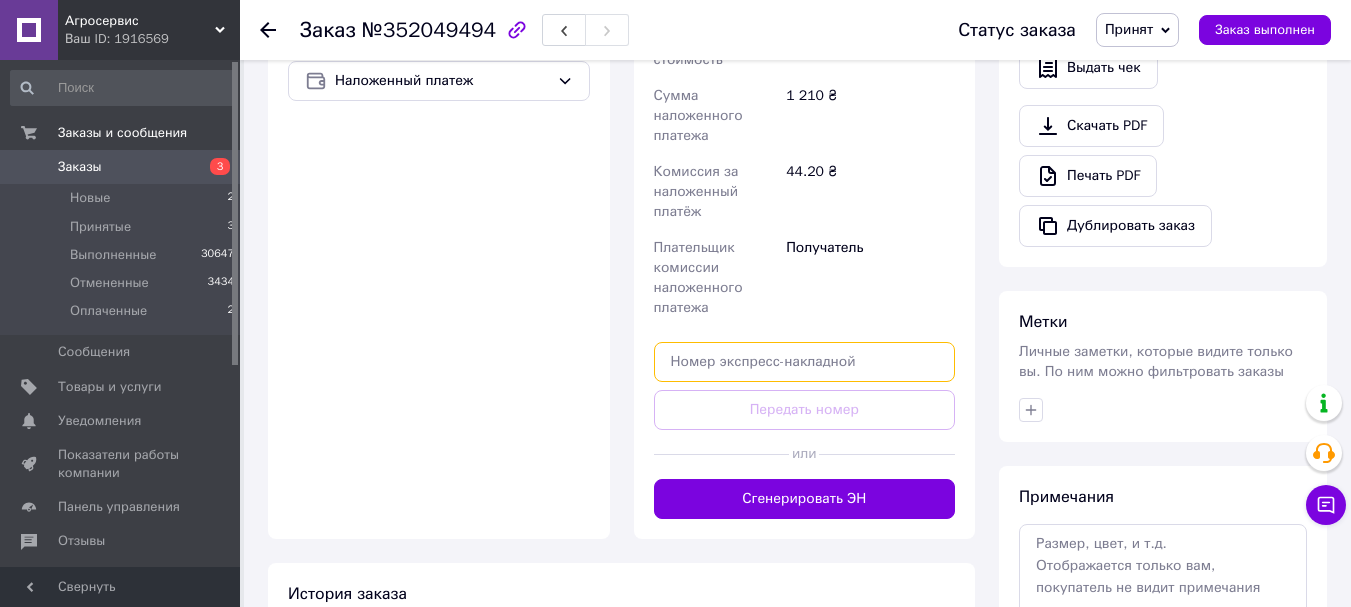 click at bounding box center [805, 362] 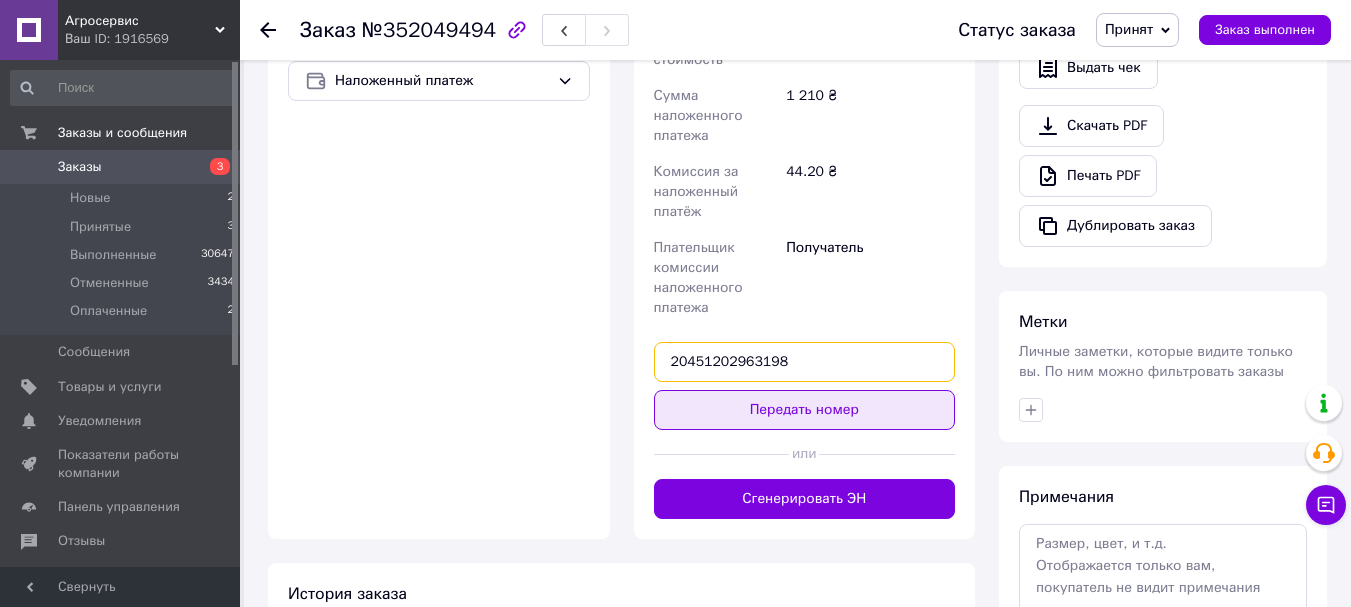 type on "20451202963198" 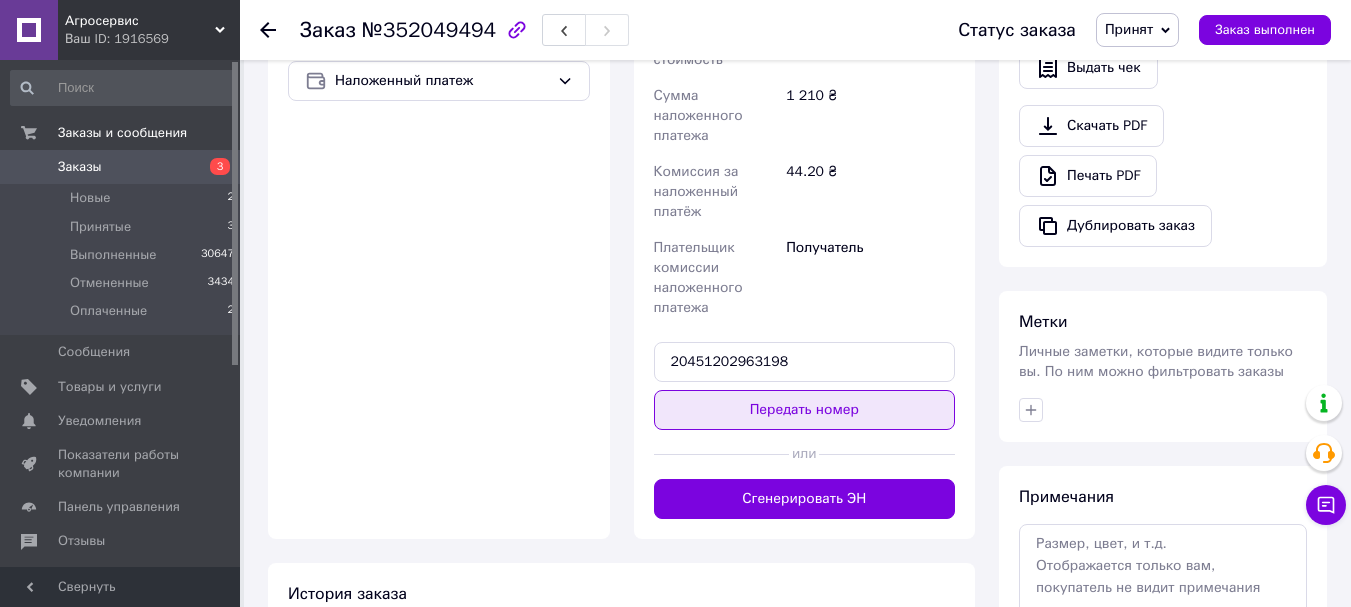 click on "Передать номер" at bounding box center (805, 410) 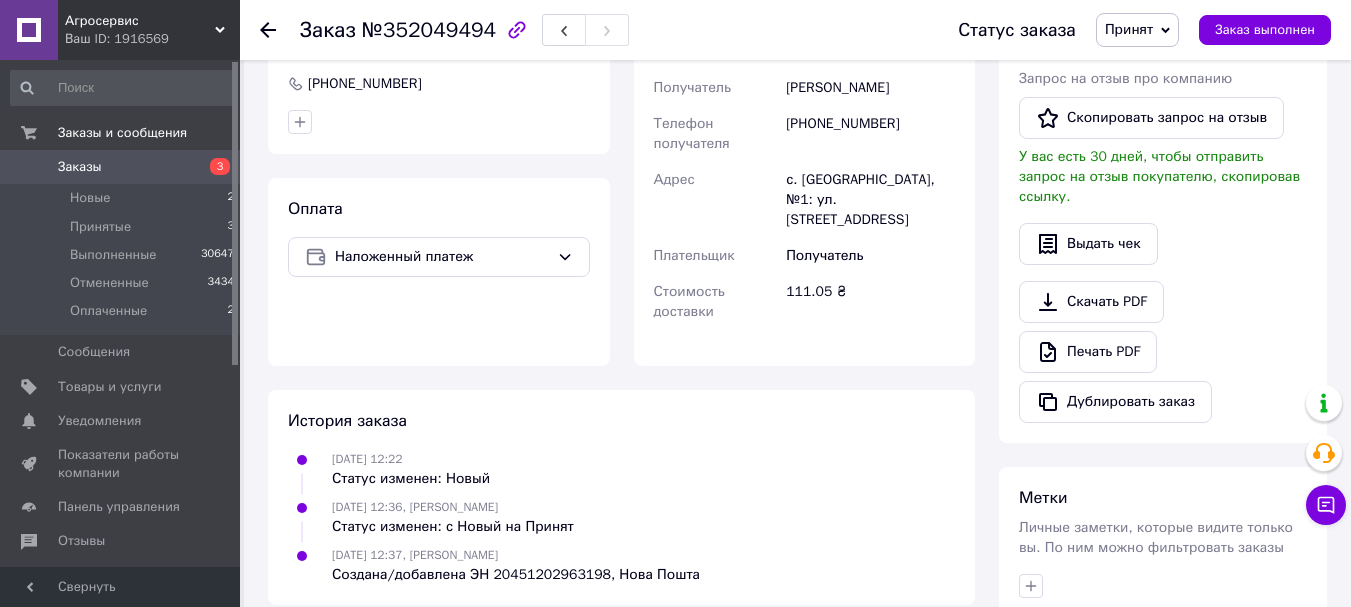 scroll, scrollTop: 200, scrollLeft: 0, axis: vertical 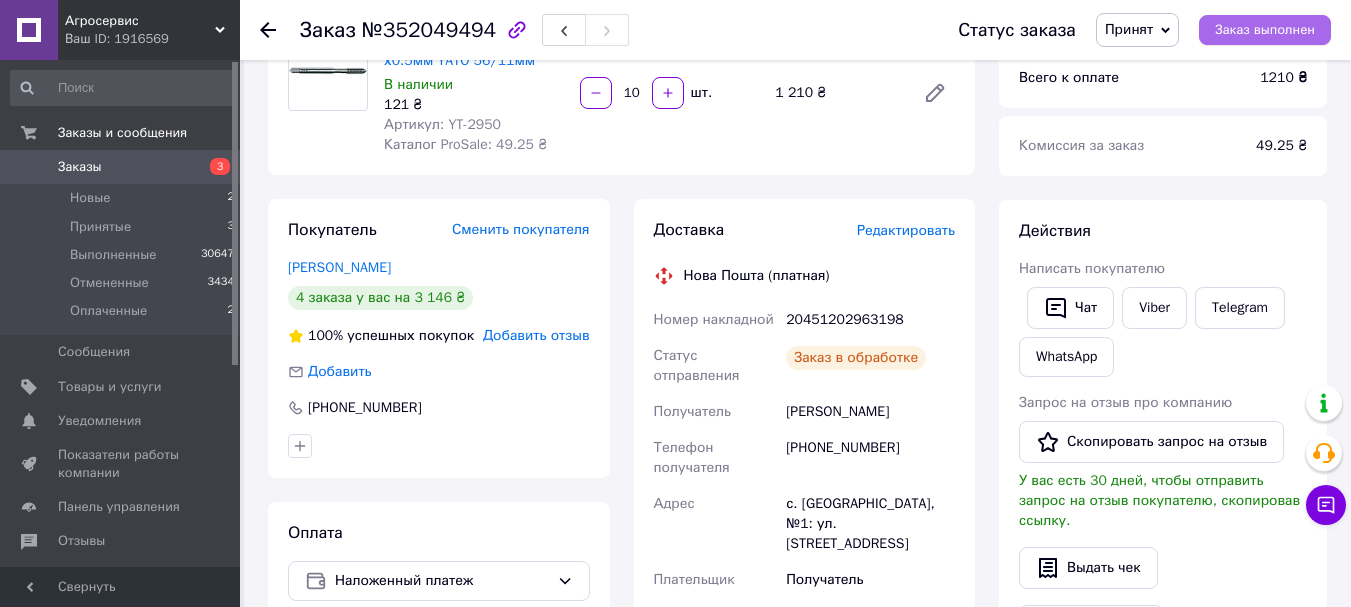 click on "Заказ выполнен" at bounding box center [1265, 30] 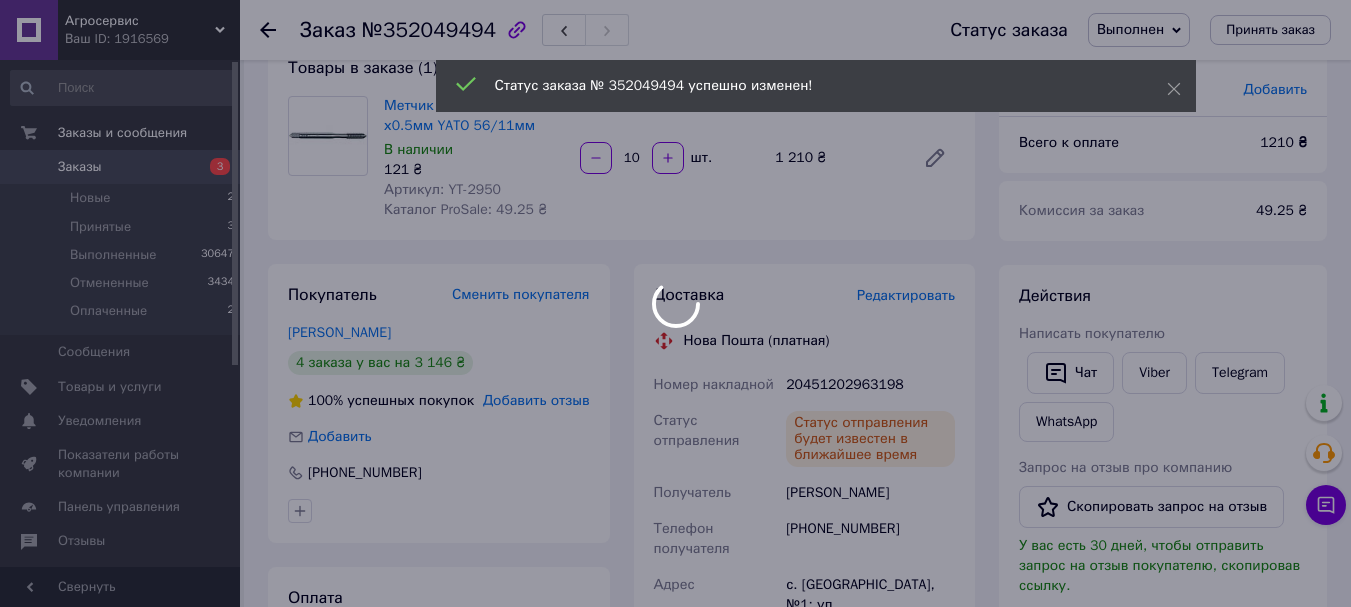 scroll, scrollTop: 0, scrollLeft: 0, axis: both 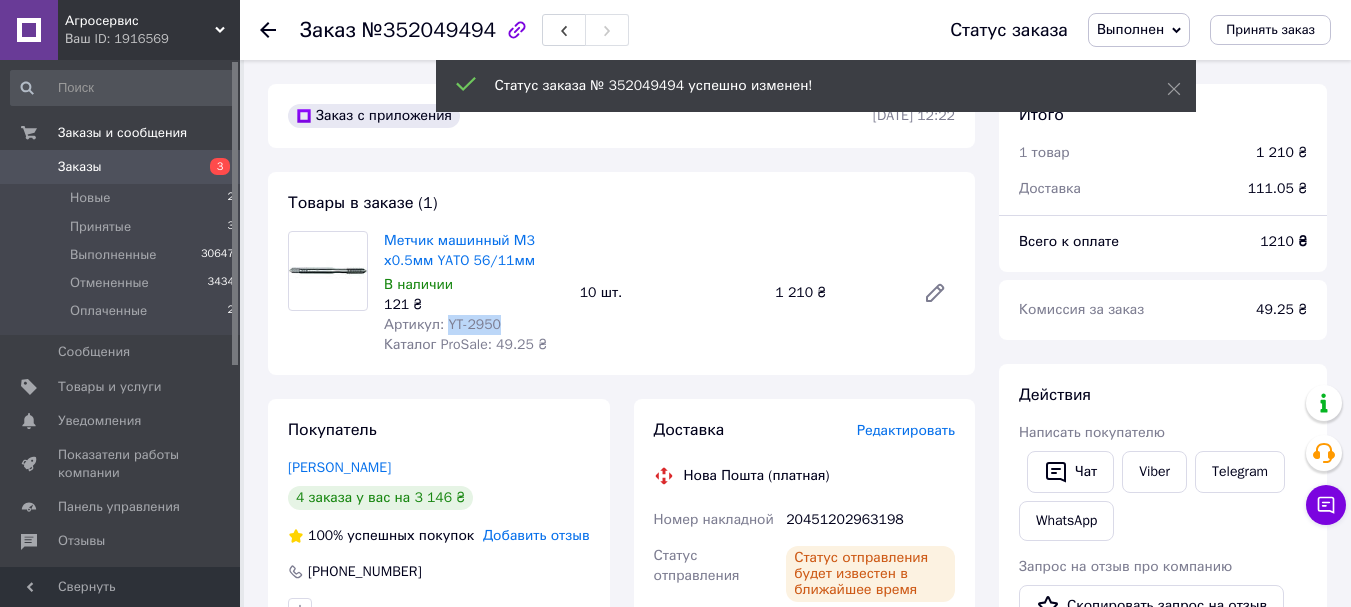 drag, startPoint x: 495, startPoint y: 324, endPoint x: 433, endPoint y: 321, distance: 62.072536 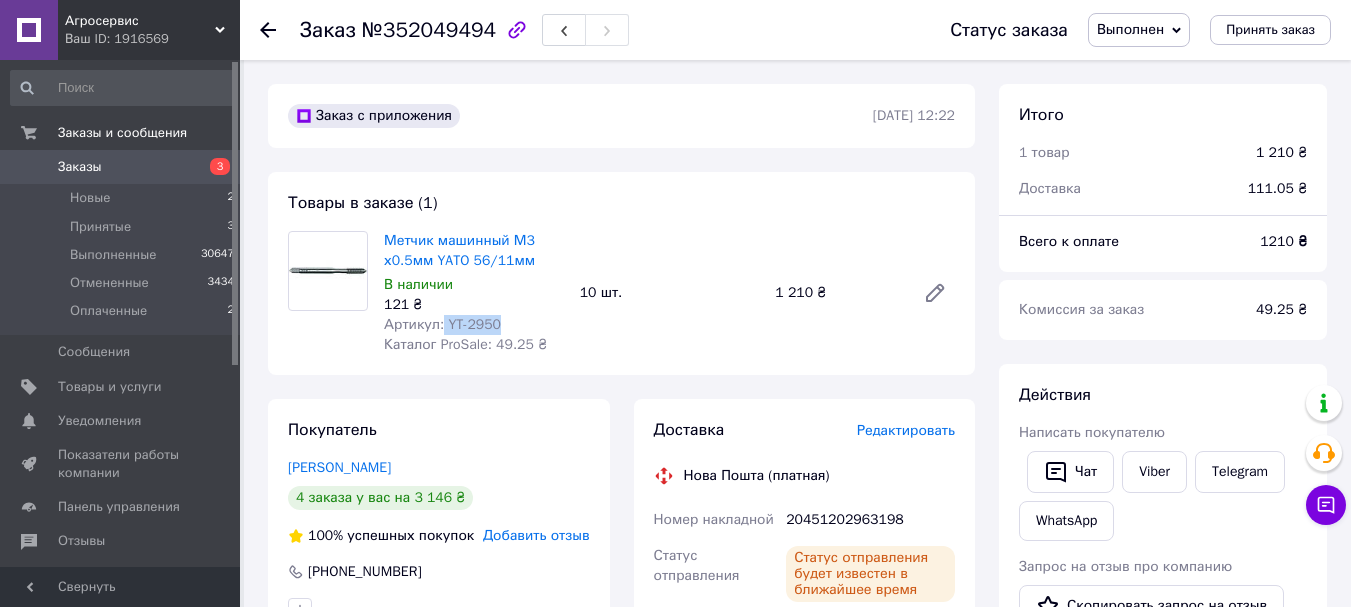 copy on "YT-2950" 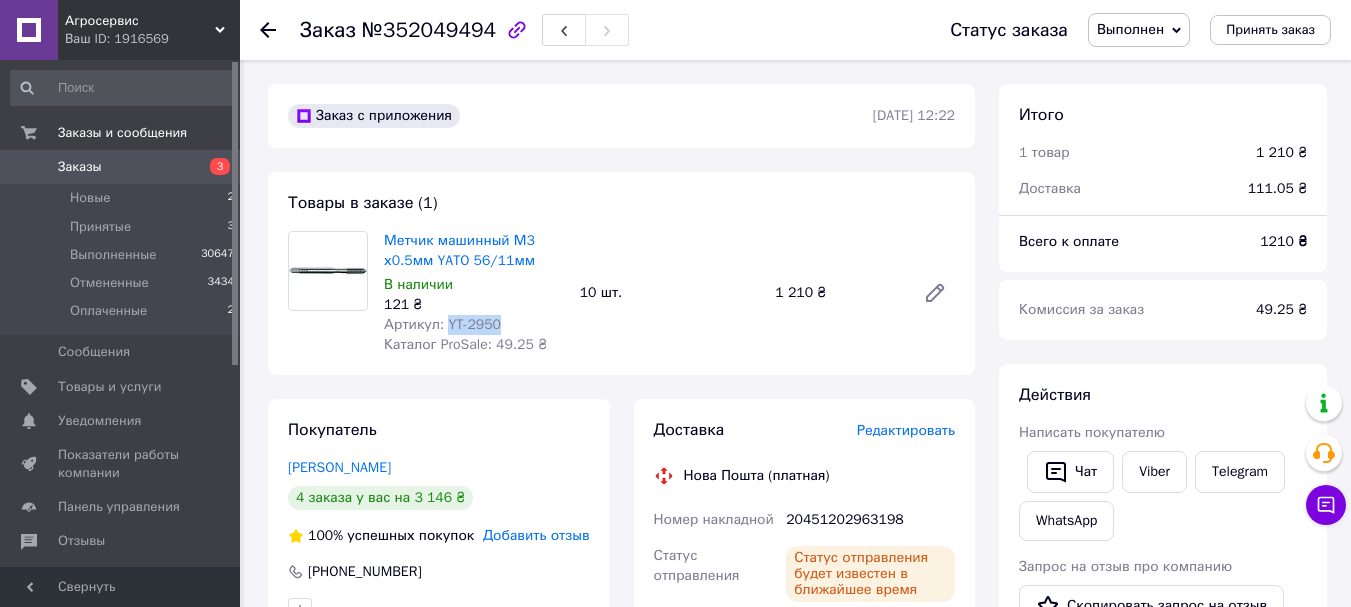drag, startPoint x: 502, startPoint y: 323, endPoint x: 442, endPoint y: 321, distance: 60.033325 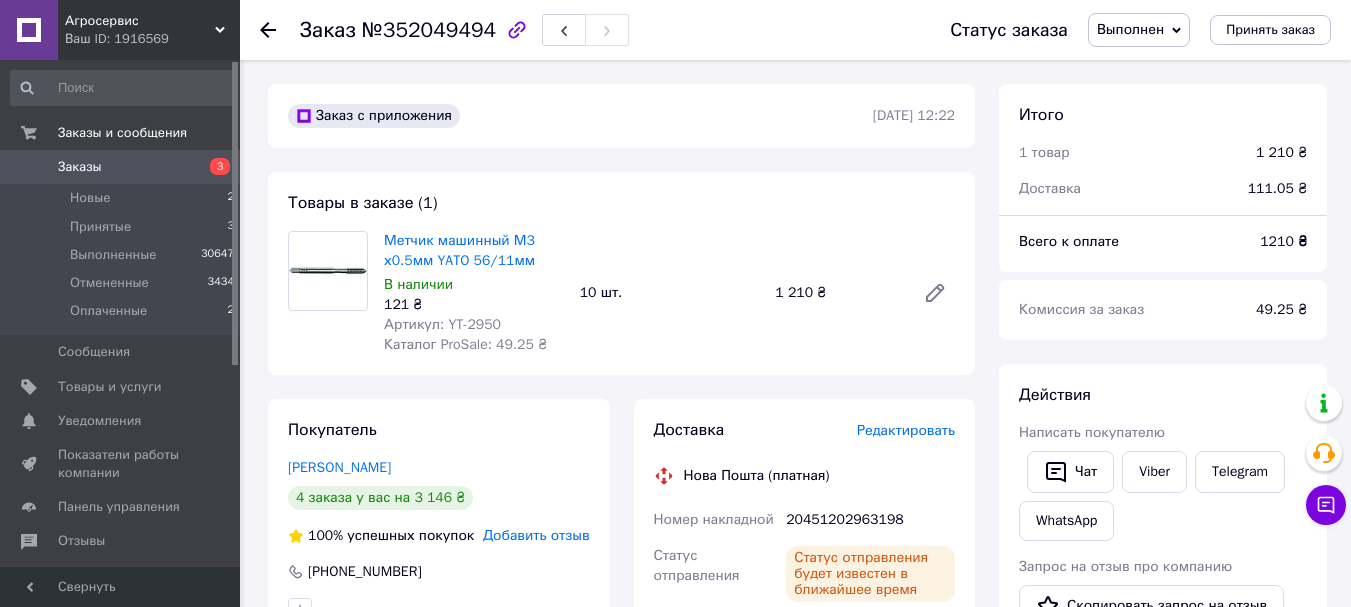 click on "Заказ №352049494 Статус заказа Выполнен Принят Отменен Оплаченный Принять заказ" at bounding box center (795, 30) 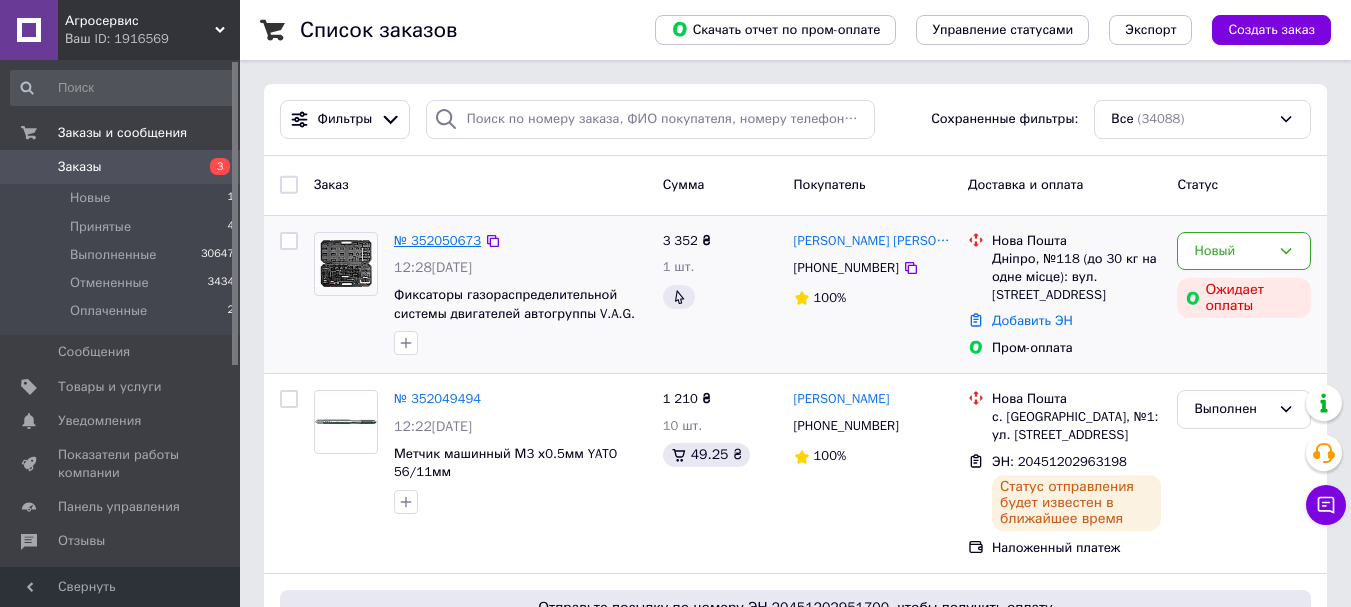 click on "№ 352050673" at bounding box center [437, 240] 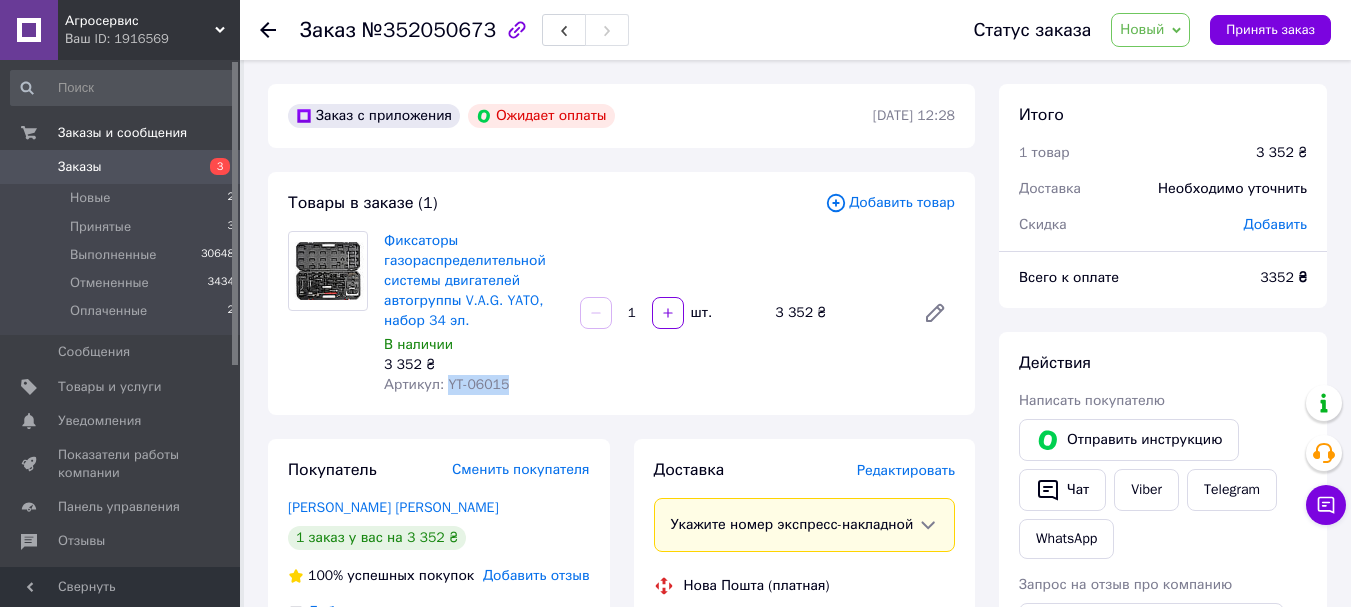 drag, startPoint x: 506, startPoint y: 383, endPoint x: 445, endPoint y: 380, distance: 61.073727 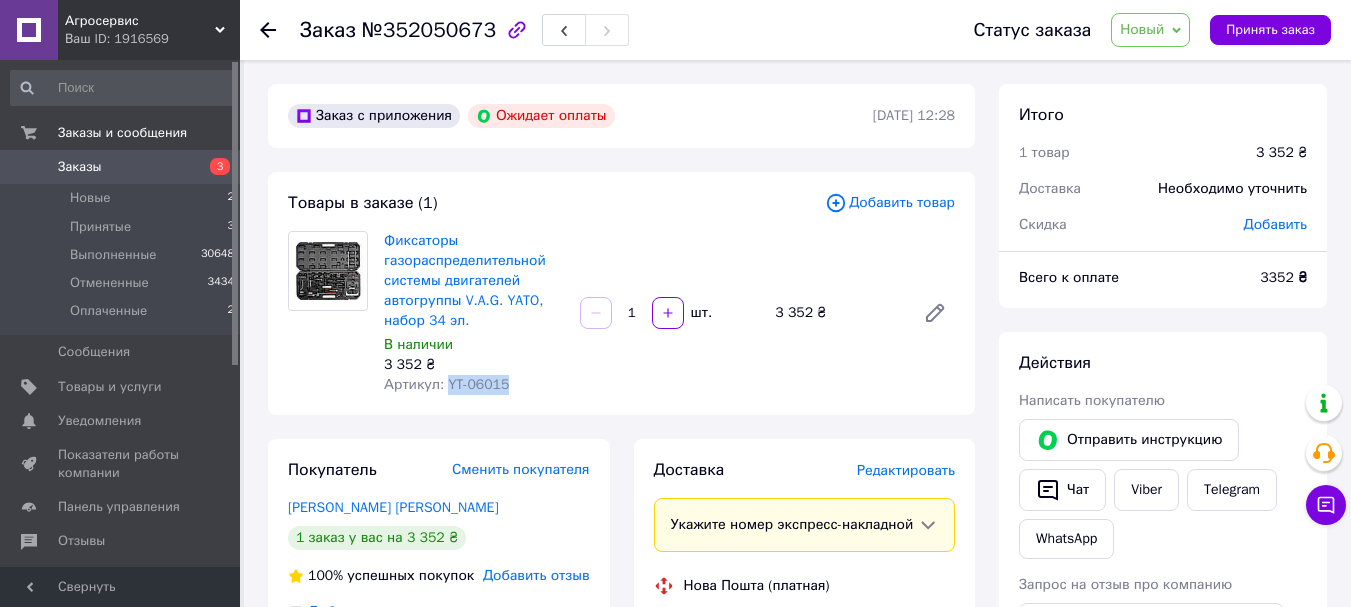 copy on "YT-06015" 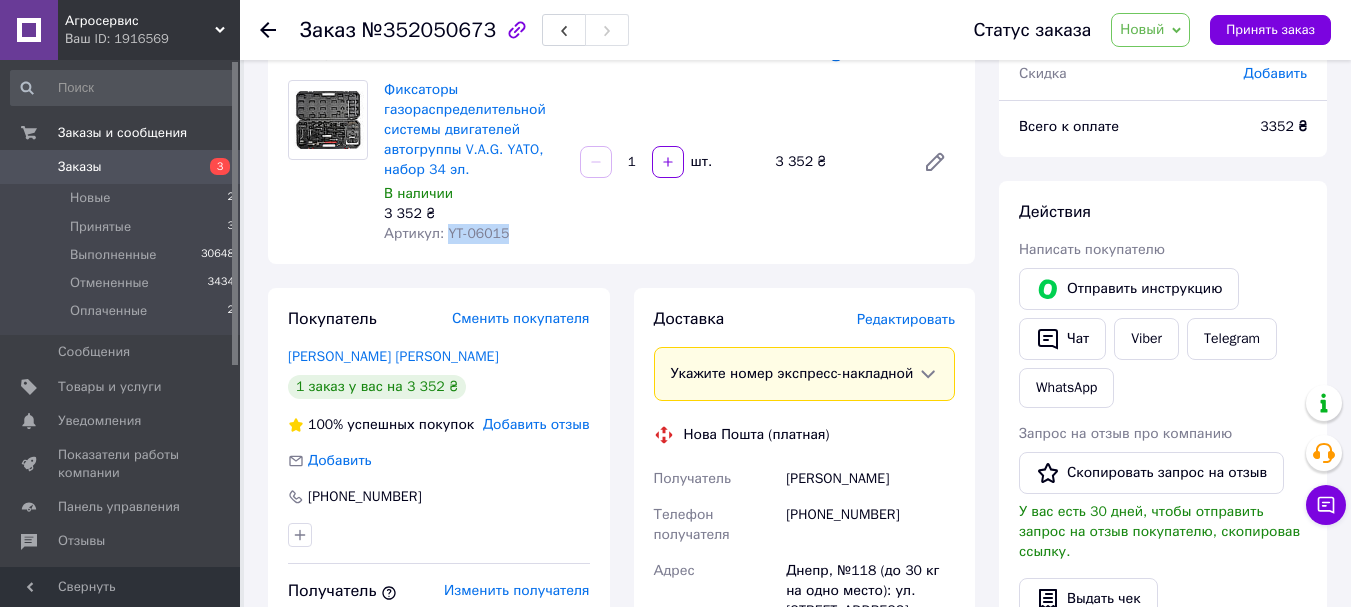 scroll, scrollTop: 200, scrollLeft: 0, axis: vertical 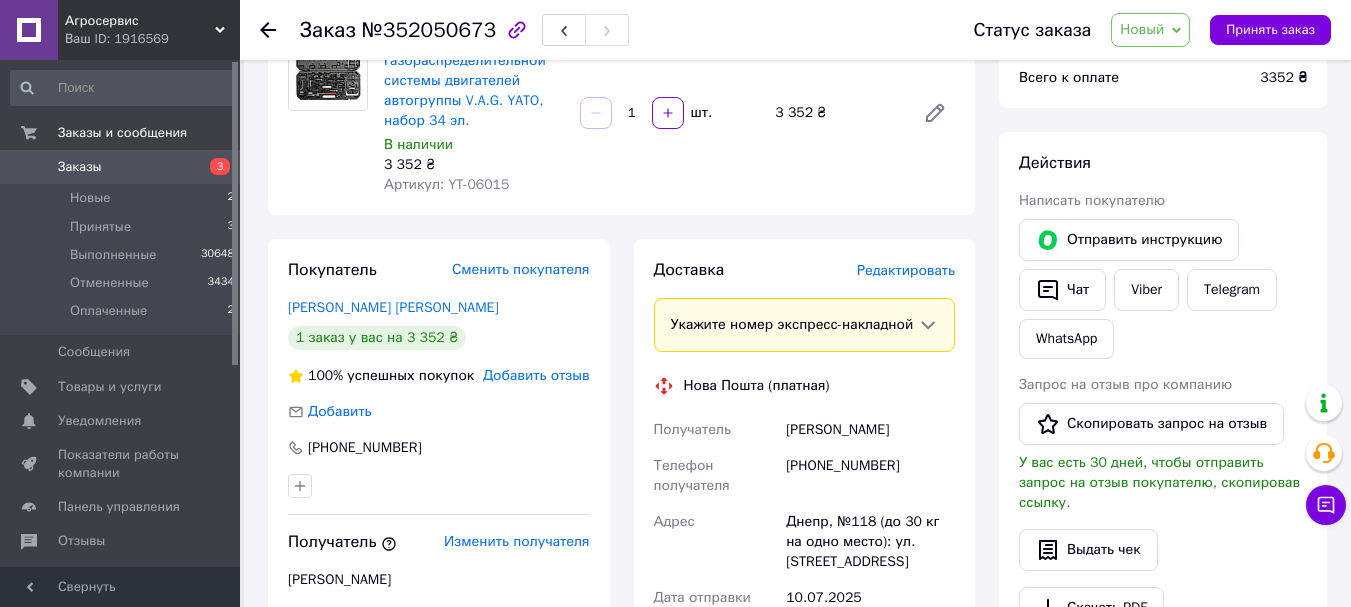 click 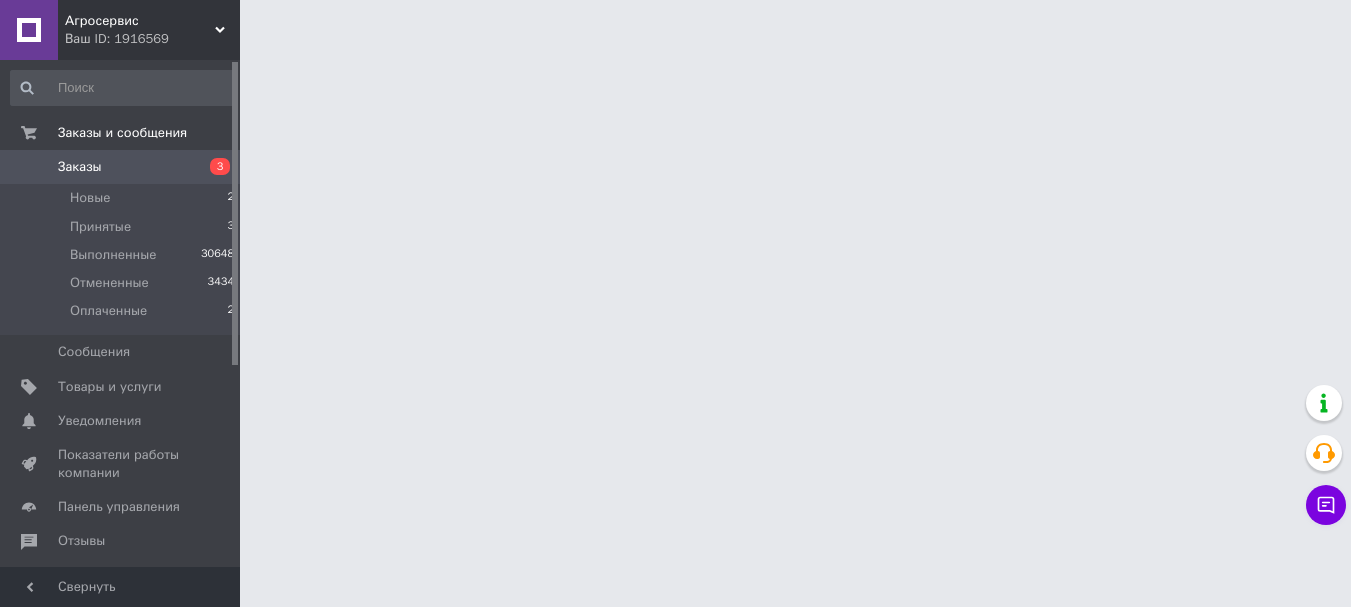 scroll, scrollTop: 0, scrollLeft: 0, axis: both 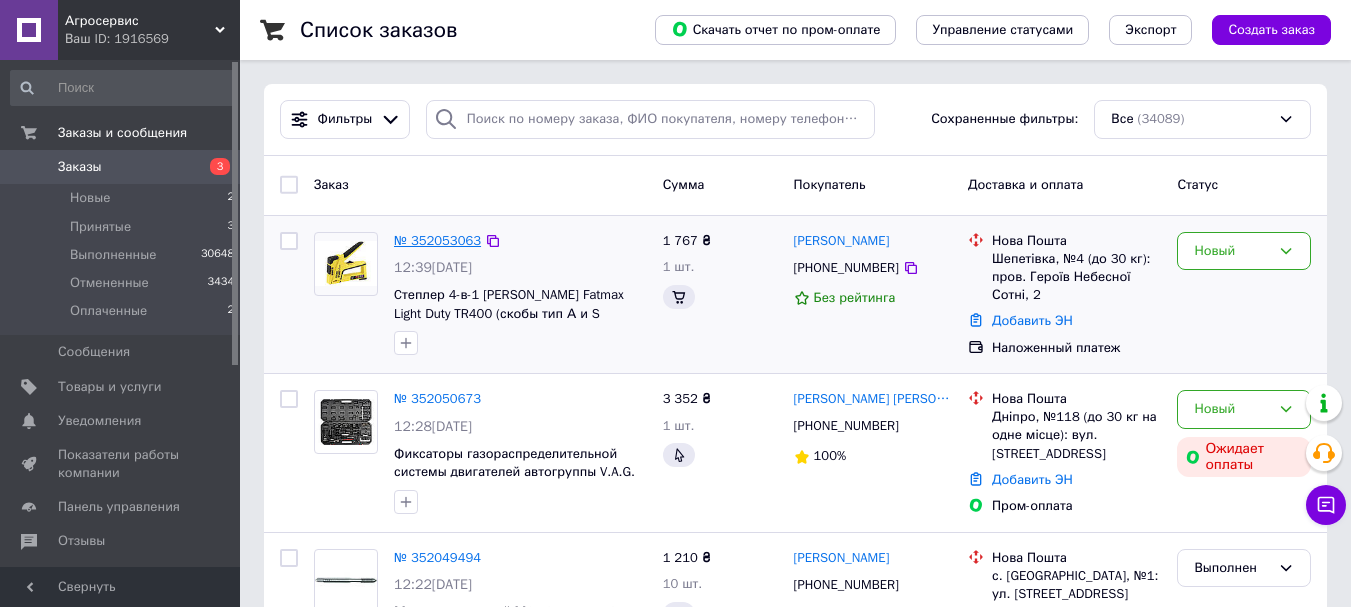 click on "№ 352053063" at bounding box center [437, 240] 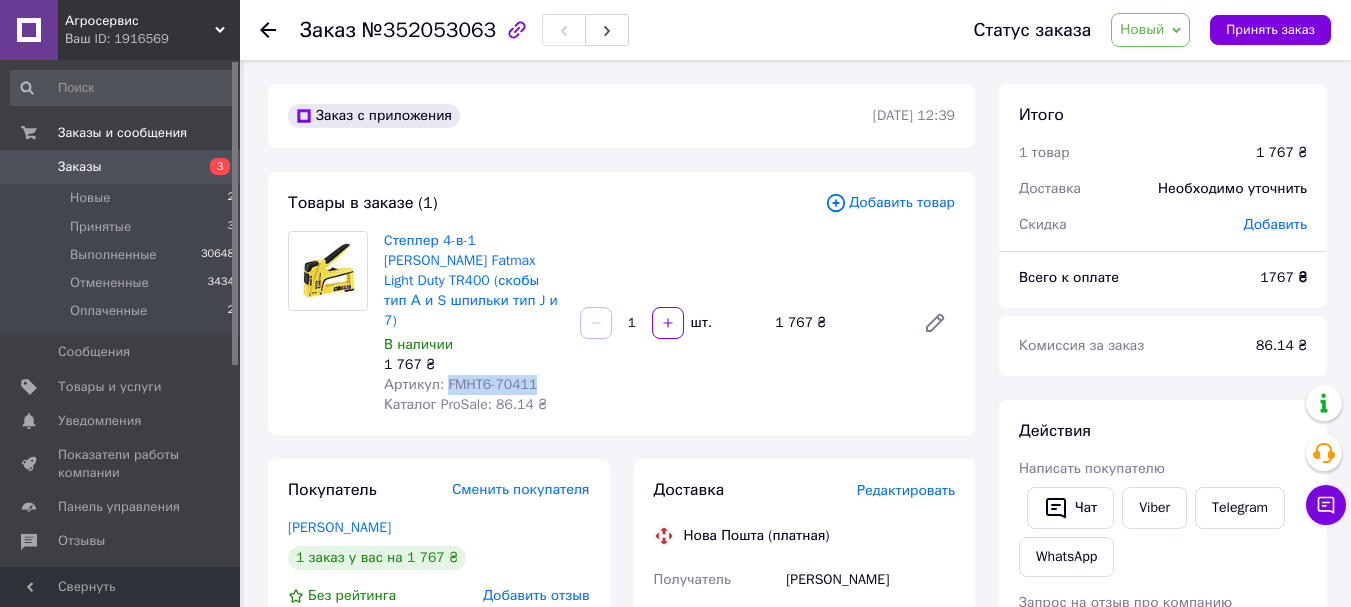 drag, startPoint x: 533, startPoint y: 363, endPoint x: 446, endPoint y: 360, distance: 87.05171 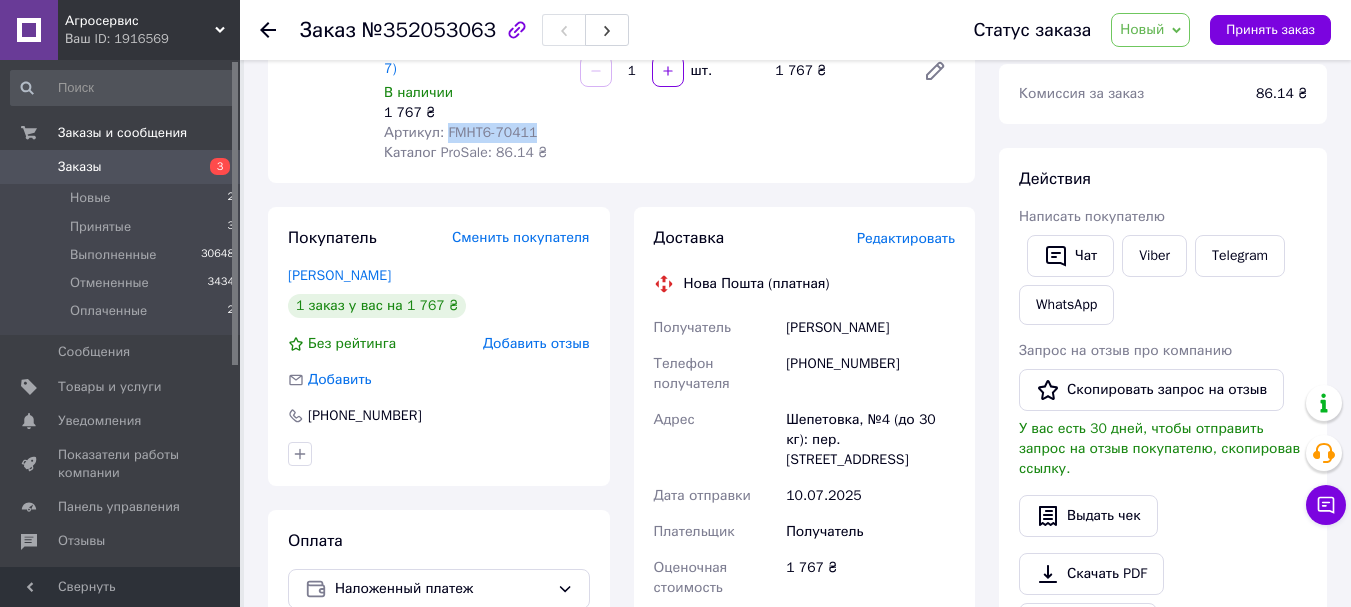 scroll, scrollTop: 400, scrollLeft: 0, axis: vertical 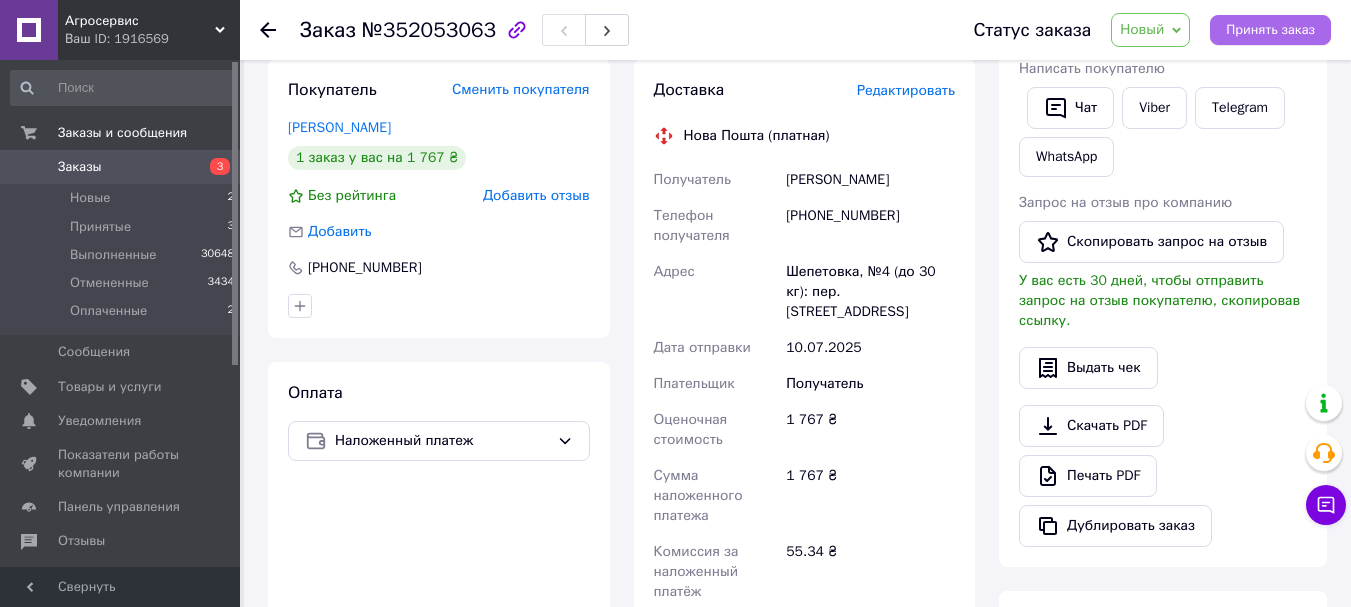 click on "Принять заказ" at bounding box center (1270, 30) 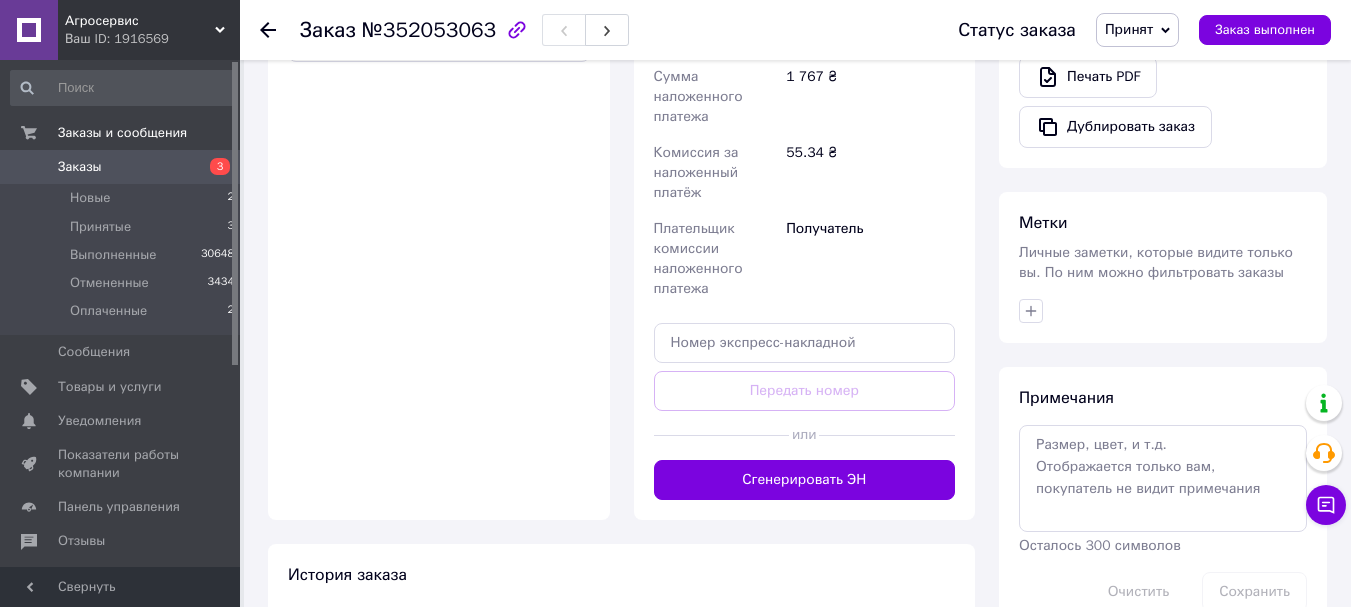 scroll, scrollTop: 800, scrollLeft: 0, axis: vertical 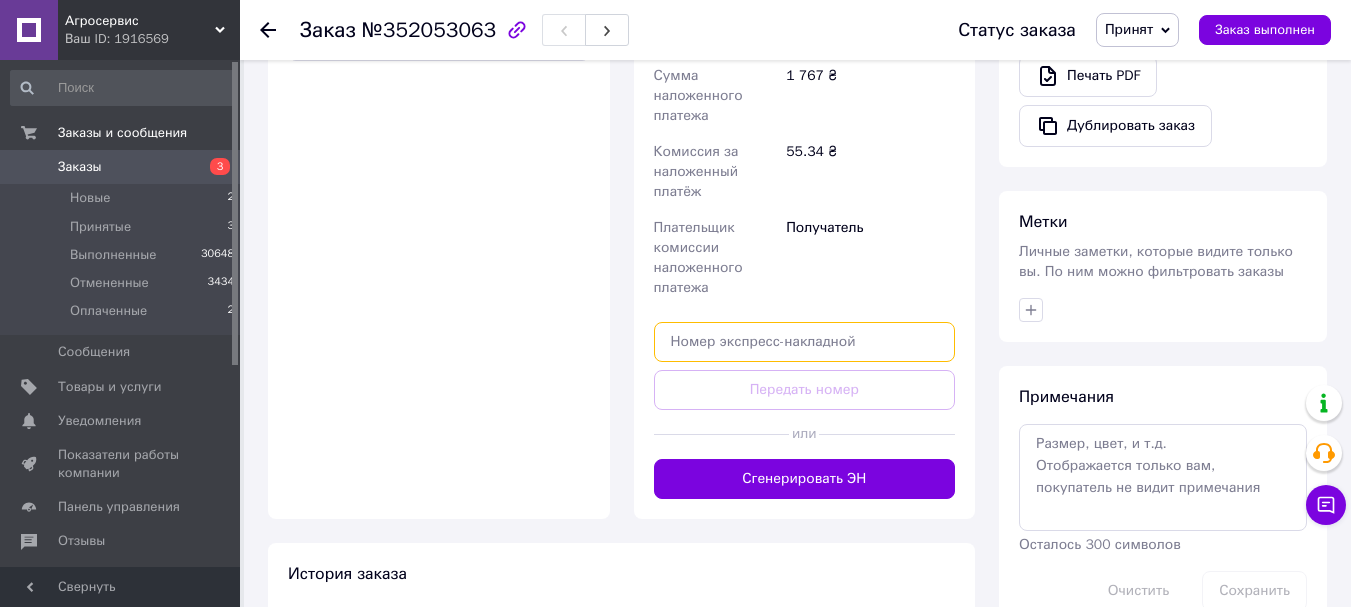 click at bounding box center (805, 342) 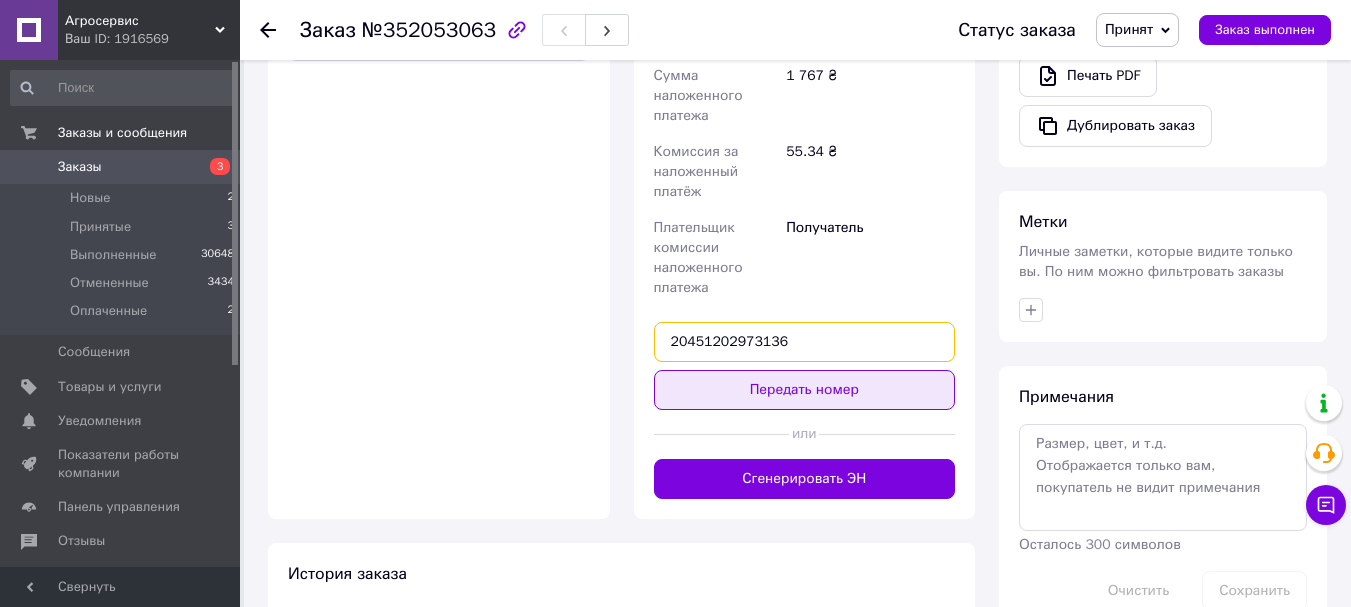 type on "20451202973136" 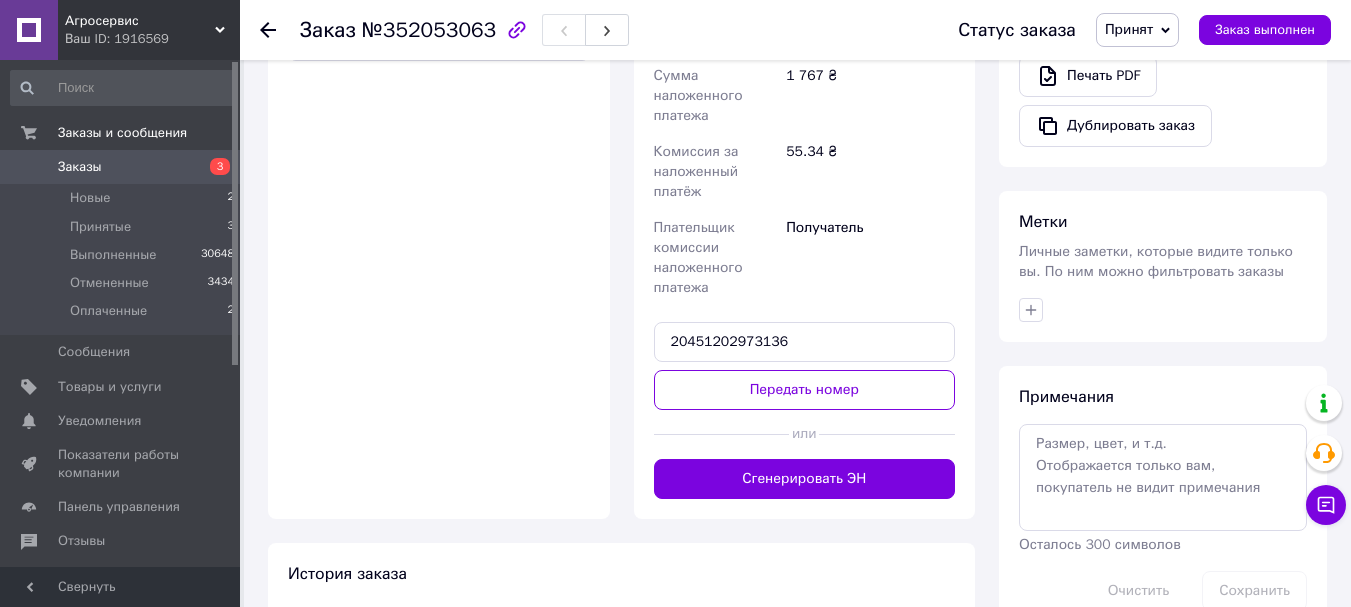 click on "Передать номер" at bounding box center (805, 390) 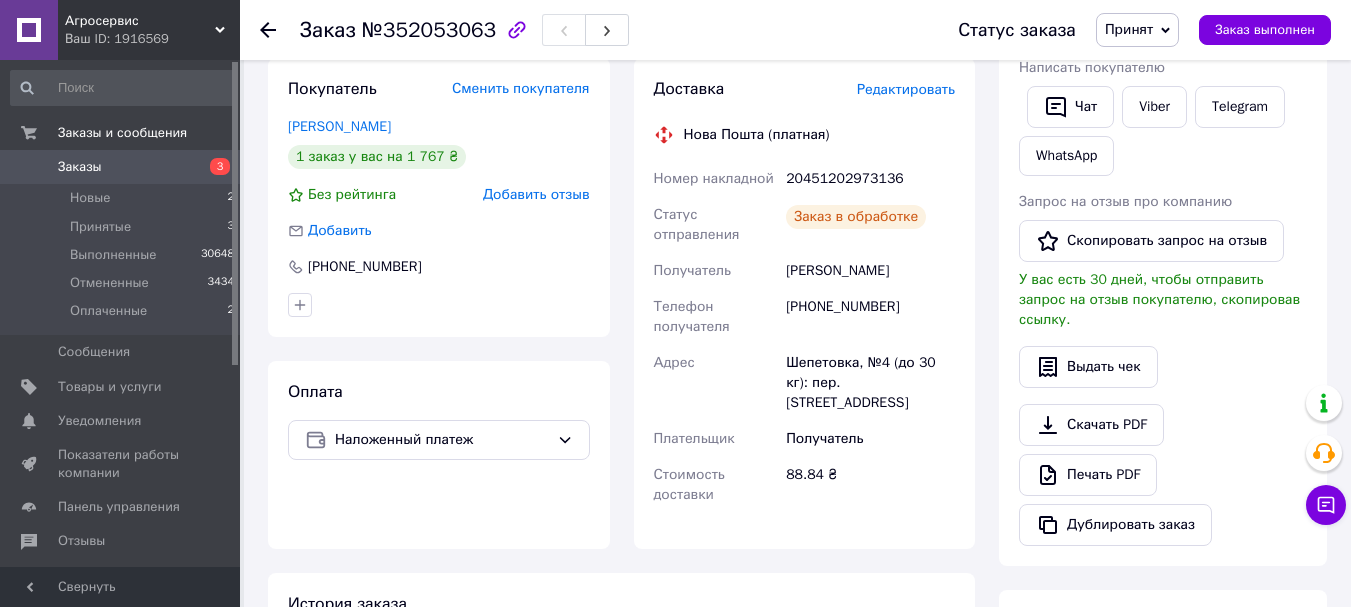 scroll, scrollTop: 400, scrollLeft: 0, axis: vertical 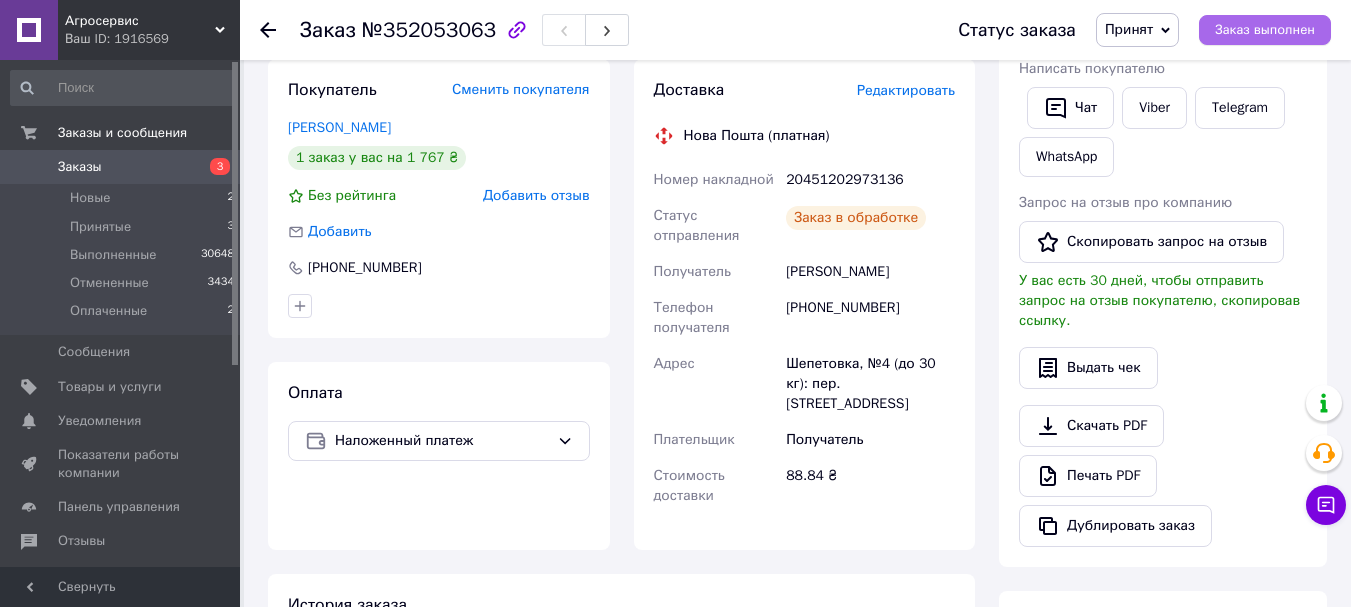 click on "Заказ выполнен" at bounding box center (1265, 30) 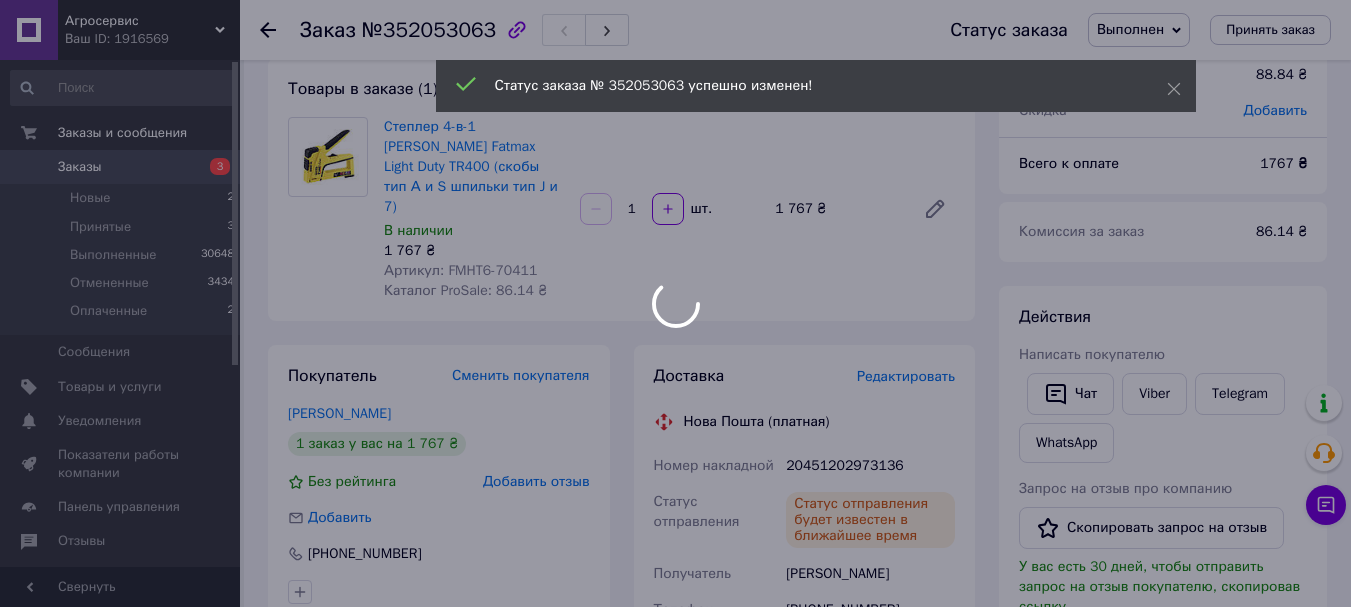 scroll, scrollTop: 100, scrollLeft: 0, axis: vertical 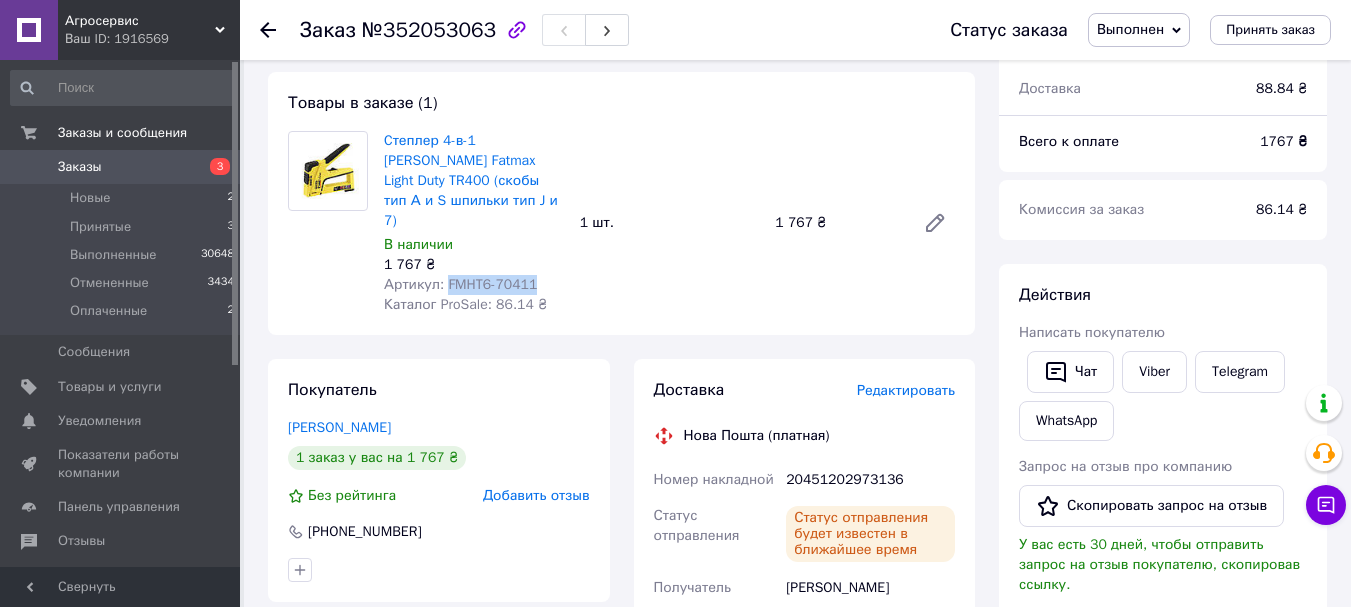 drag, startPoint x: 532, startPoint y: 263, endPoint x: 446, endPoint y: 256, distance: 86.28442 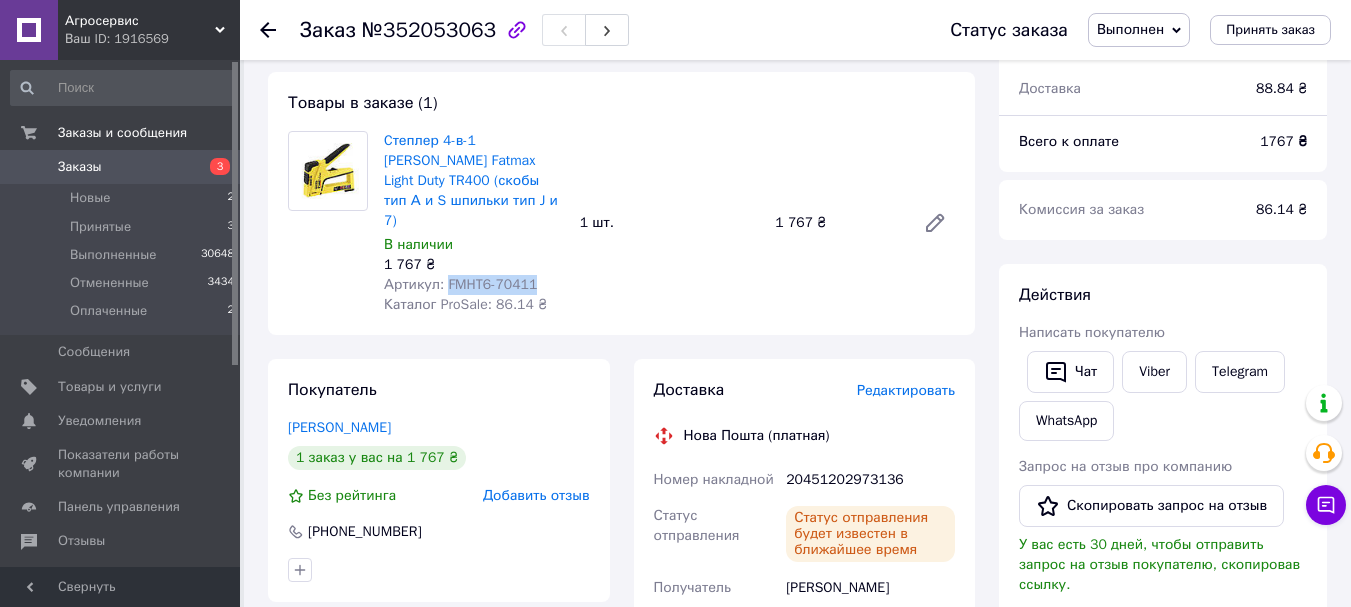 copy on "FMHT6-70411" 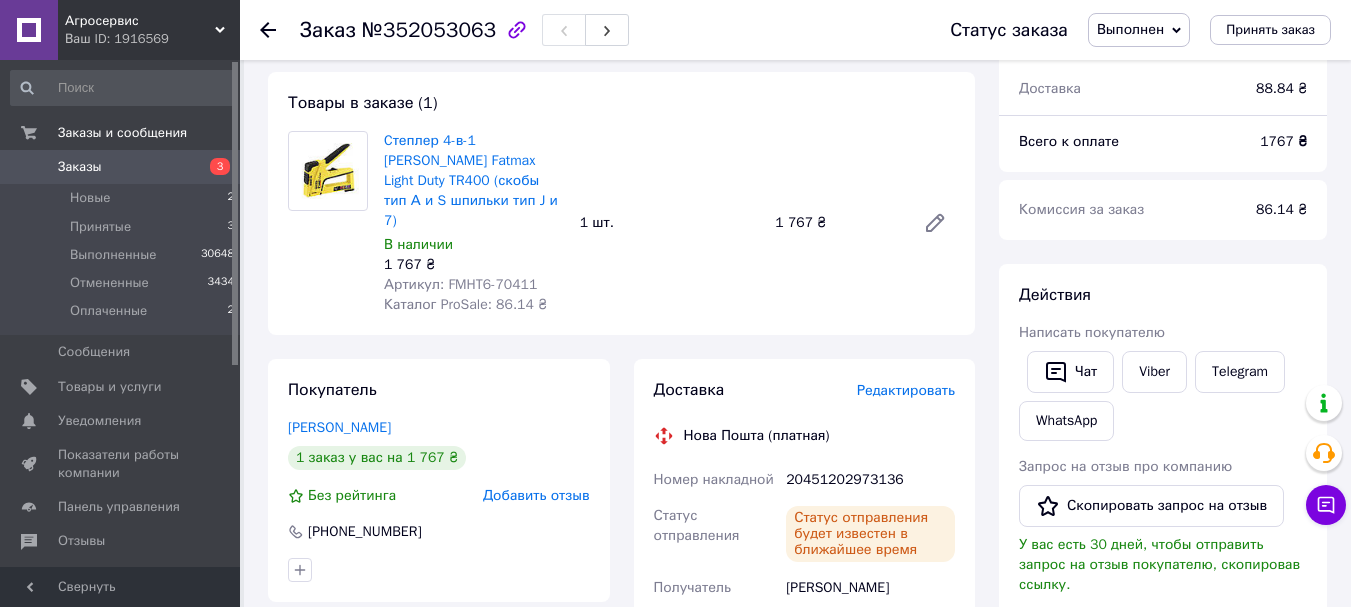 click 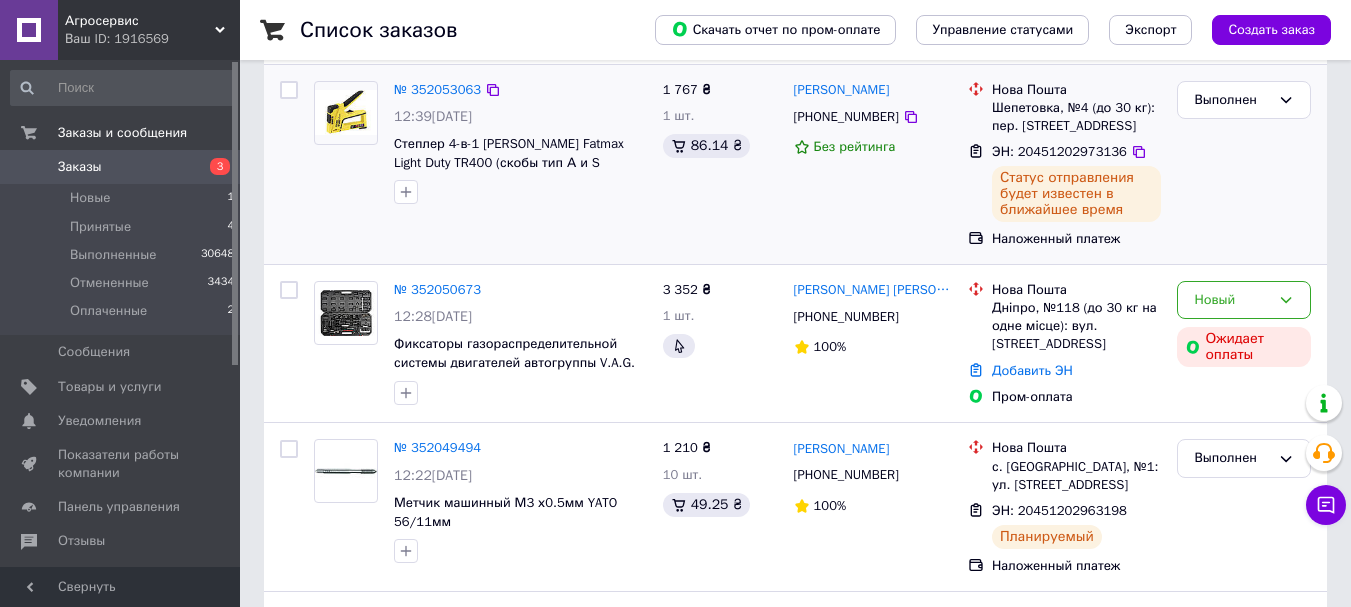 scroll, scrollTop: 200, scrollLeft: 0, axis: vertical 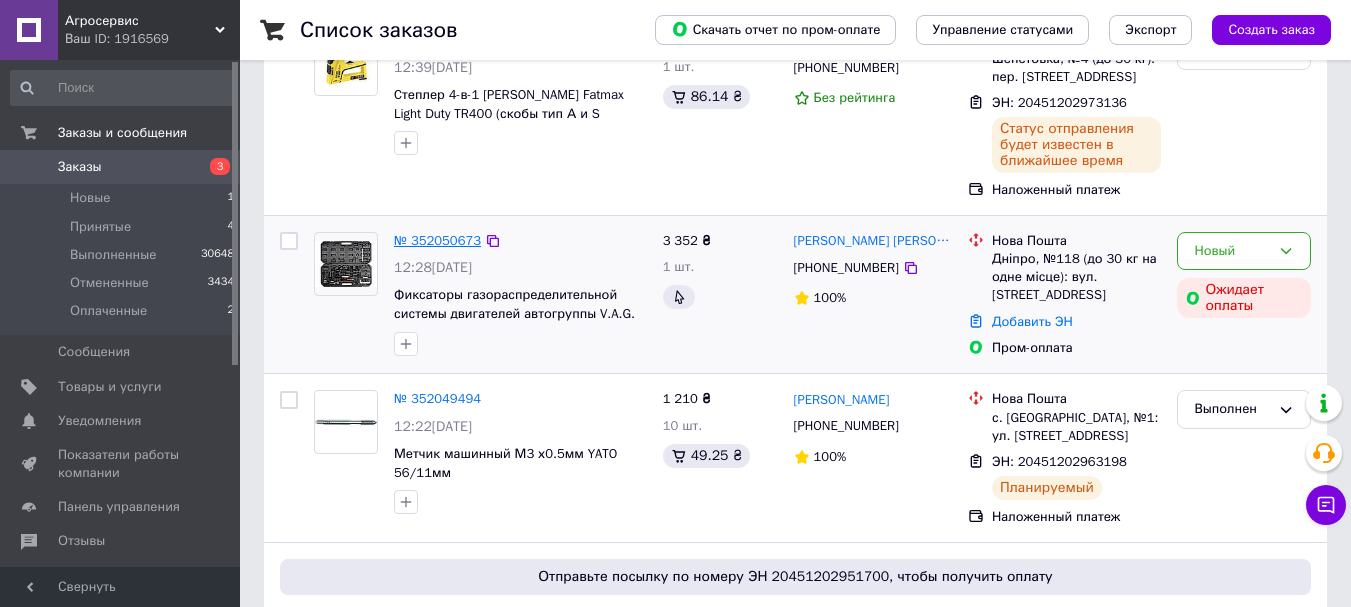 click on "№ 352050673" at bounding box center [437, 240] 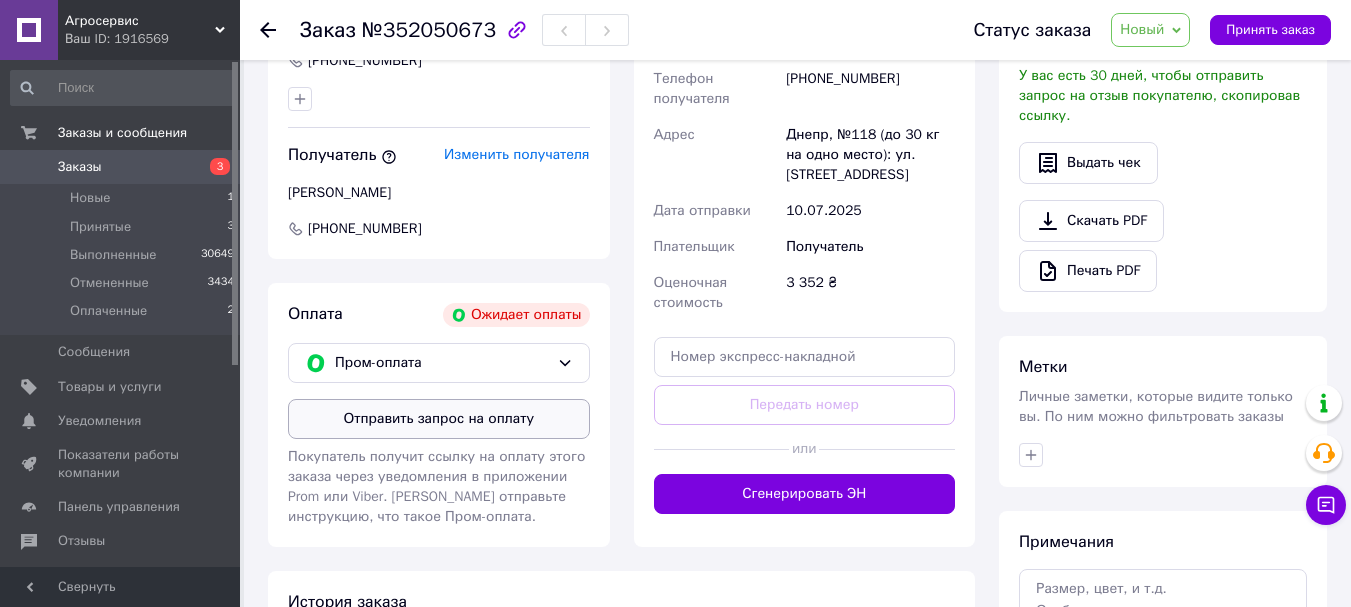 scroll, scrollTop: 600, scrollLeft: 0, axis: vertical 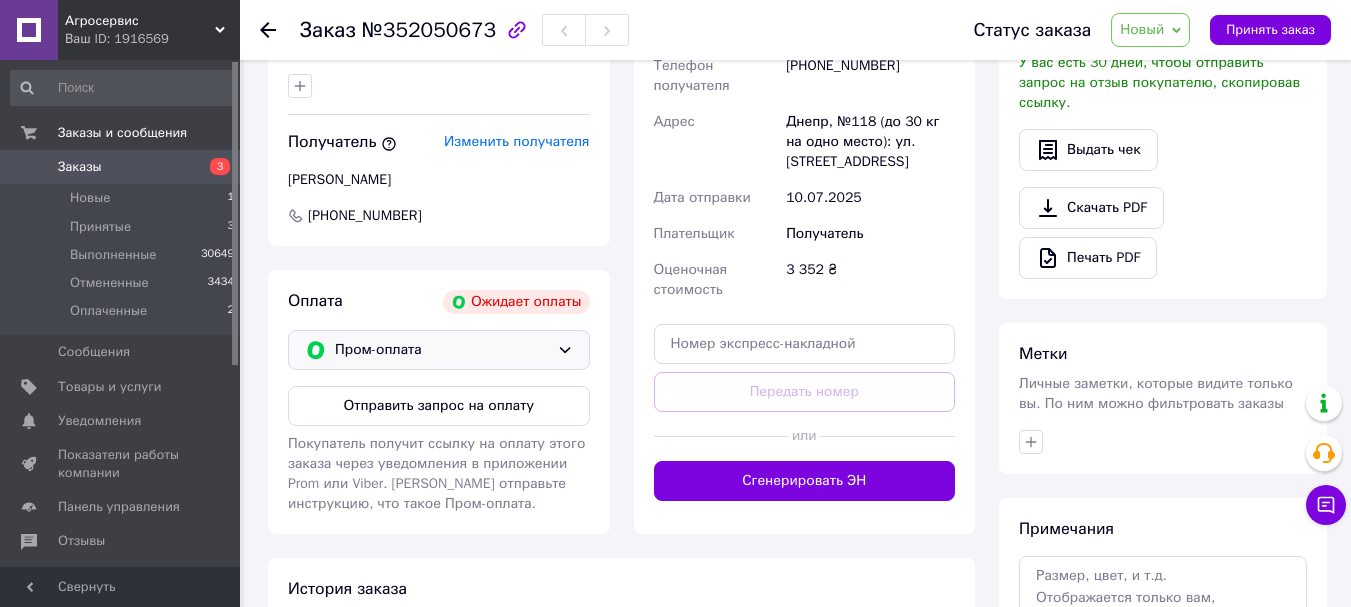 click 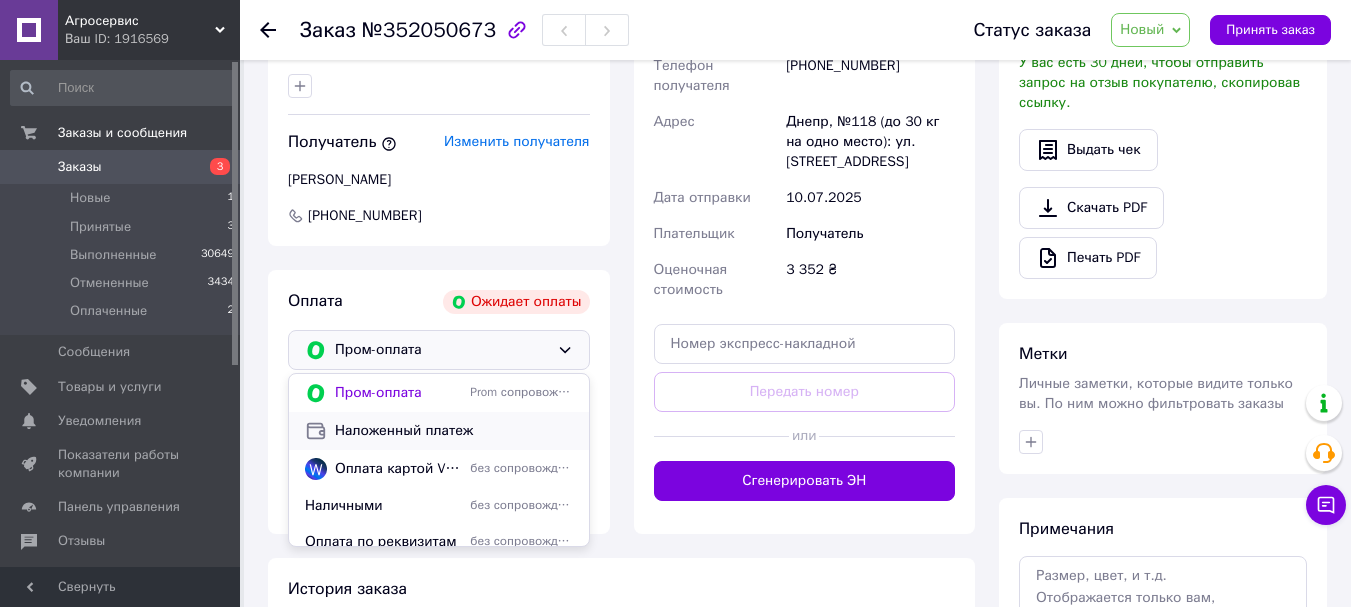 click on "Наложенный платеж" at bounding box center (454, 431) 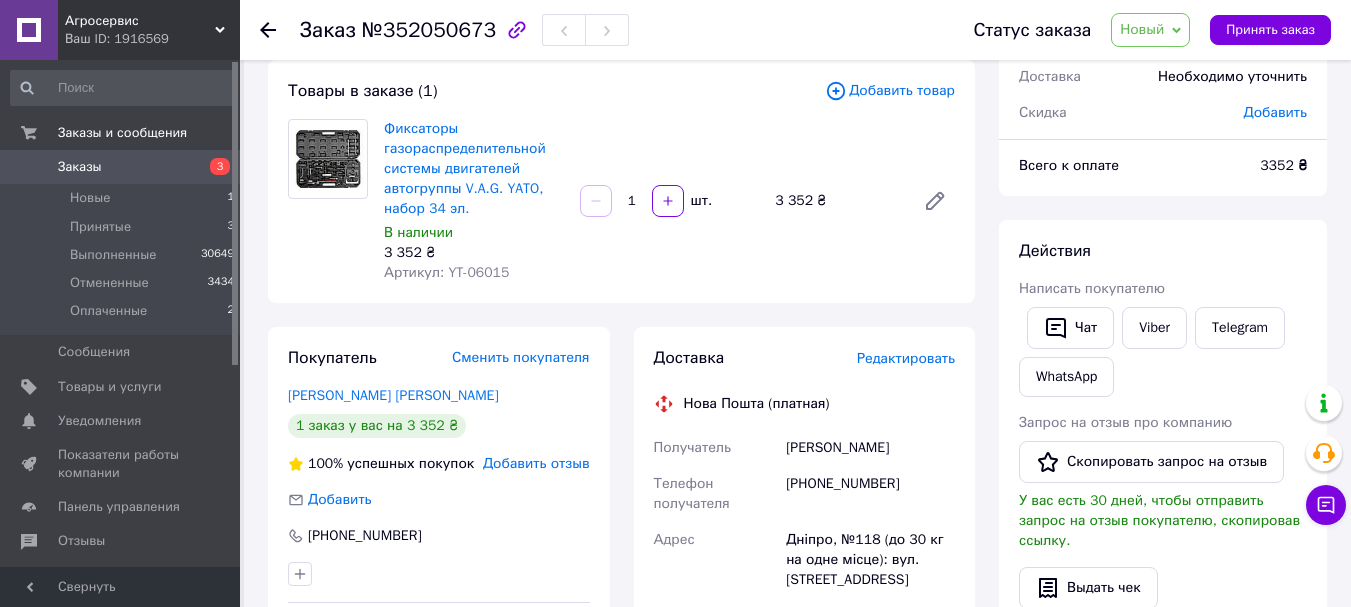 scroll, scrollTop: 100, scrollLeft: 0, axis: vertical 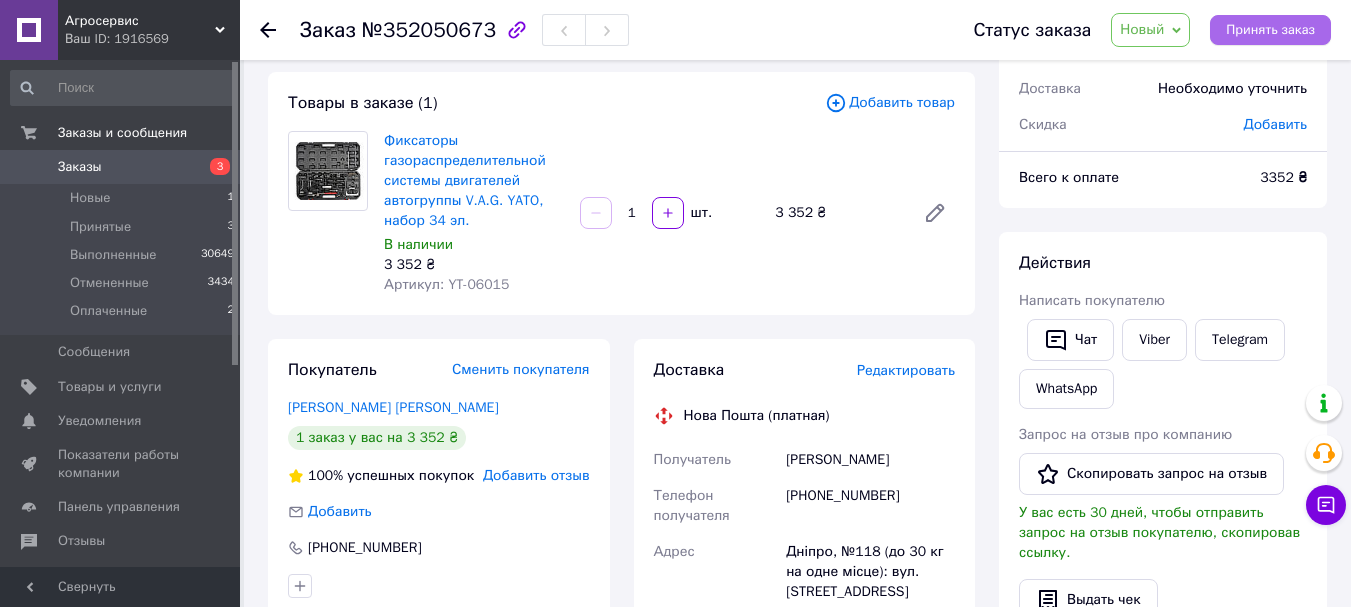 click on "Принять заказ" at bounding box center (1270, 30) 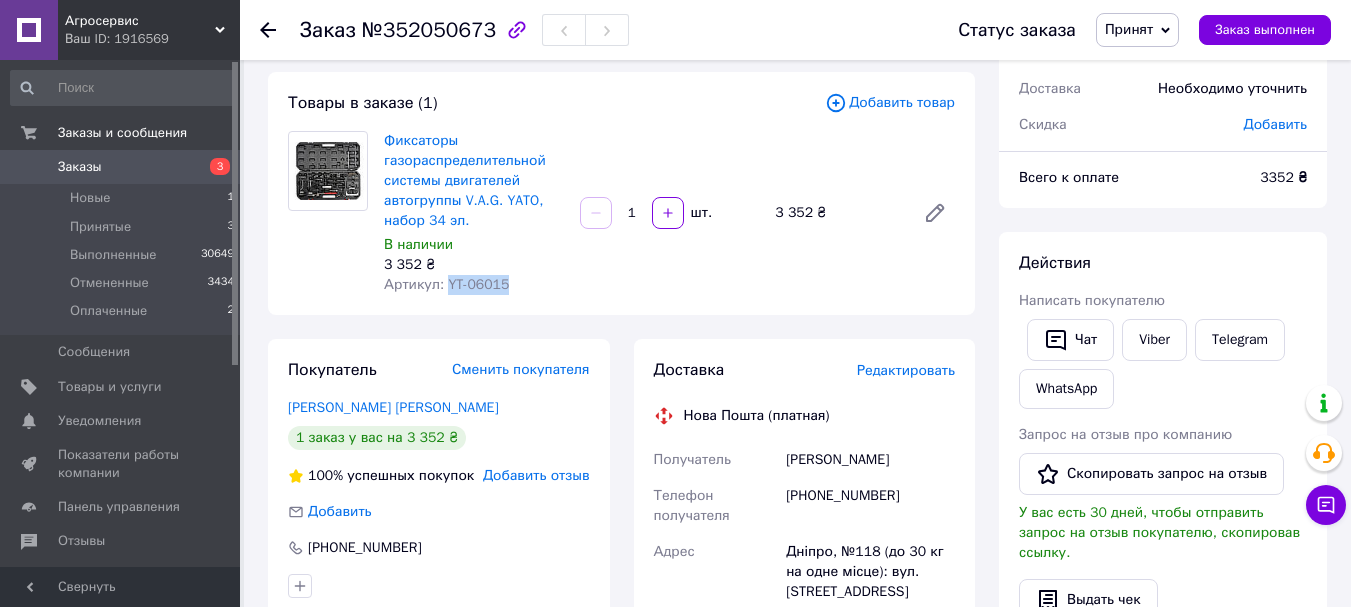 drag, startPoint x: 507, startPoint y: 289, endPoint x: 443, endPoint y: 279, distance: 64.77654 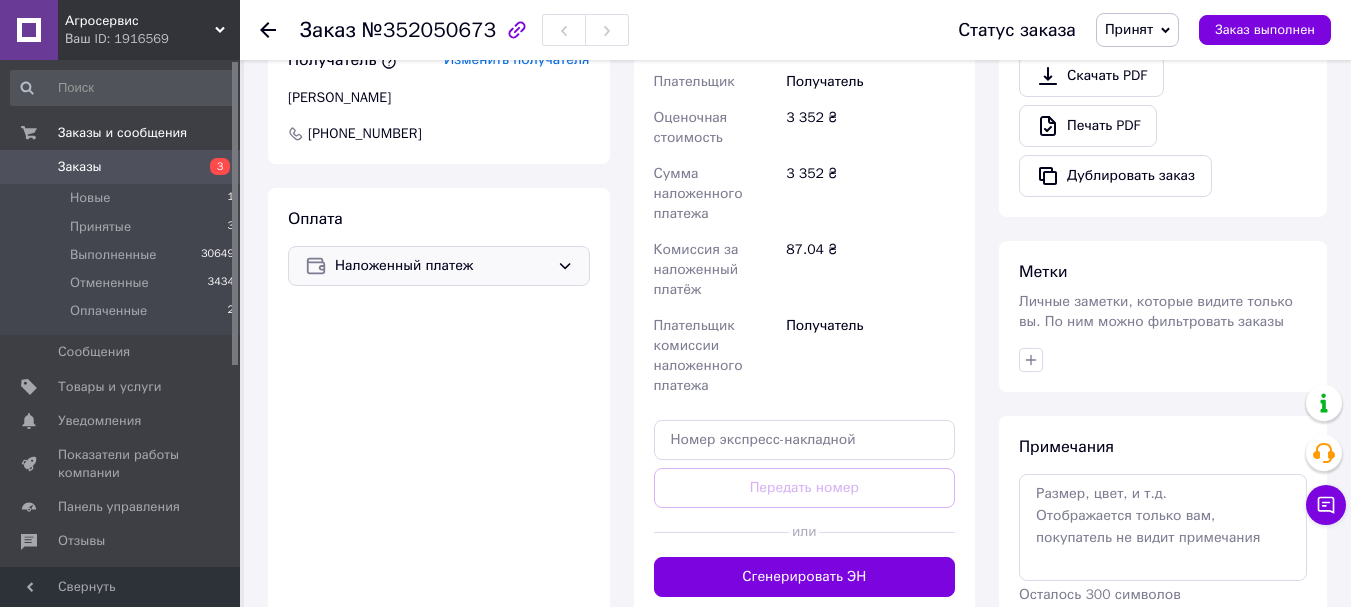 scroll, scrollTop: 700, scrollLeft: 0, axis: vertical 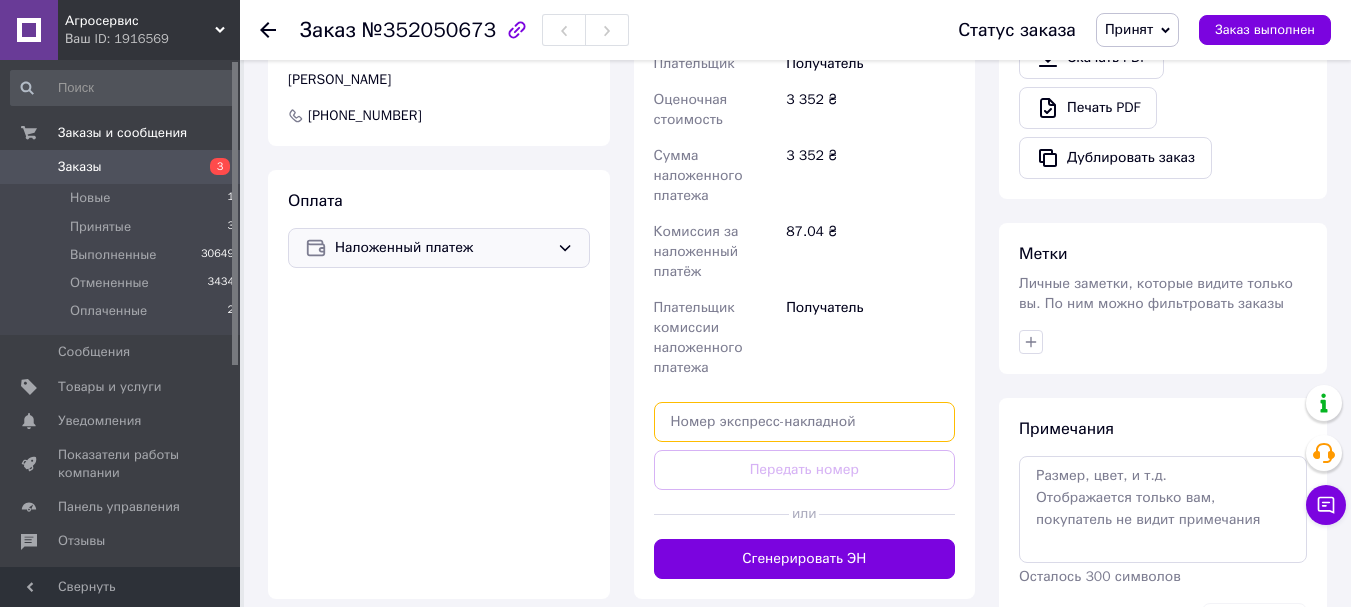 click at bounding box center (805, 422) 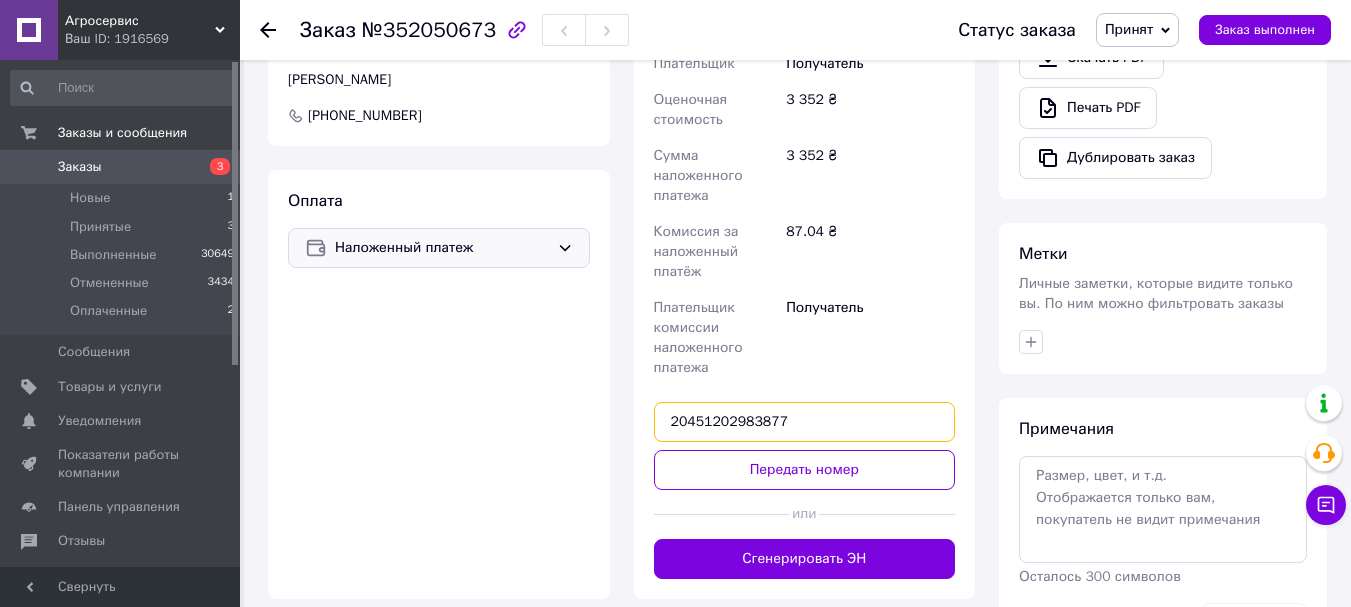 type on "20451202983877" 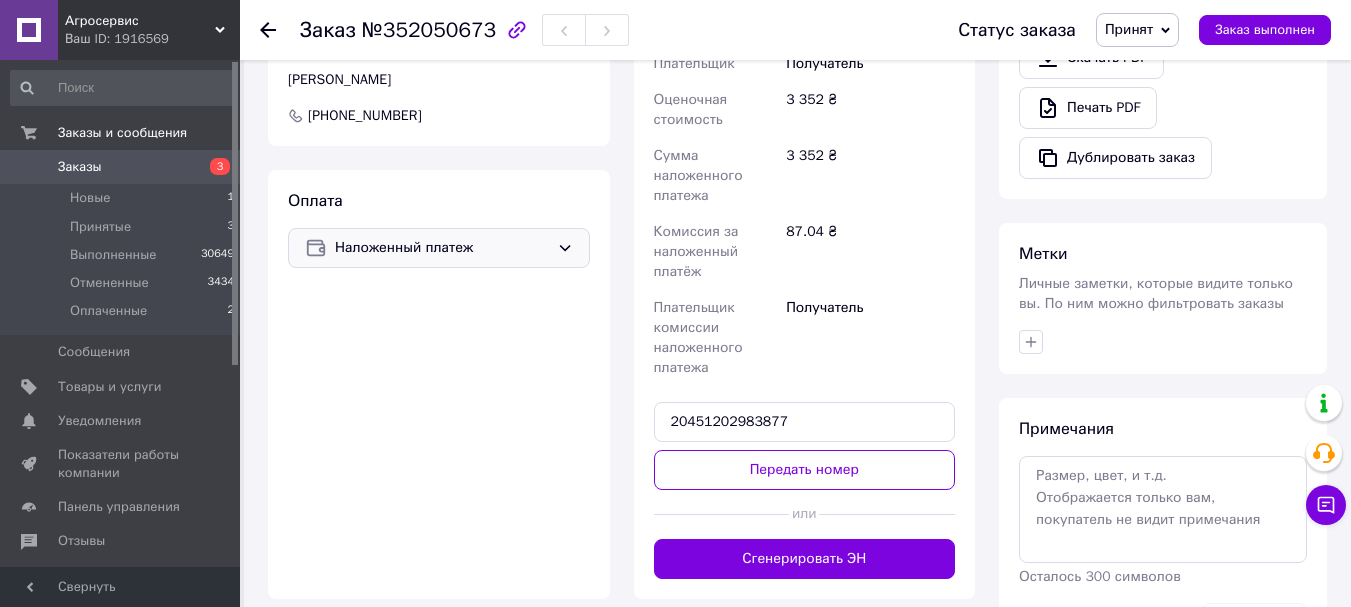 click on "Передать номер" at bounding box center (805, 470) 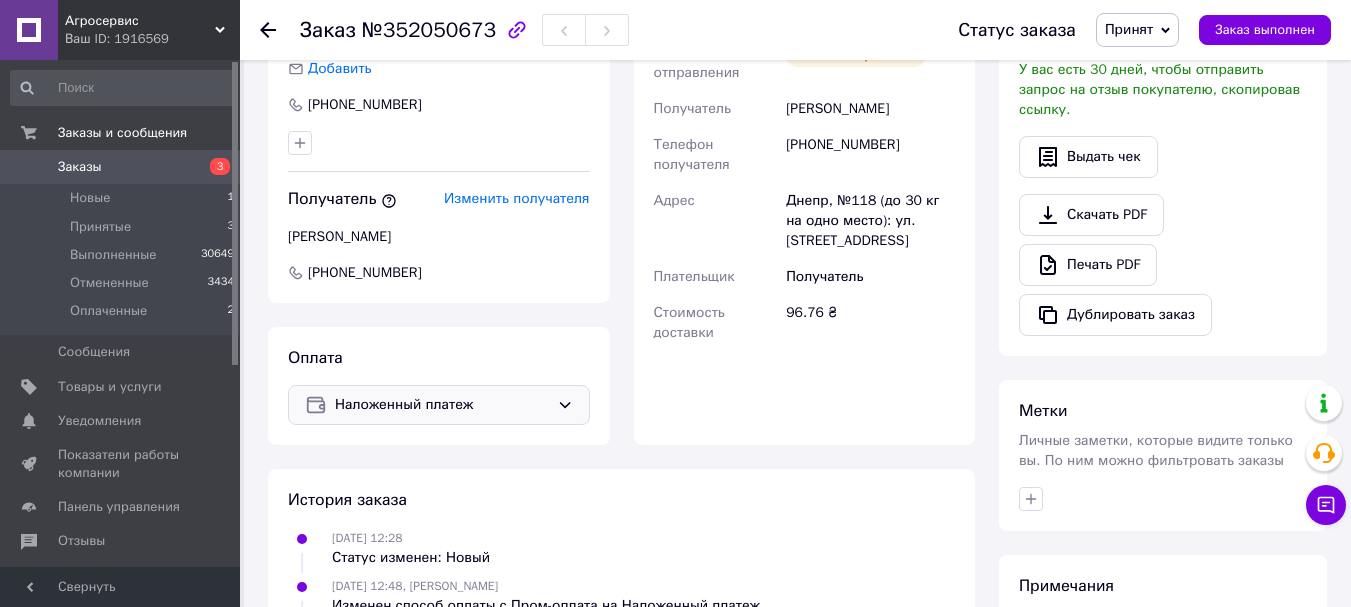 scroll, scrollTop: 200, scrollLeft: 0, axis: vertical 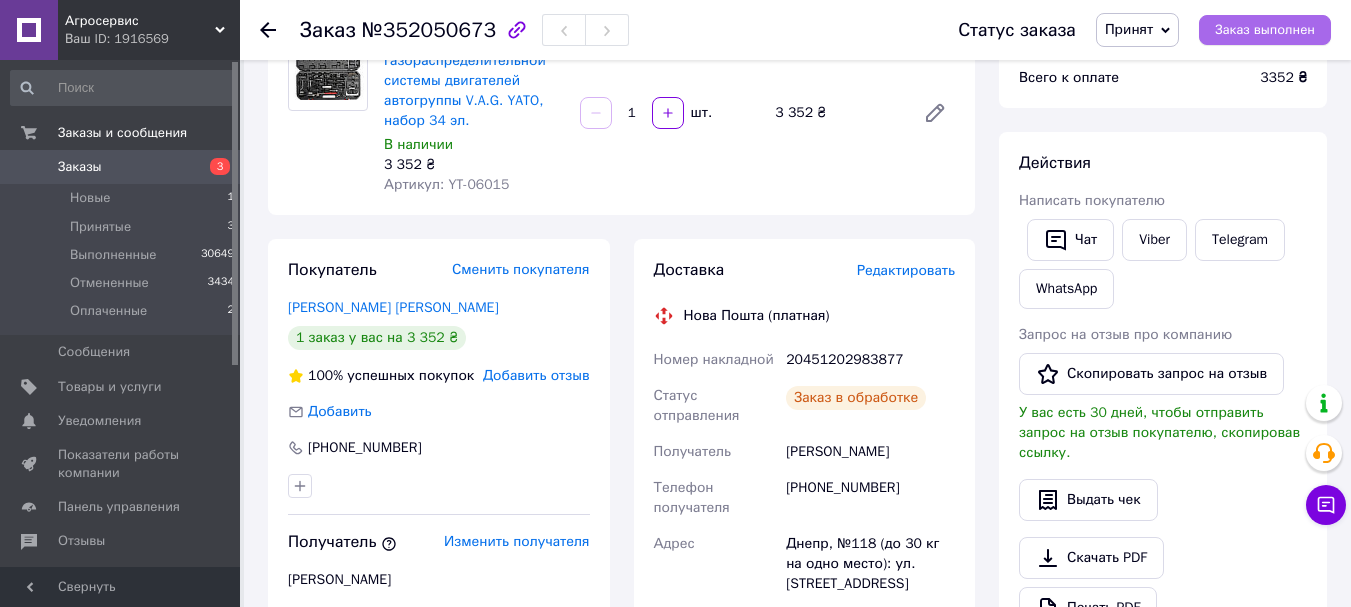 click on "Заказ выполнен" at bounding box center [1265, 30] 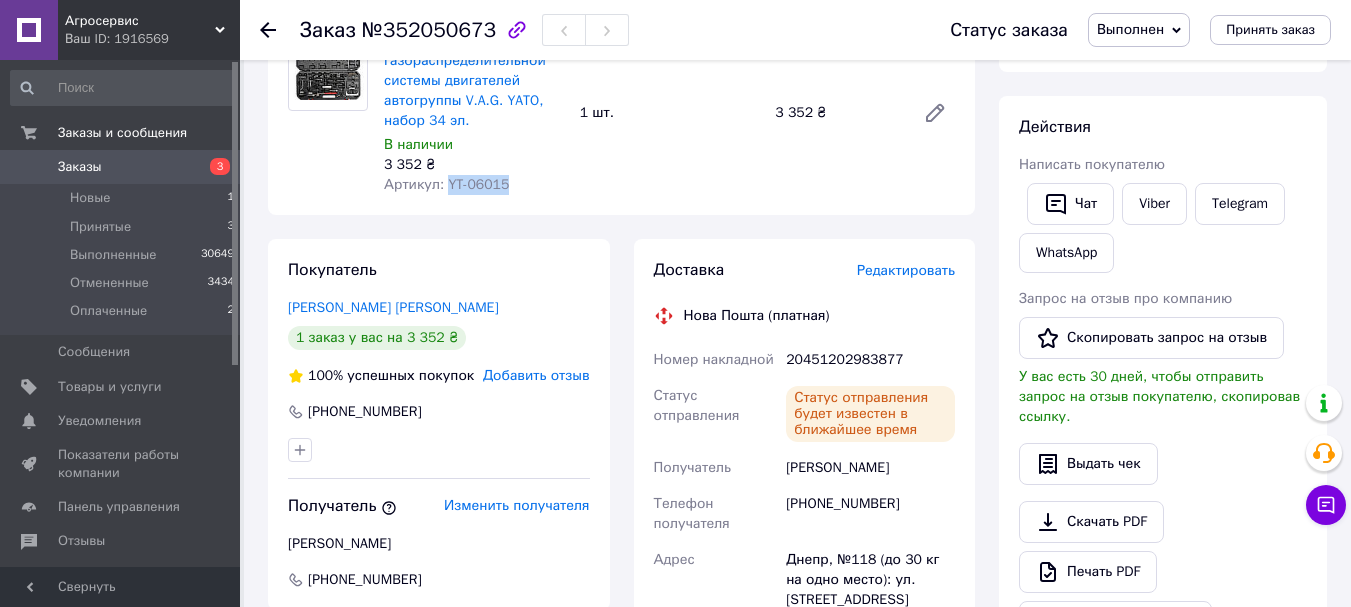 drag, startPoint x: 486, startPoint y: 185, endPoint x: 443, endPoint y: 187, distance: 43.046486 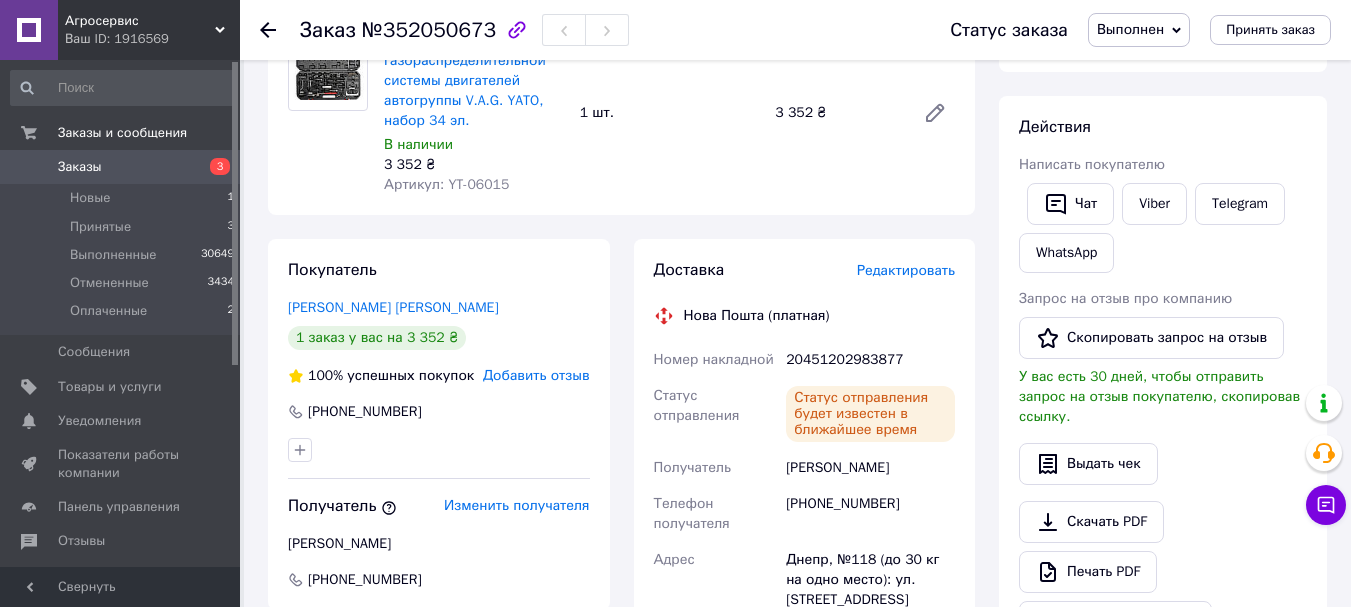 click 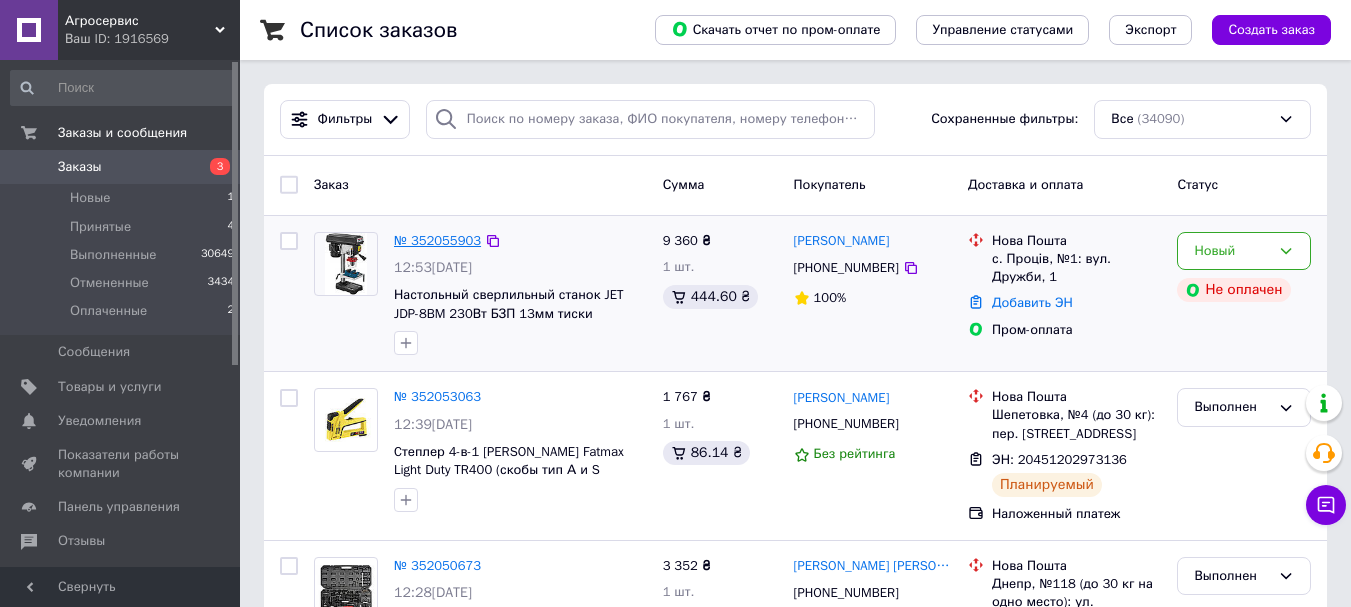 click on "№ 352055903" at bounding box center [437, 240] 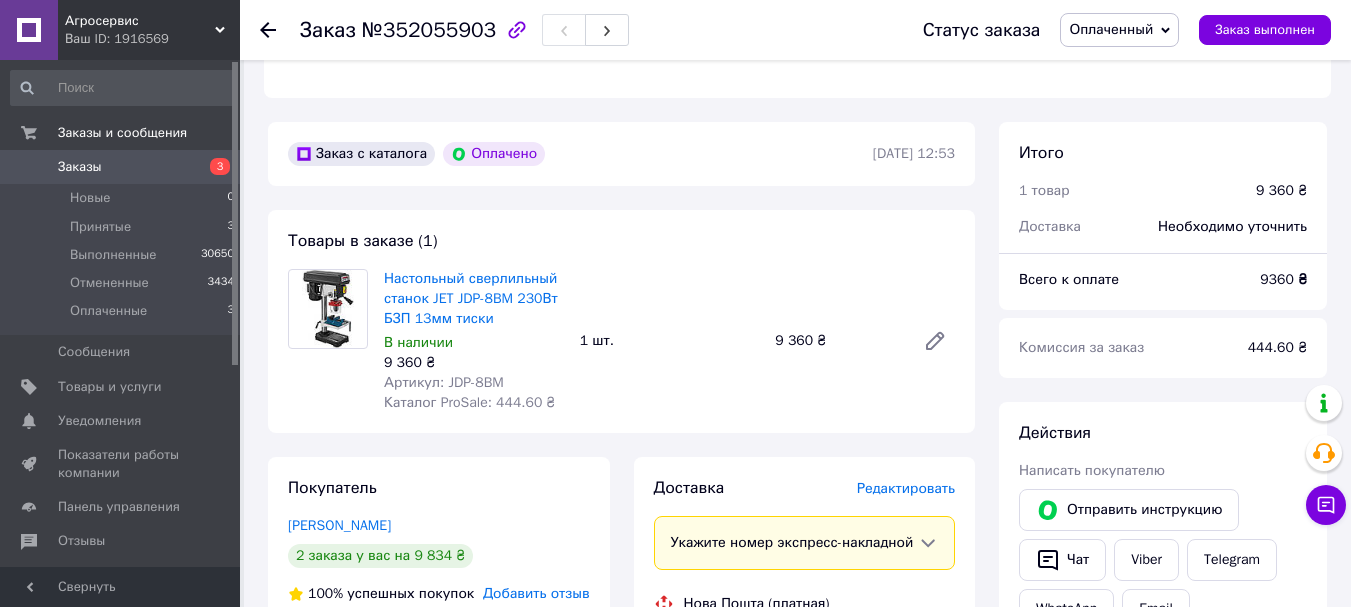 scroll, scrollTop: 600, scrollLeft: 0, axis: vertical 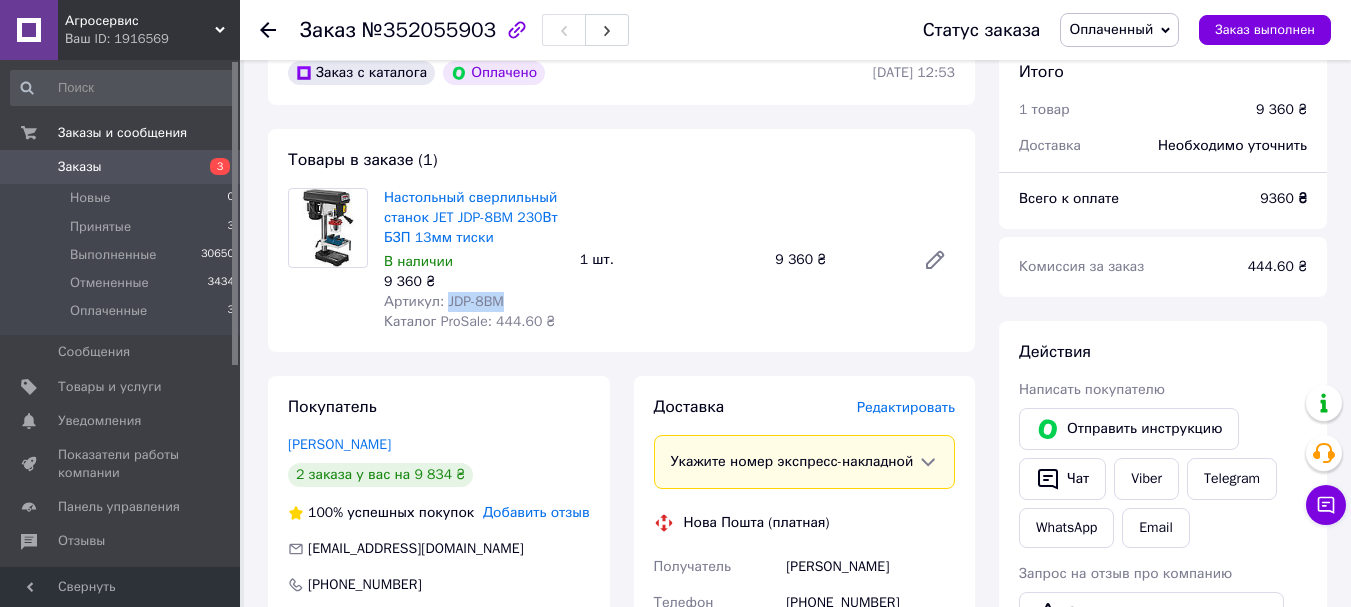 drag, startPoint x: 497, startPoint y: 303, endPoint x: 442, endPoint y: 296, distance: 55.443665 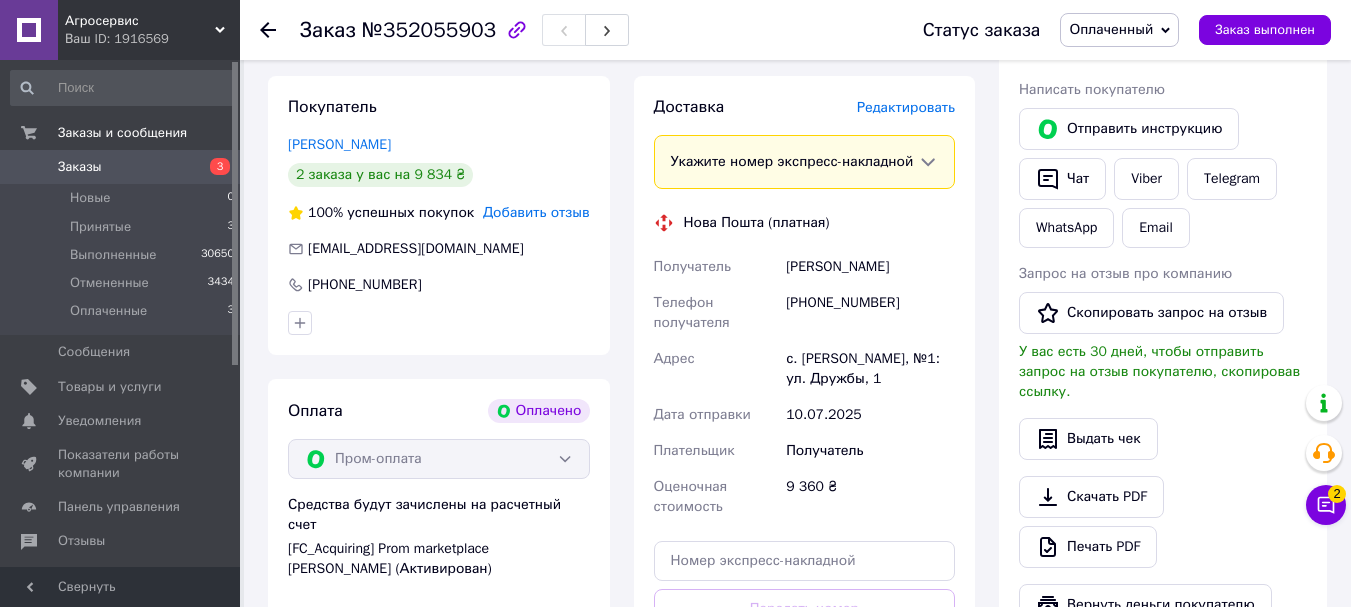 scroll, scrollTop: 800, scrollLeft: 0, axis: vertical 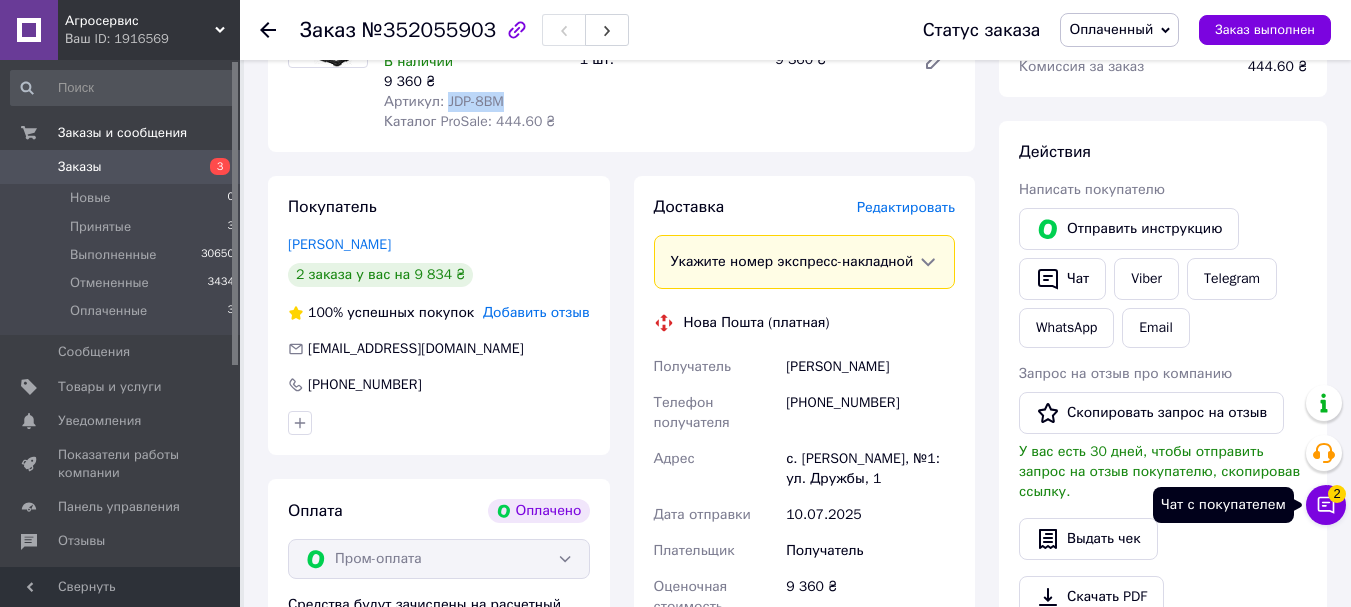 click 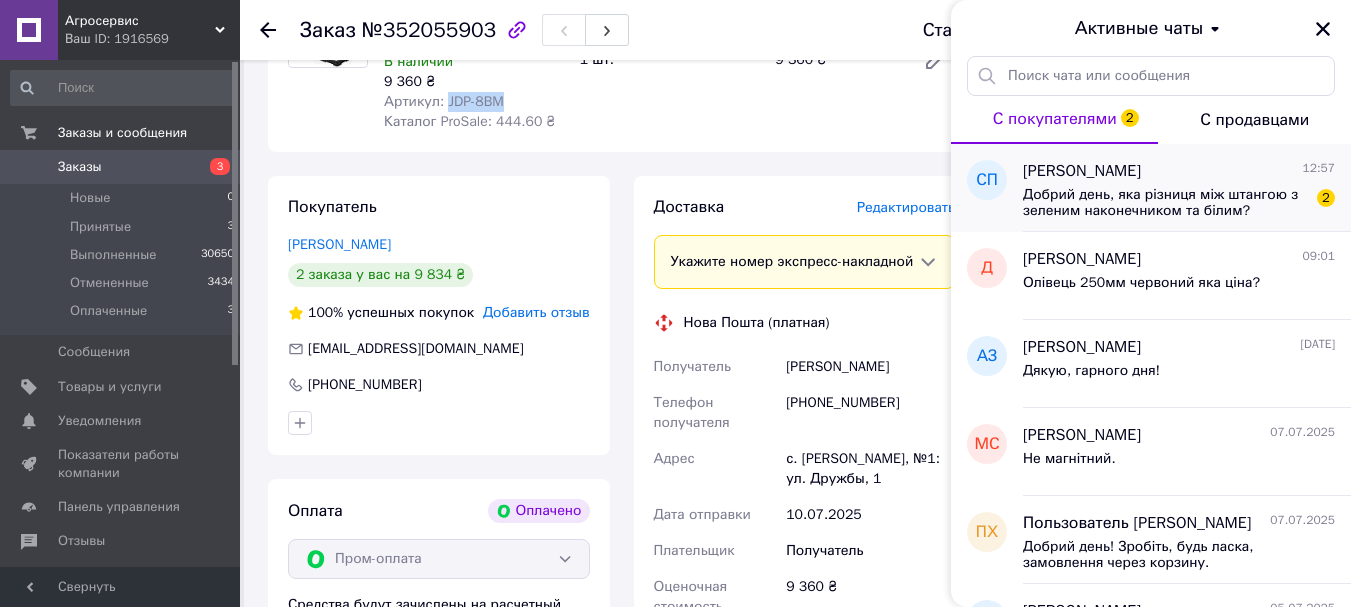click on "[PERSON_NAME]" at bounding box center [1082, 171] 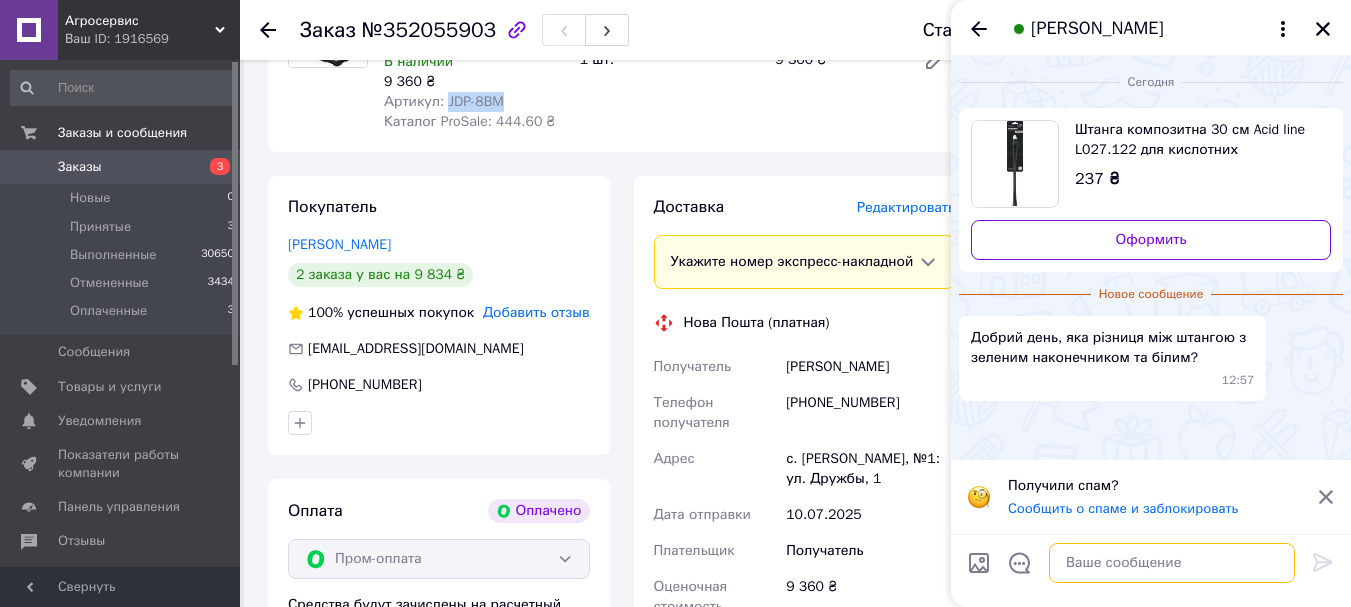 click at bounding box center (1172, 563) 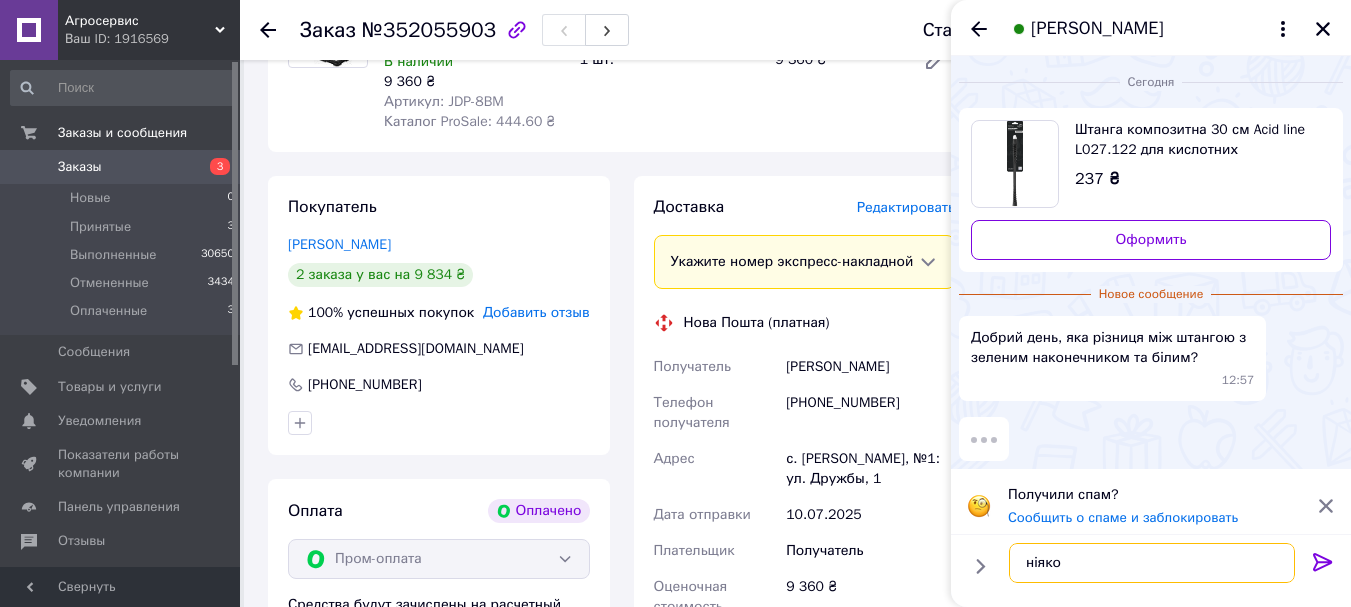 type on "ніякої" 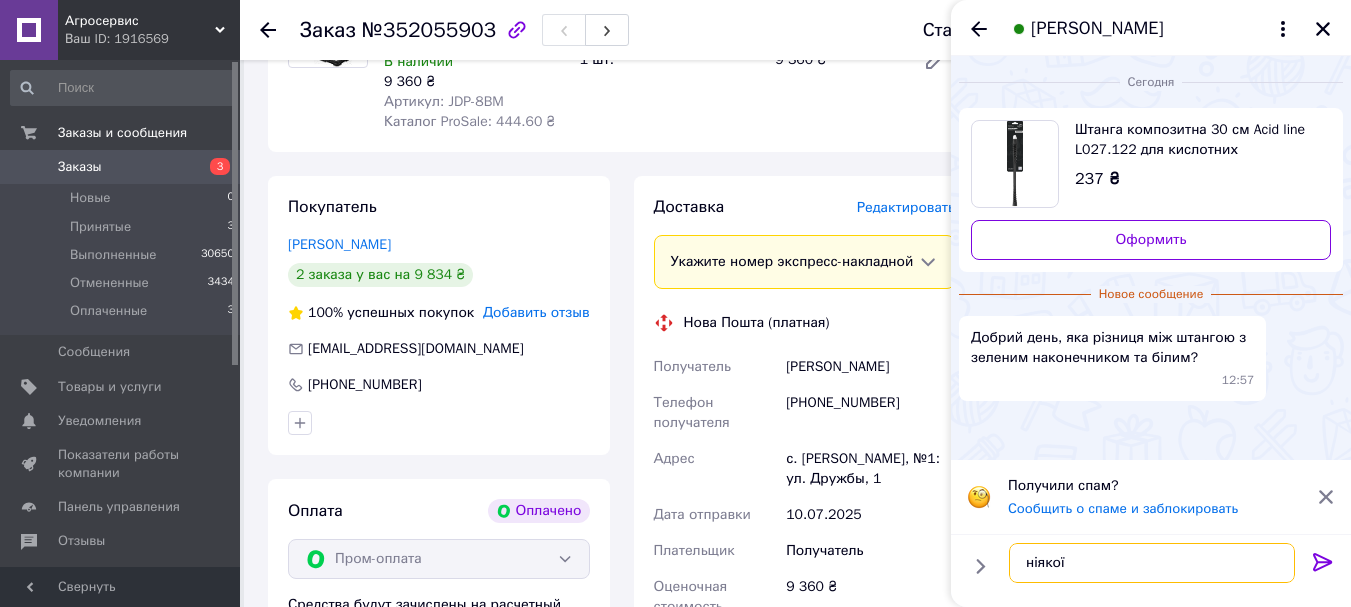 type 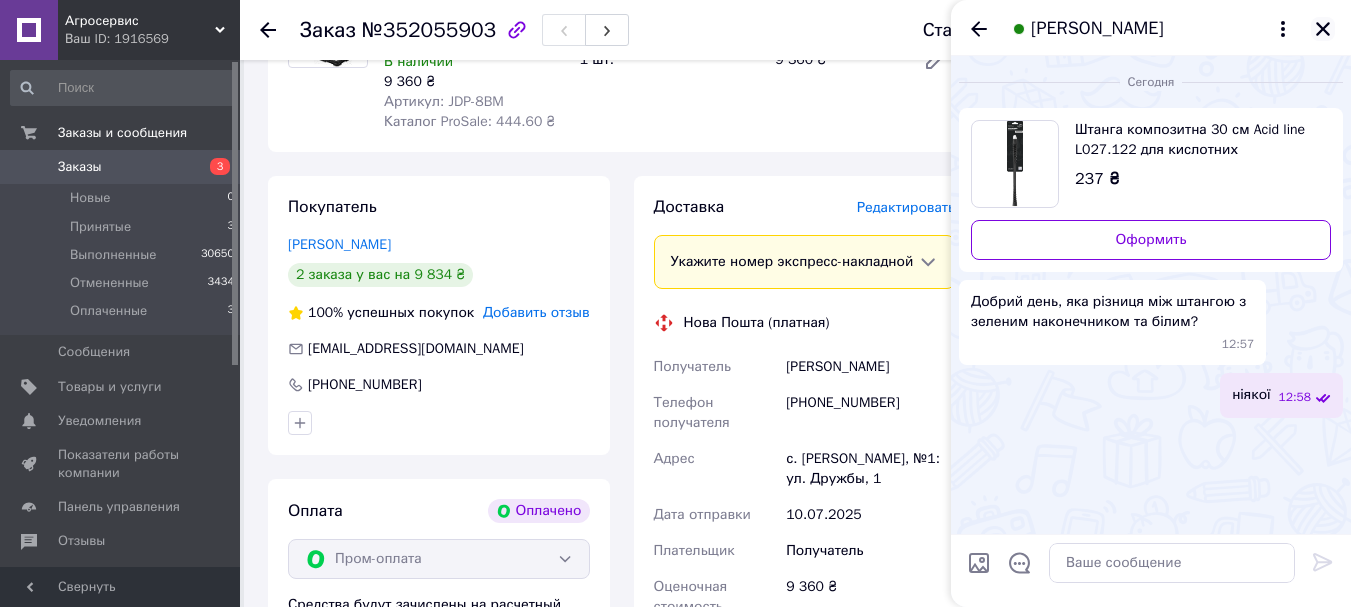click 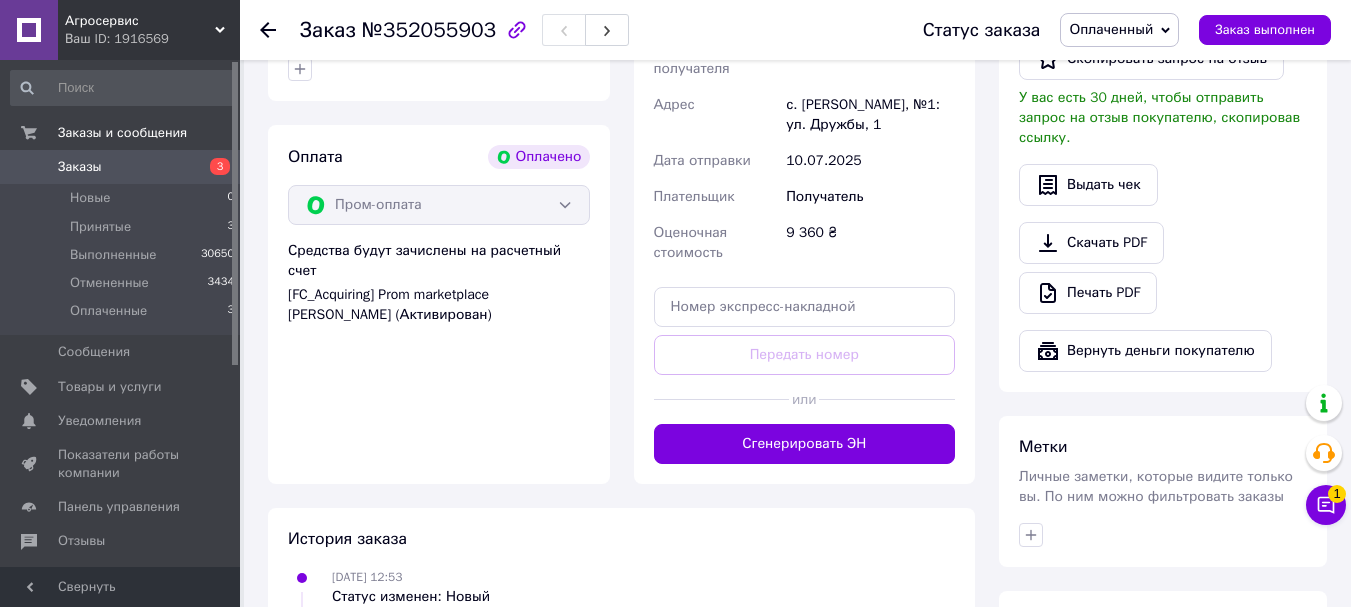 scroll, scrollTop: 1200, scrollLeft: 0, axis: vertical 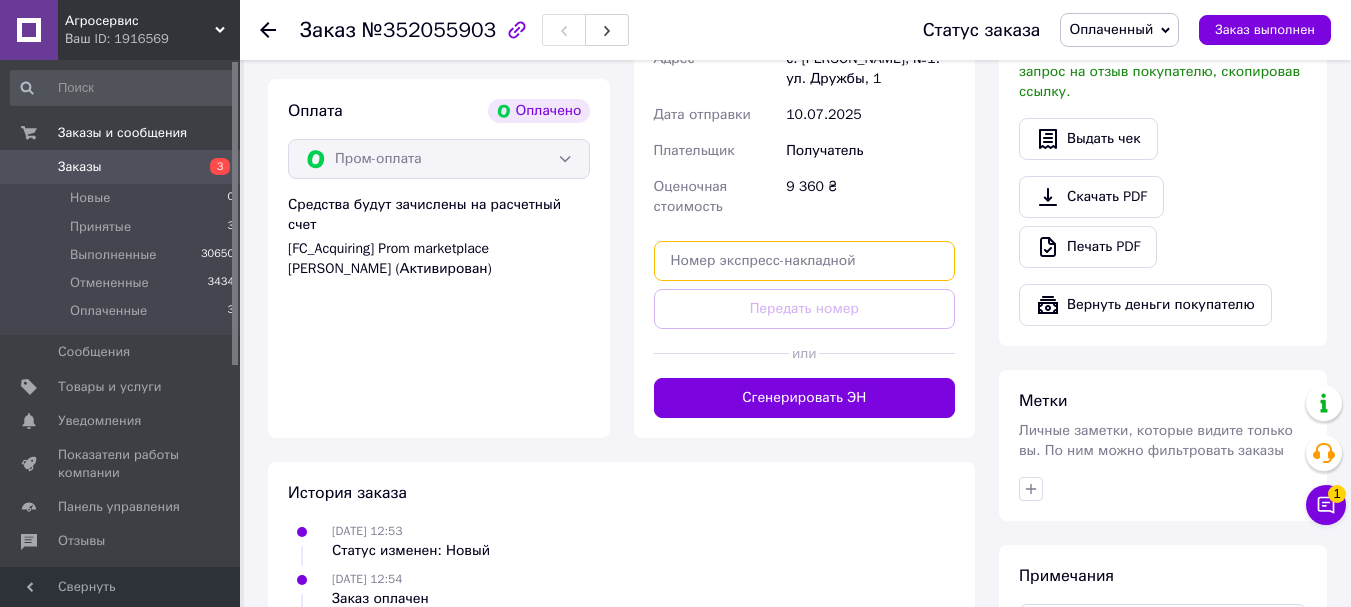 click at bounding box center [805, 261] 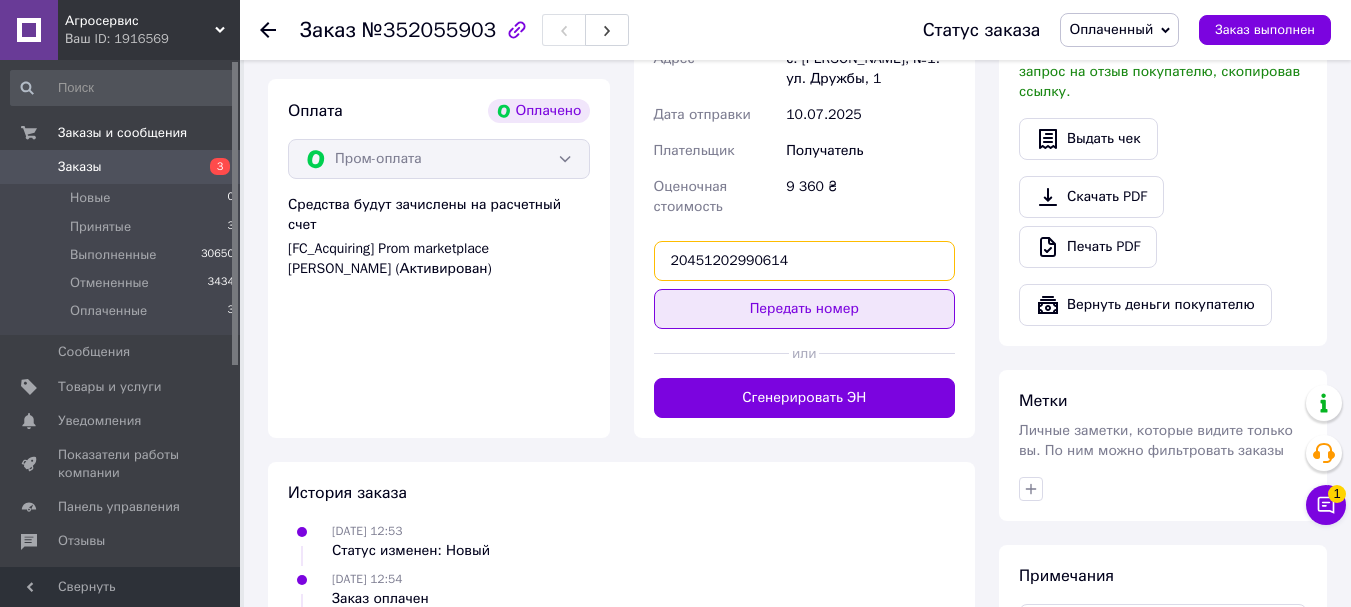 type on "20451202990614" 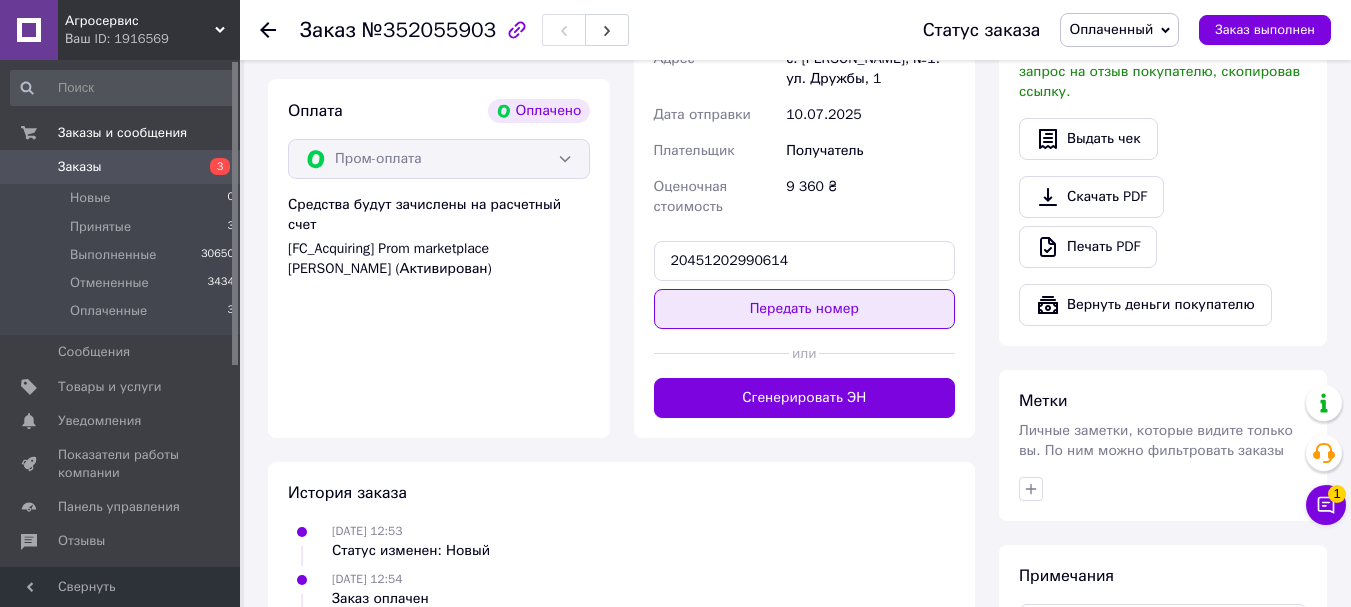 click on "Передать номер" at bounding box center (805, 309) 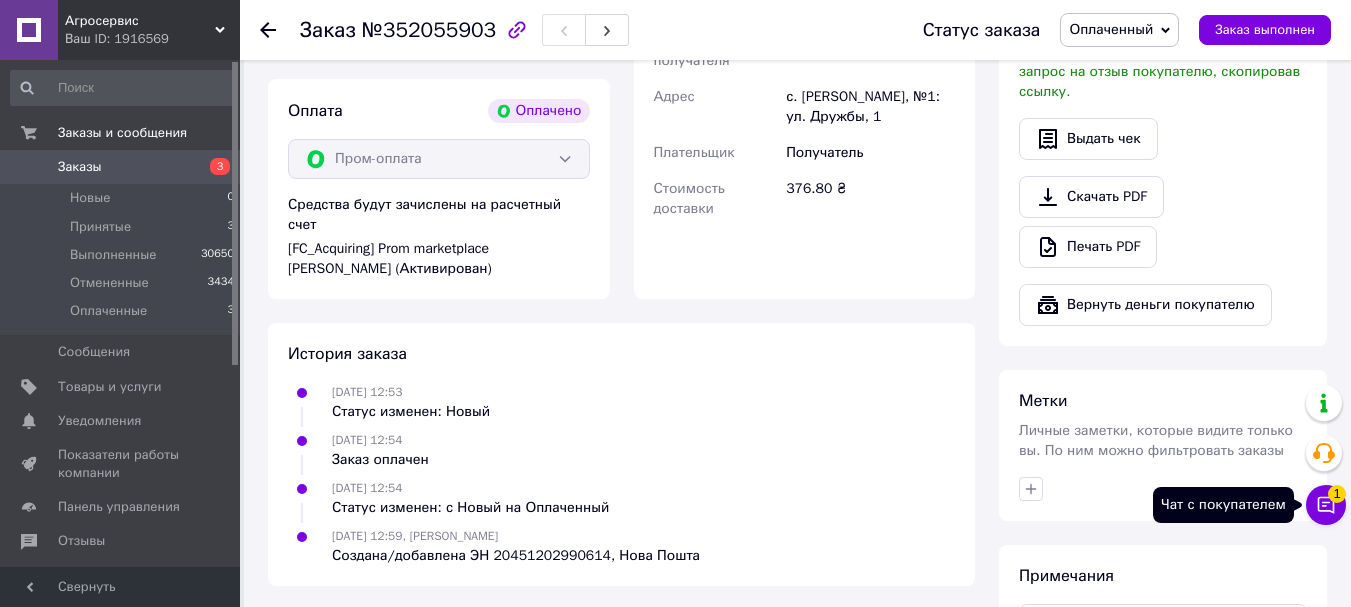 click 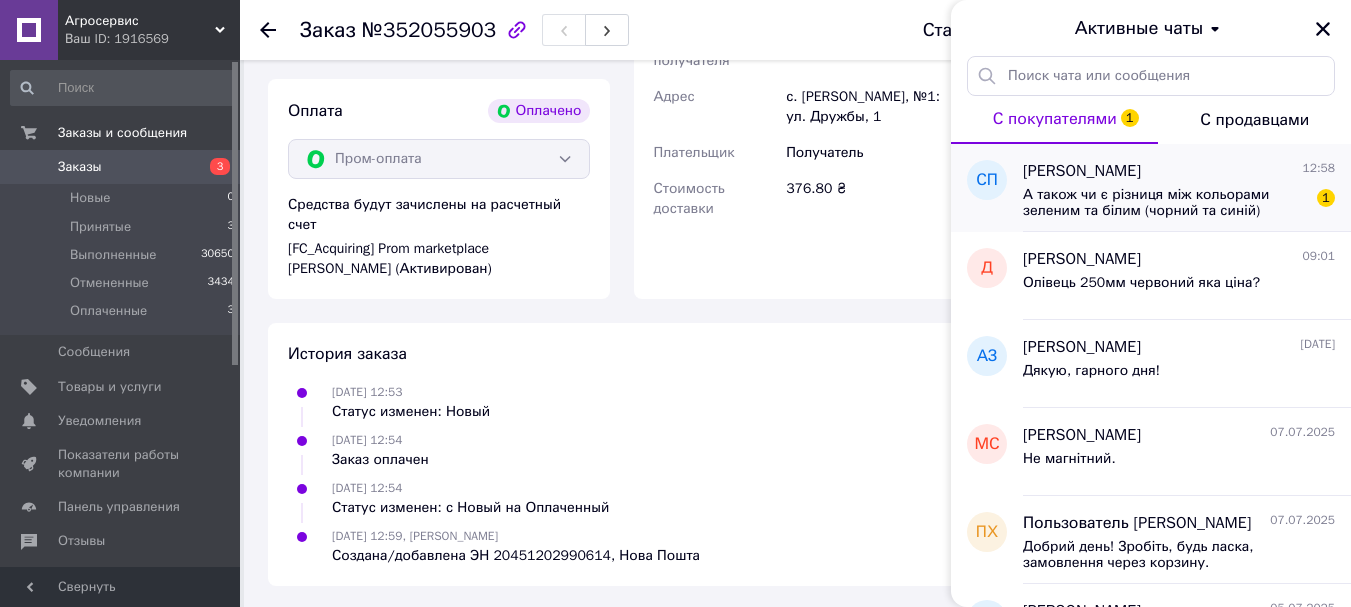 click on "[PERSON_NAME]" at bounding box center [1082, 171] 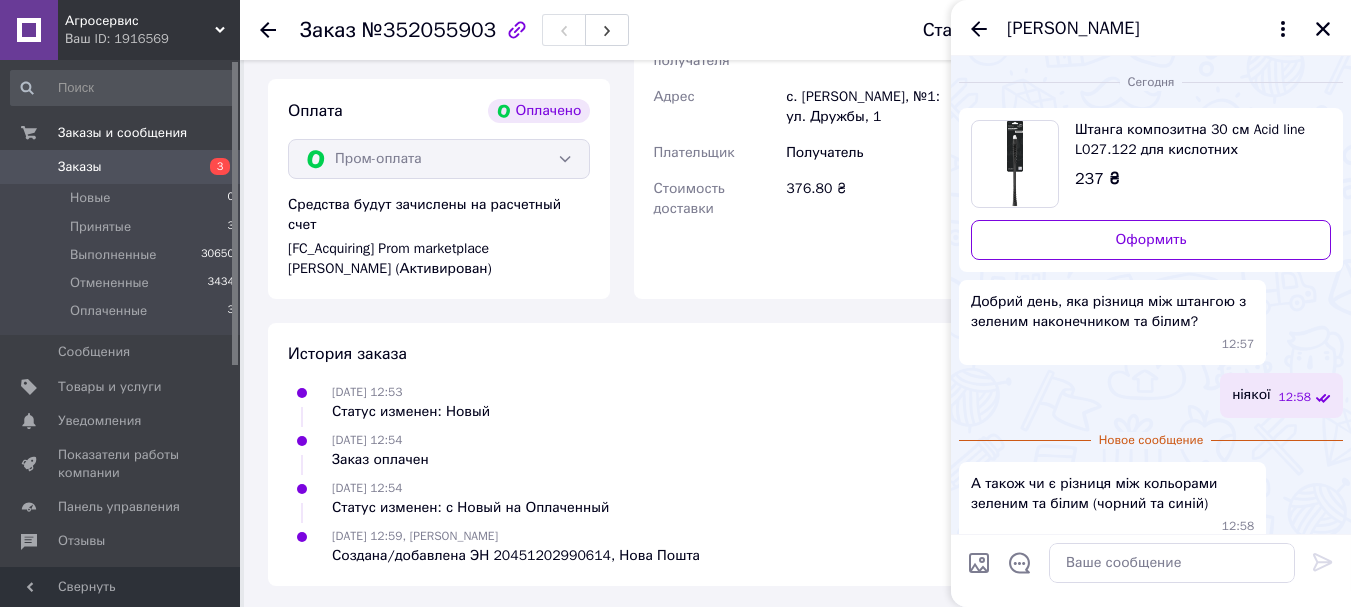 scroll, scrollTop: 21, scrollLeft: 0, axis: vertical 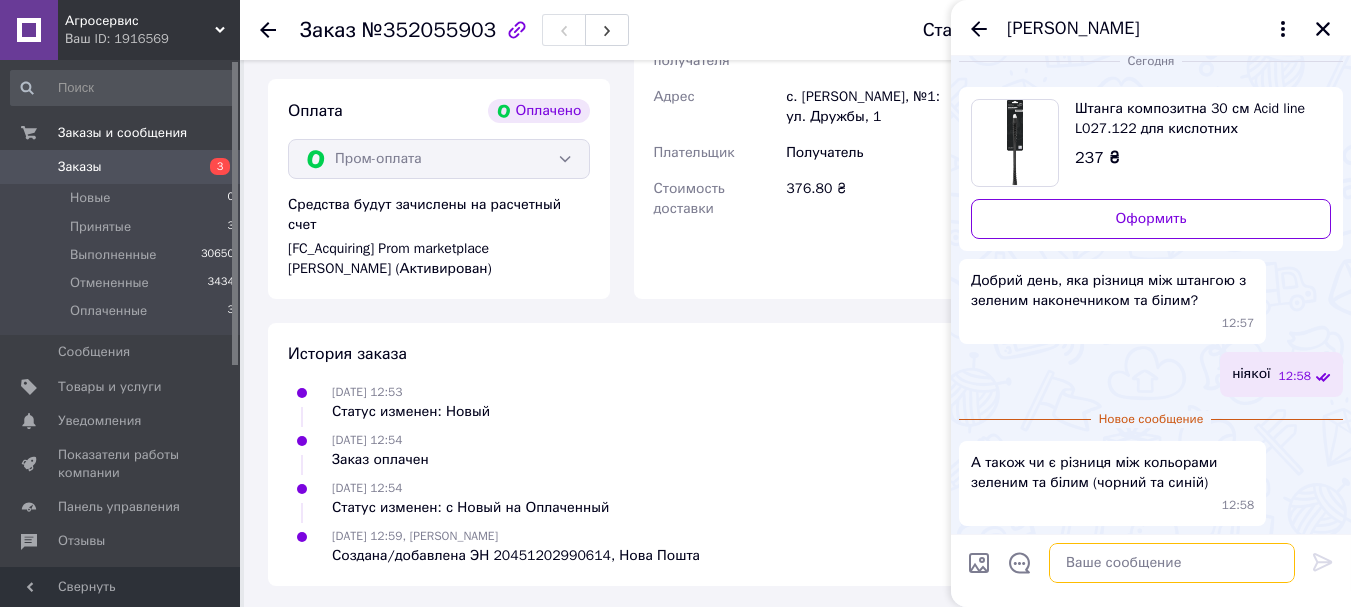 click at bounding box center [1172, 563] 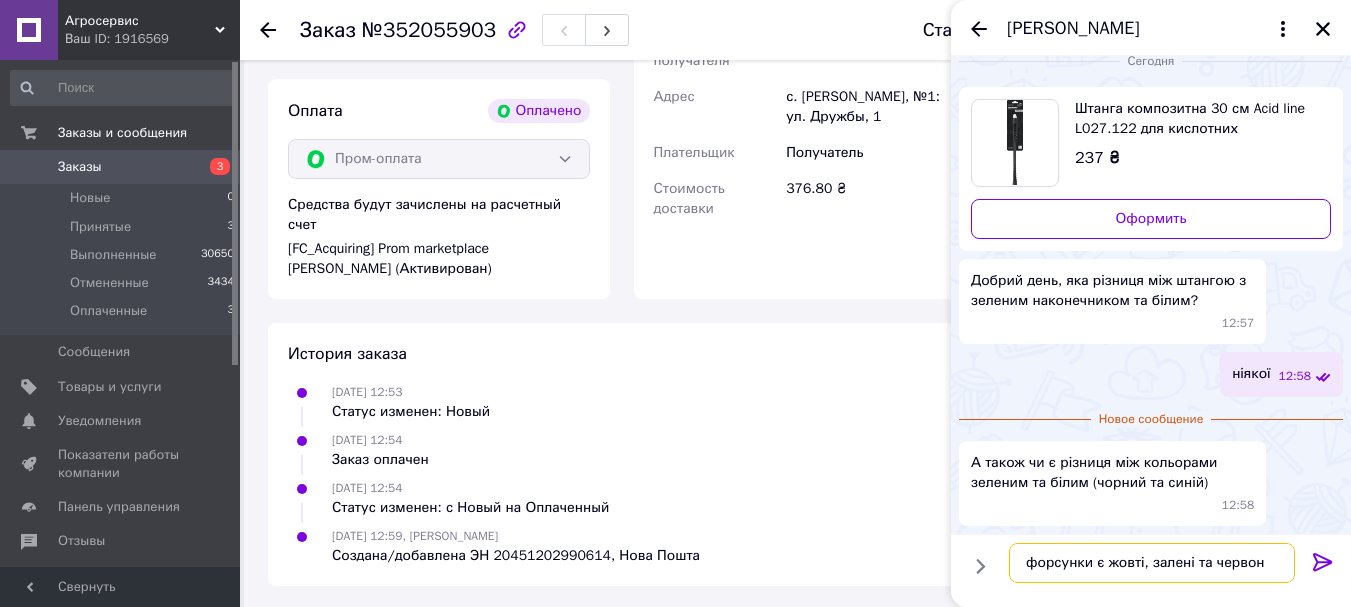 type on "форсунки є жовті, залені та червоні" 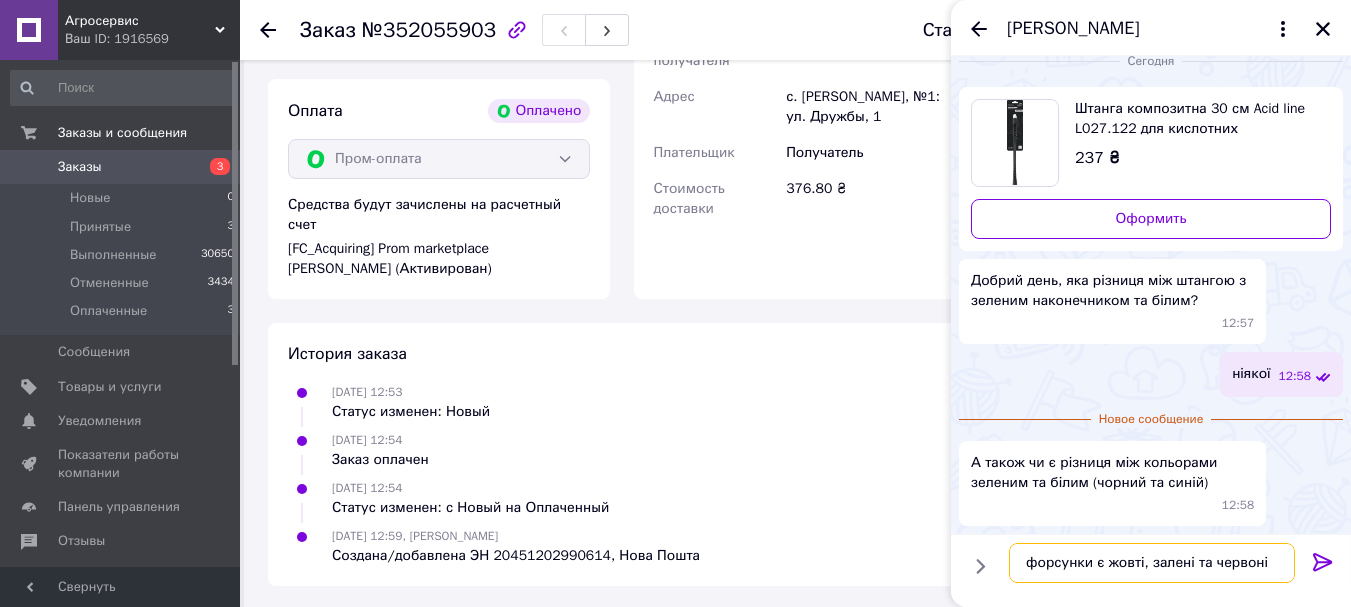 type 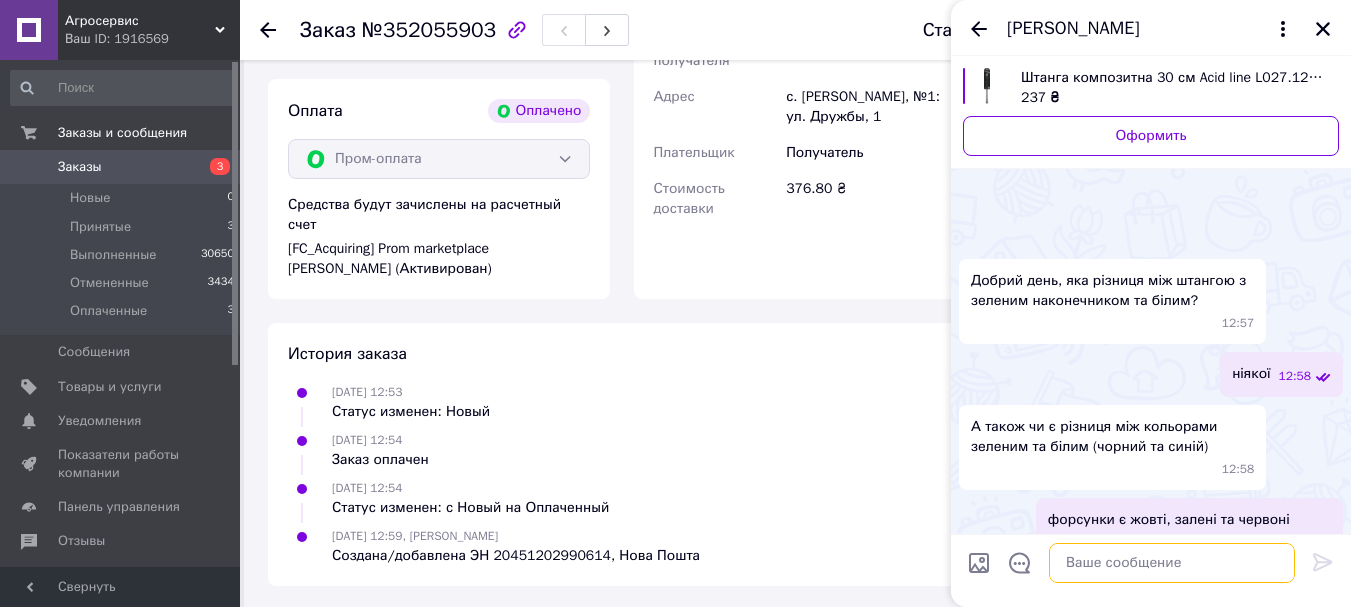 scroll, scrollTop: 59, scrollLeft: 0, axis: vertical 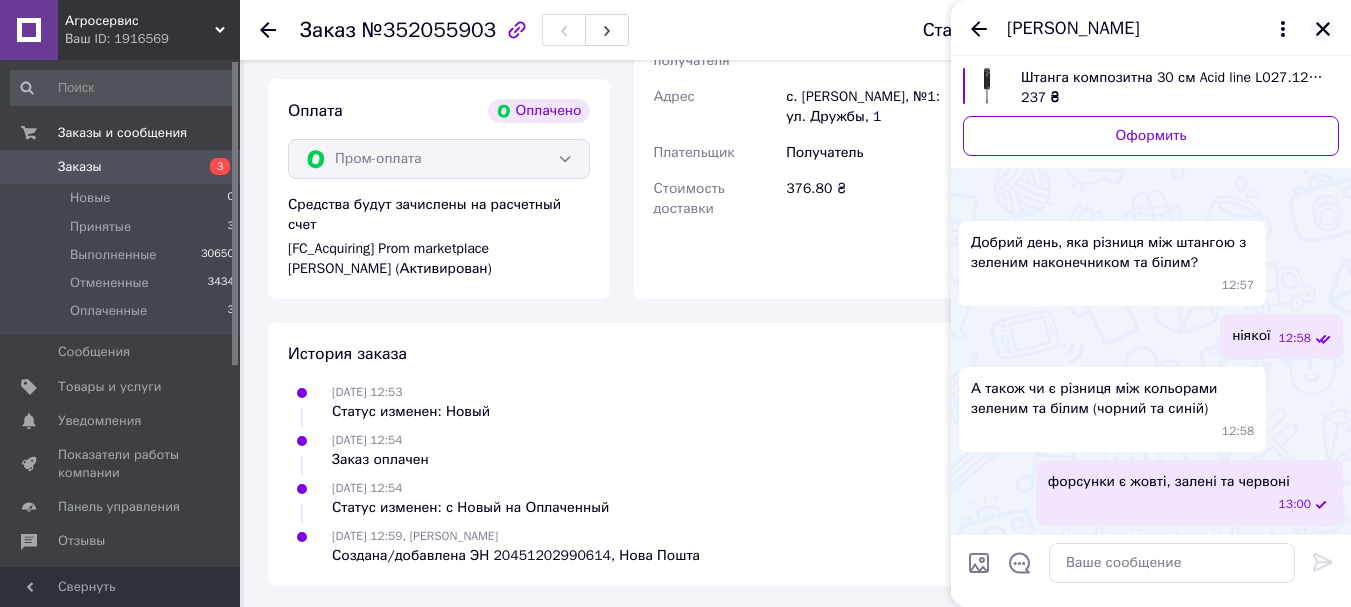 click 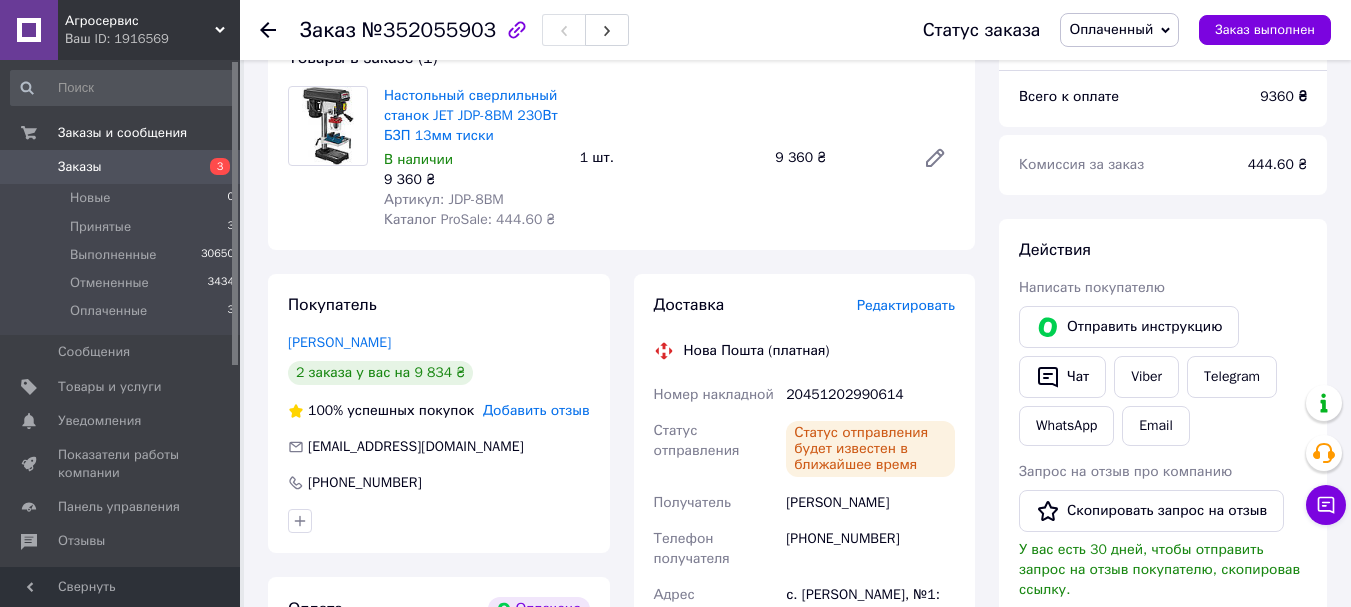 scroll, scrollTop: 700, scrollLeft: 0, axis: vertical 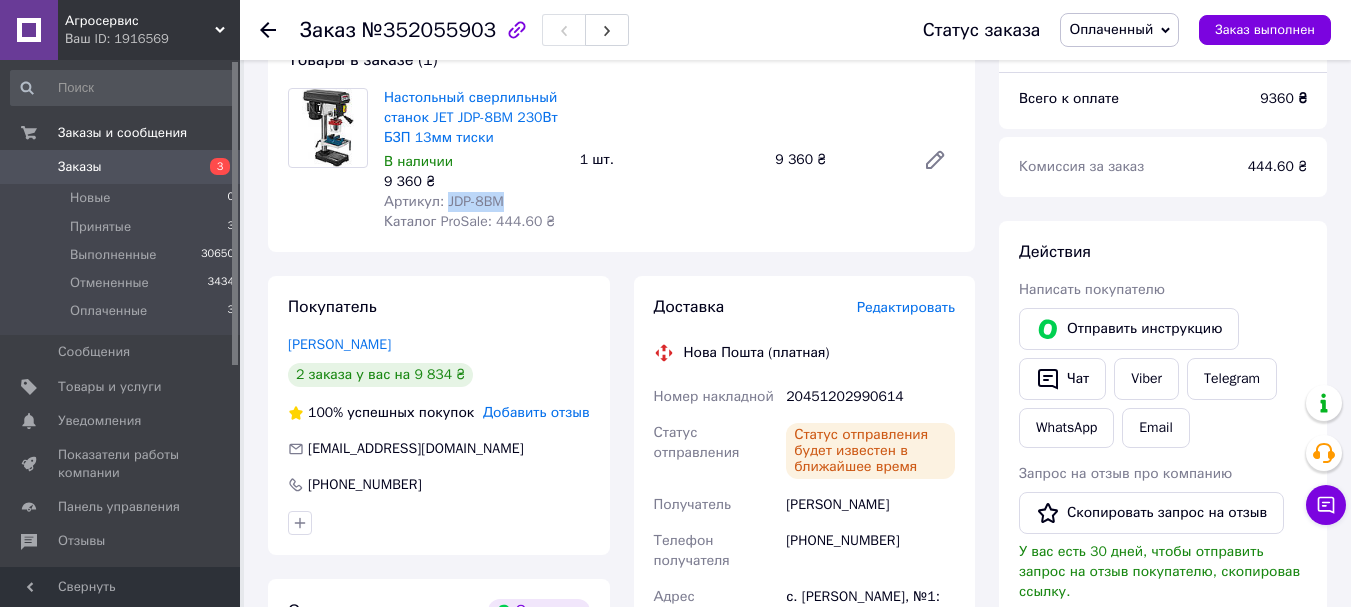 drag, startPoint x: 500, startPoint y: 203, endPoint x: 442, endPoint y: 201, distance: 58.034473 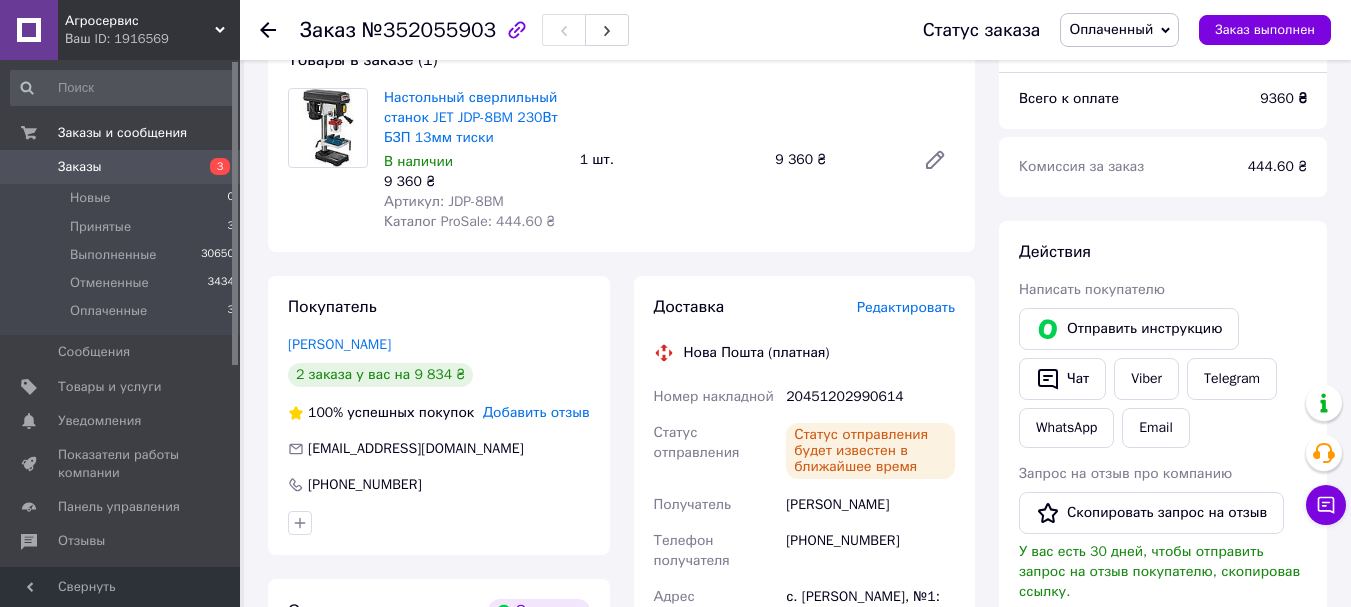 click 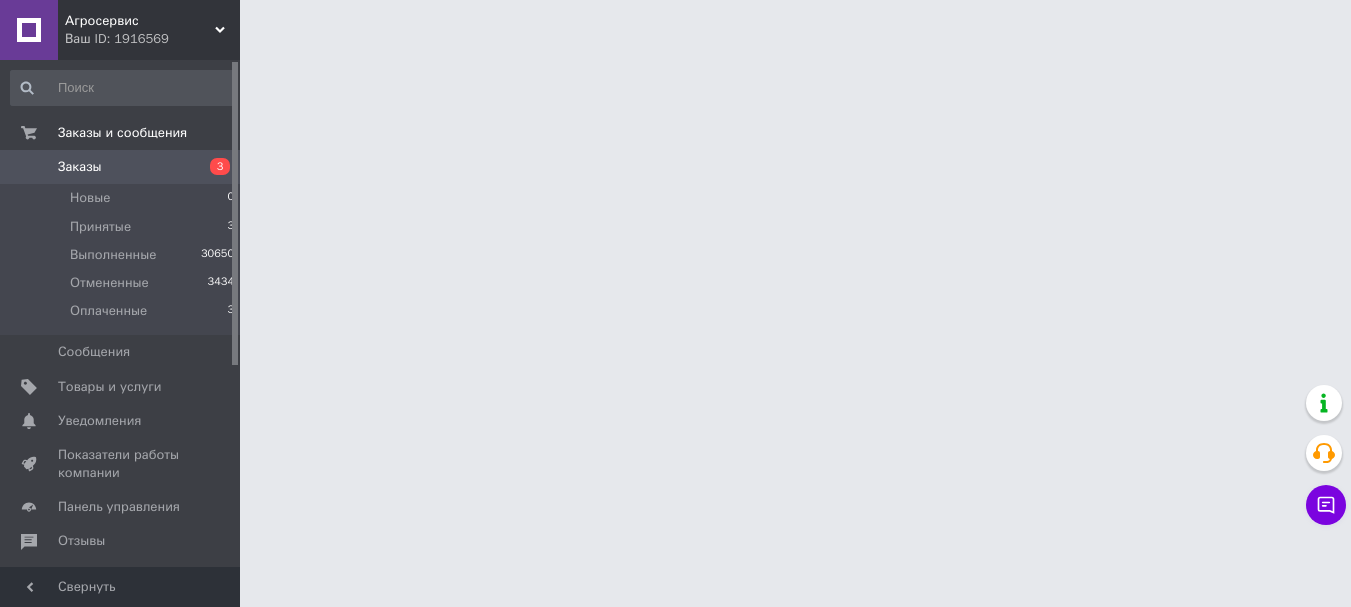 scroll, scrollTop: 0, scrollLeft: 0, axis: both 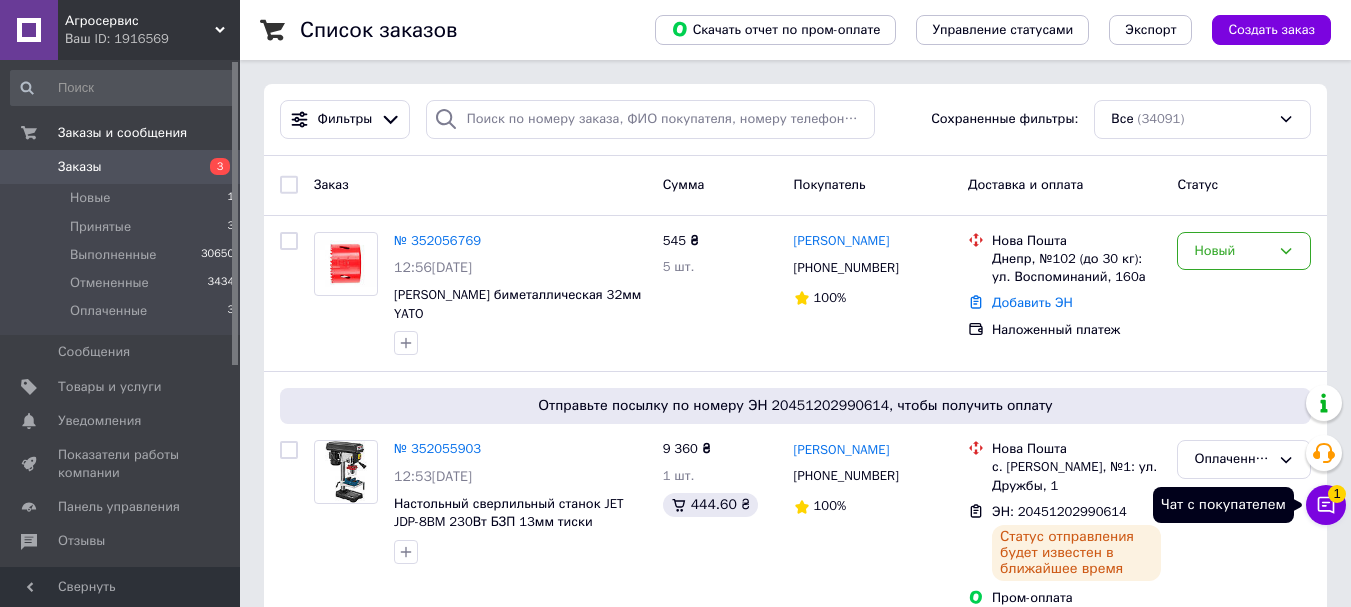click on "1" at bounding box center (1337, 494) 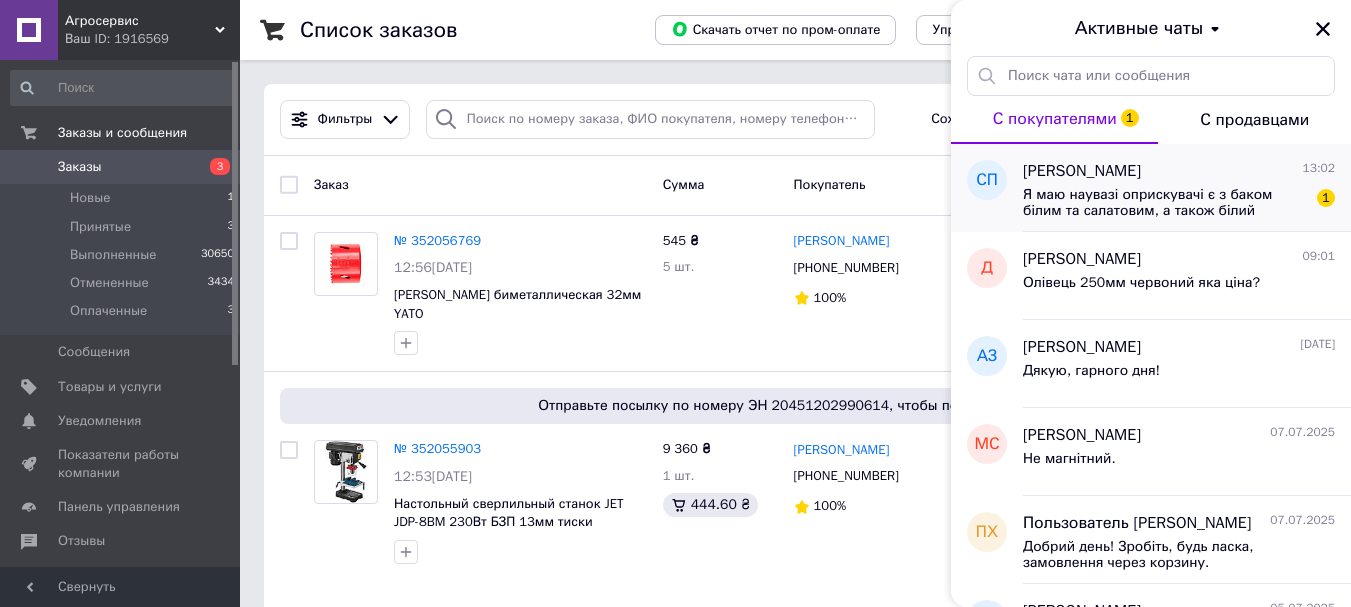 click on "[PERSON_NAME]" at bounding box center (1082, 171) 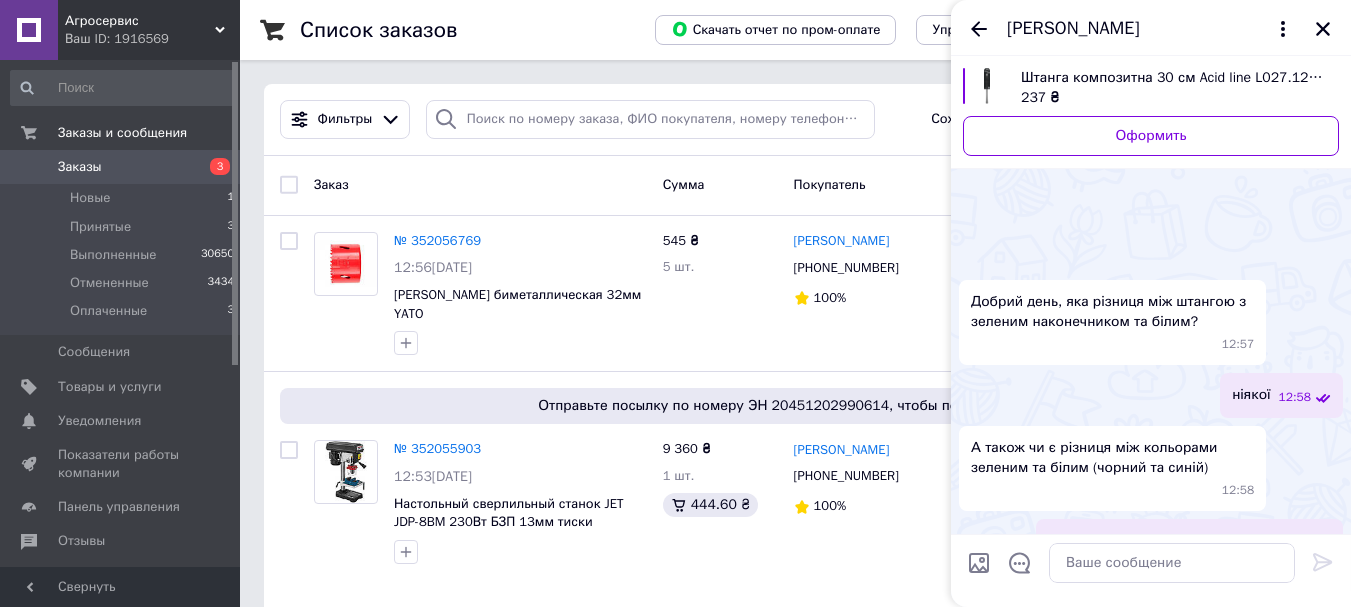 scroll, scrollTop: 208, scrollLeft: 0, axis: vertical 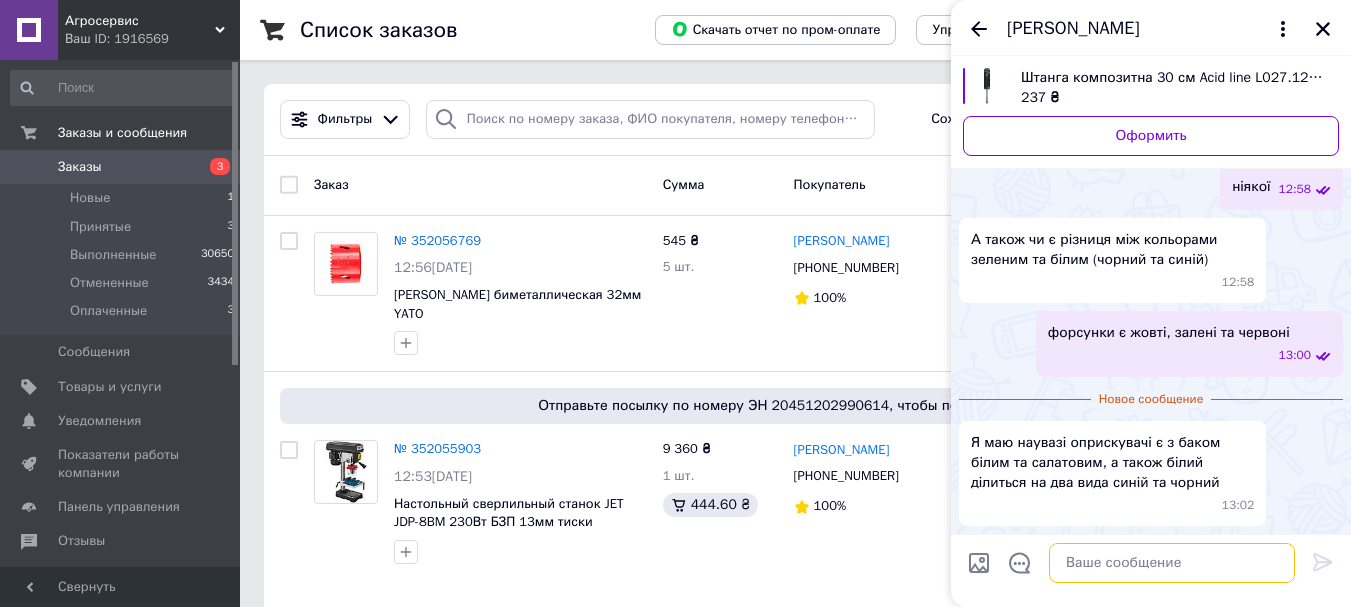 click at bounding box center [1172, 563] 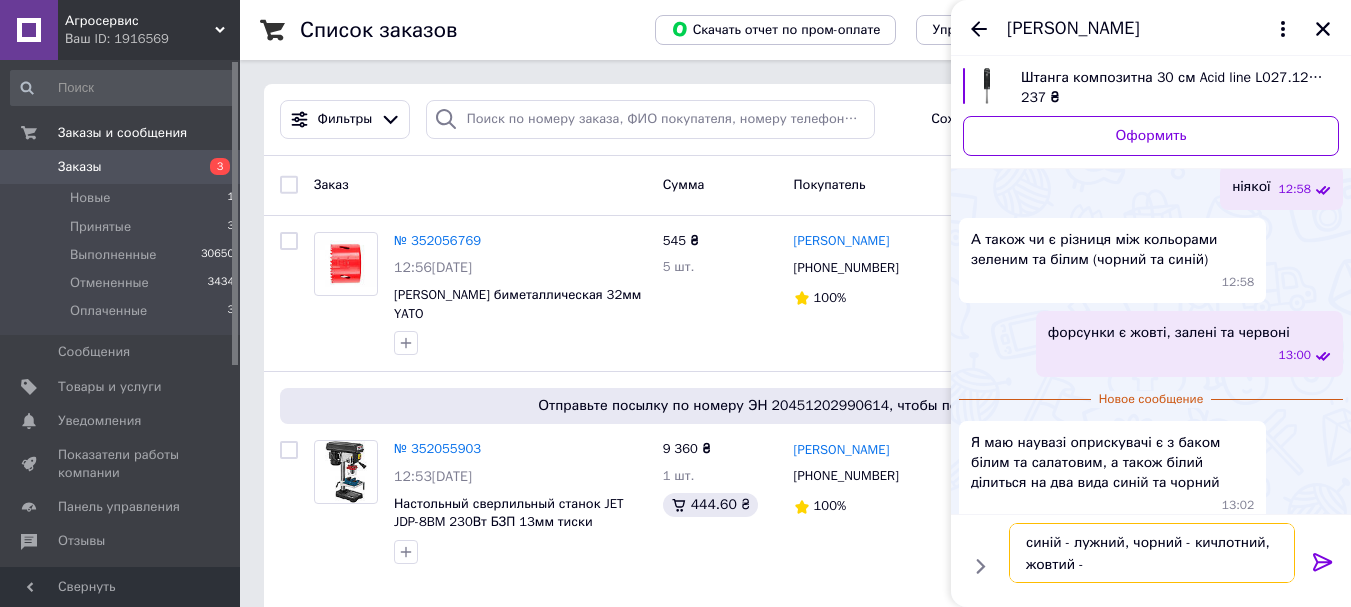 click on "синій - лужний, чорний - кичлотний, жовтий -" at bounding box center (1152, 553) 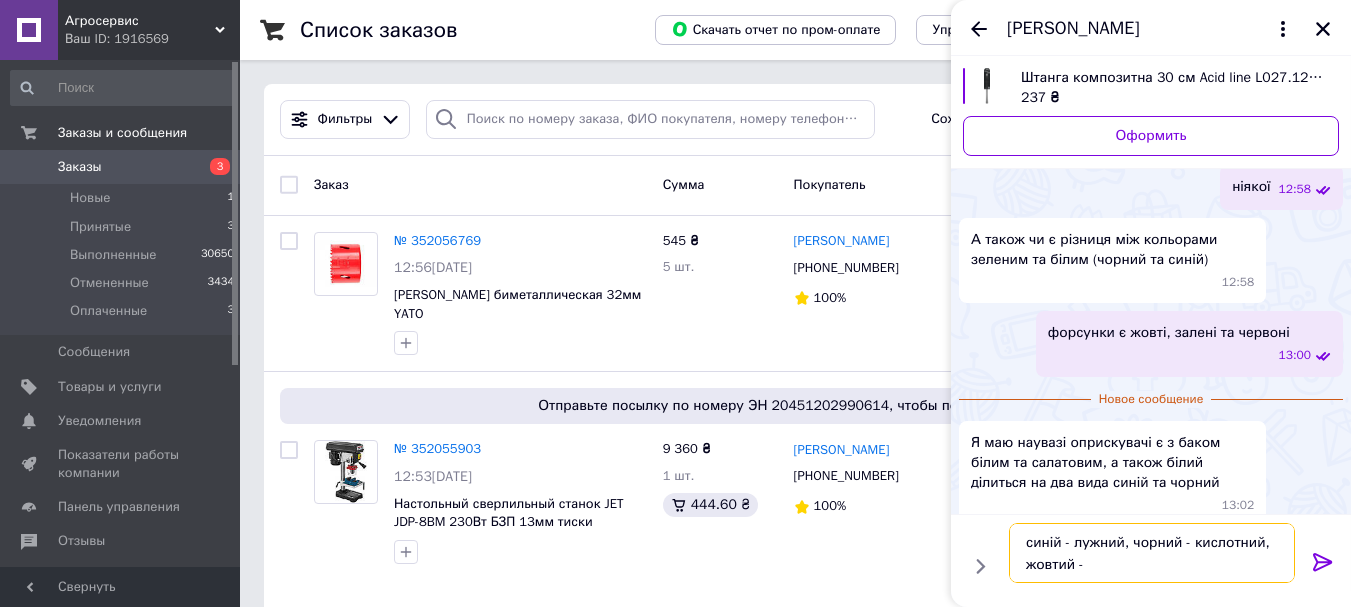 click on "синій - лужний, чорний - кислотний, жовтий -" at bounding box center (1152, 553) 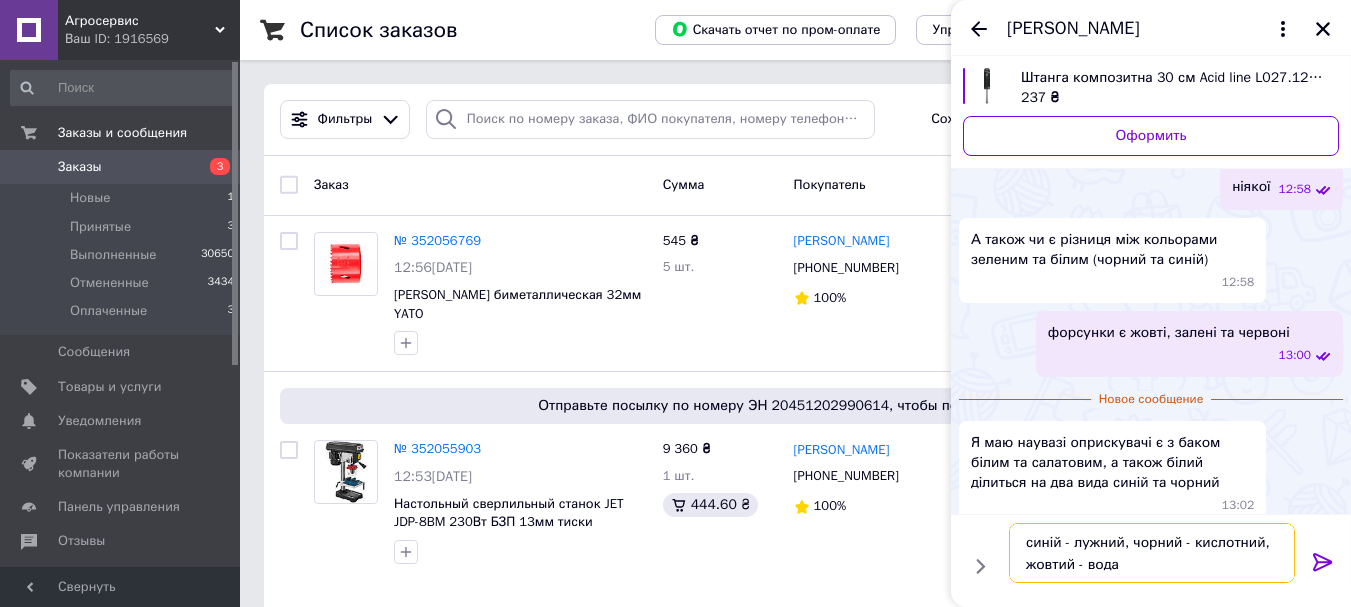 type on "синій - лужний, чорний - кислотний, жовтий - вода" 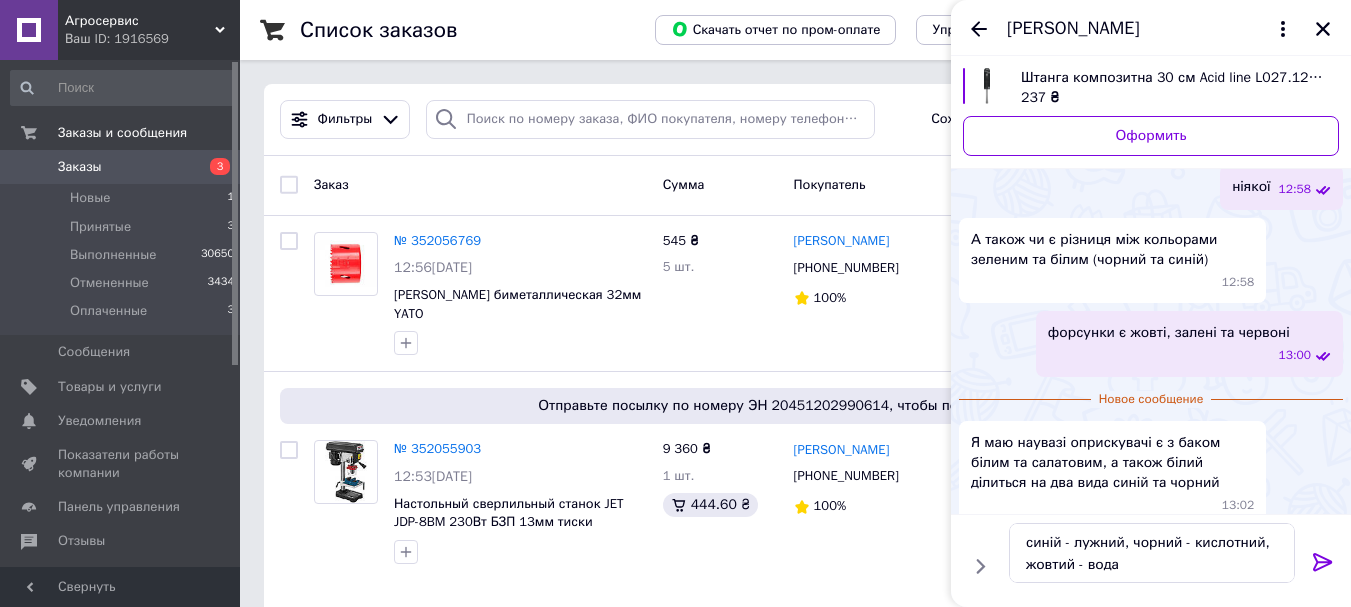 click 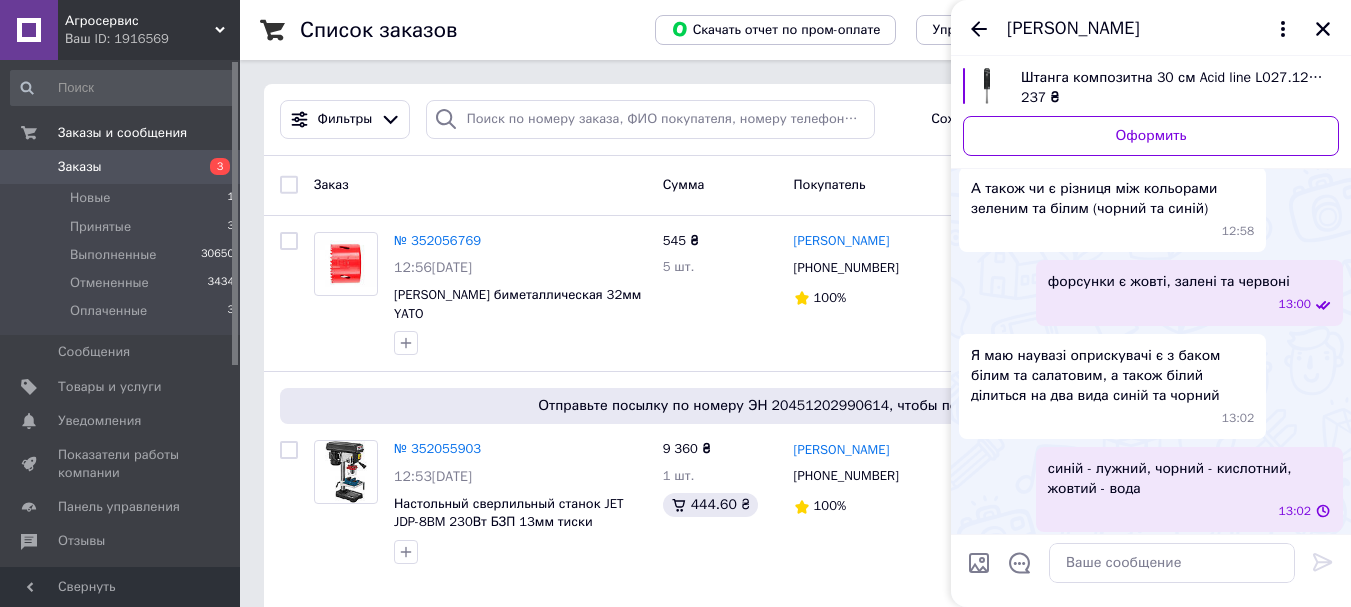 scroll, scrollTop: 214, scrollLeft: 0, axis: vertical 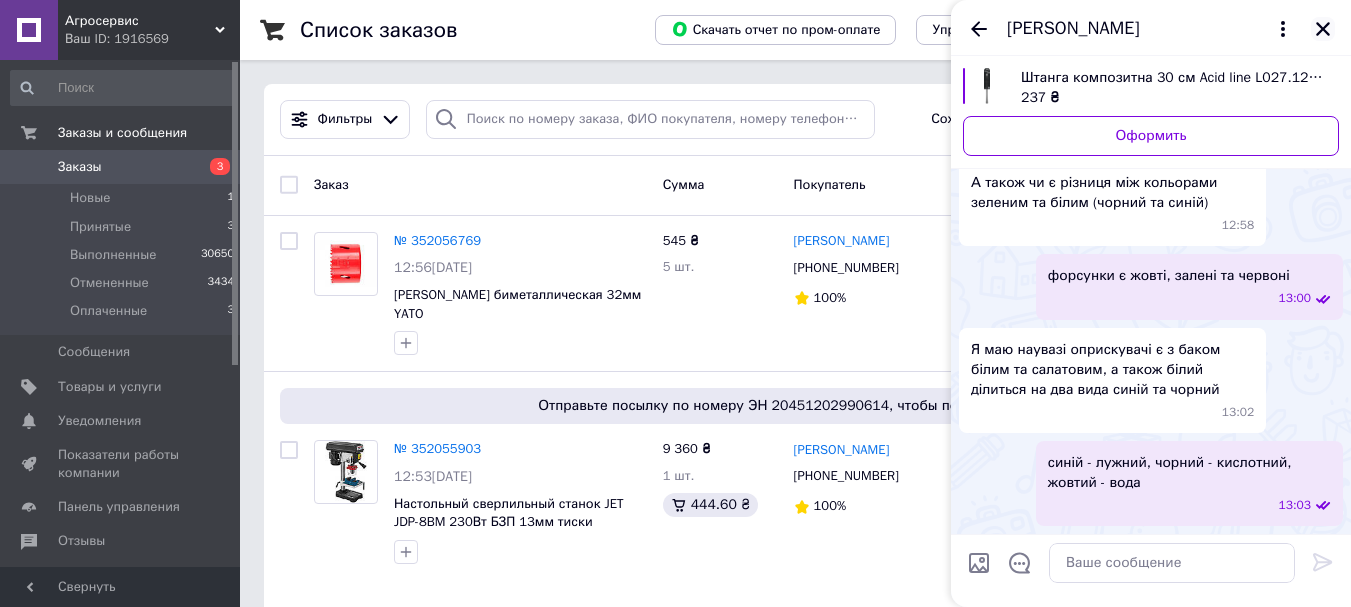 click 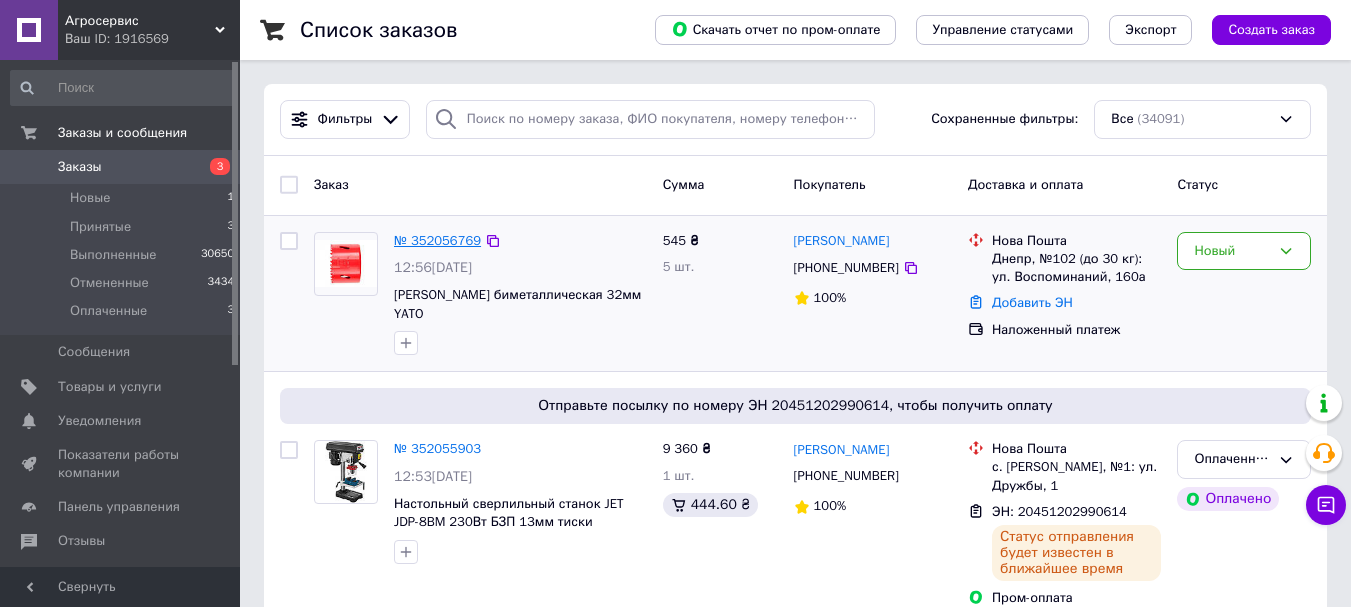 click on "№ 352056769" at bounding box center [437, 240] 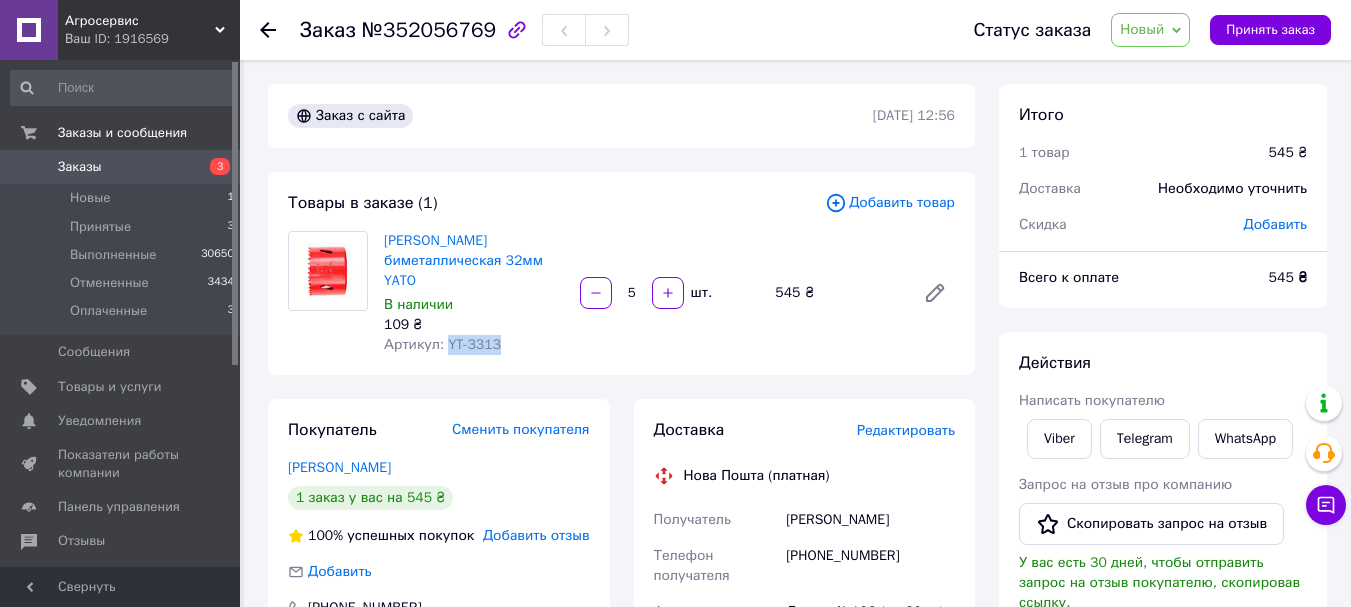 drag, startPoint x: 494, startPoint y: 348, endPoint x: 445, endPoint y: 345, distance: 49.09175 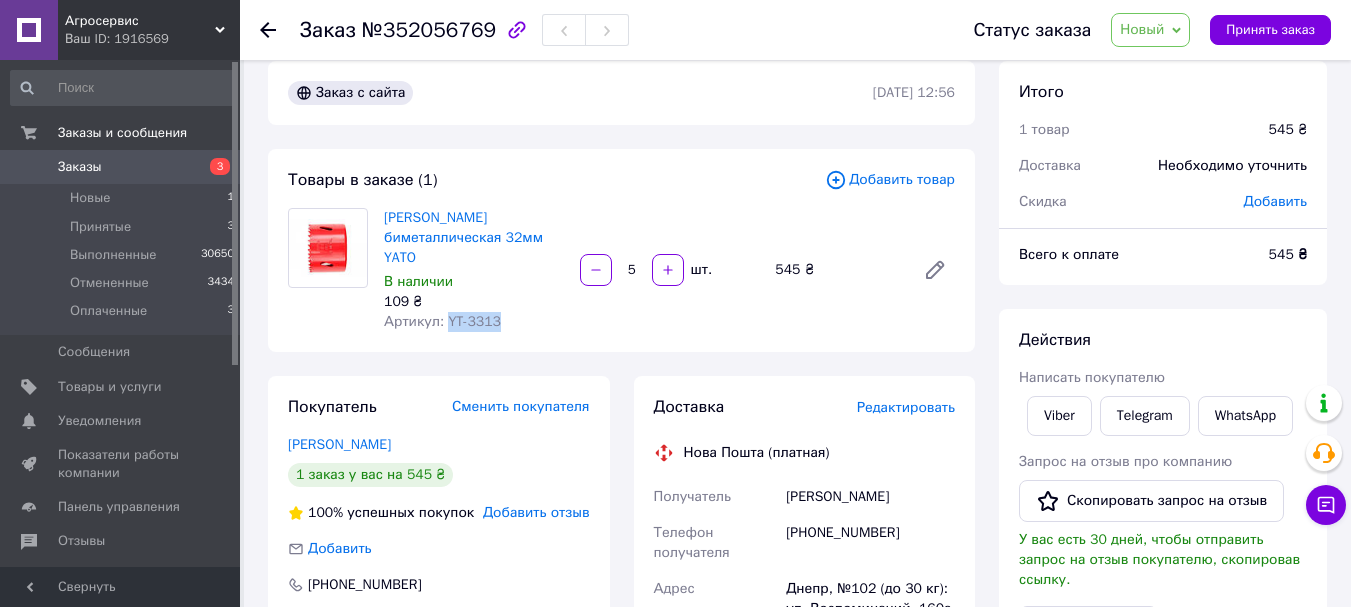 scroll, scrollTop: 0, scrollLeft: 0, axis: both 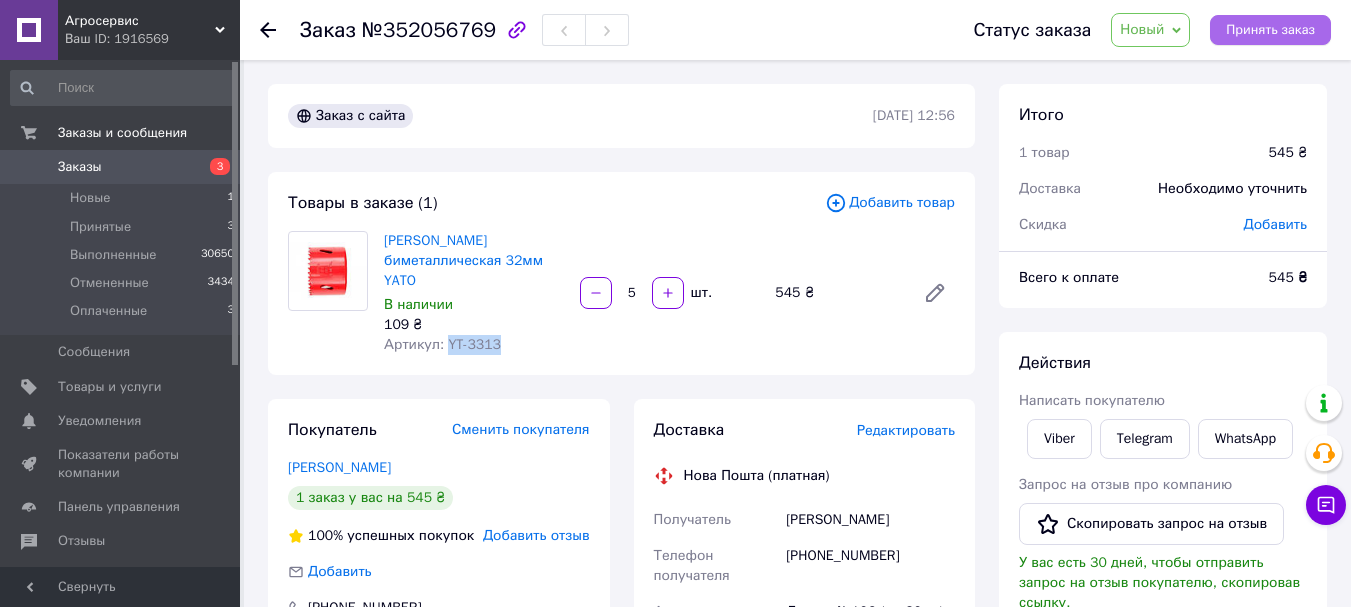 click on "Принять заказ" at bounding box center (1270, 30) 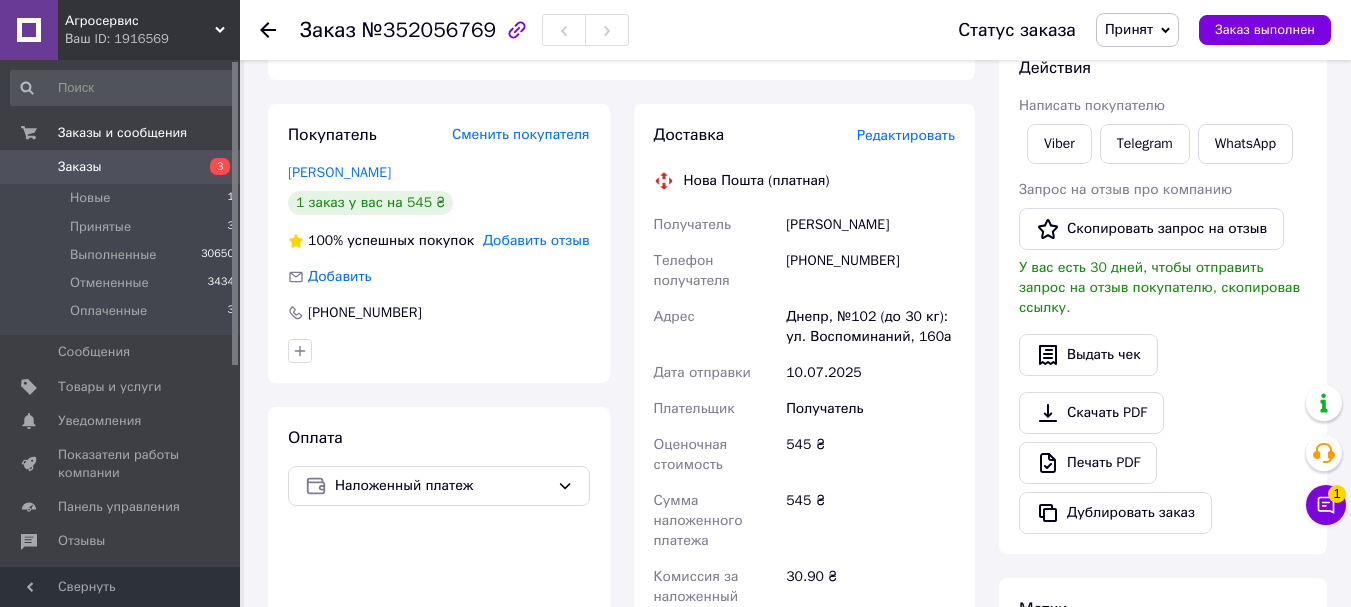 scroll, scrollTop: 300, scrollLeft: 0, axis: vertical 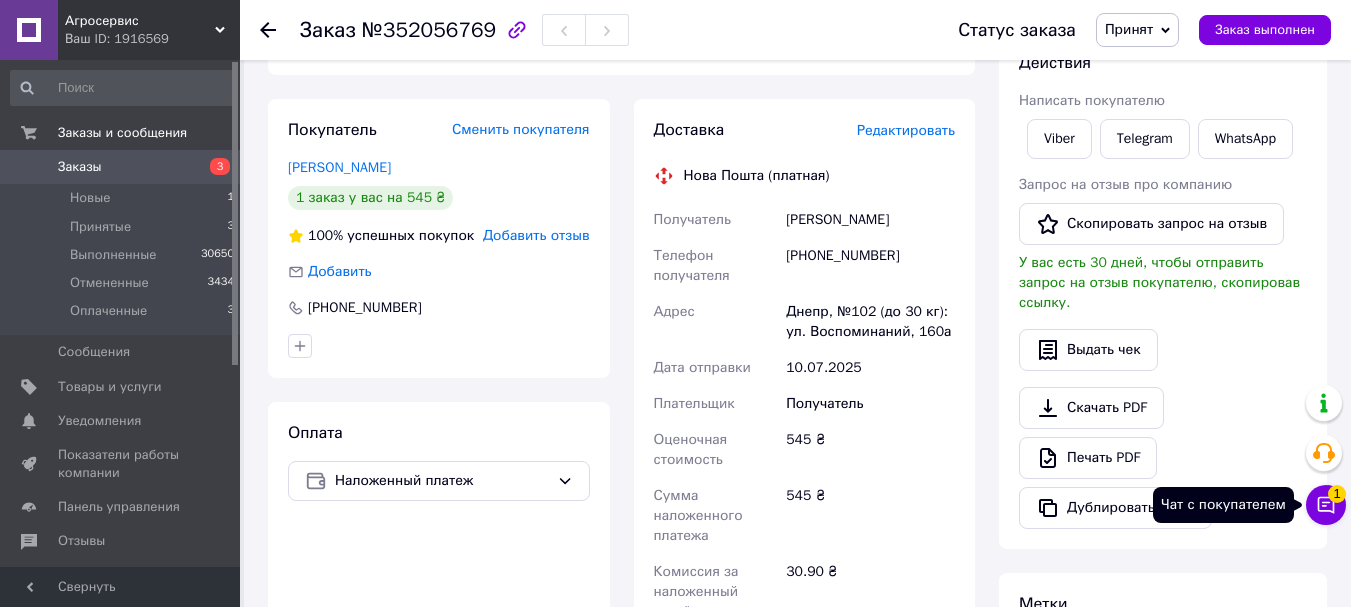 click on "Чат с покупателем 1" at bounding box center [1326, 505] 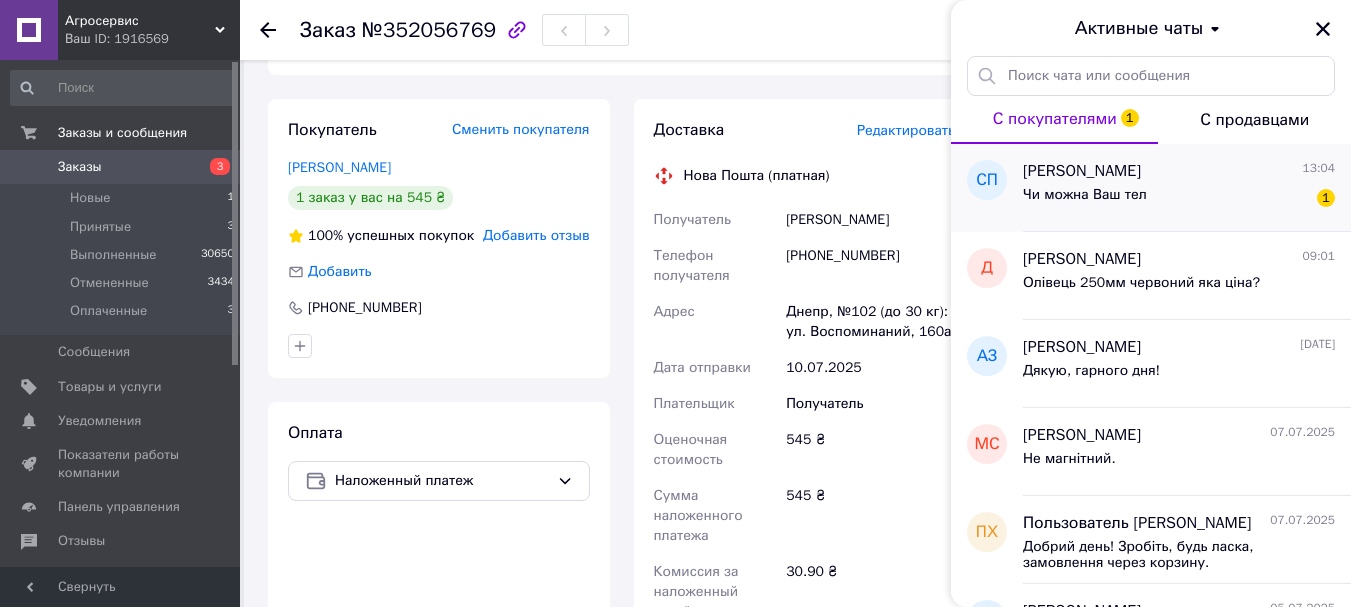 click on "[PERSON_NAME]" at bounding box center [1082, 171] 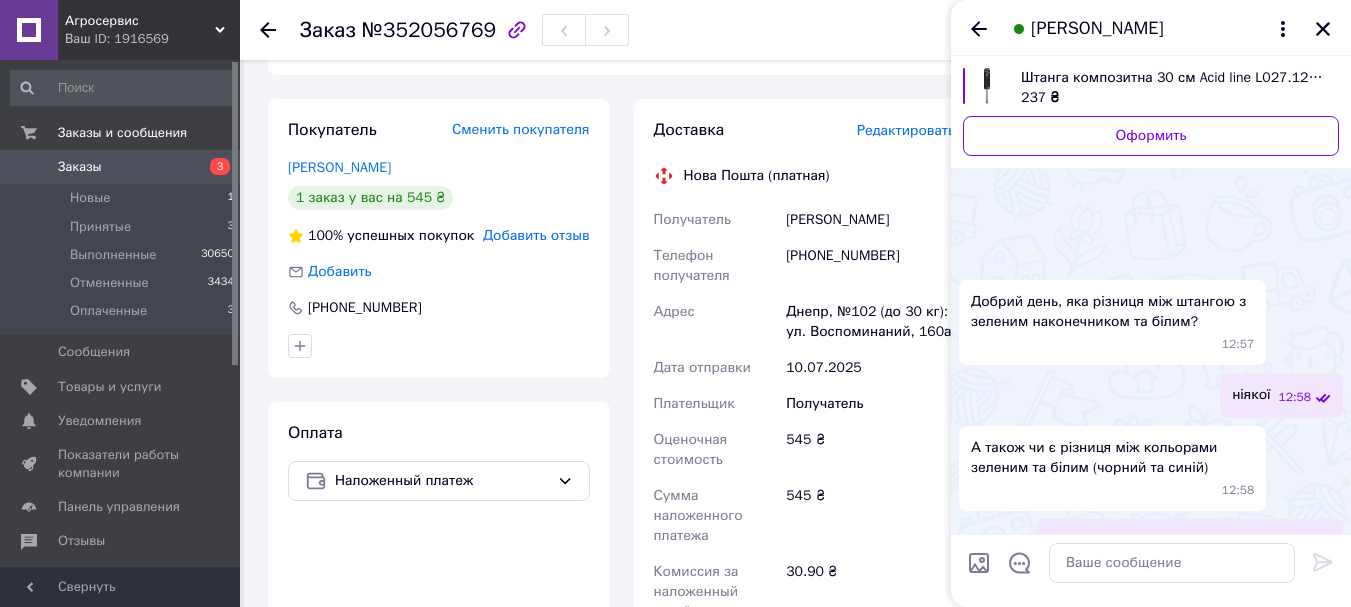 scroll, scrollTop: 354, scrollLeft: 0, axis: vertical 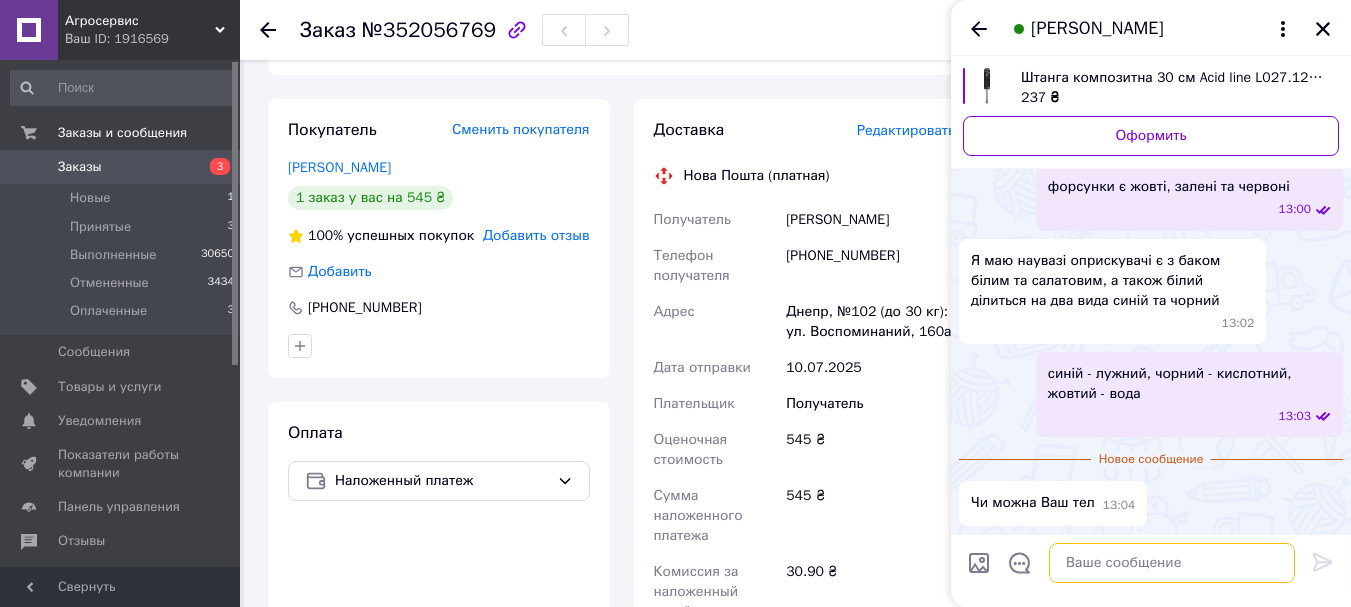 click at bounding box center (1172, 563) 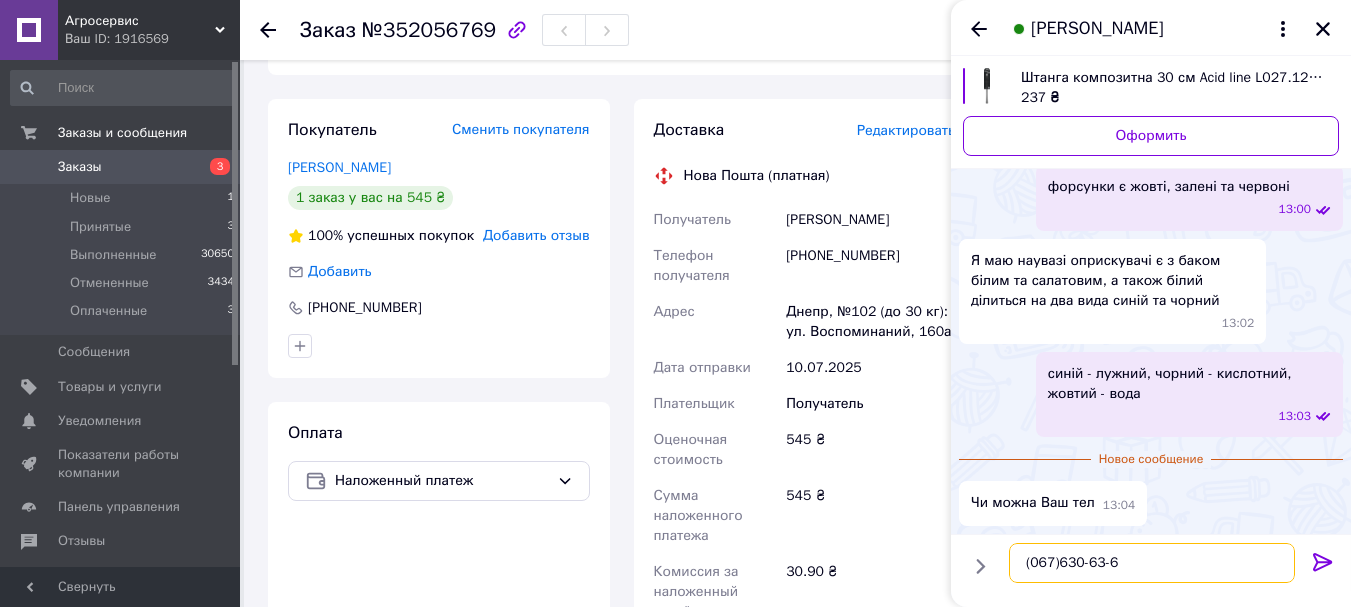 type on "[PHONE_NUMBER]" 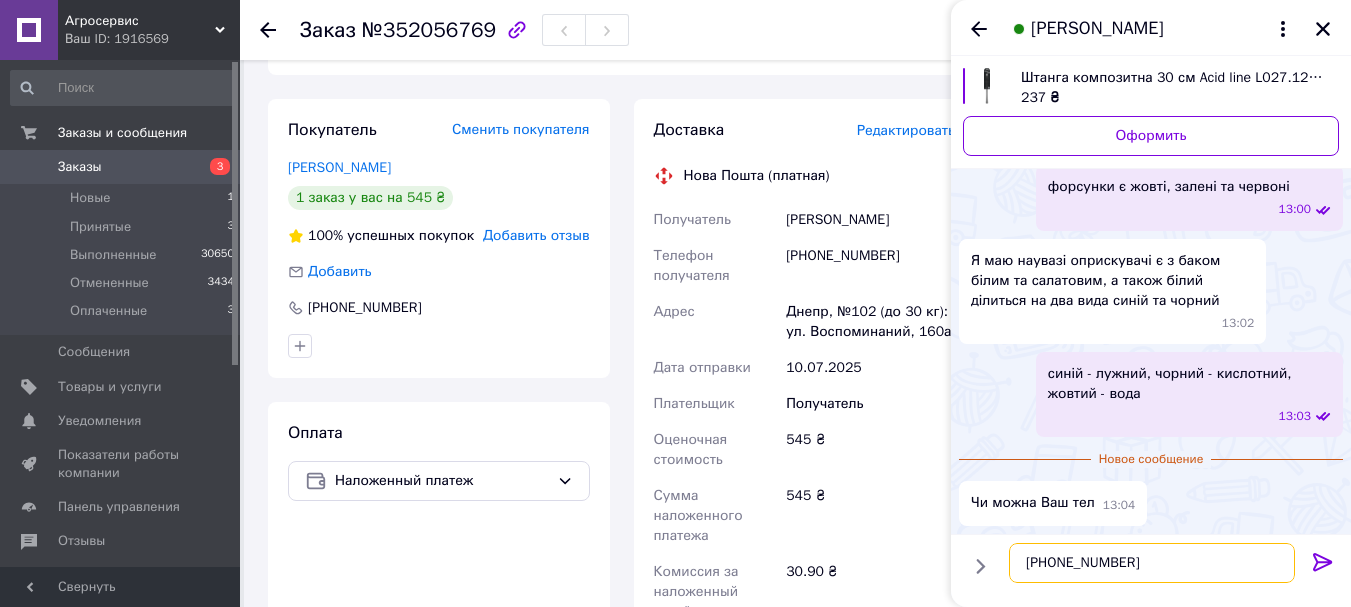 type 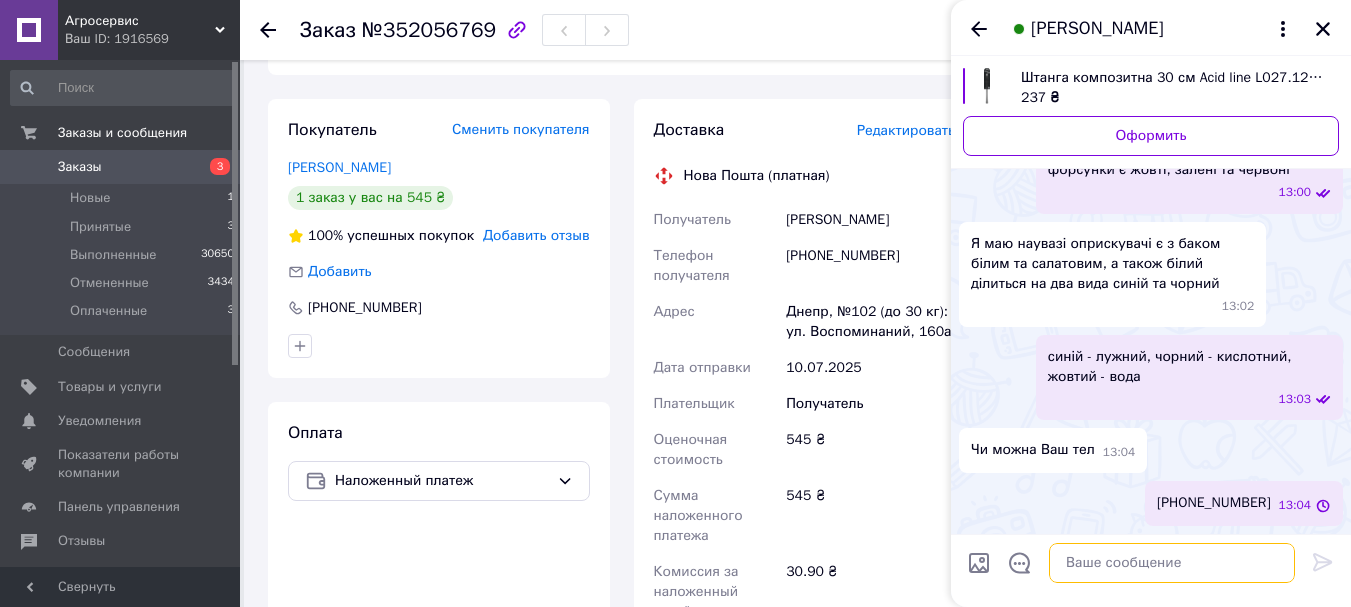 scroll, scrollTop: 320, scrollLeft: 0, axis: vertical 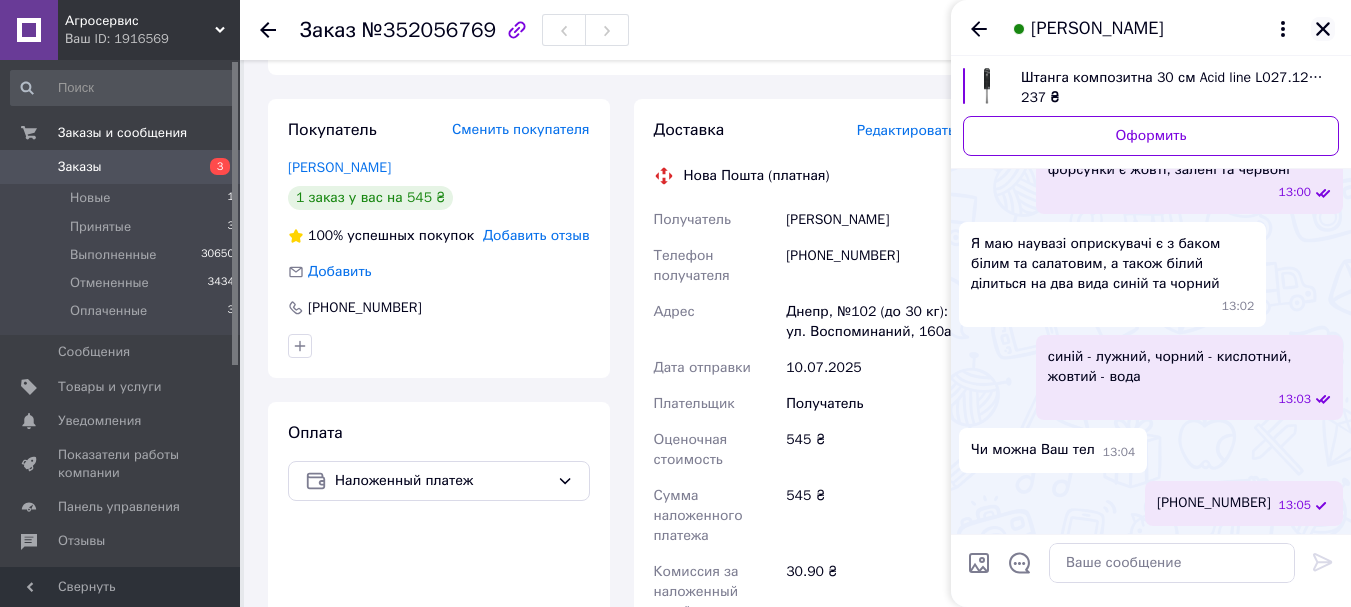click 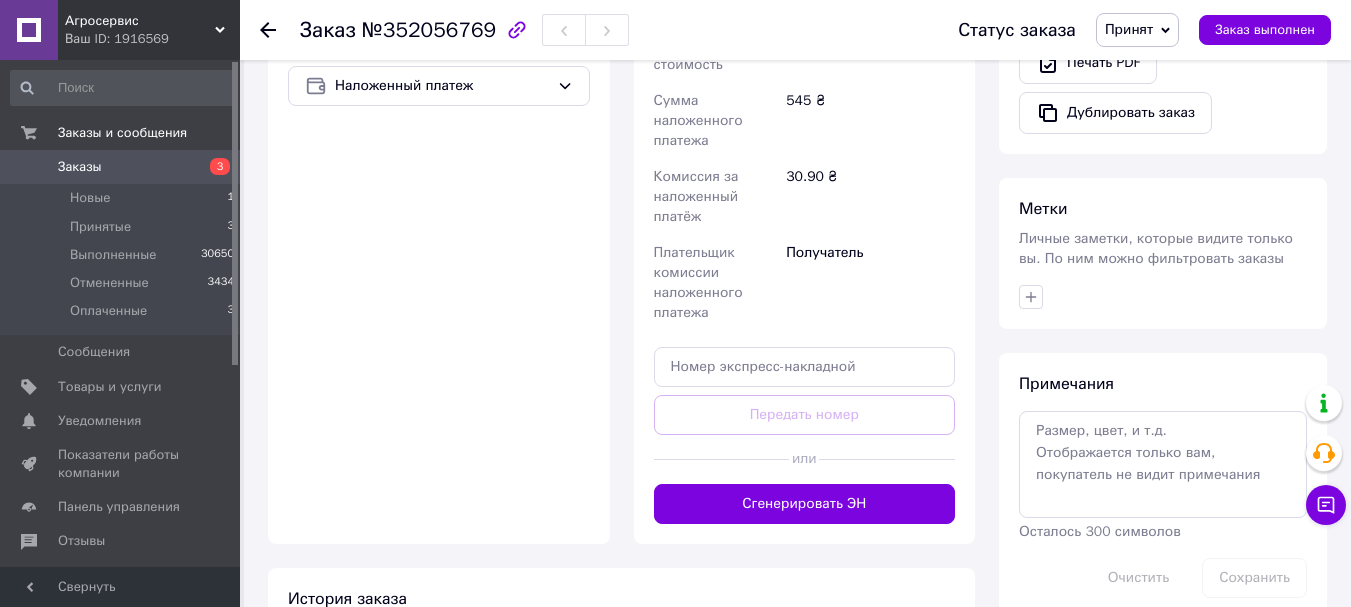 scroll, scrollTop: 700, scrollLeft: 0, axis: vertical 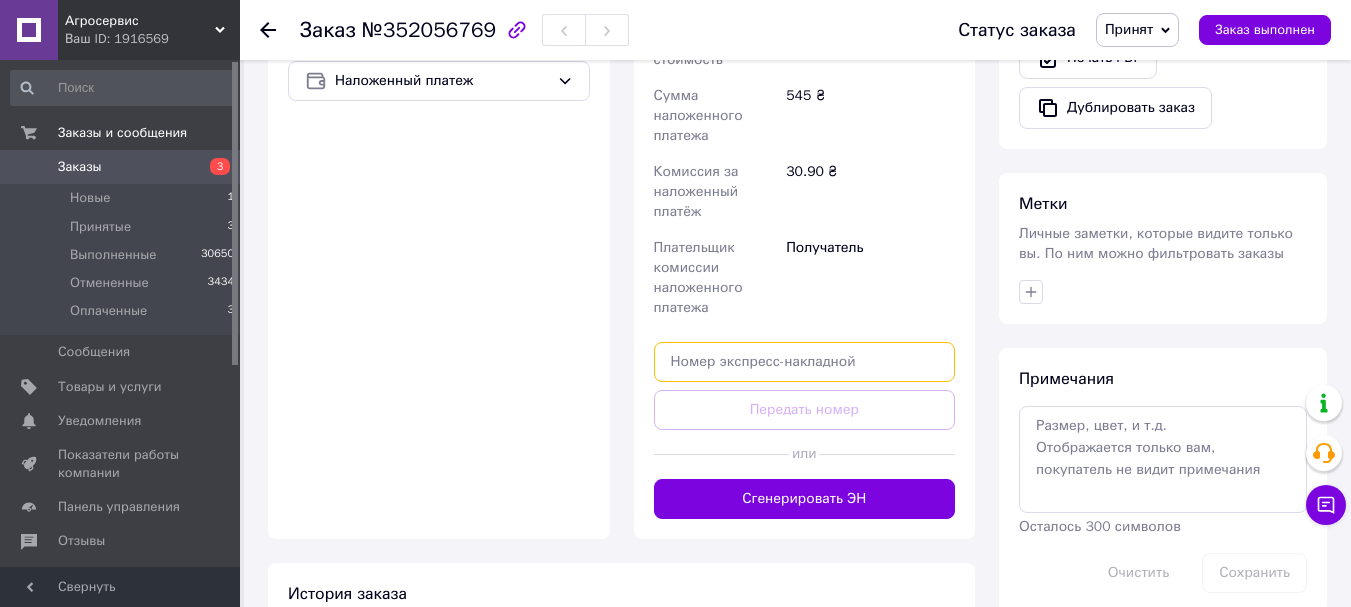 click at bounding box center (805, 362) 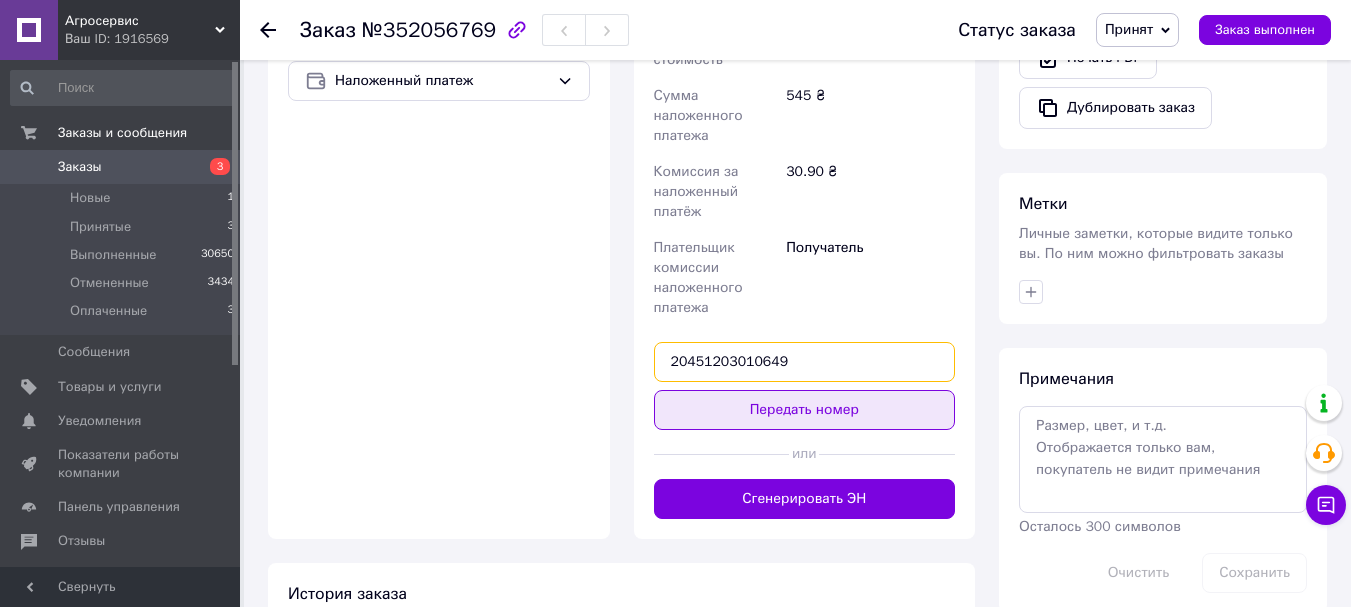 type on "20451203010649" 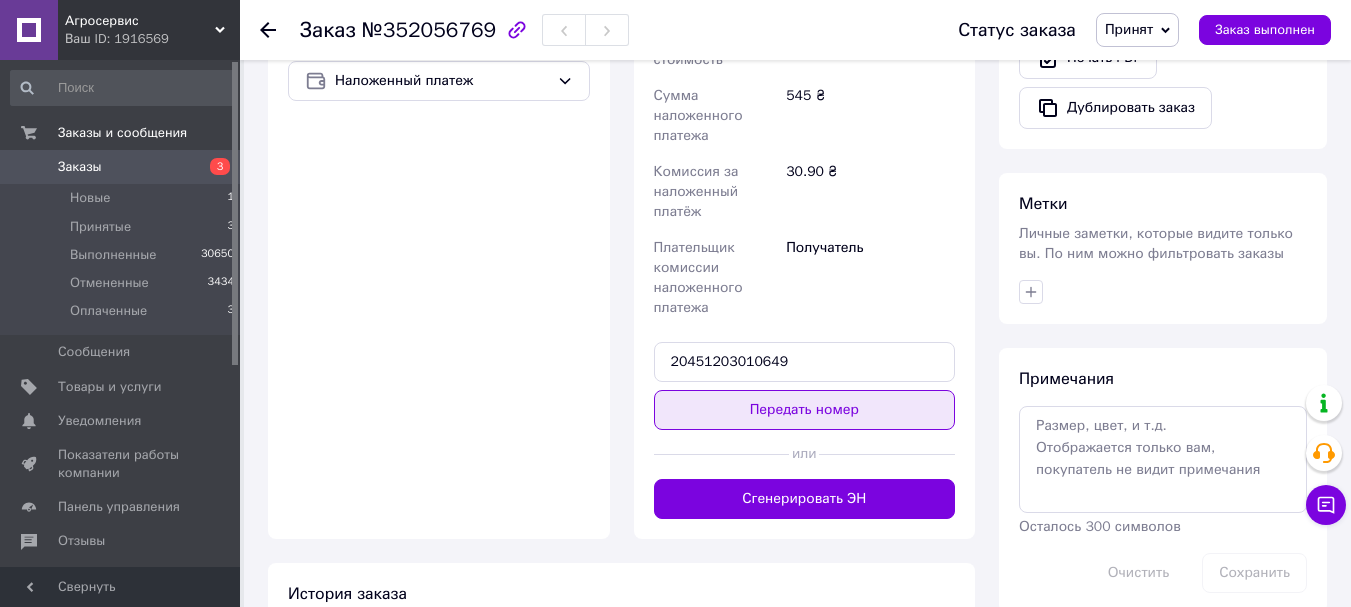click on "Передать номер" at bounding box center (805, 410) 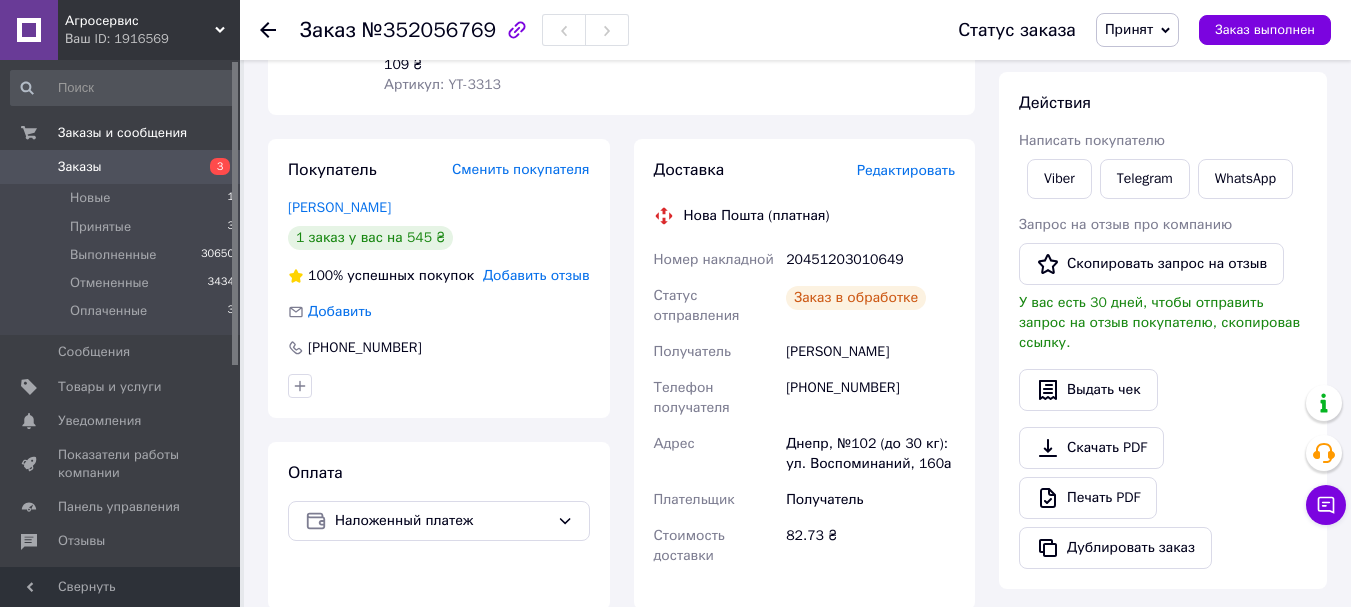 scroll, scrollTop: 200, scrollLeft: 0, axis: vertical 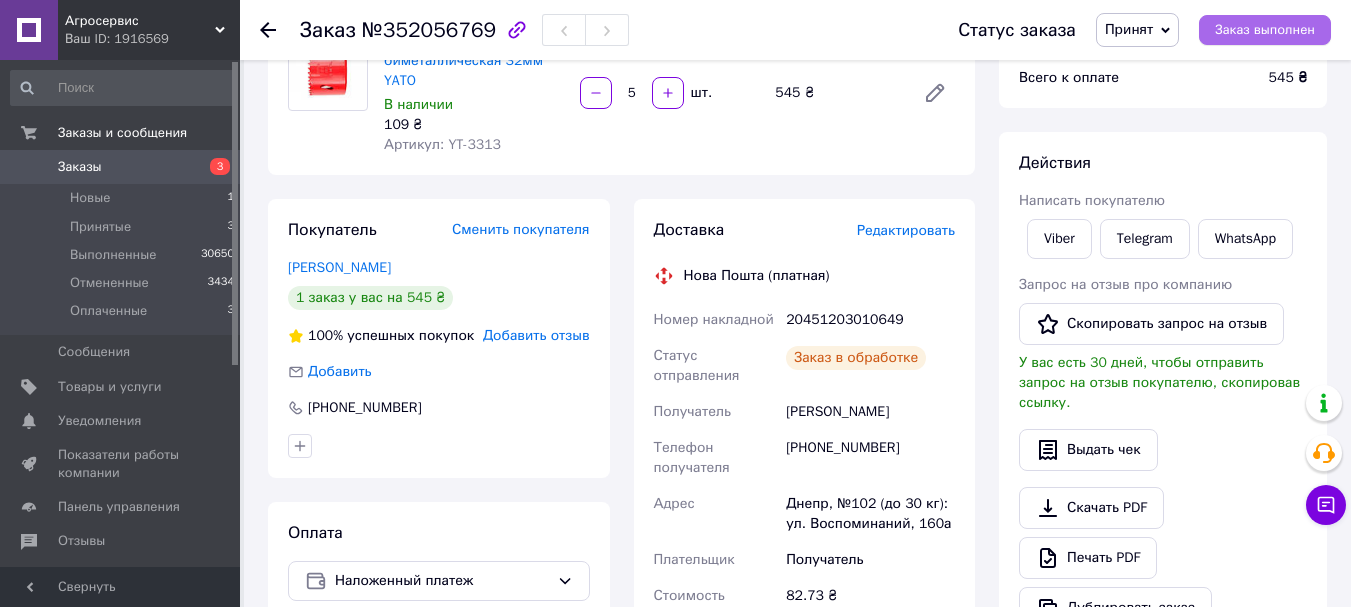 click on "Заказ выполнен" at bounding box center (1265, 30) 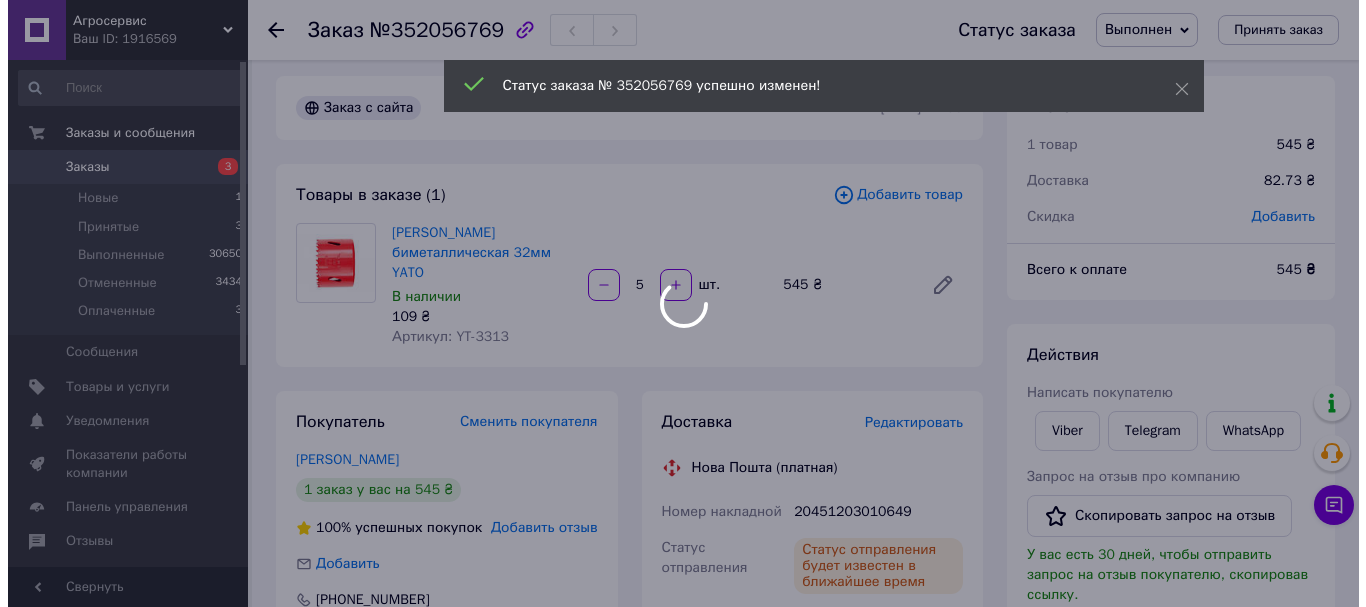 scroll, scrollTop: 0, scrollLeft: 0, axis: both 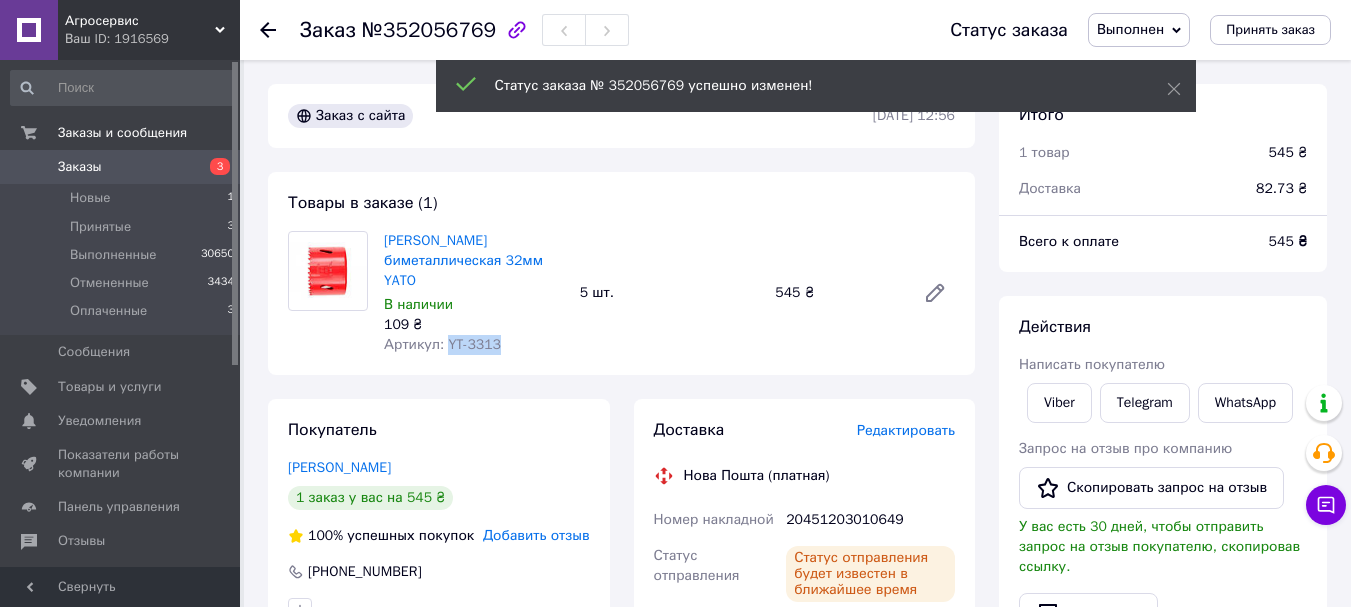 drag, startPoint x: 501, startPoint y: 344, endPoint x: 445, endPoint y: 342, distance: 56.0357 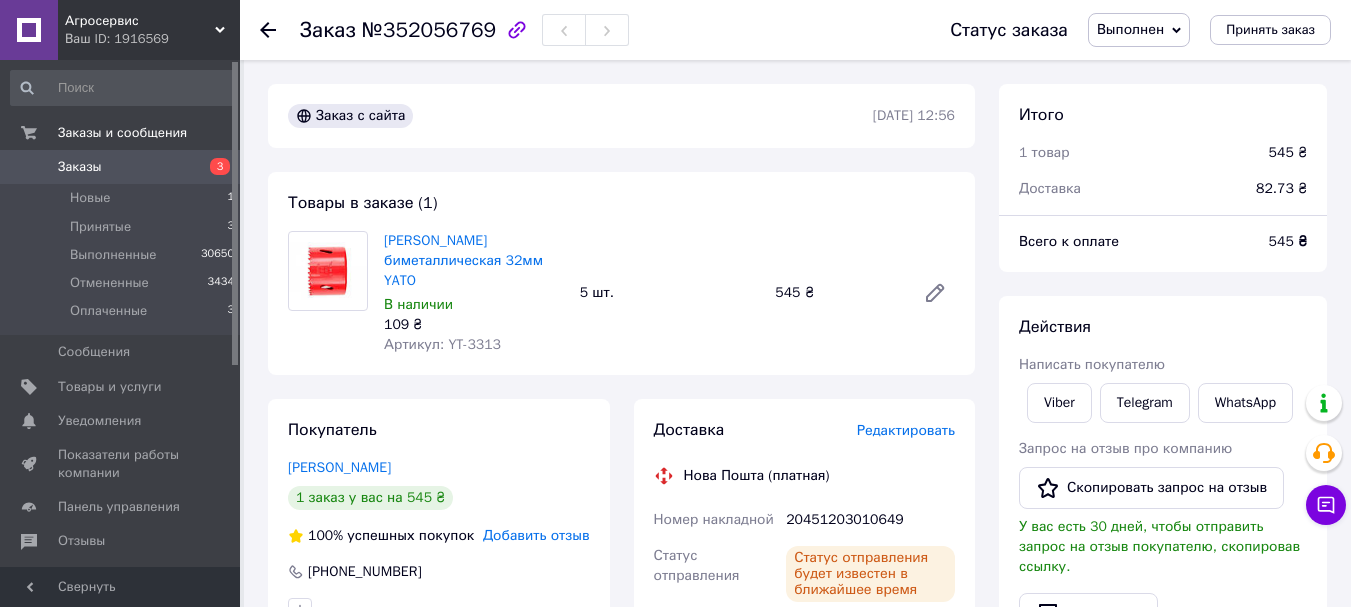 click 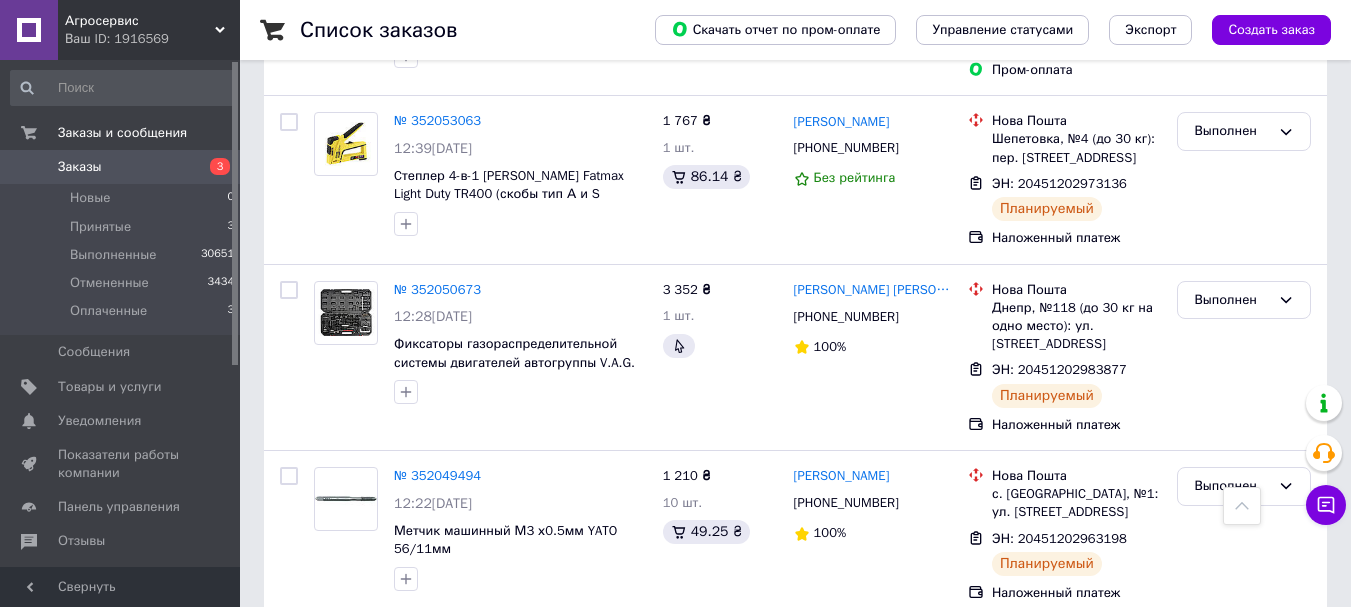 scroll, scrollTop: 0, scrollLeft: 0, axis: both 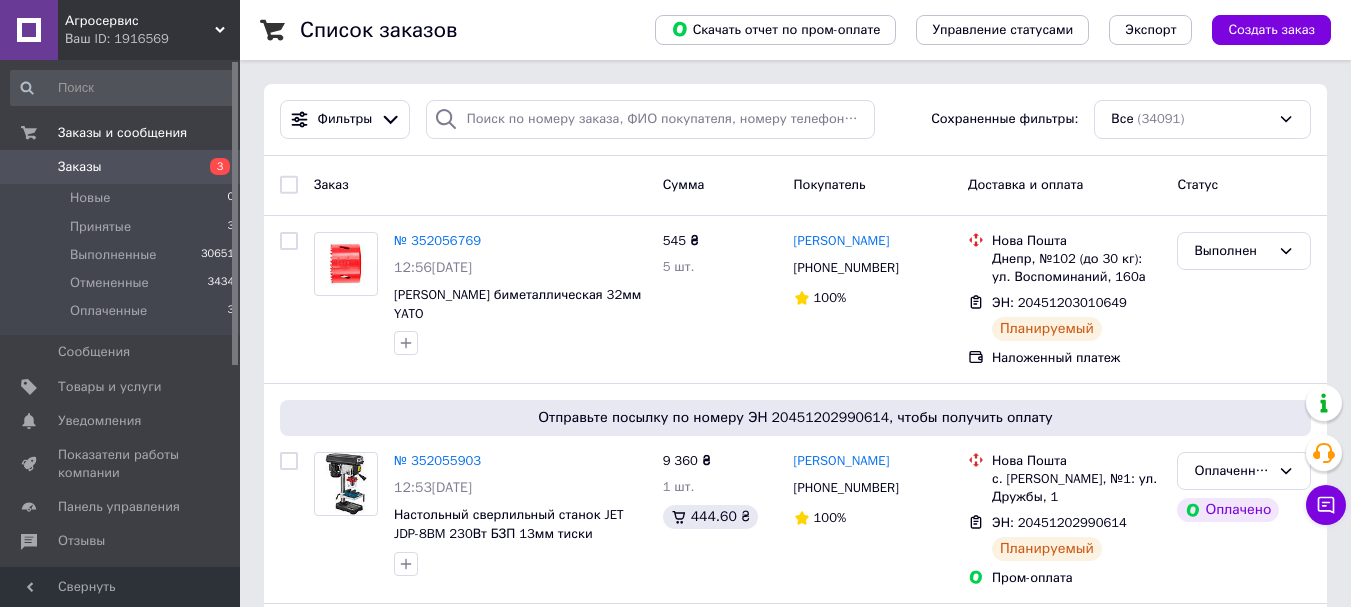click on "Заказы" at bounding box center (80, 167) 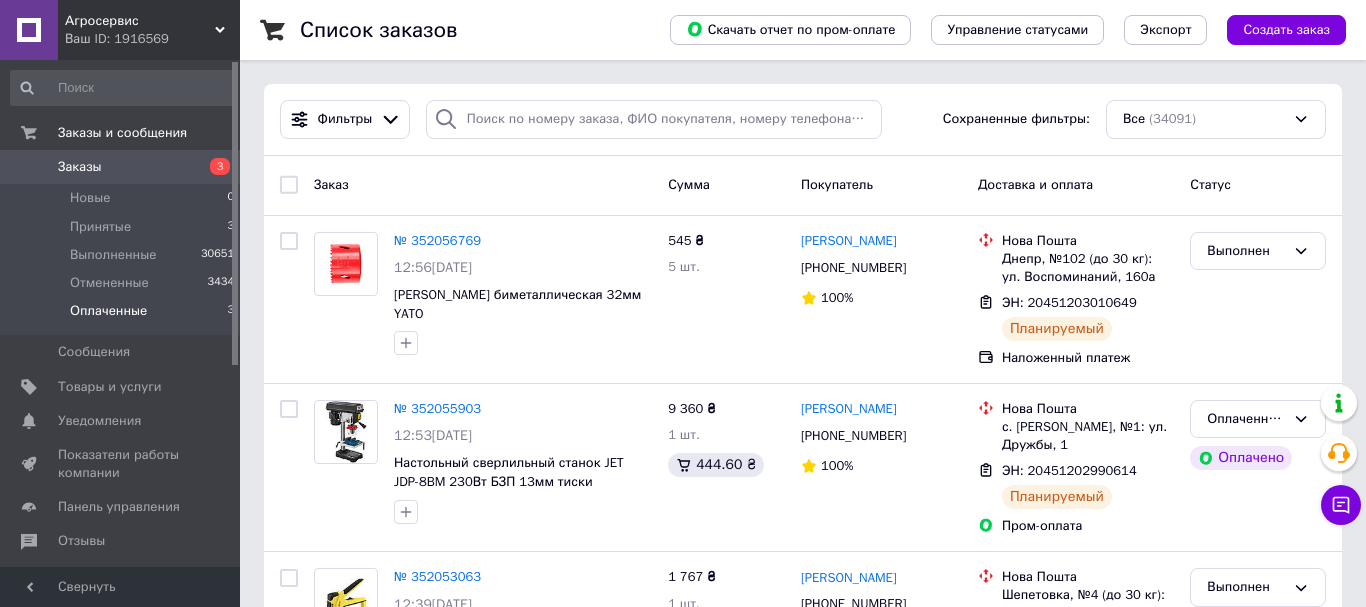 click on "Оплаченные" at bounding box center [108, 311] 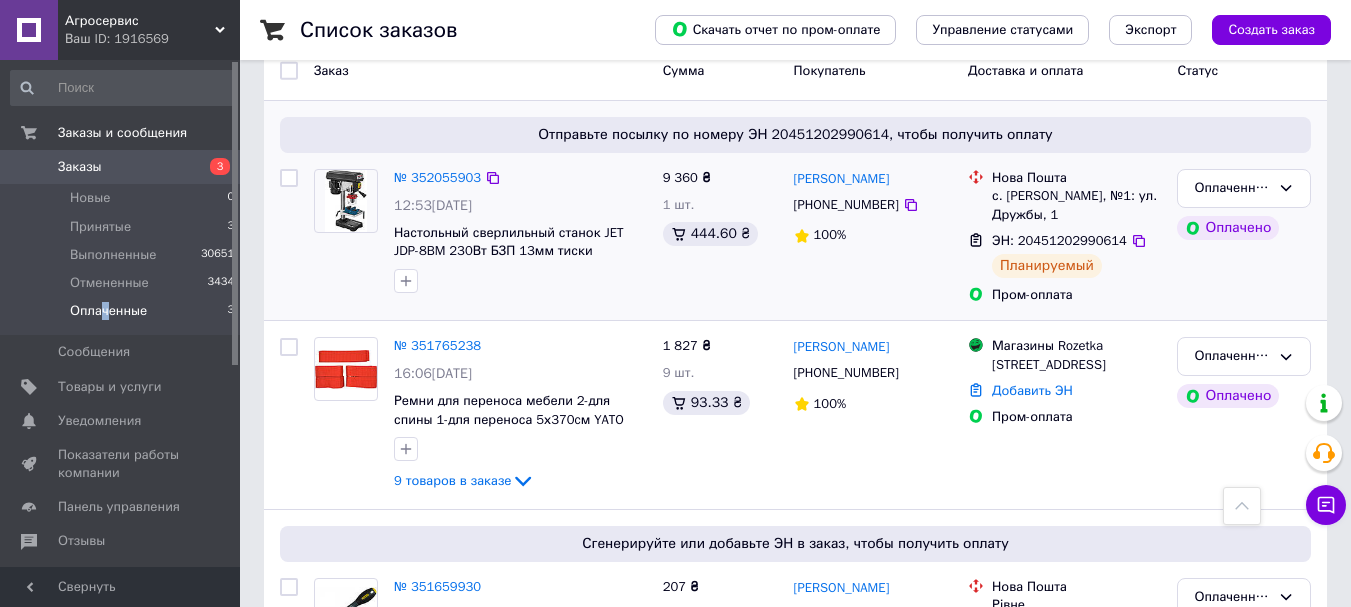 scroll, scrollTop: 141, scrollLeft: 0, axis: vertical 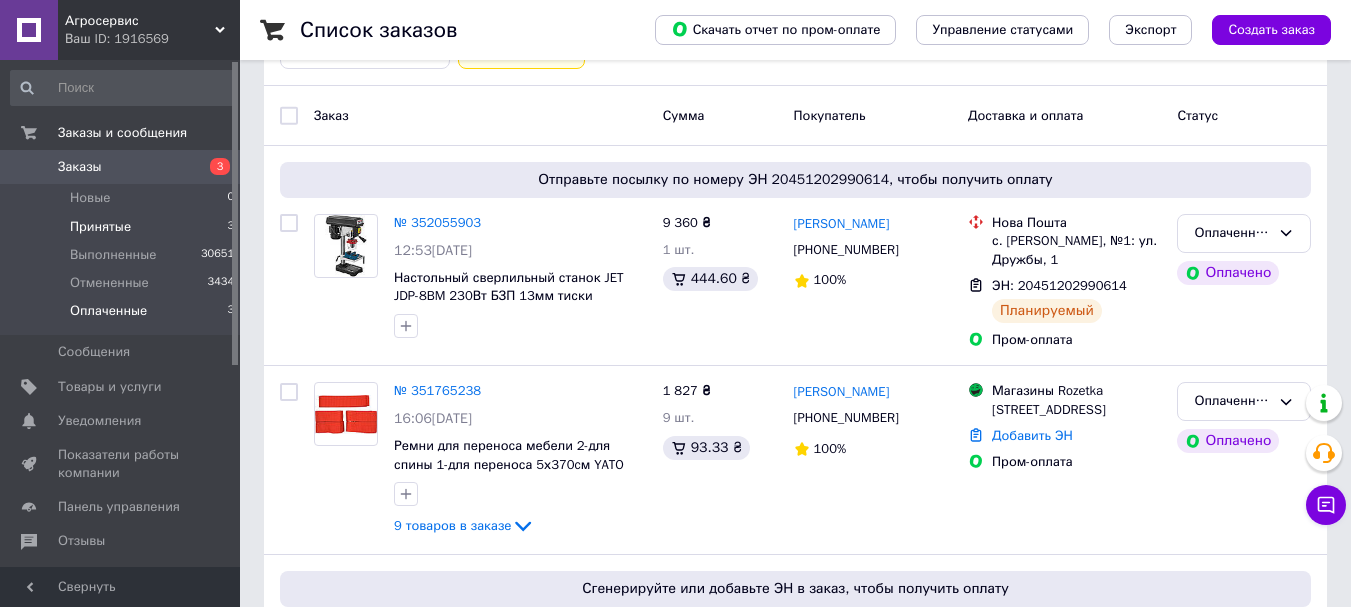 click on "Принятые" at bounding box center (100, 227) 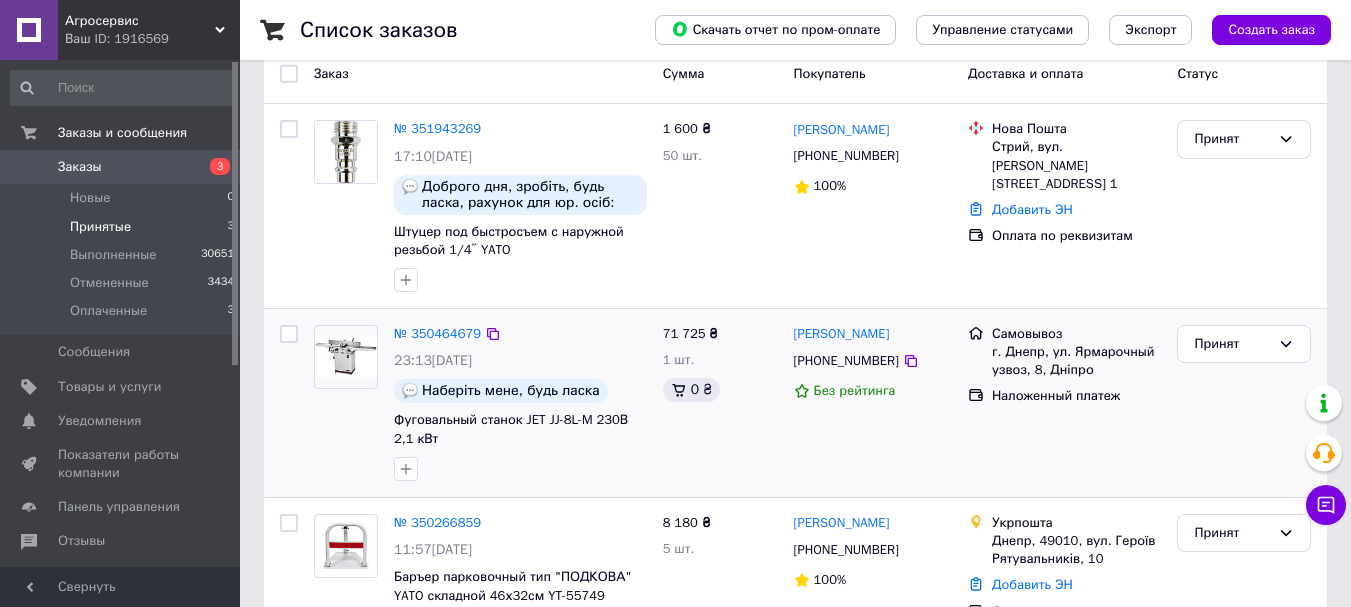 scroll, scrollTop: 200, scrollLeft: 0, axis: vertical 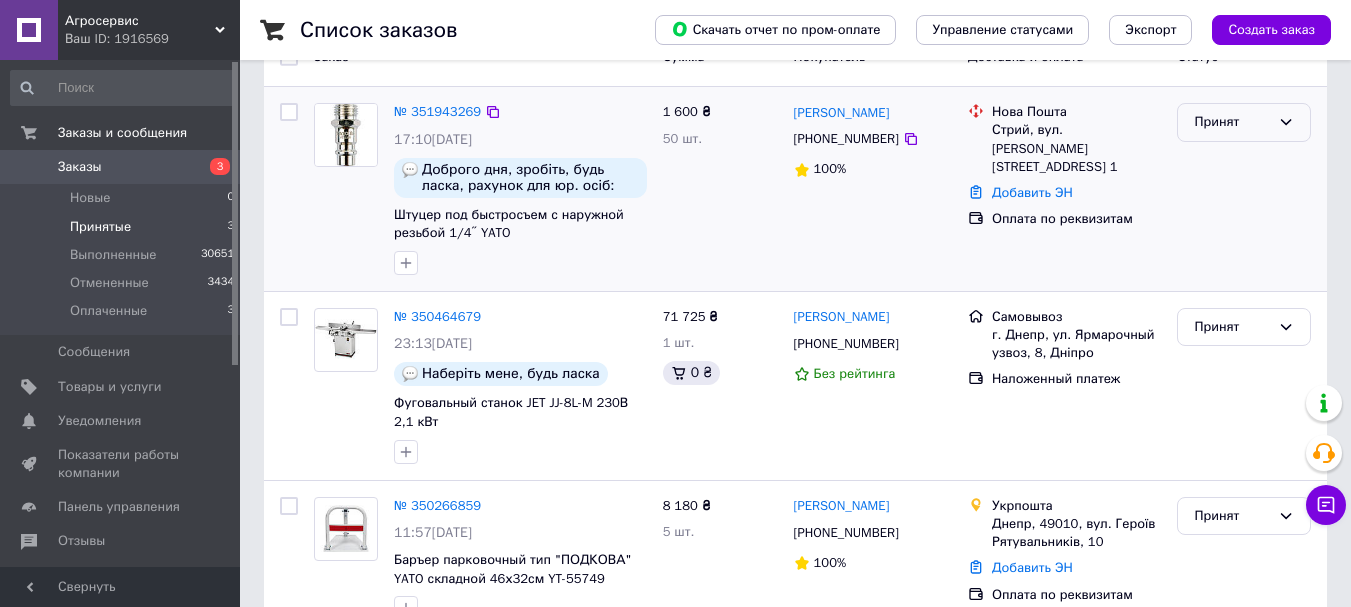 click on "Принят" at bounding box center (1232, 122) 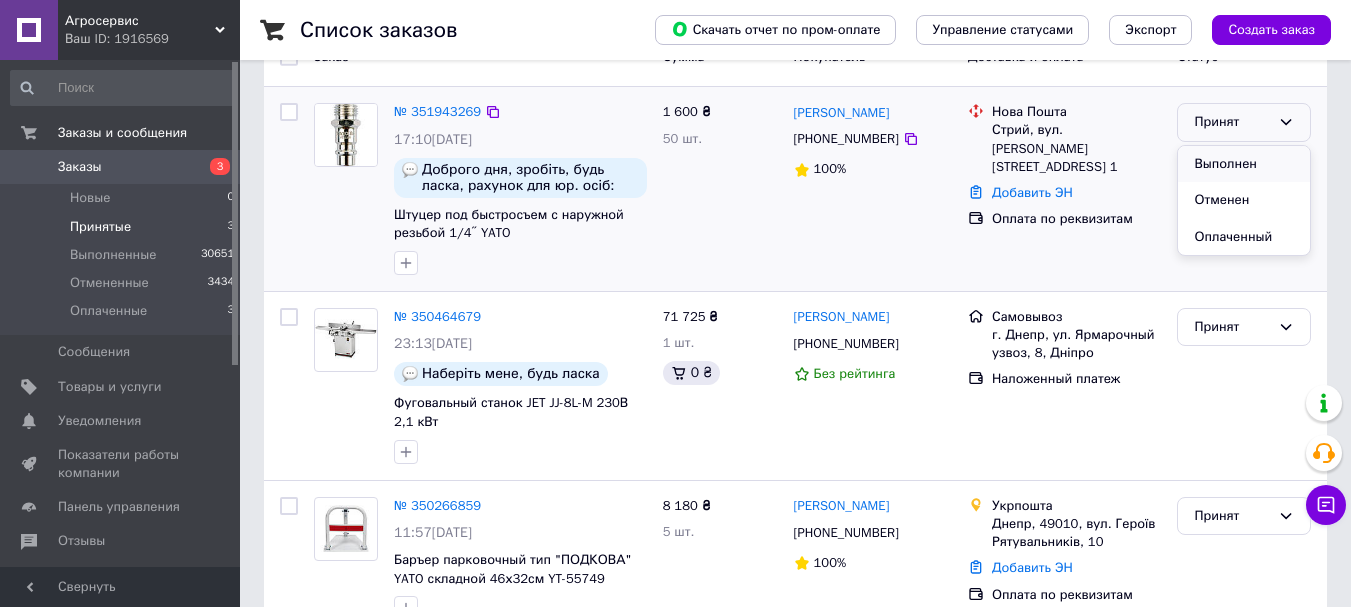 click on "Выполнен" at bounding box center [1244, 164] 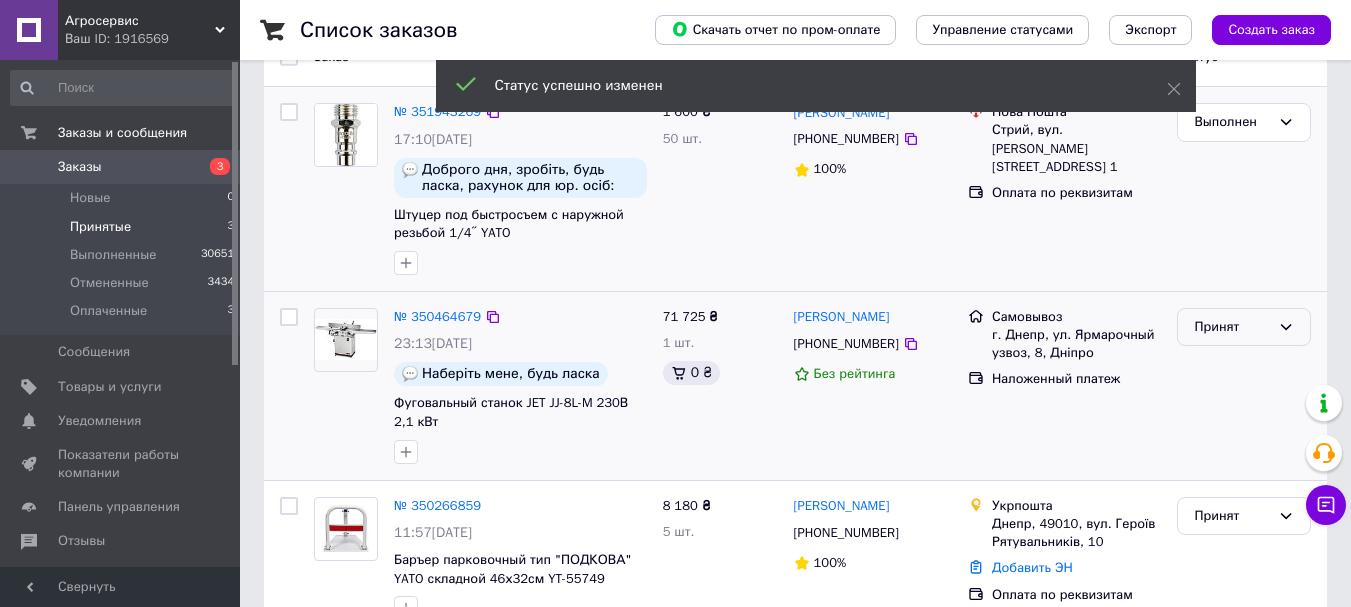 click on "Принят" at bounding box center [1232, 327] 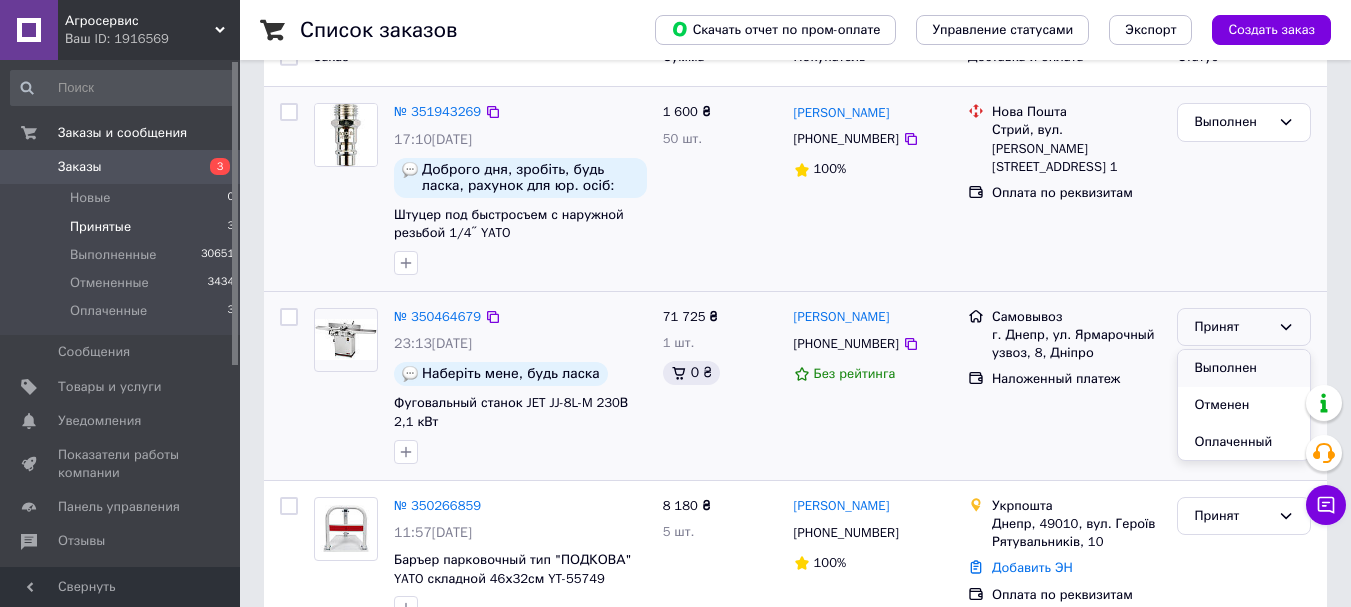click on "Выполнен" at bounding box center (1244, 368) 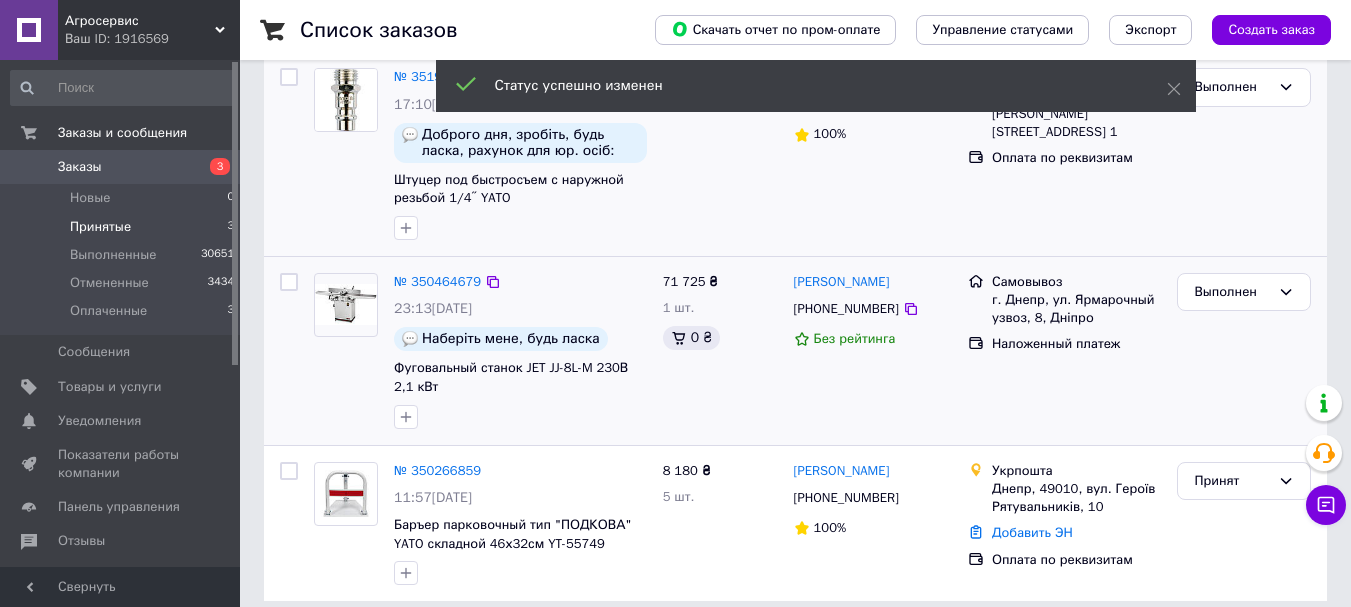 scroll, scrollTop: 253, scrollLeft: 0, axis: vertical 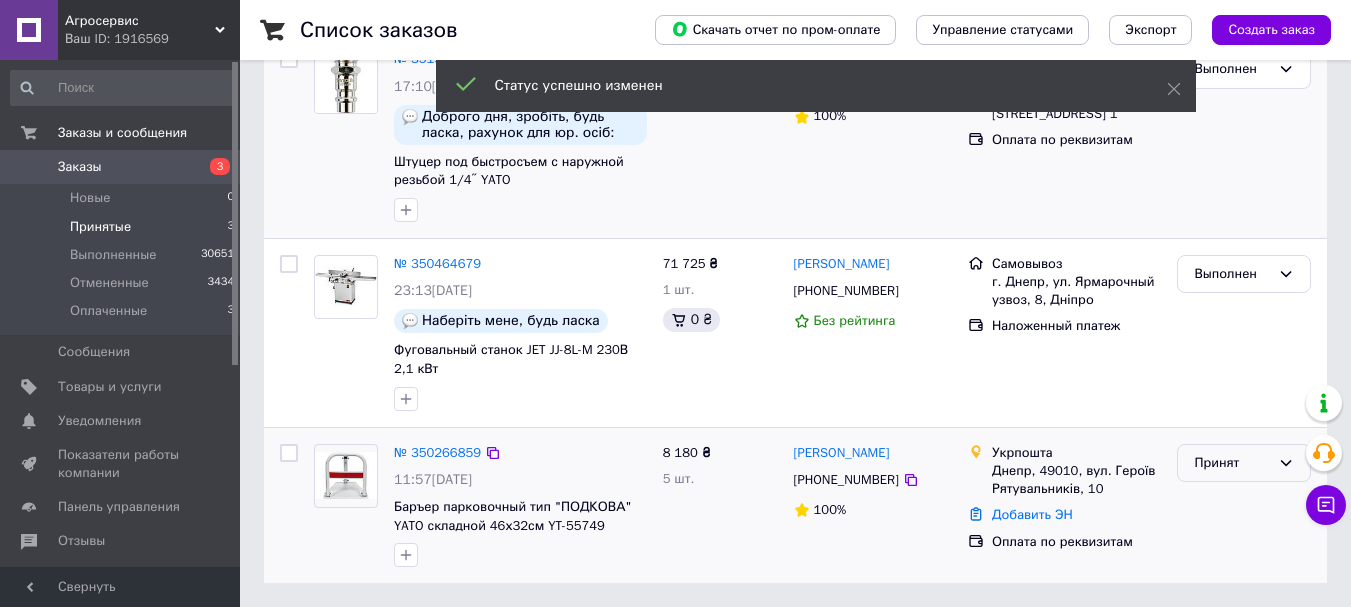click on "Принят" at bounding box center [1232, 463] 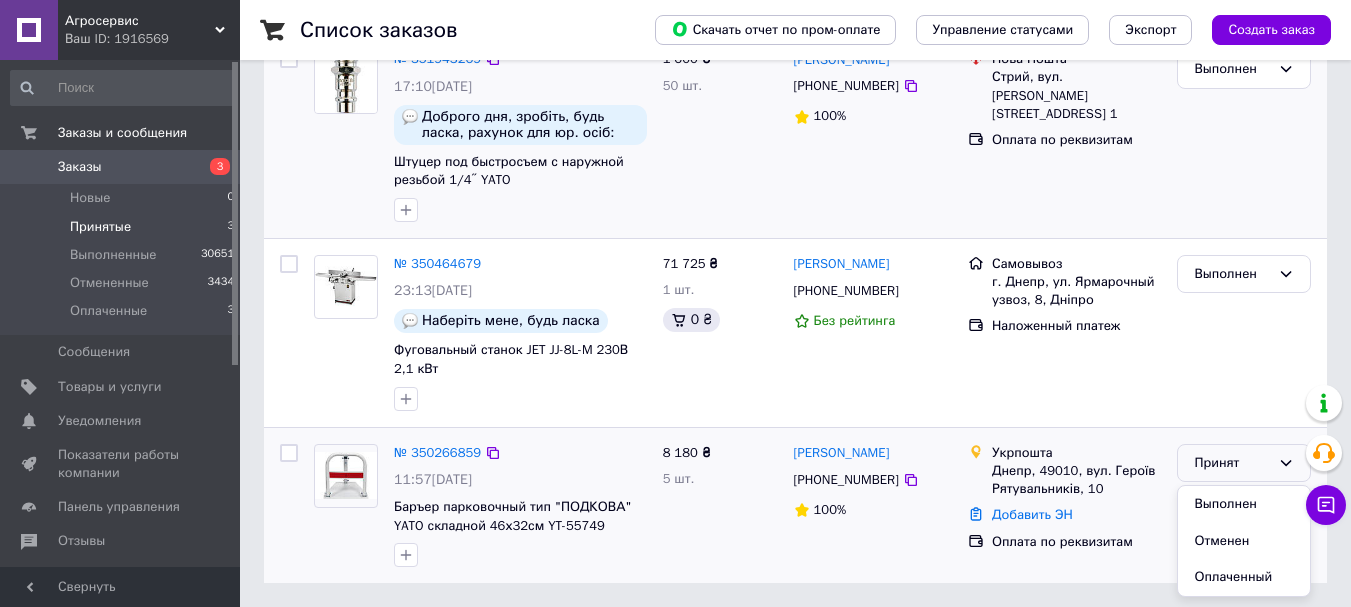 click on "Выполнен" at bounding box center [1244, 504] 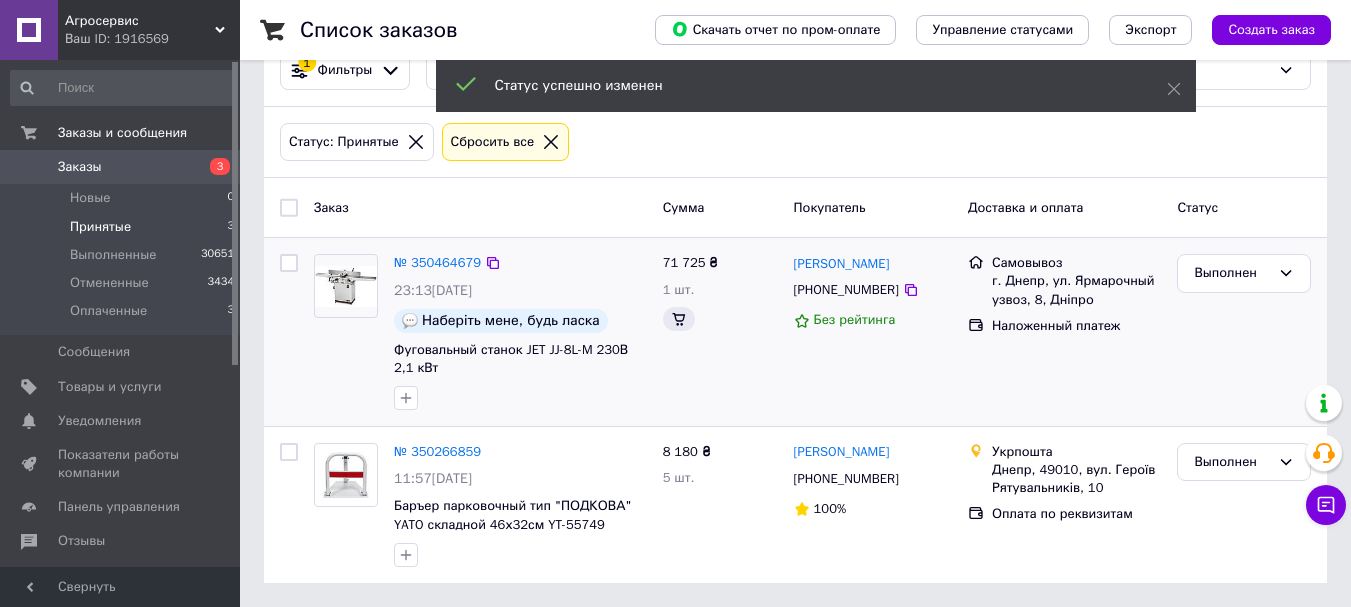 scroll, scrollTop: 49, scrollLeft: 0, axis: vertical 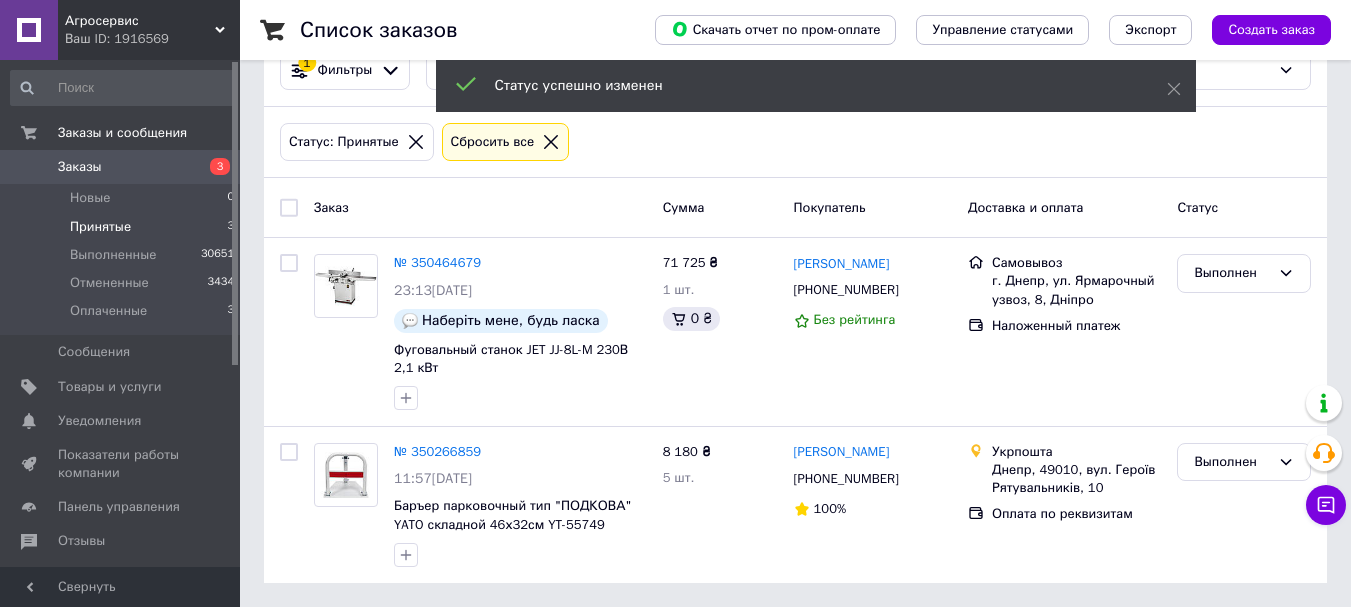 click on "Заказы" at bounding box center [80, 167] 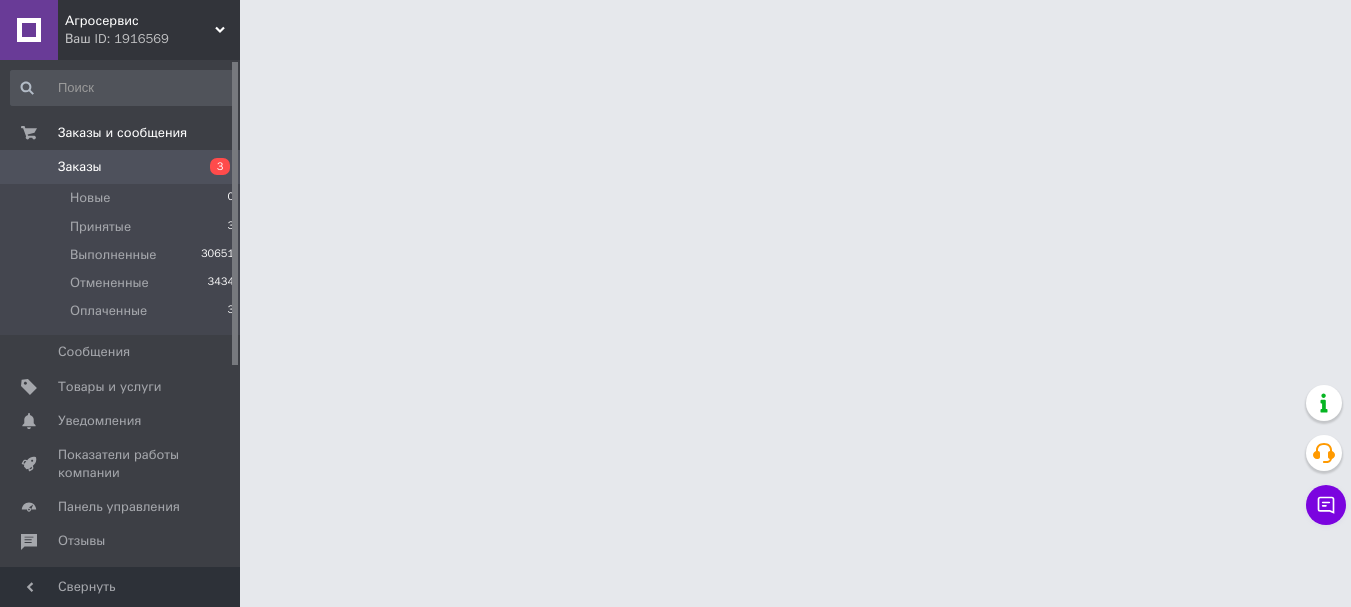 scroll, scrollTop: 0, scrollLeft: 0, axis: both 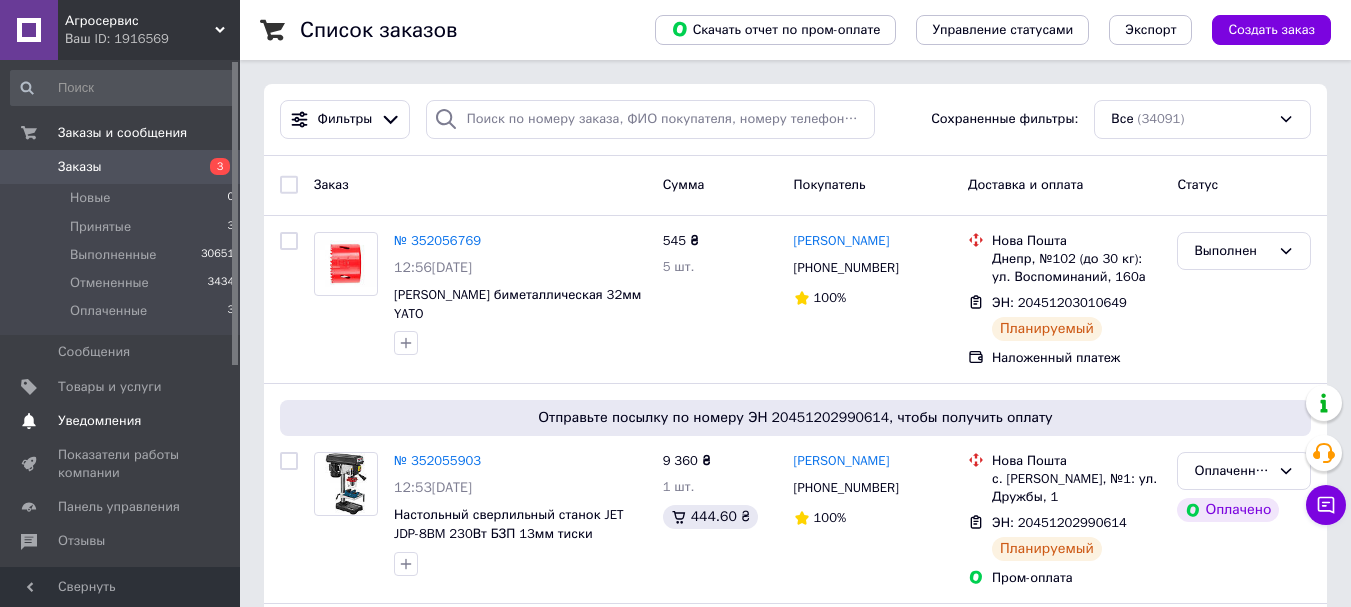 click on "Уведомления" at bounding box center (99, 421) 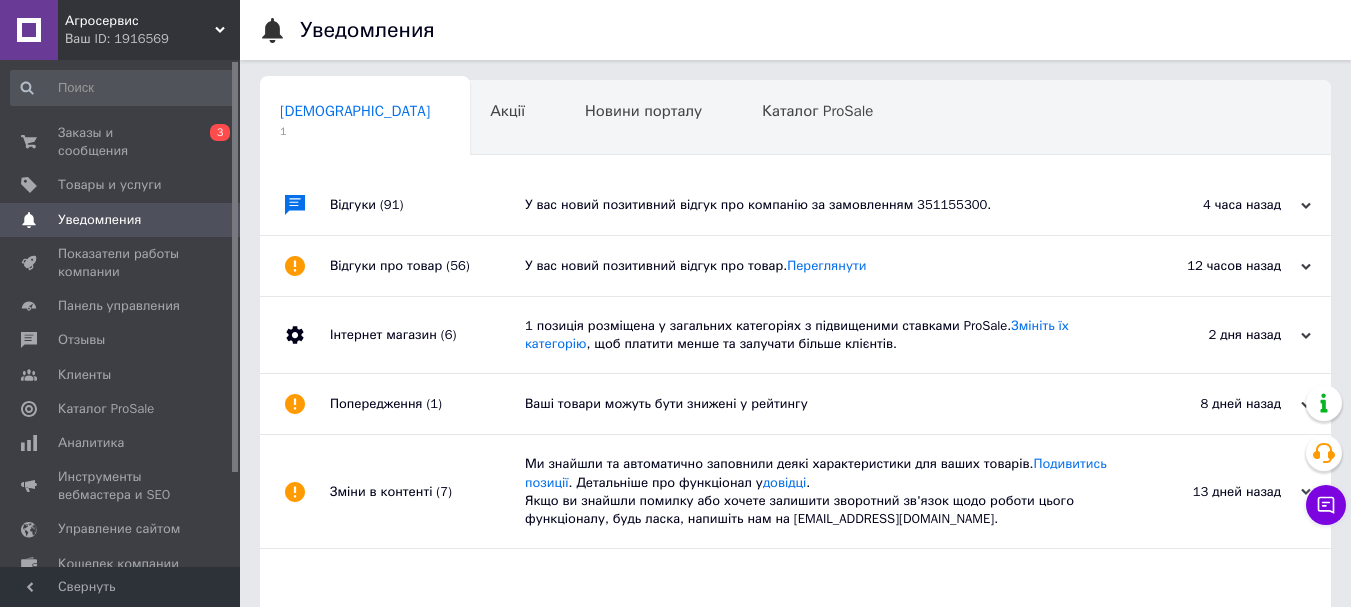 click on "У вас новий позитивний відгук про компанію за замовленням 351155300." at bounding box center [818, 205] 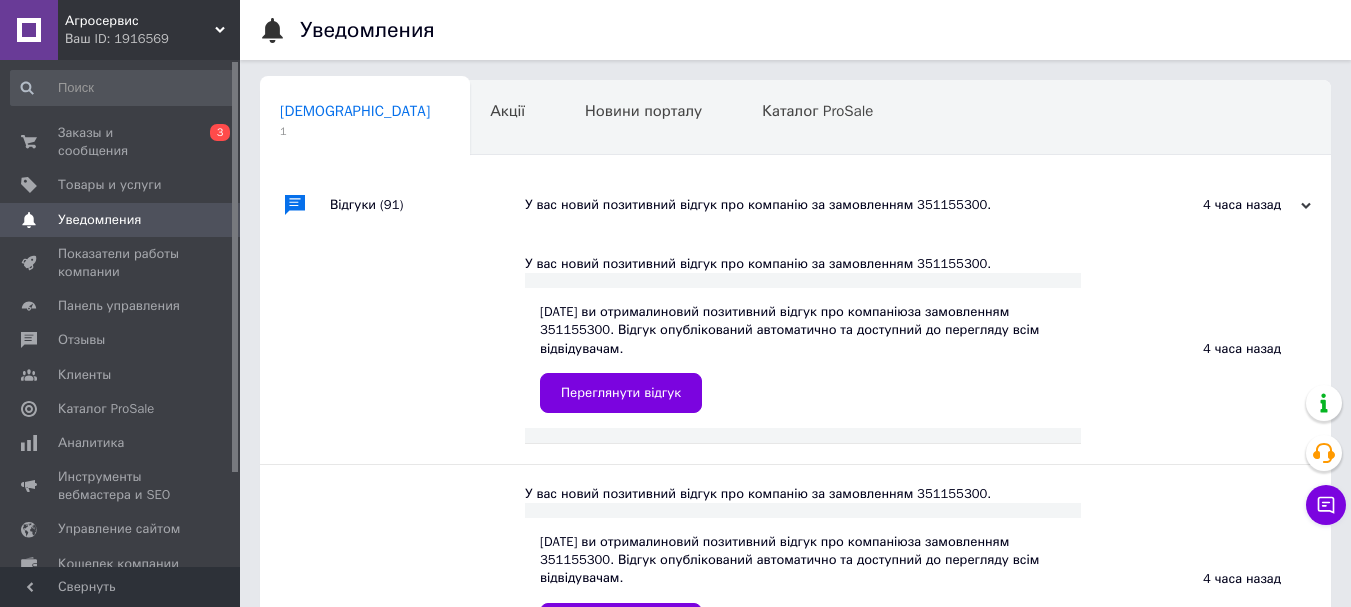 click on "У вас новий позитивний відгук про компанію за замовленням 351155300." at bounding box center [818, 205] 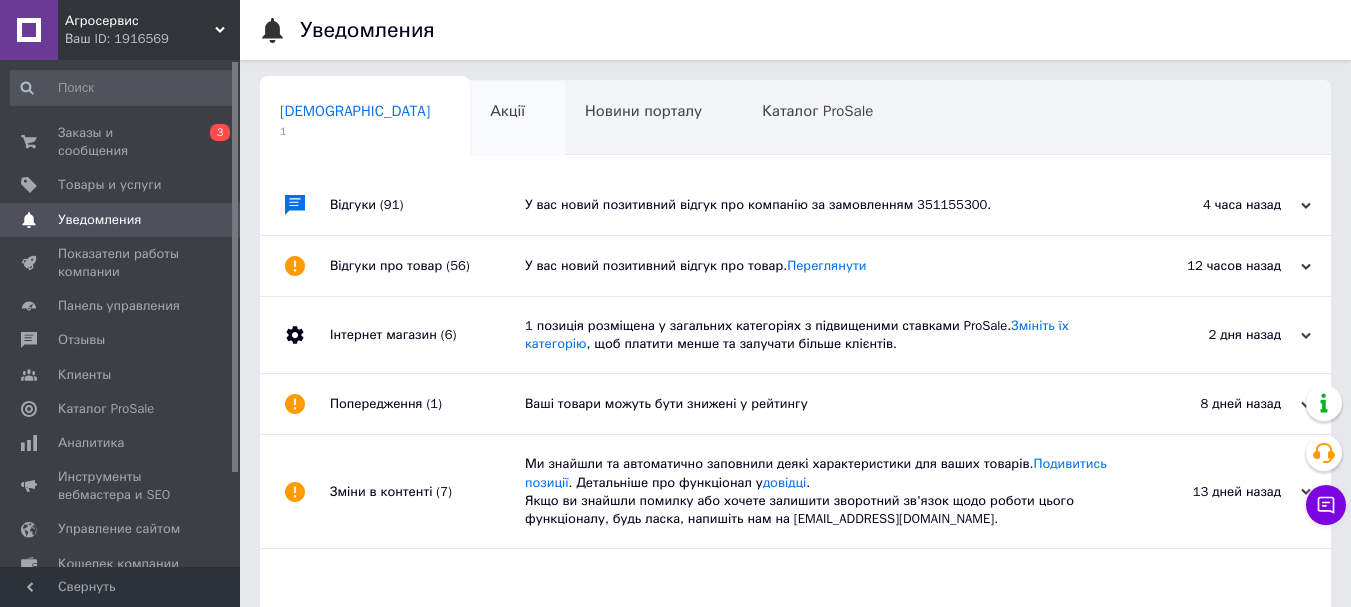 click on "Акції" at bounding box center [507, 111] 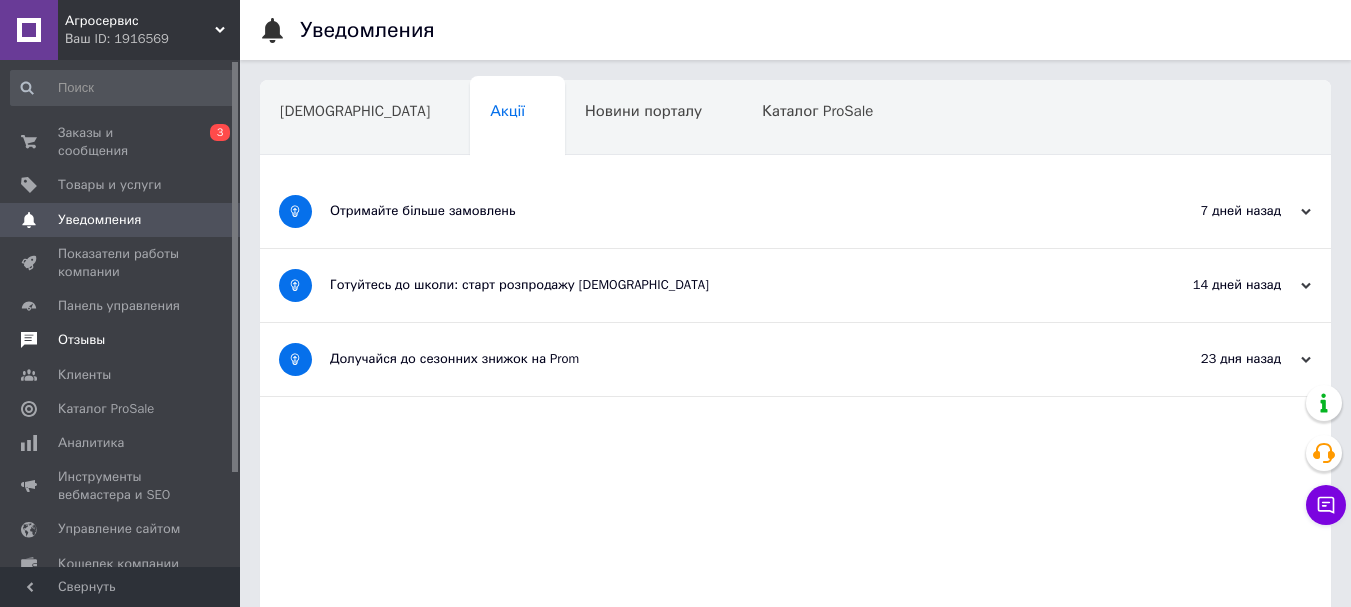 click on "Отзывы" at bounding box center (81, 340) 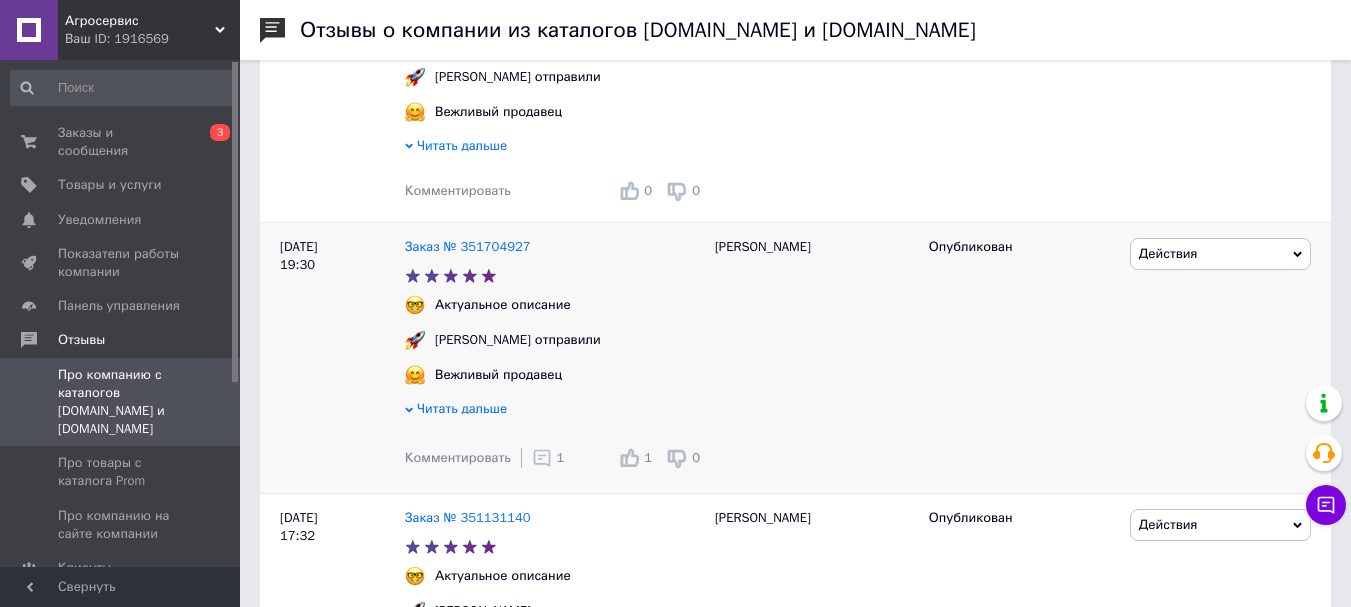 scroll, scrollTop: 600, scrollLeft: 0, axis: vertical 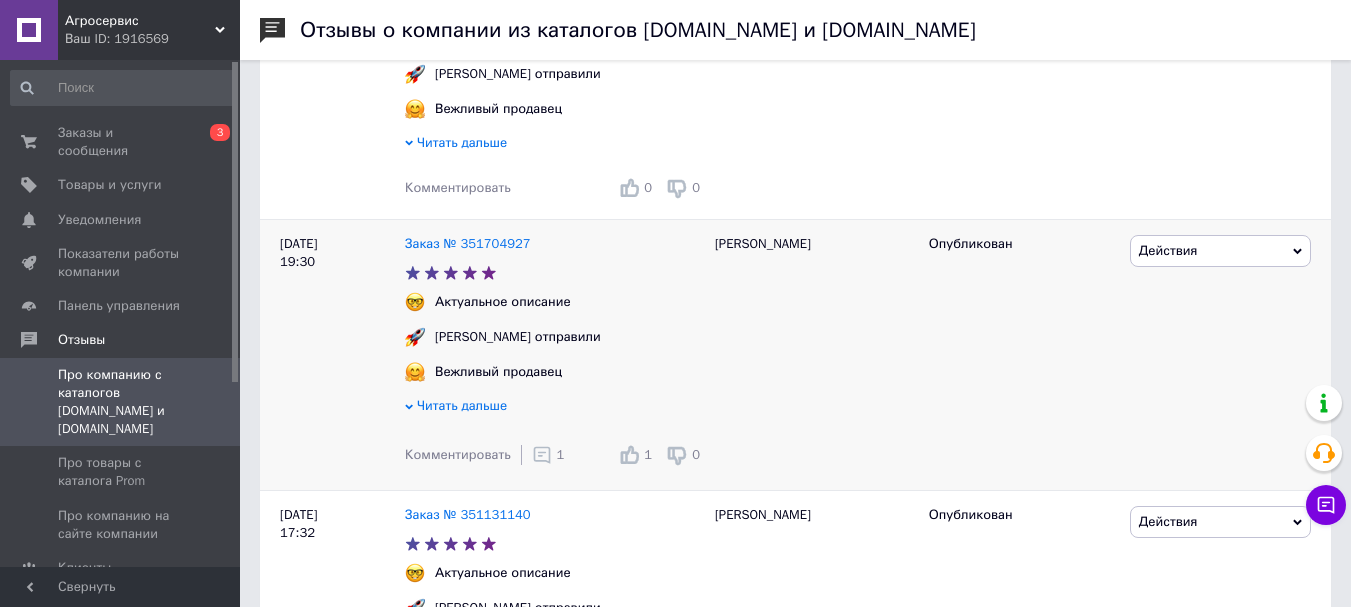 click 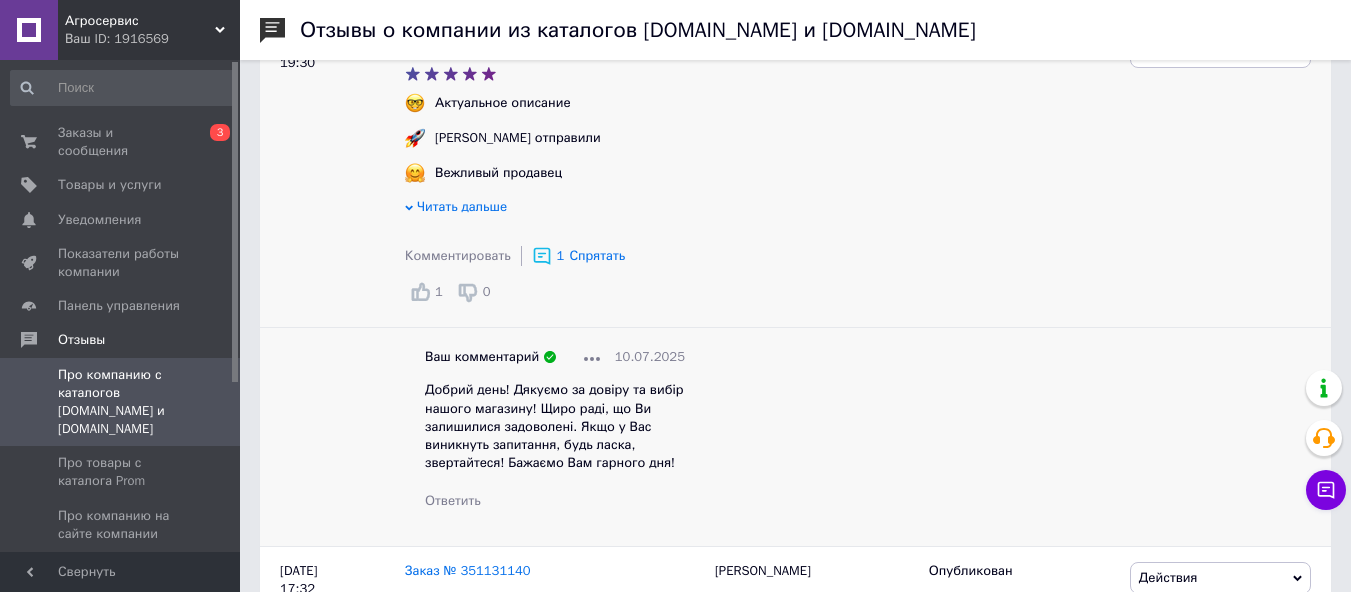 scroll, scrollTop: 800, scrollLeft: 0, axis: vertical 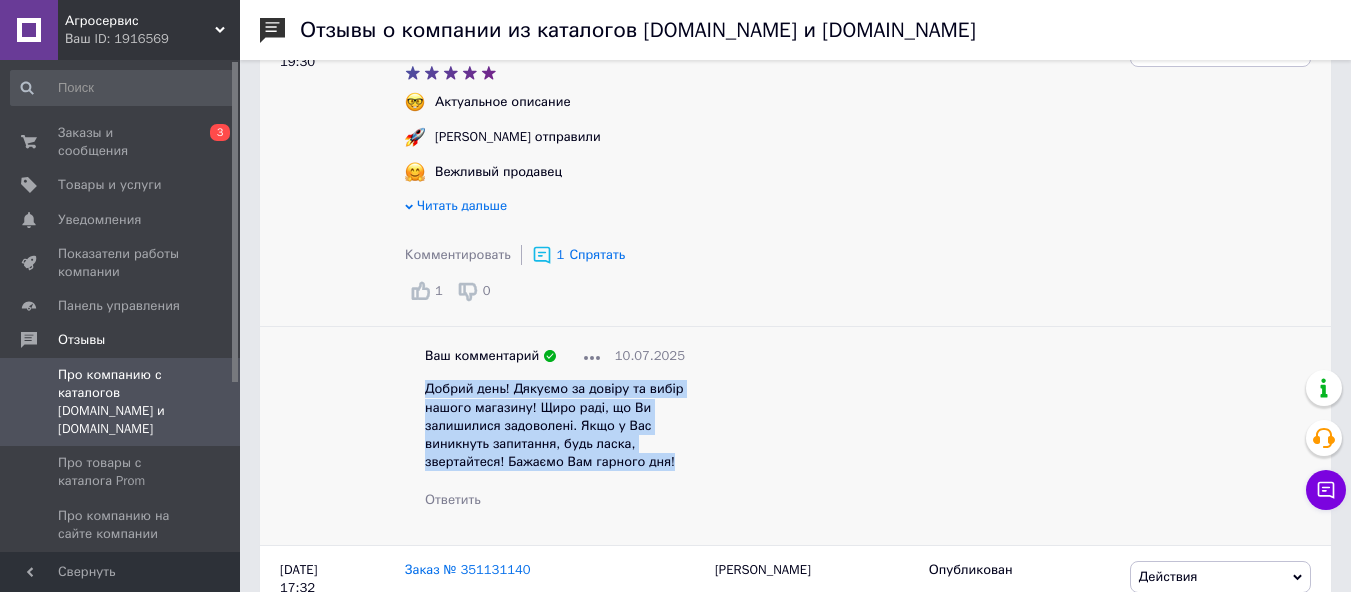 drag, startPoint x: 426, startPoint y: 396, endPoint x: 669, endPoint y: 464, distance: 252.3351 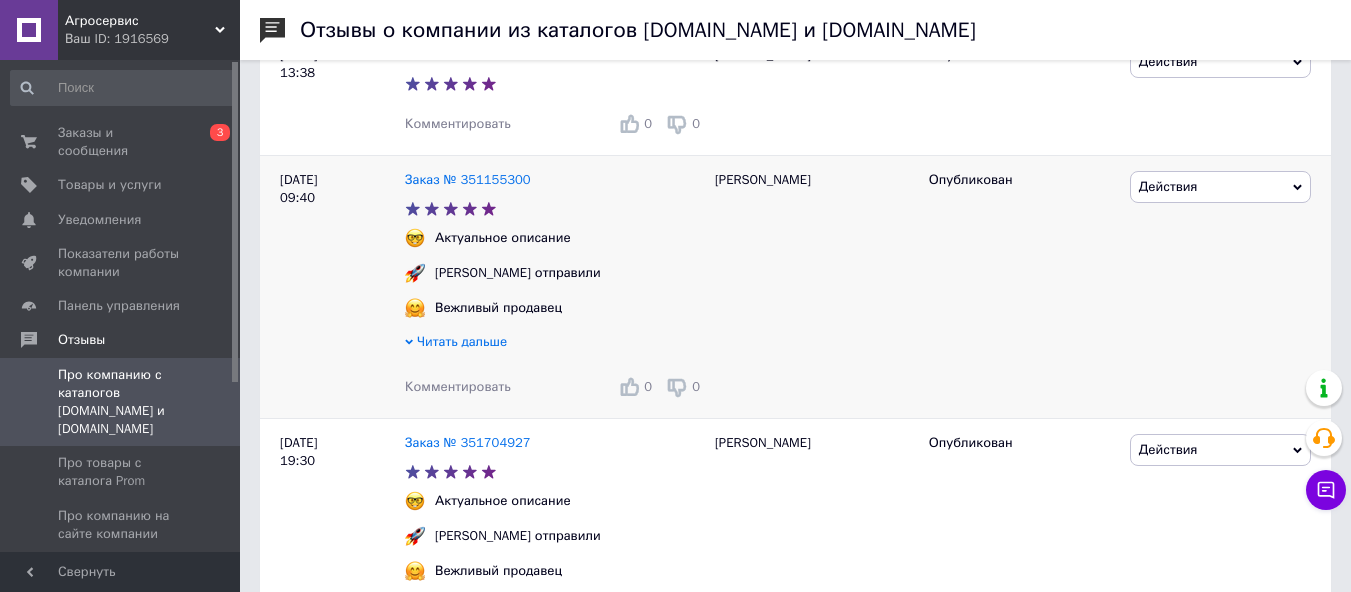 scroll, scrollTop: 400, scrollLeft: 0, axis: vertical 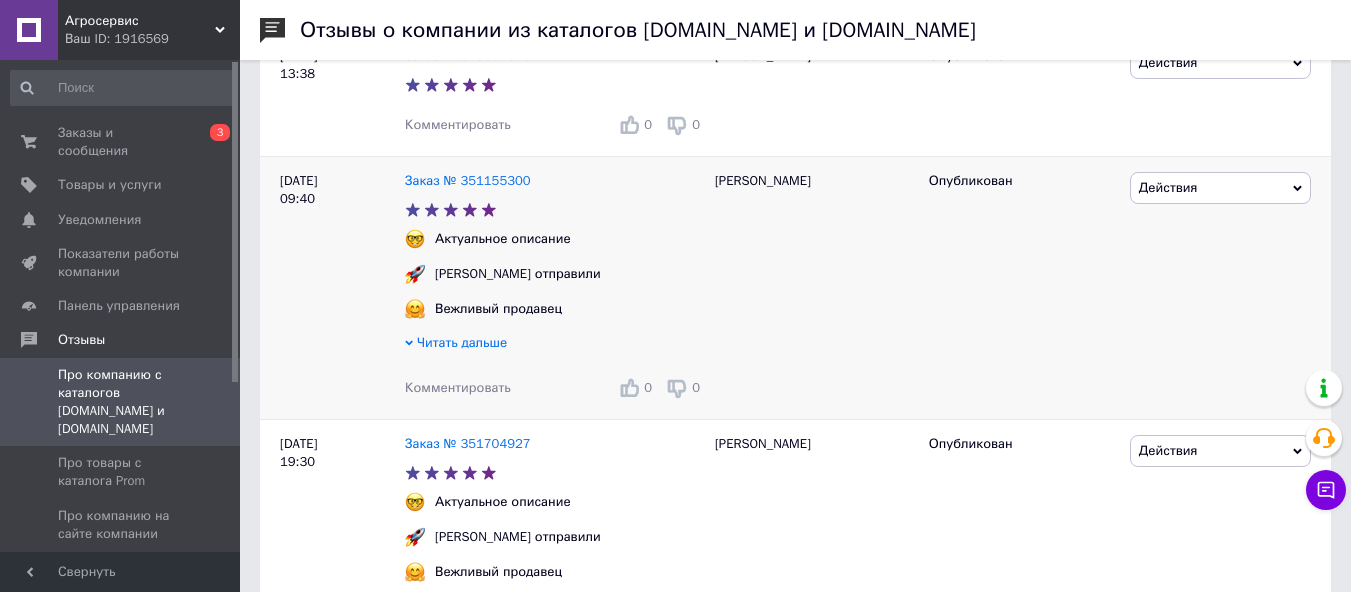 click on "Комментировать" at bounding box center (458, 387) 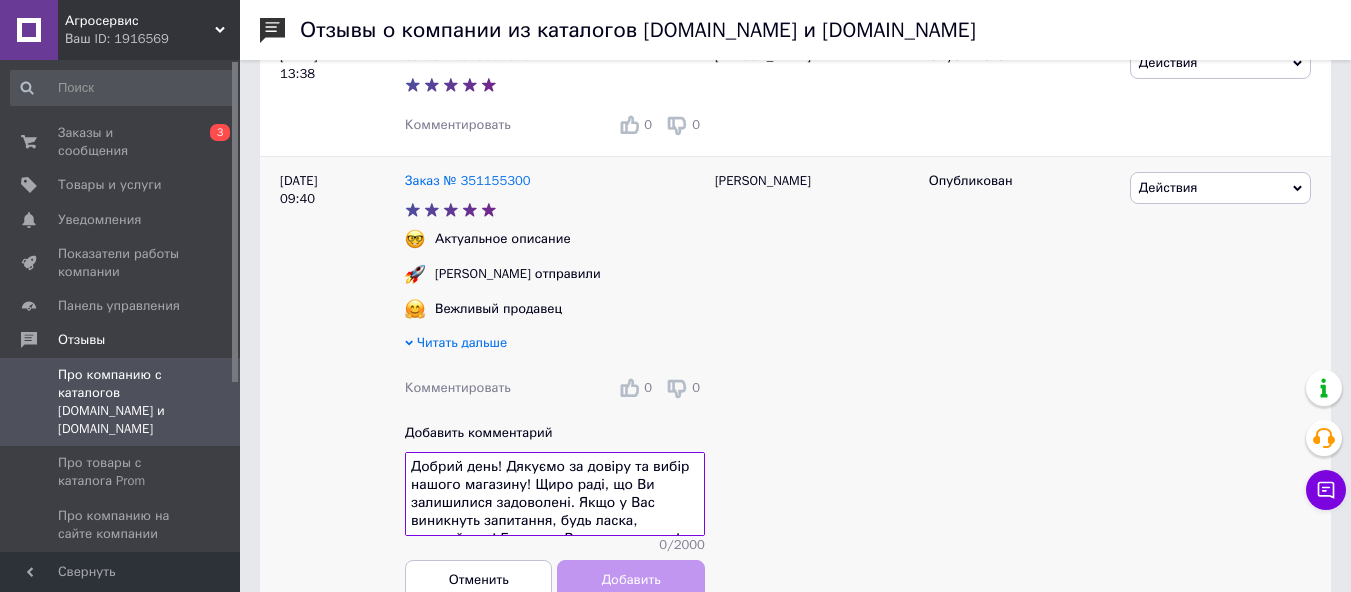 scroll, scrollTop: 15, scrollLeft: 0, axis: vertical 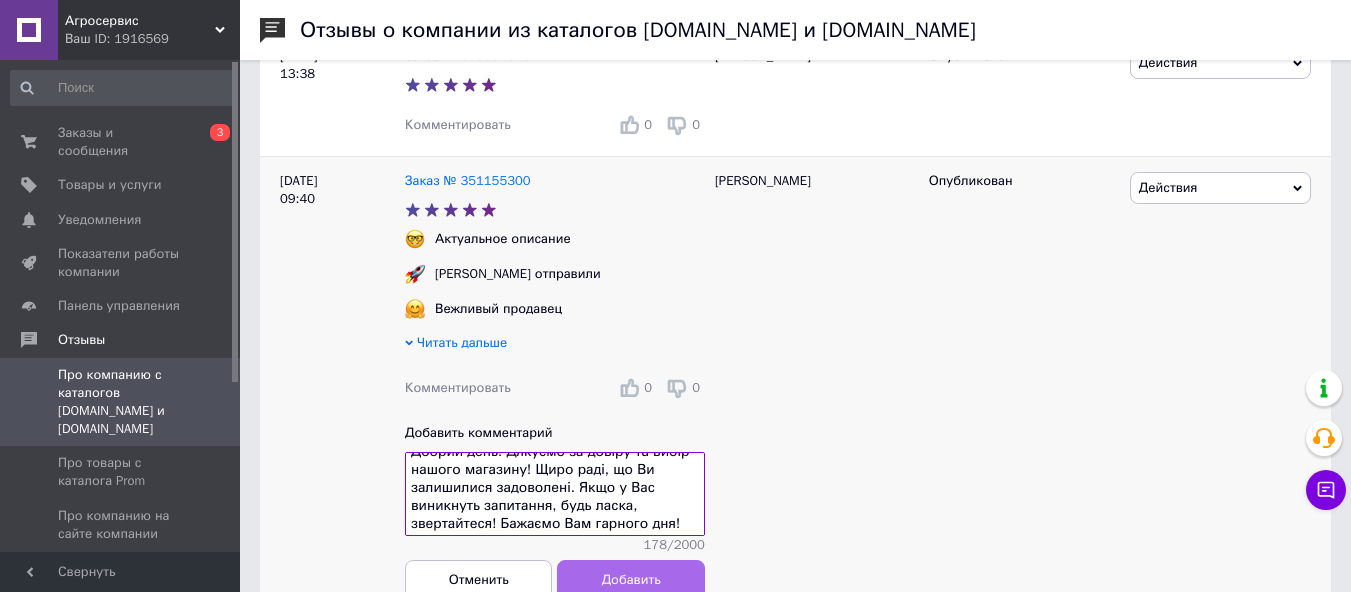 type on "Добрий день! Дякуємо за довіру та вибір нашого магазину! Щиро раді, що Ви залишилися задоволені. Якщо у Вас виникнуть запитання, будь ласка, звертайтеся! Бажаємо Вам гарного дня!" 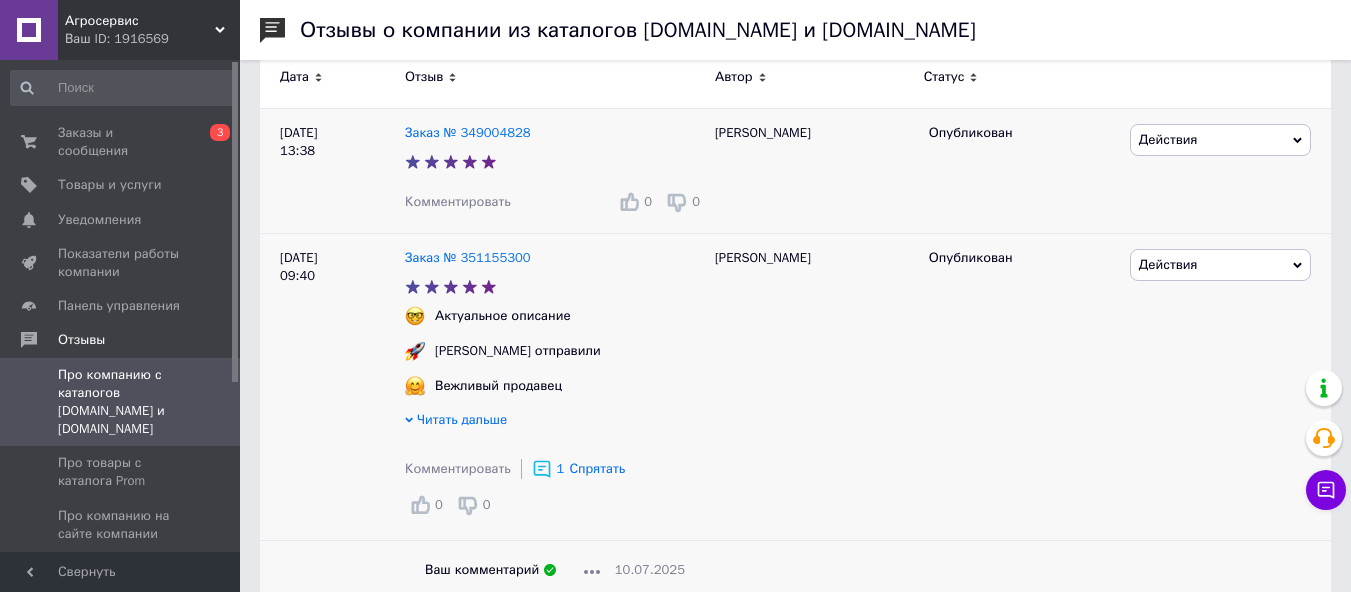 scroll, scrollTop: 200, scrollLeft: 0, axis: vertical 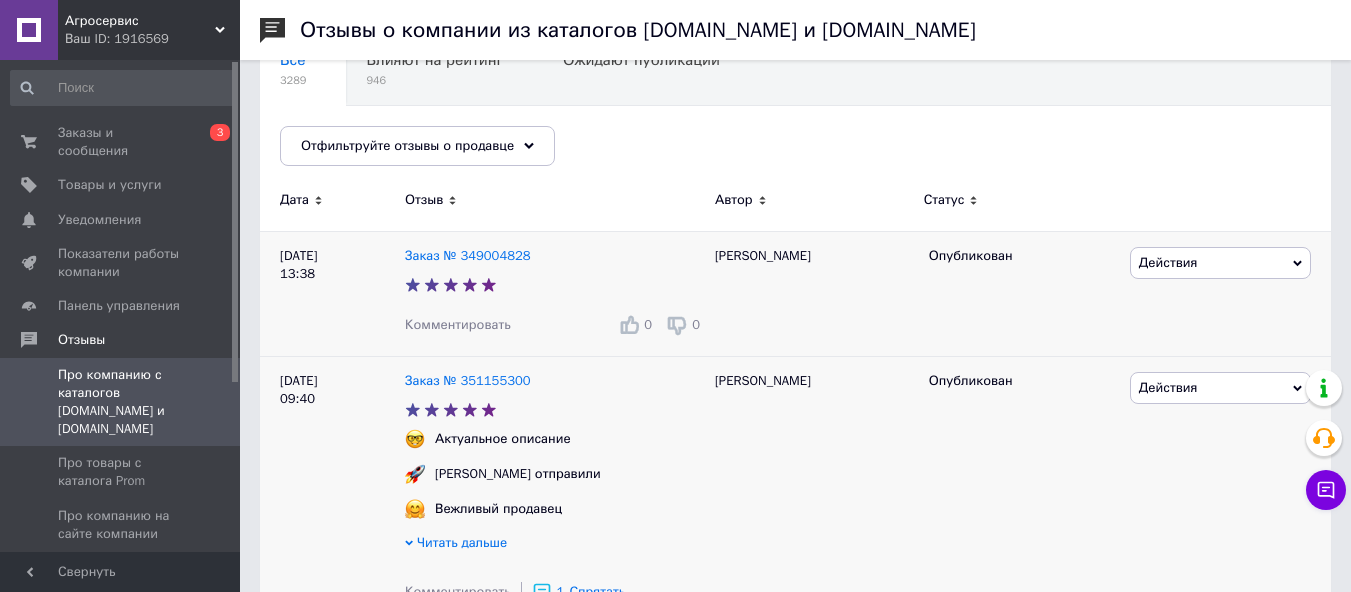 click on "Комментировать" at bounding box center (458, 324) 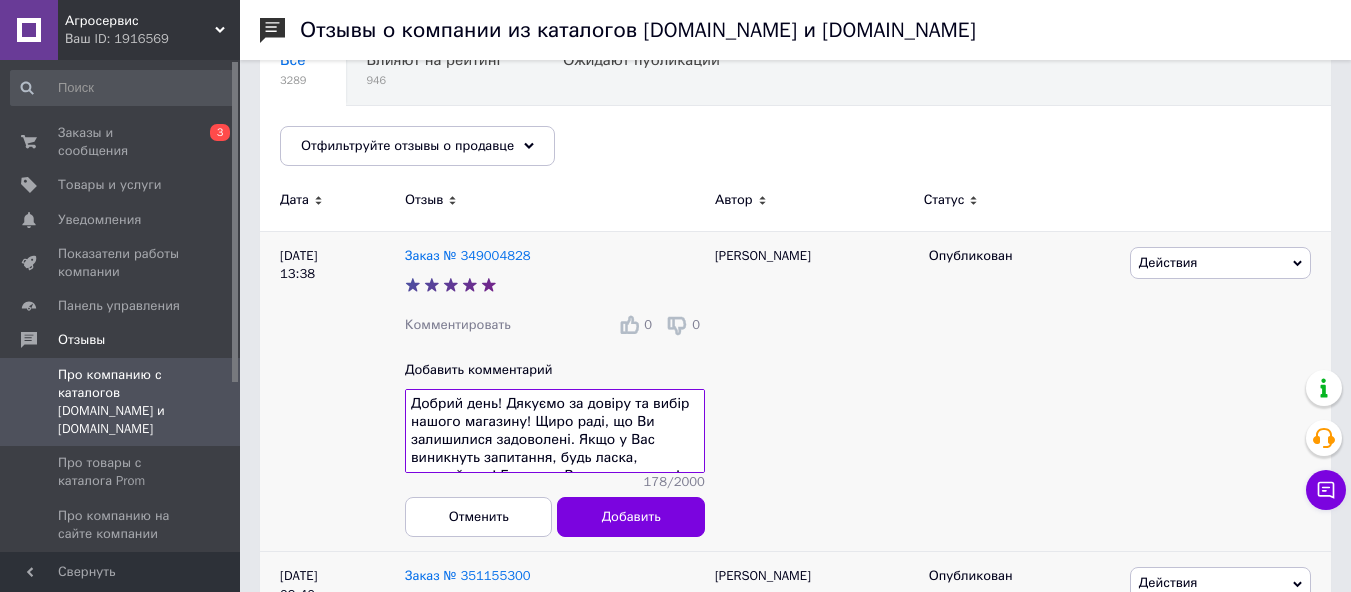 scroll, scrollTop: 15, scrollLeft: 0, axis: vertical 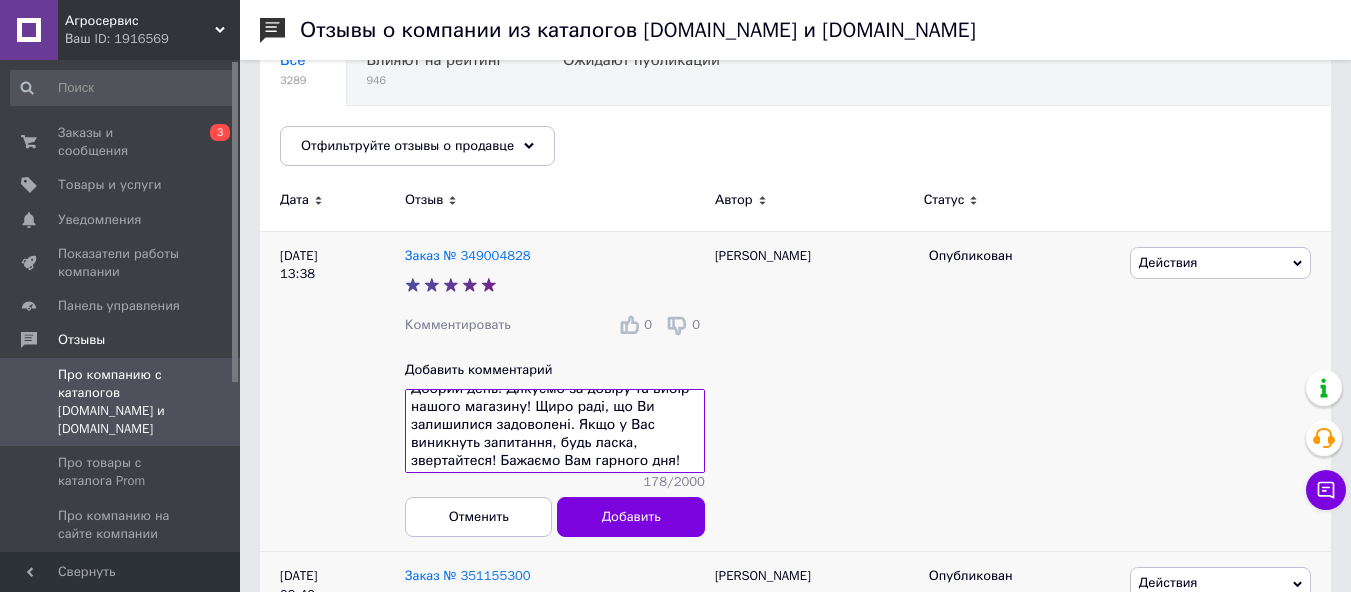 type on "Добрий день! Дякуємо за довіру та вибір нашого магазину! Щиро раді, що Ви залишилися задоволені. Якщо у Вас виникнуть запитання, будь ласка, звертайтеся! Бажаємо Вам гарного дня!" 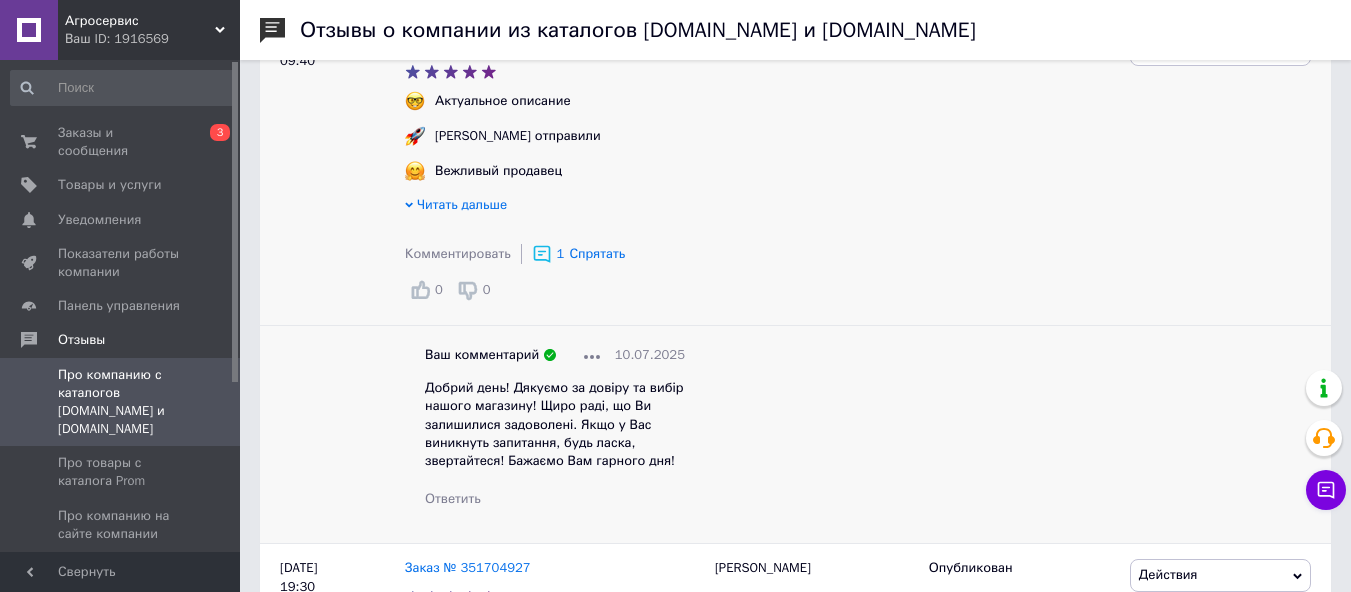 scroll, scrollTop: 600, scrollLeft: 0, axis: vertical 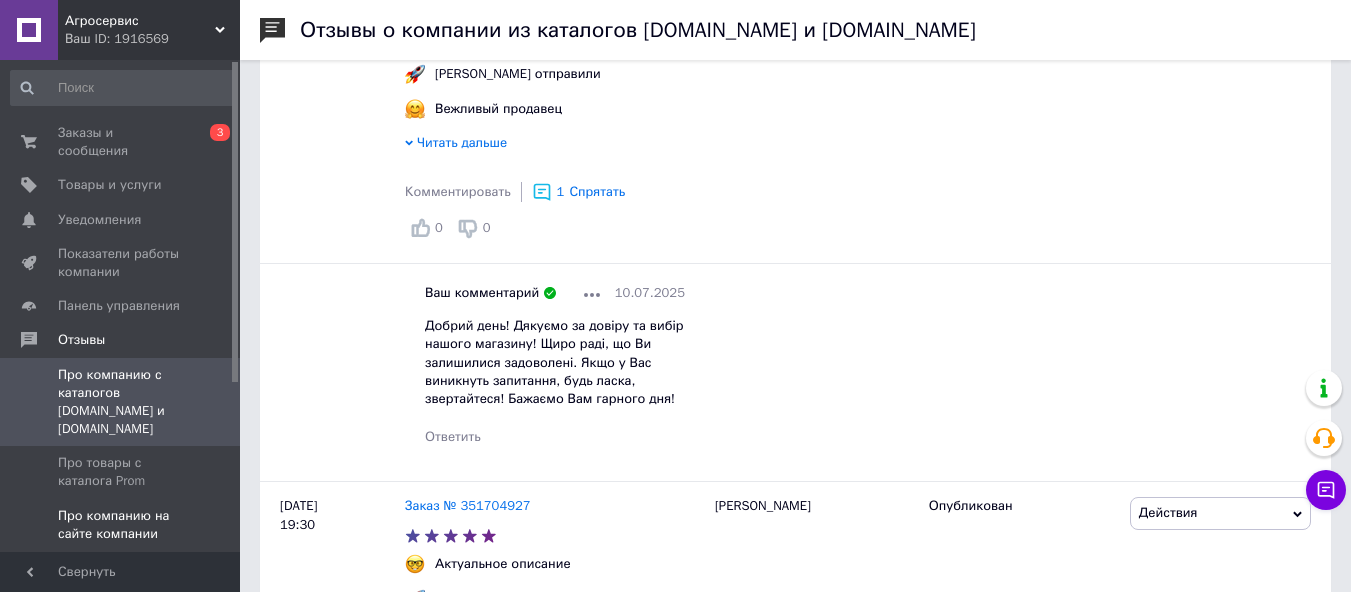click on "Про компанию на сайте компании" at bounding box center (121, 525) 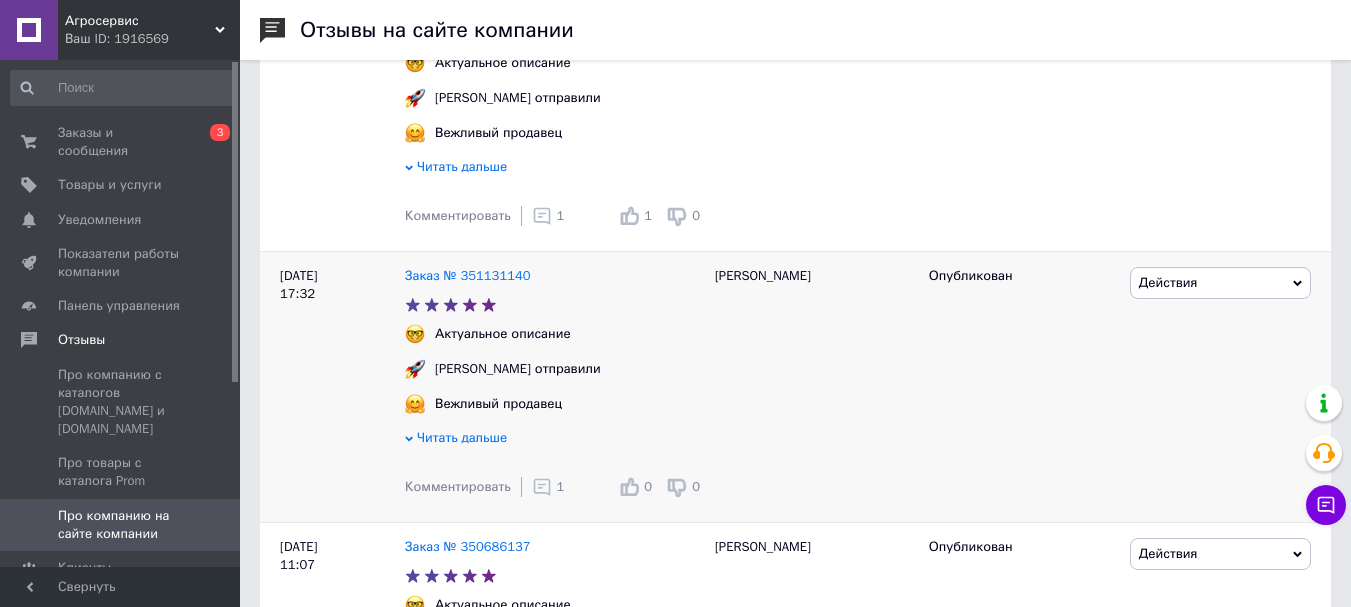 scroll, scrollTop: 800, scrollLeft: 0, axis: vertical 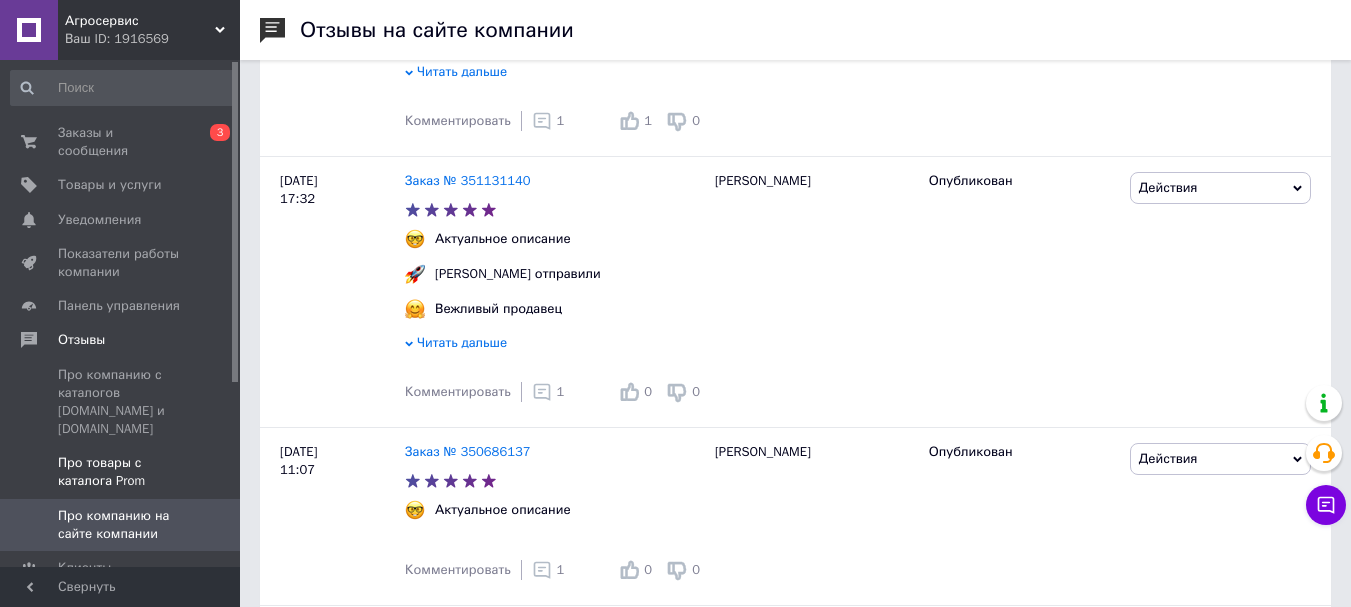 click on "Про товары с каталога Prom" at bounding box center (121, 472) 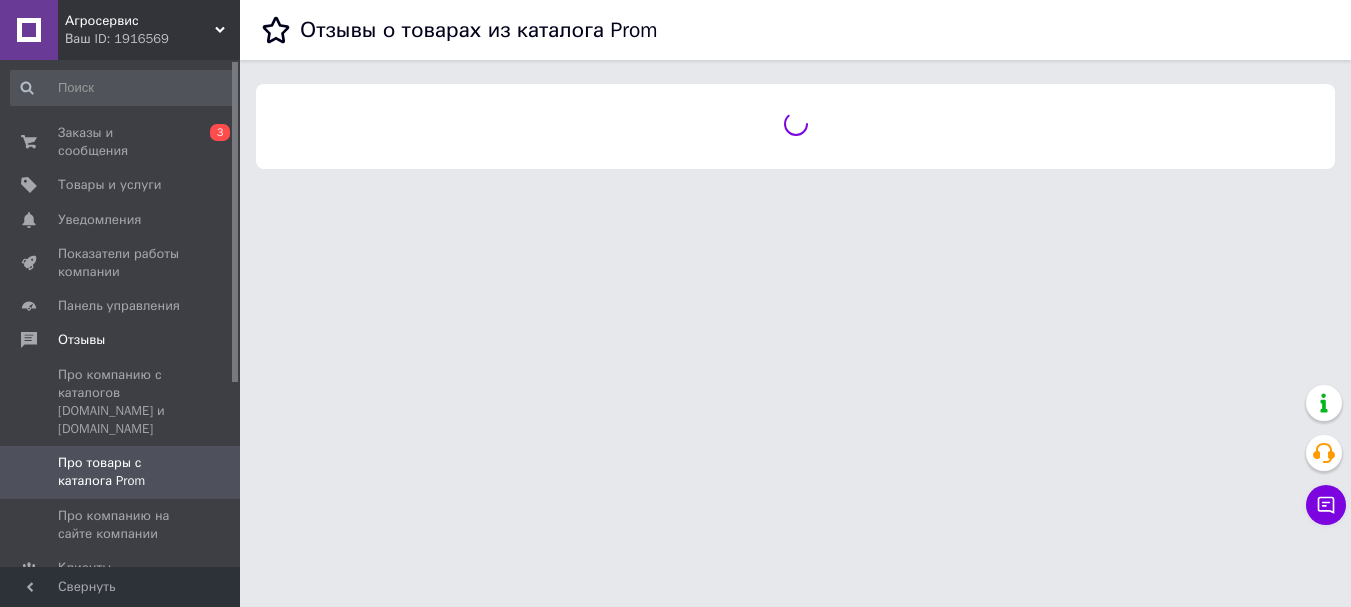 scroll, scrollTop: 0, scrollLeft: 0, axis: both 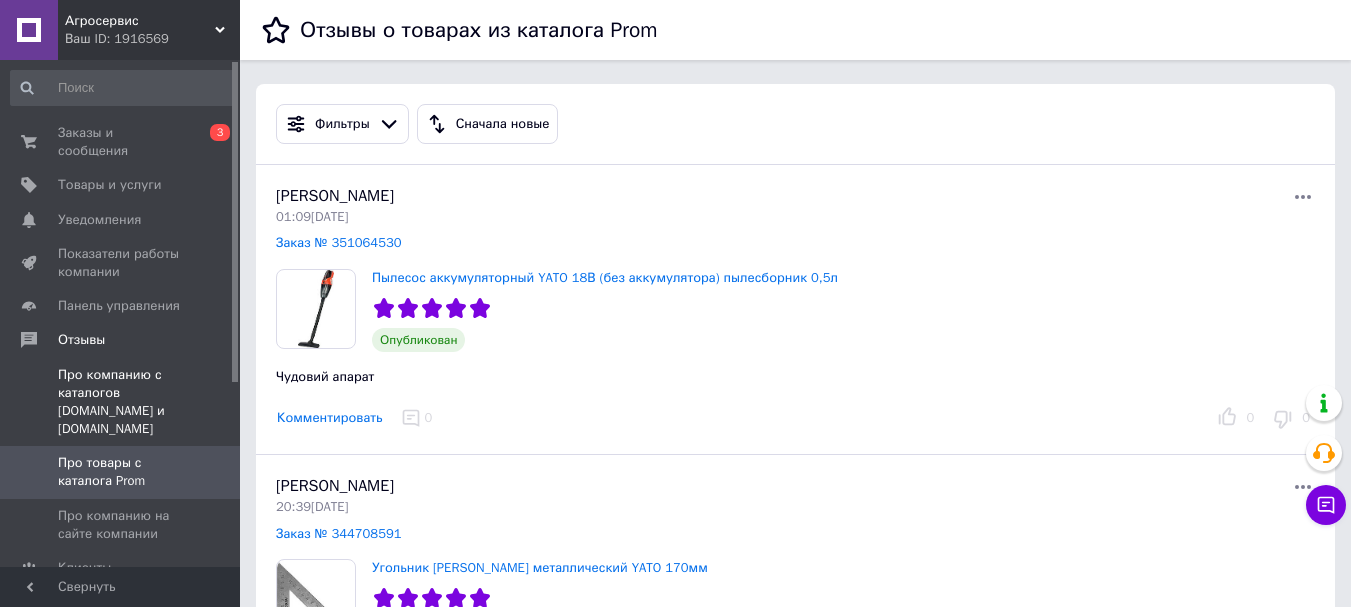 click on "Про компанию с каталогов [DOMAIN_NAME] и [DOMAIN_NAME]" at bounding box center (121, 402) 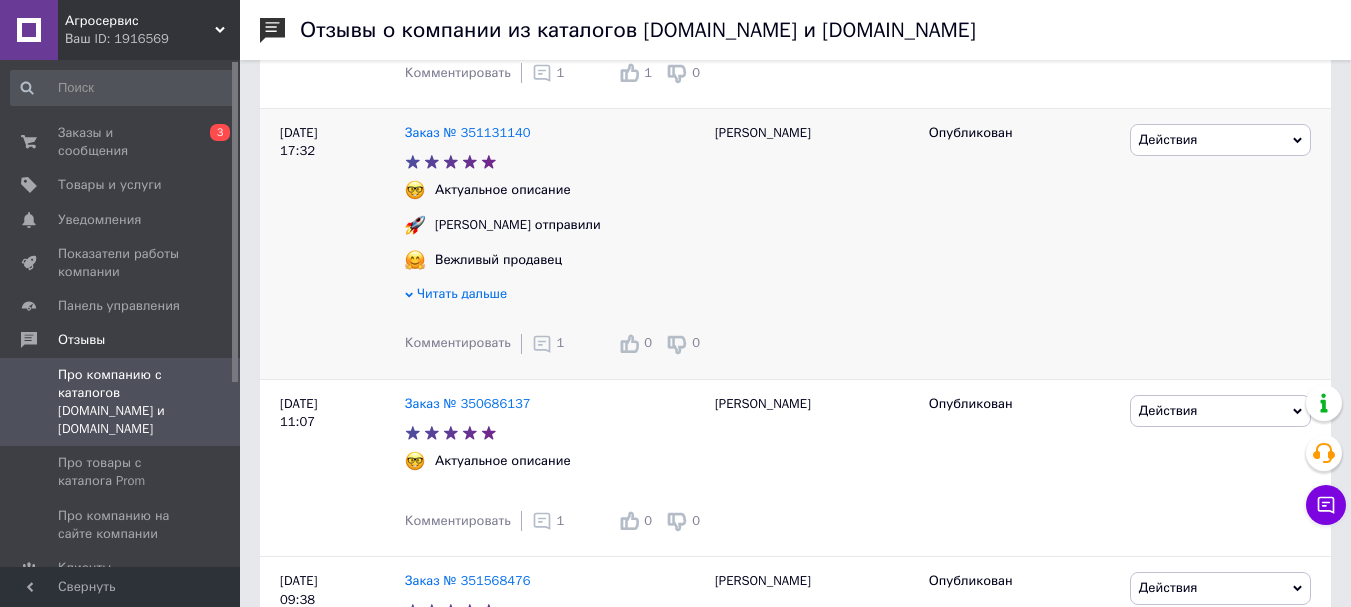 scroll, scrollTop: 1000, scrollLeft: 0, axis: vertical 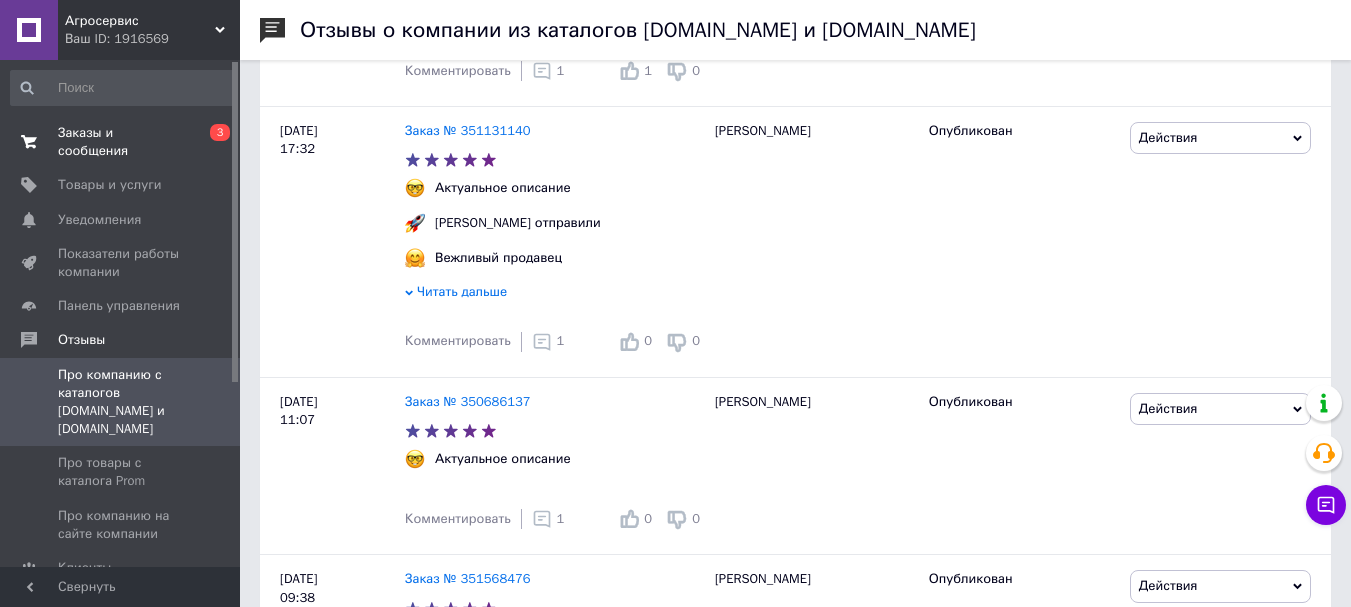 click on "Заказы и сообщения" at bounding box center [121, 142] 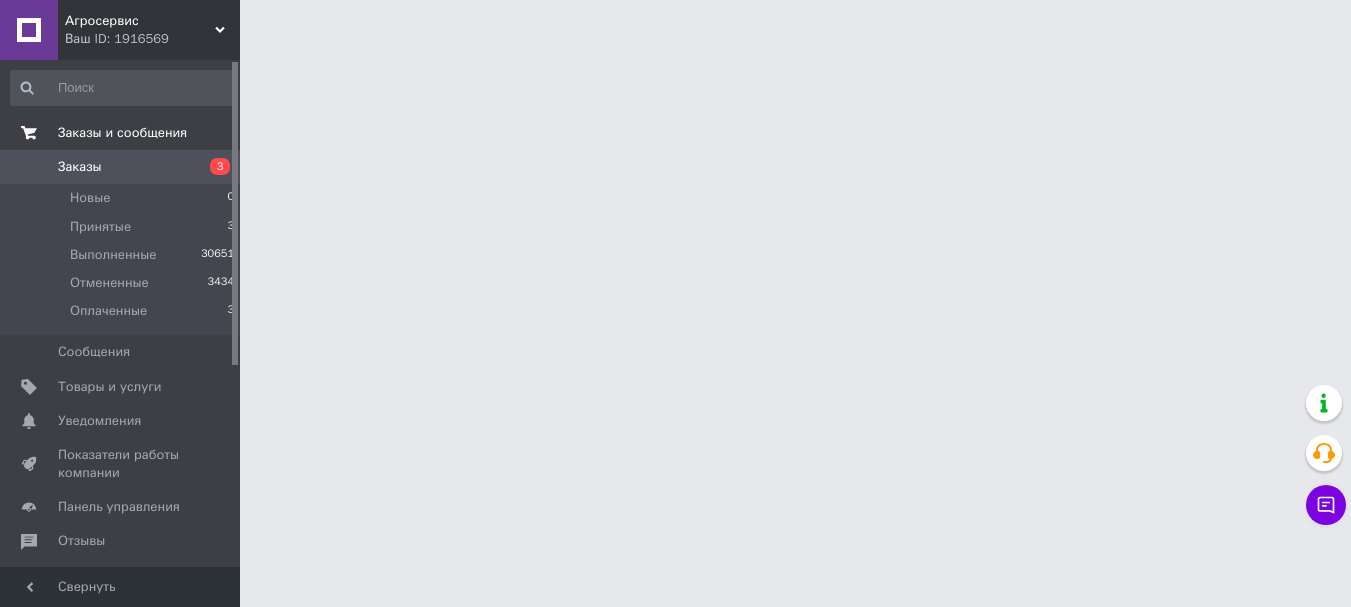 scroll, scrollTop: 0, scrollLeft: 0, axis: both 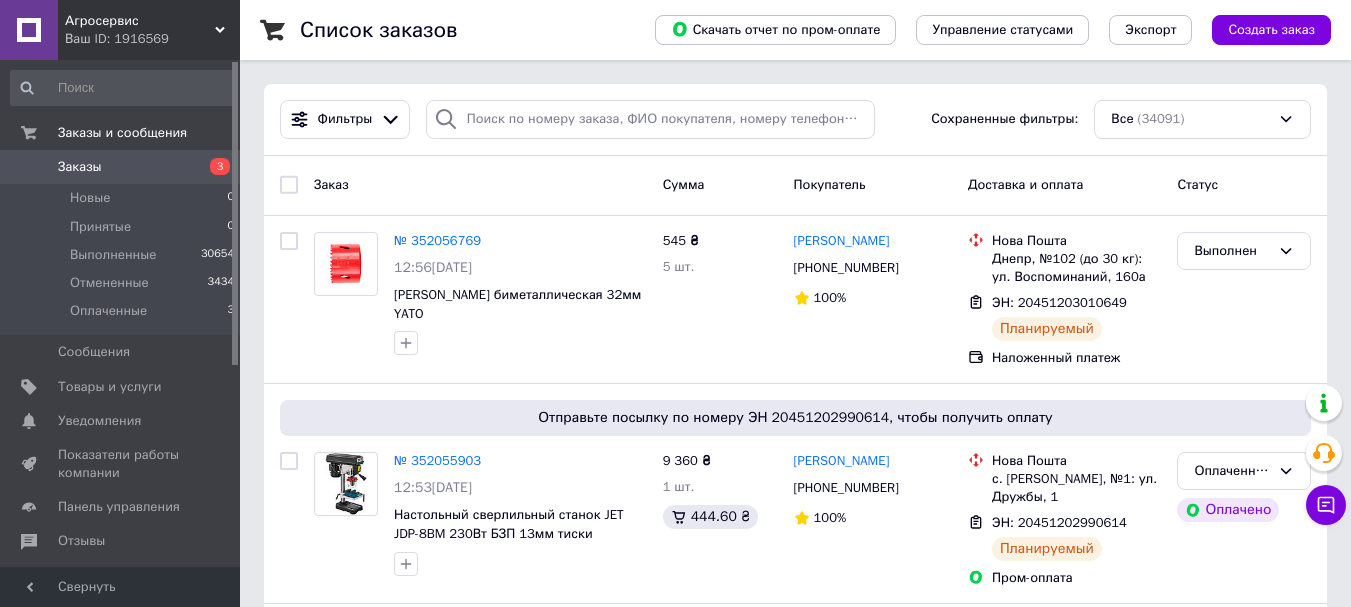 click on "Заказы" at bounding box center (80, 167) 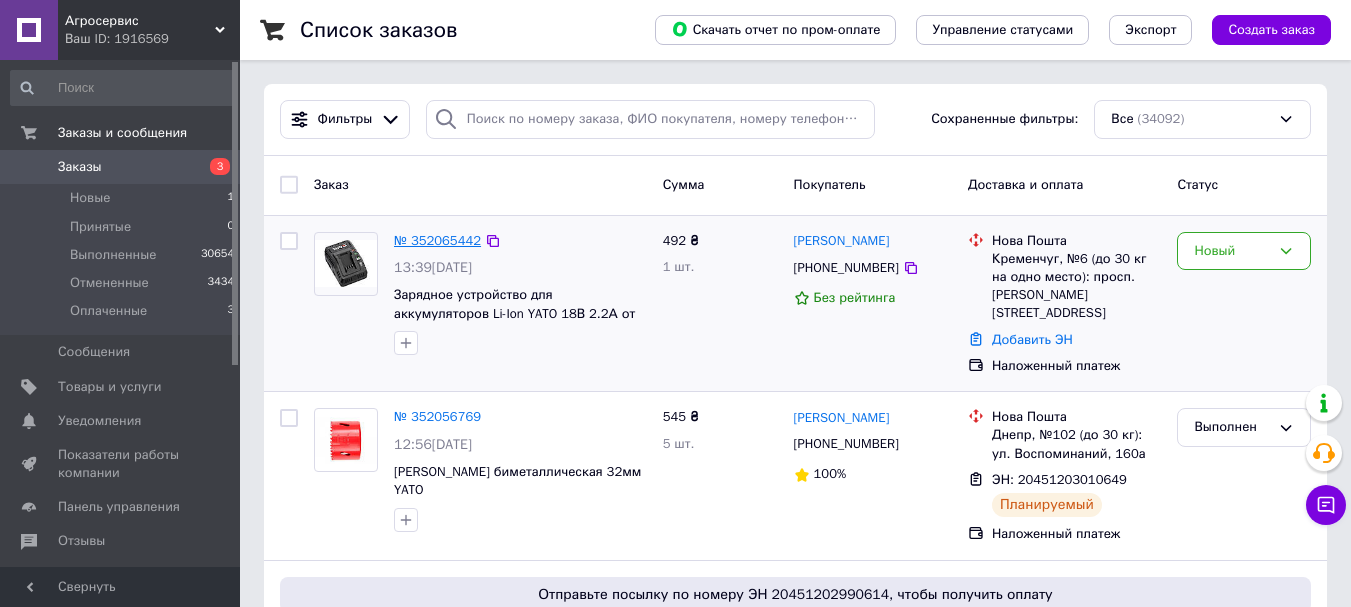 click on "№ 352065442" at bounding box center (437, 240) 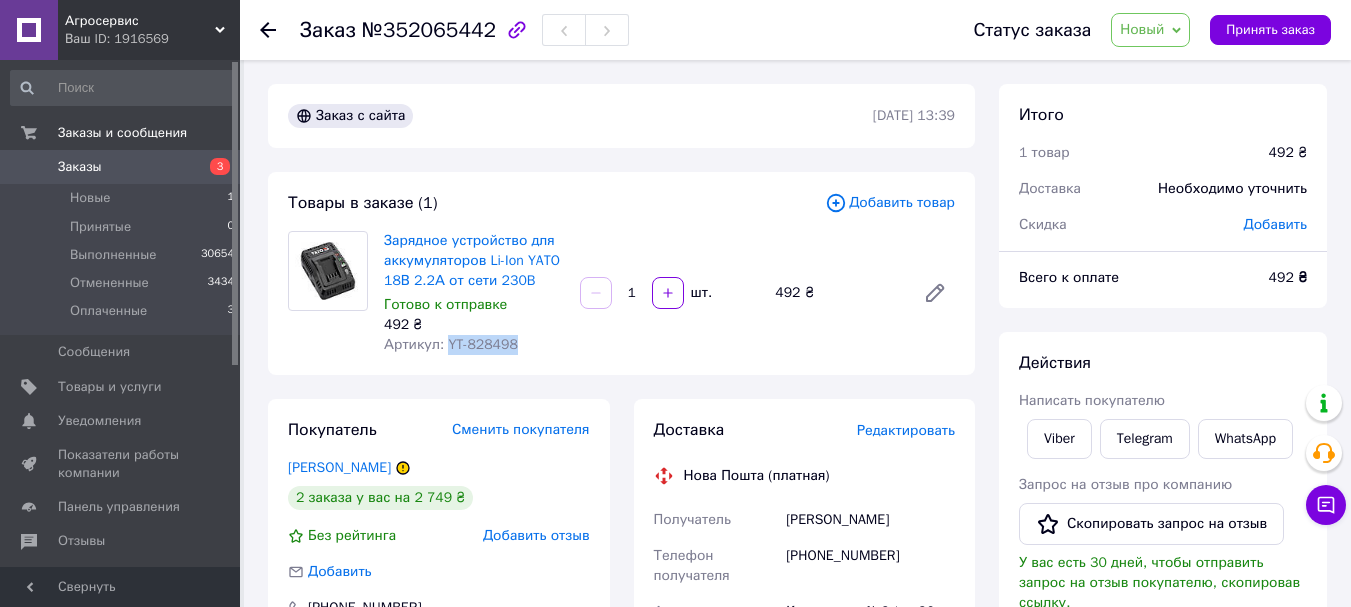 drag, startPoint x: 517, startPoint y: 345, endPoint x: 442, endPoint y: 351, distance: 75.23962 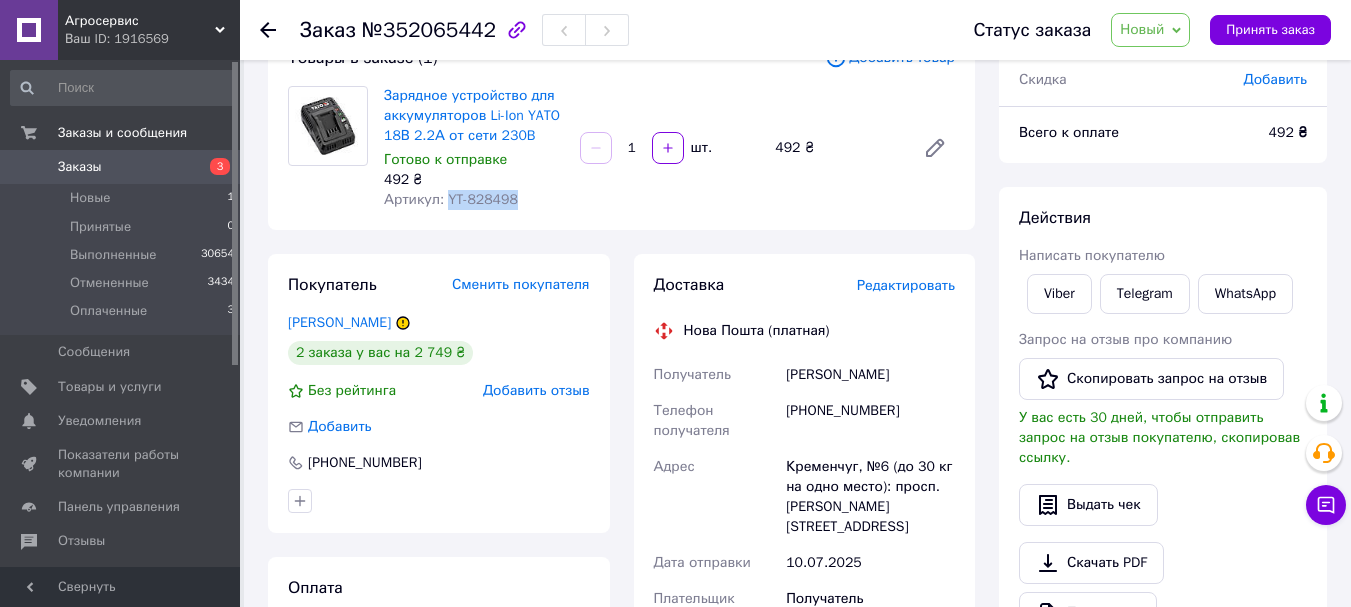 scroll, scrollTop: 100, scrollLeft: 0, axis: vertical 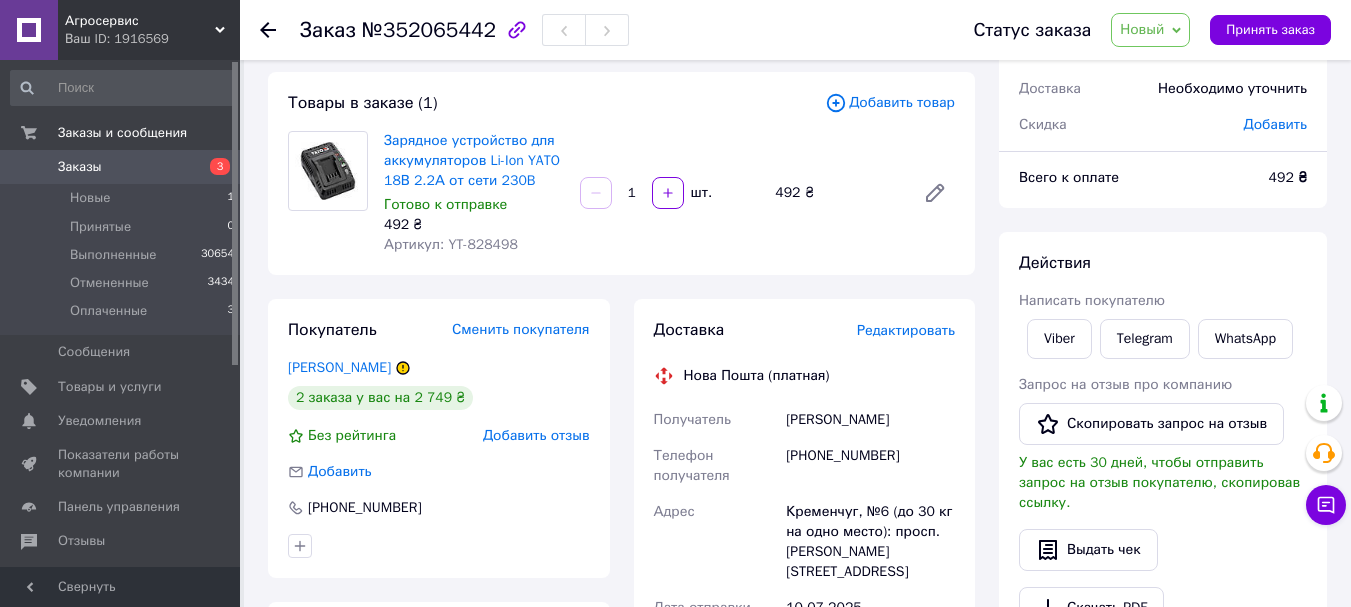 click 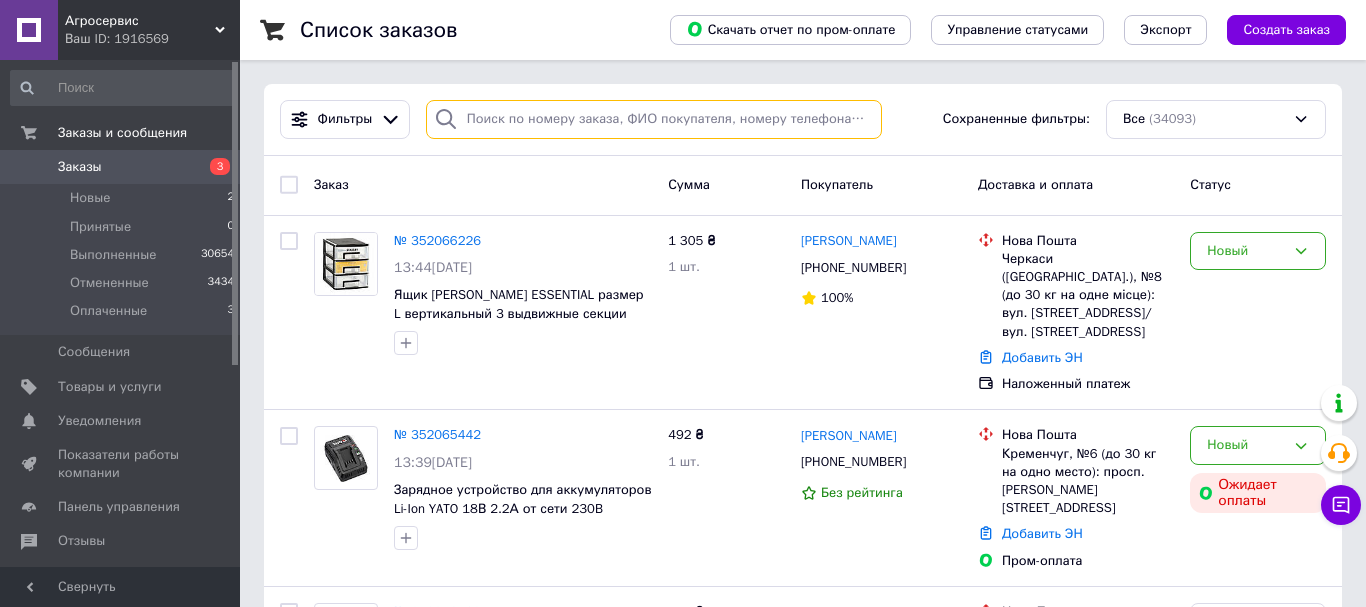 click at bounding box center [654, 119] 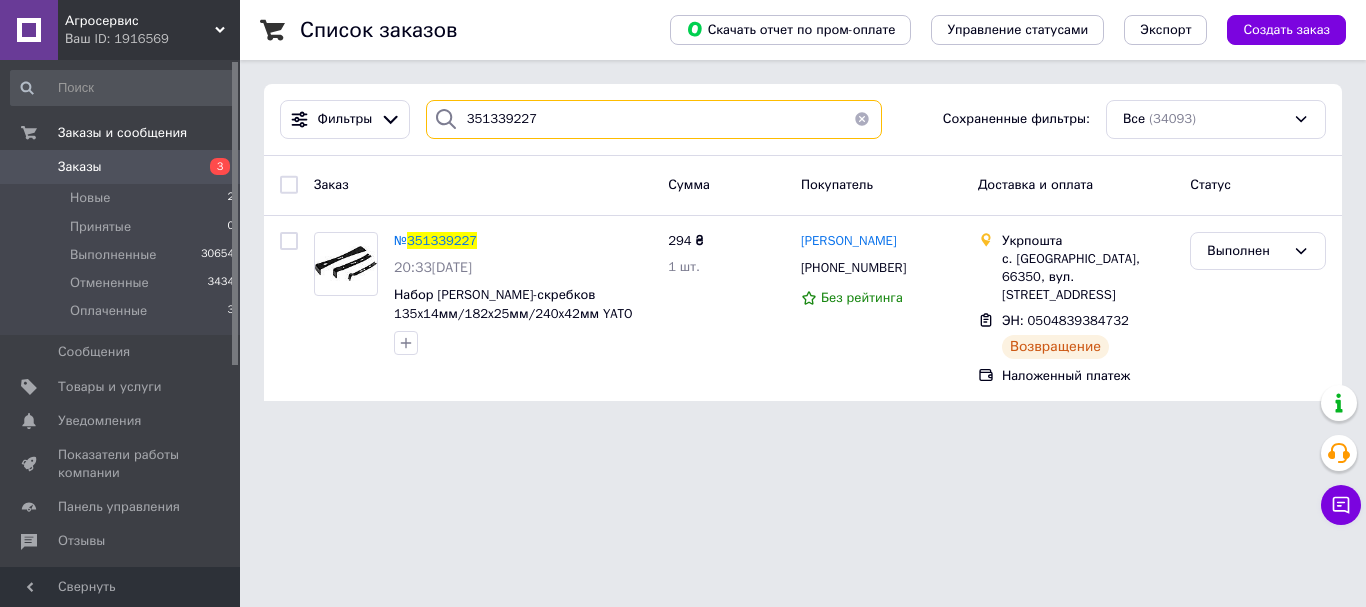 type on "351339227" 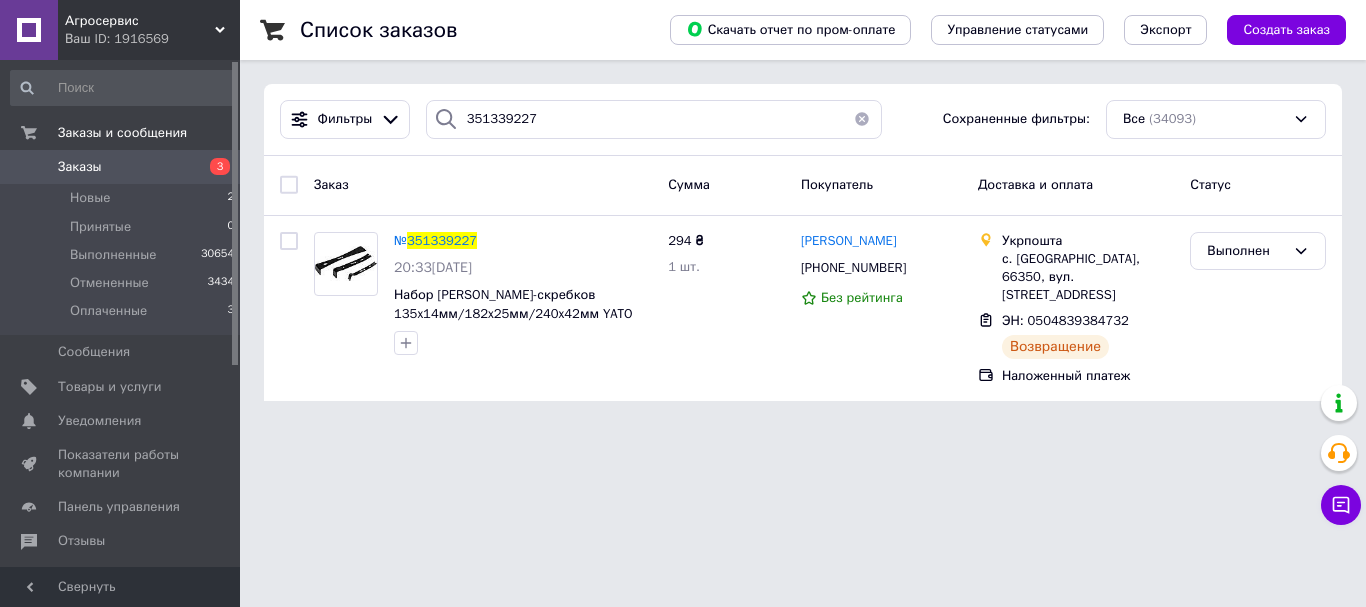 click on "Заказы" at bounding box center [80, 167] 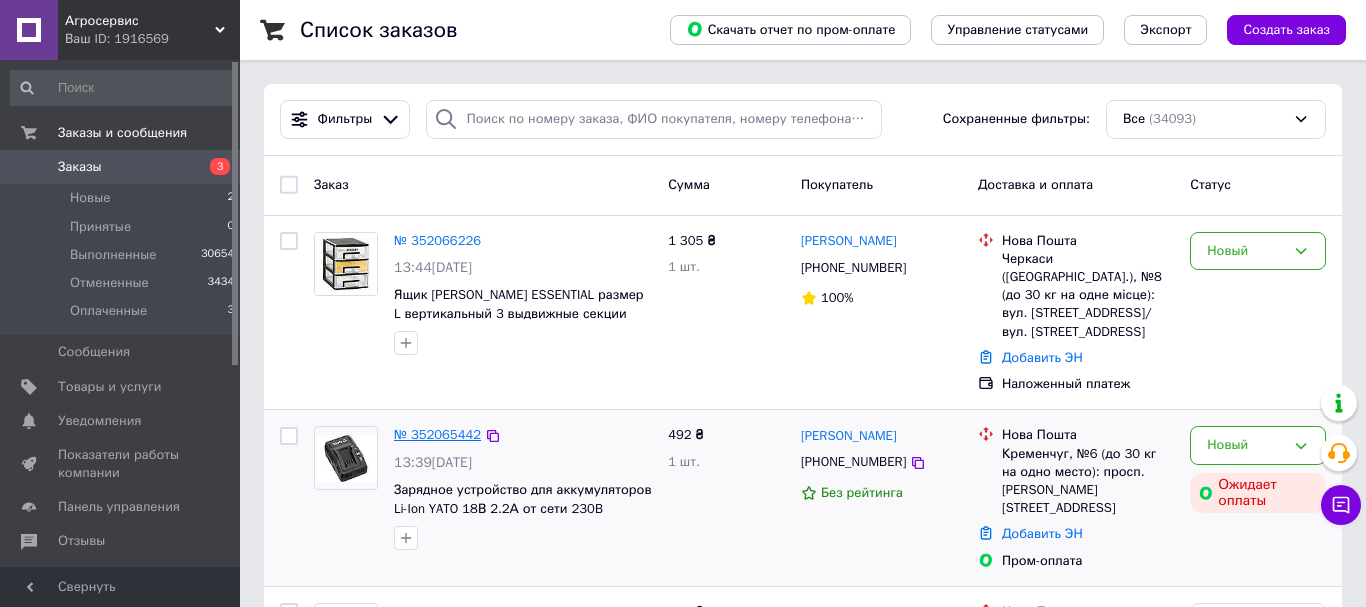 click on "№ 352065442" at bounding box center (437, 434) 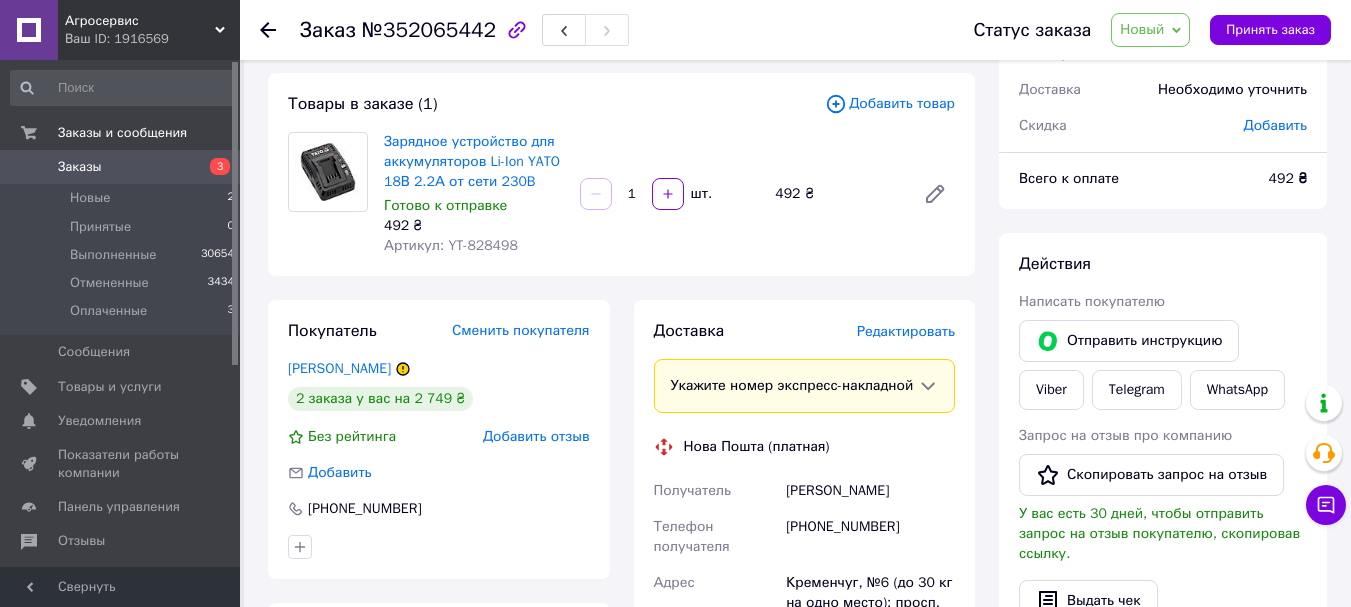 scroll, scrollTop: 0, scrollLeft: 0, axis: both 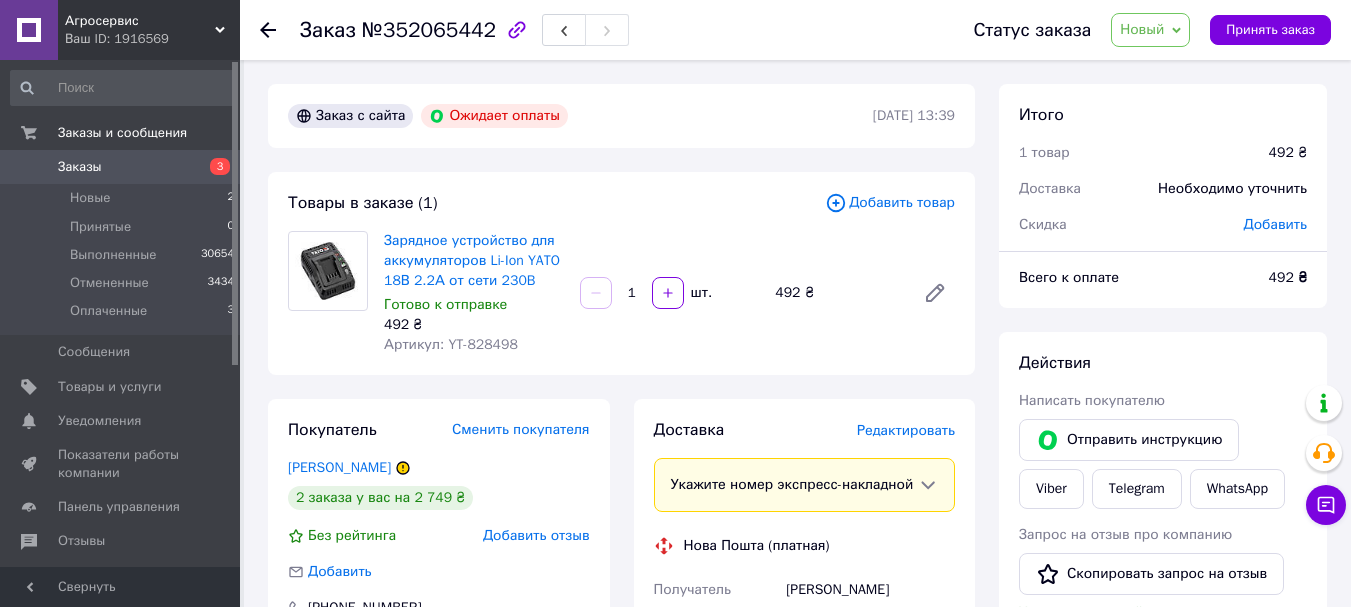 click 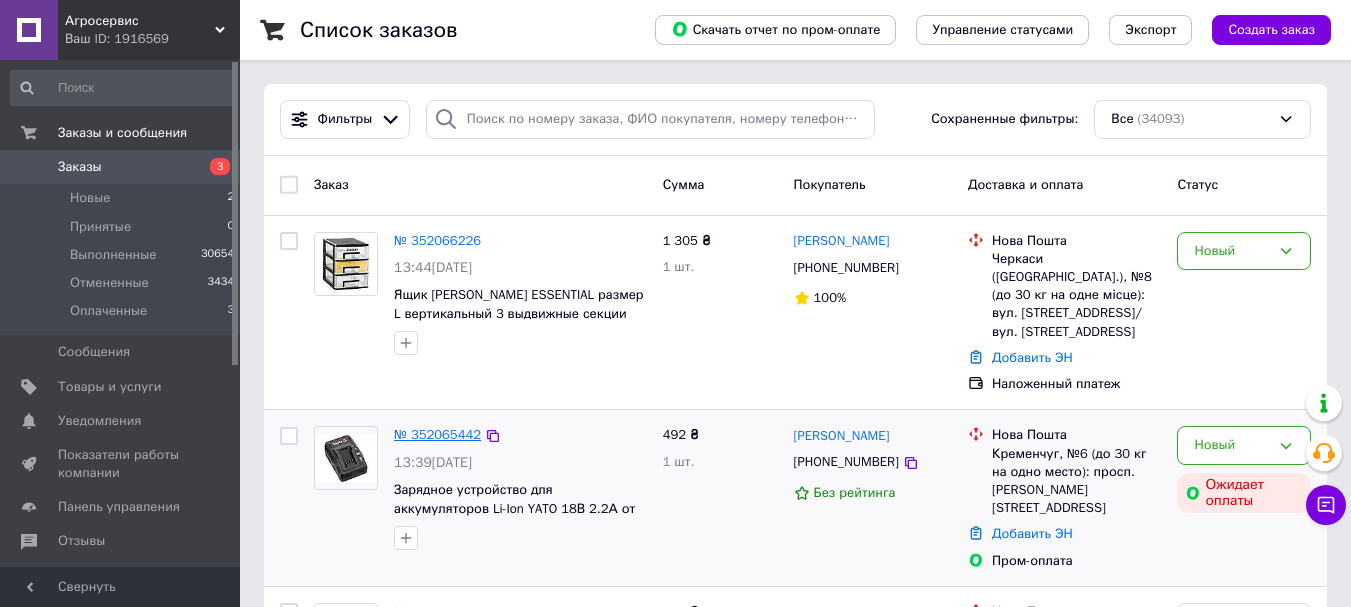 click on "№ 352065442" at bounding box center (437, 434) 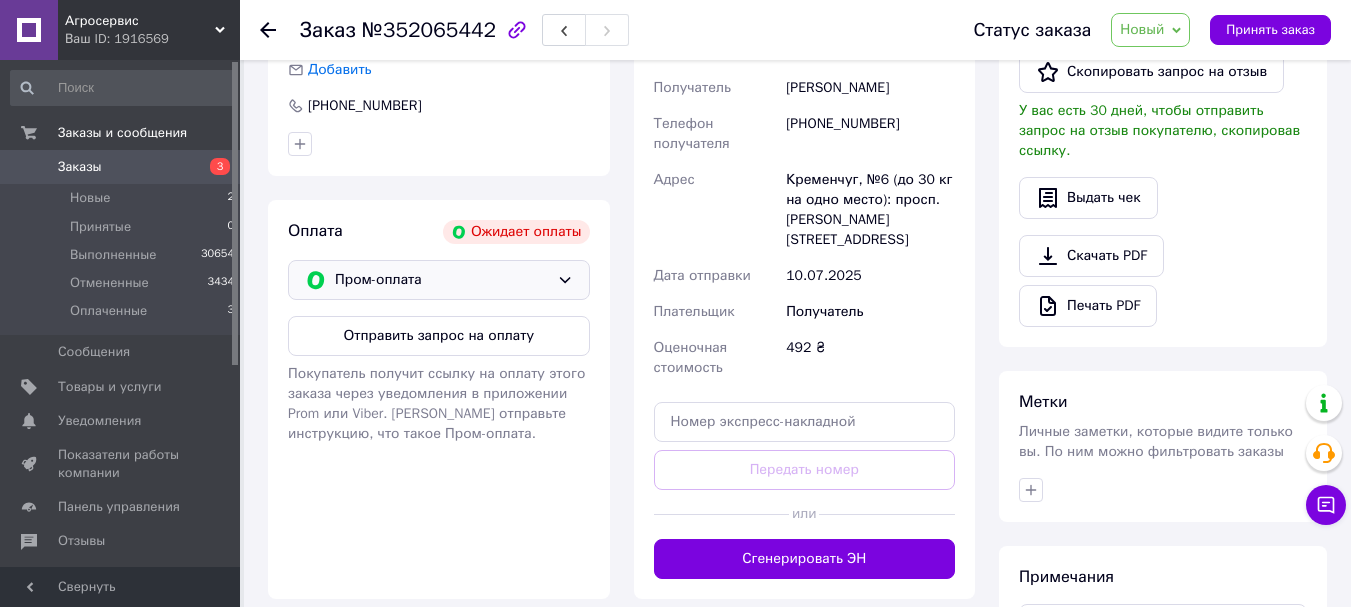 scroll, scrollTop: 500, scrollLeft: 0, axis: vertical 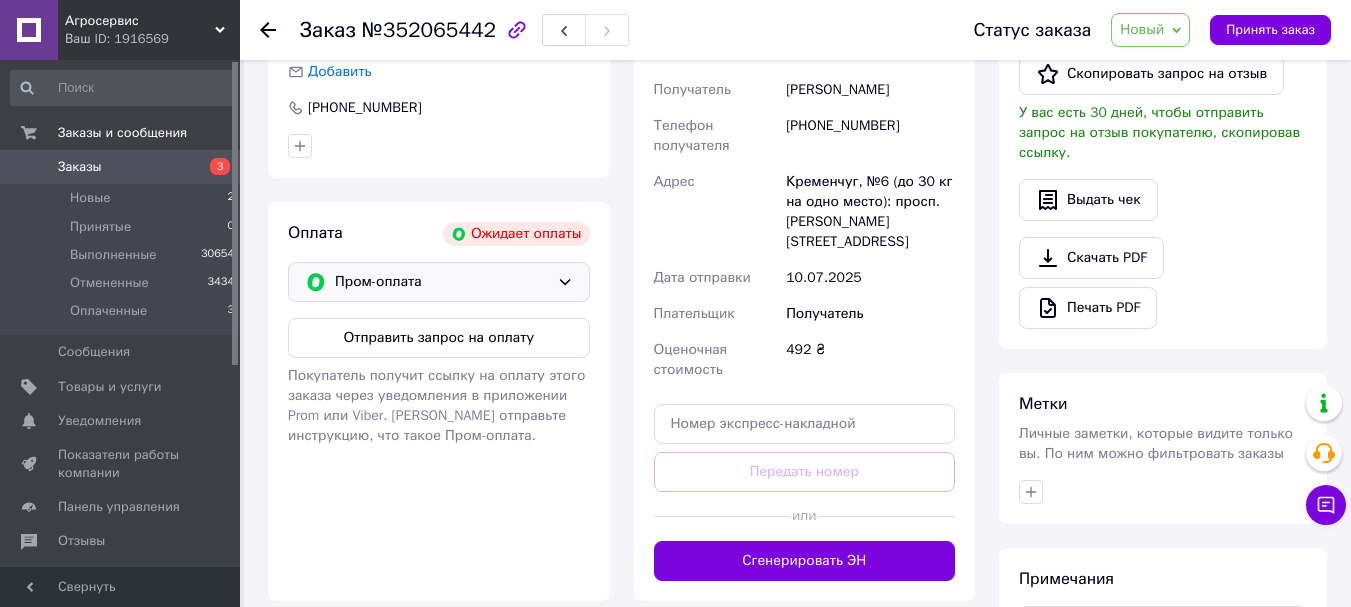 click on "Пром-оплата" at bounding box center (442, 282) 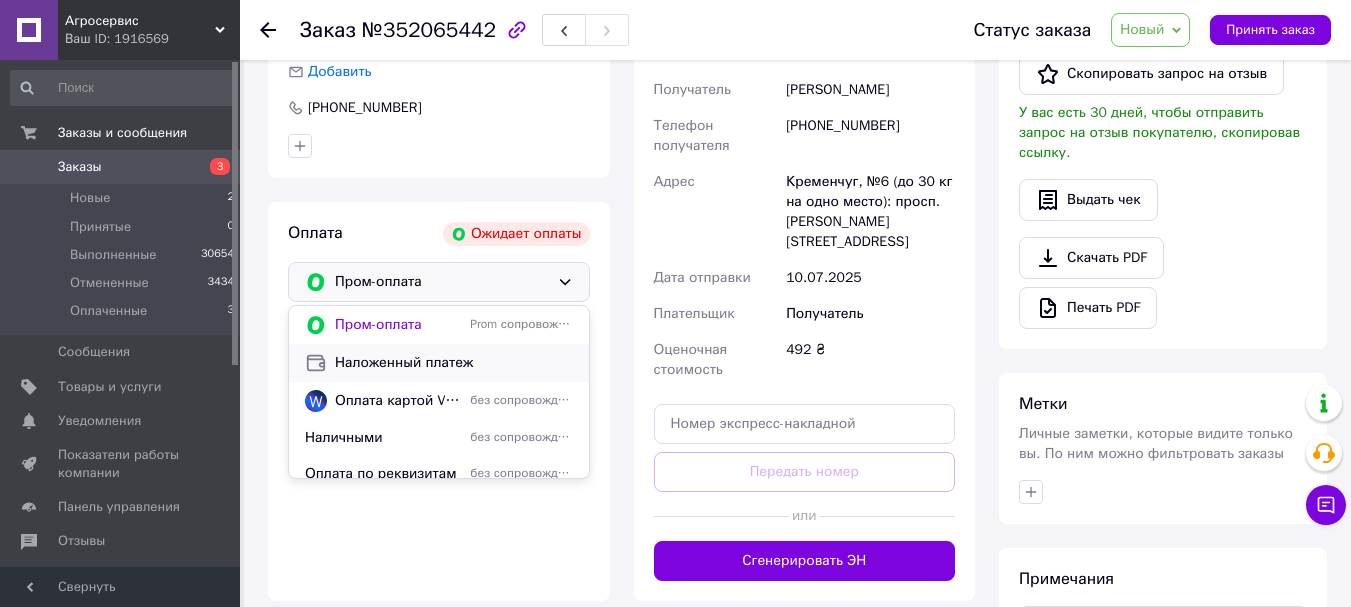 click on "Наложенный платеж" at bounding box center (454, 363) 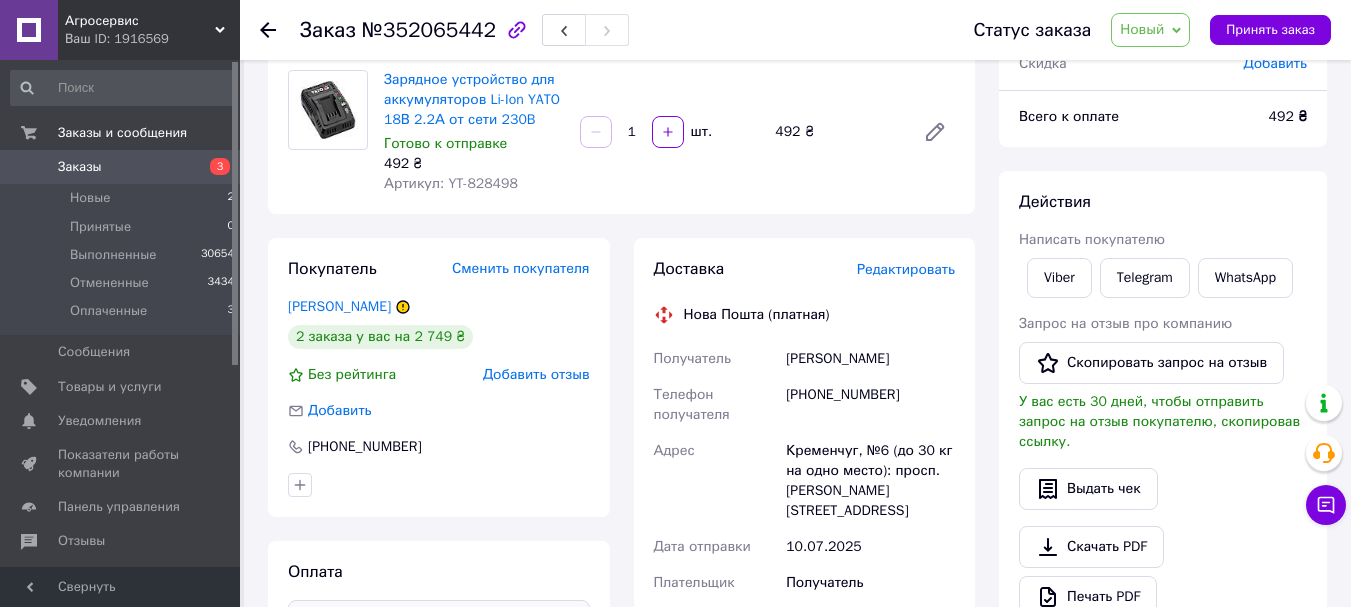 scroll, scrollTop: 115, scrollLeft: 0, axis: vertical 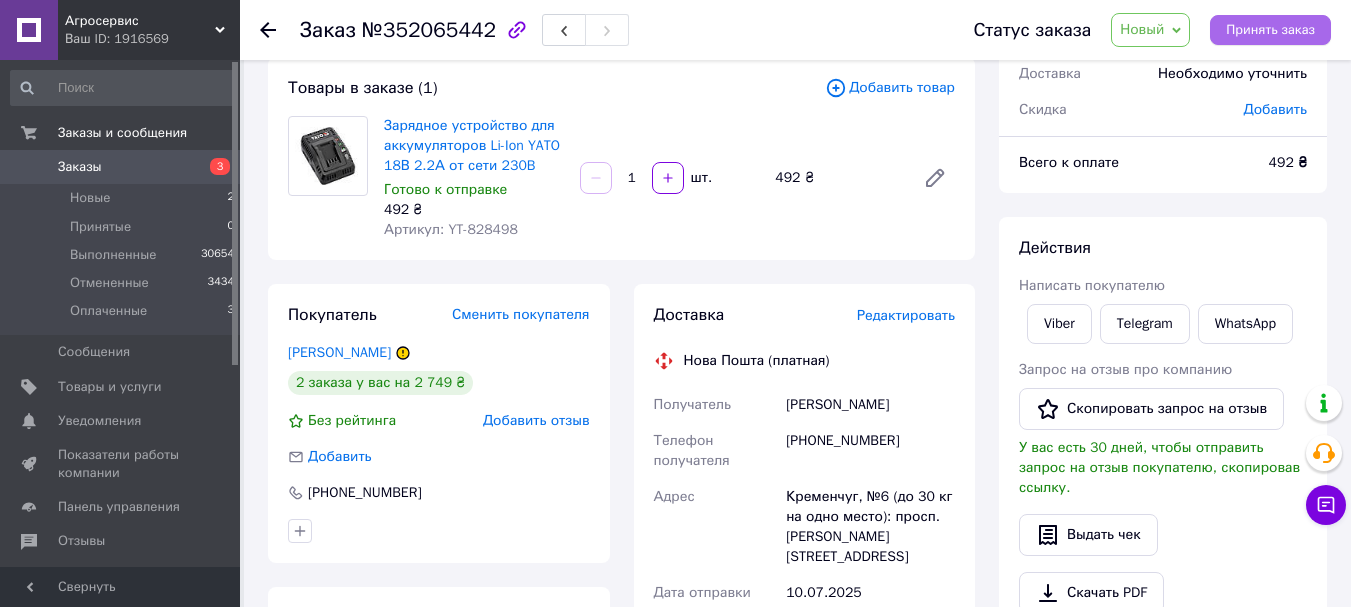 click on "Принять заказ" at bounding box center [1270, 30] 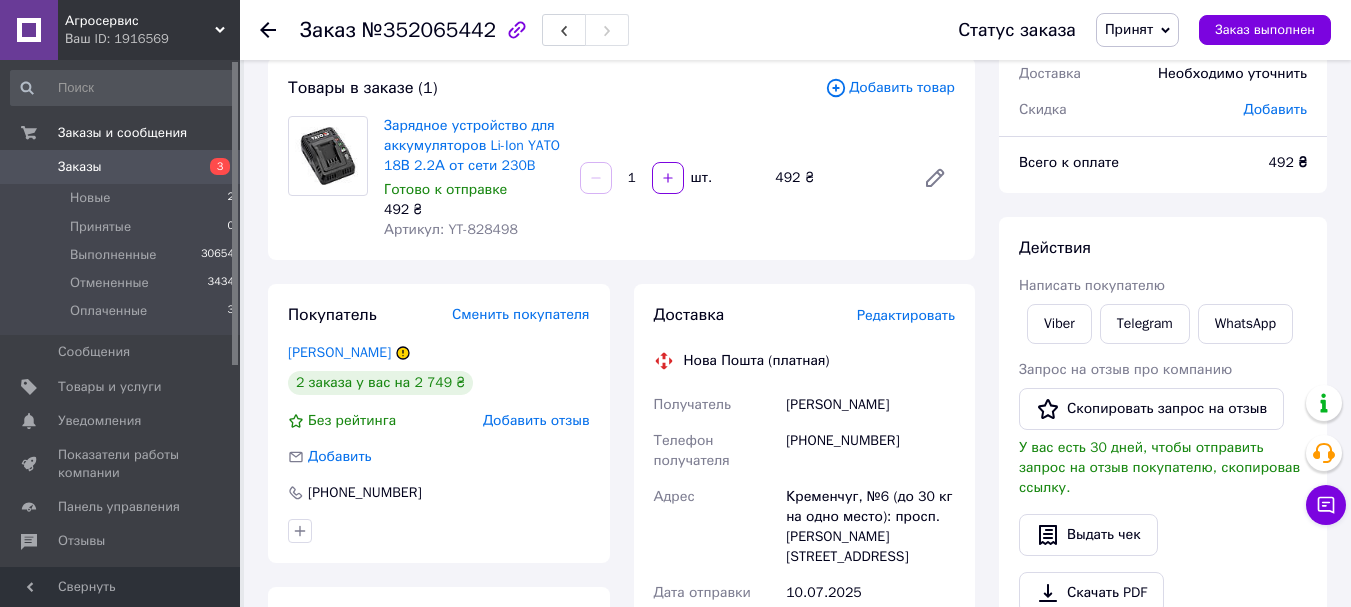 click 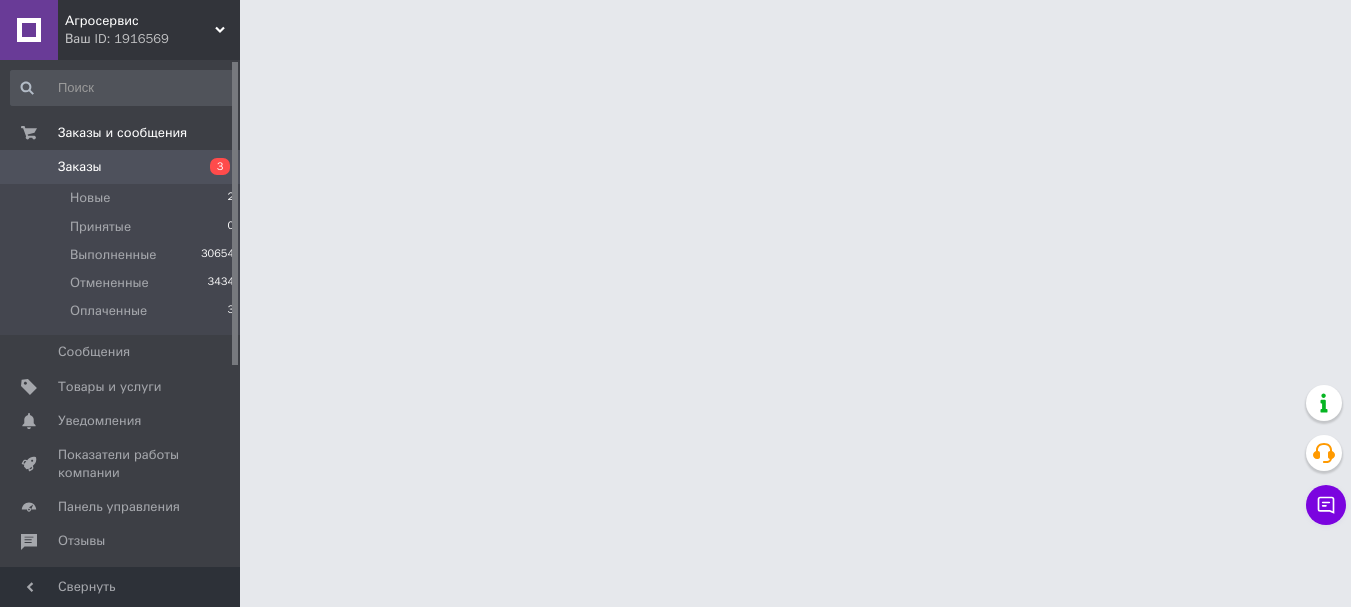 scroll, scrollTop: 0, scrollLeft: 0, axis: both 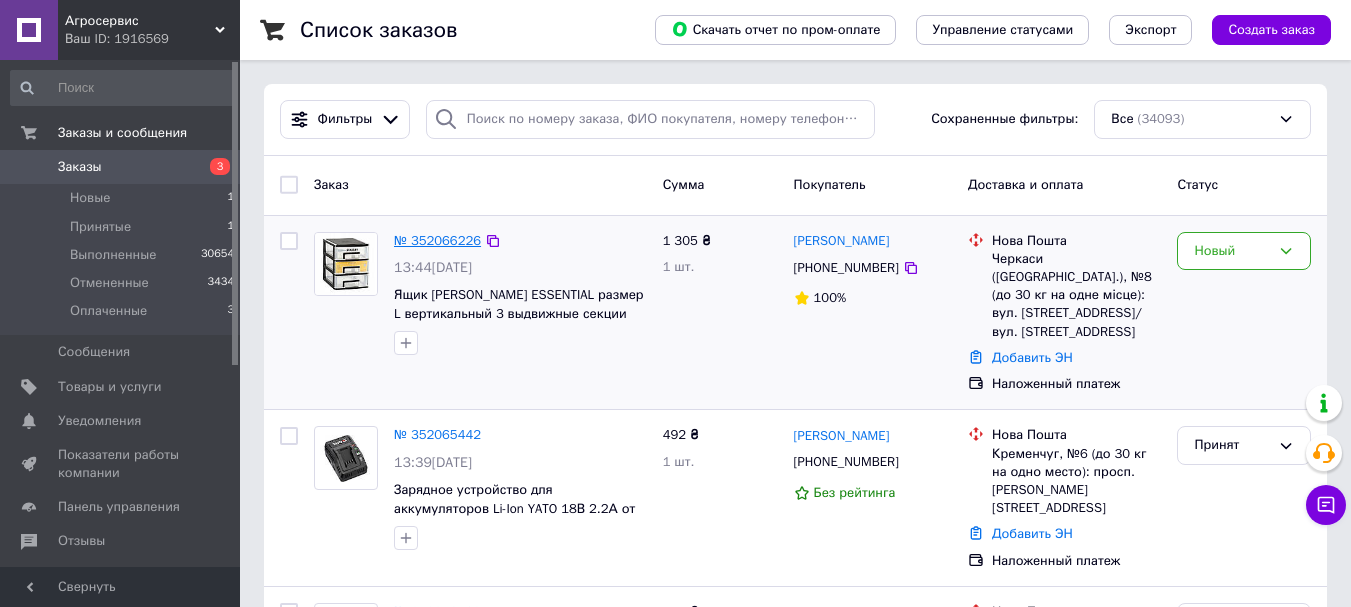click on "№ 352066226" at bounding box center (437, 240) 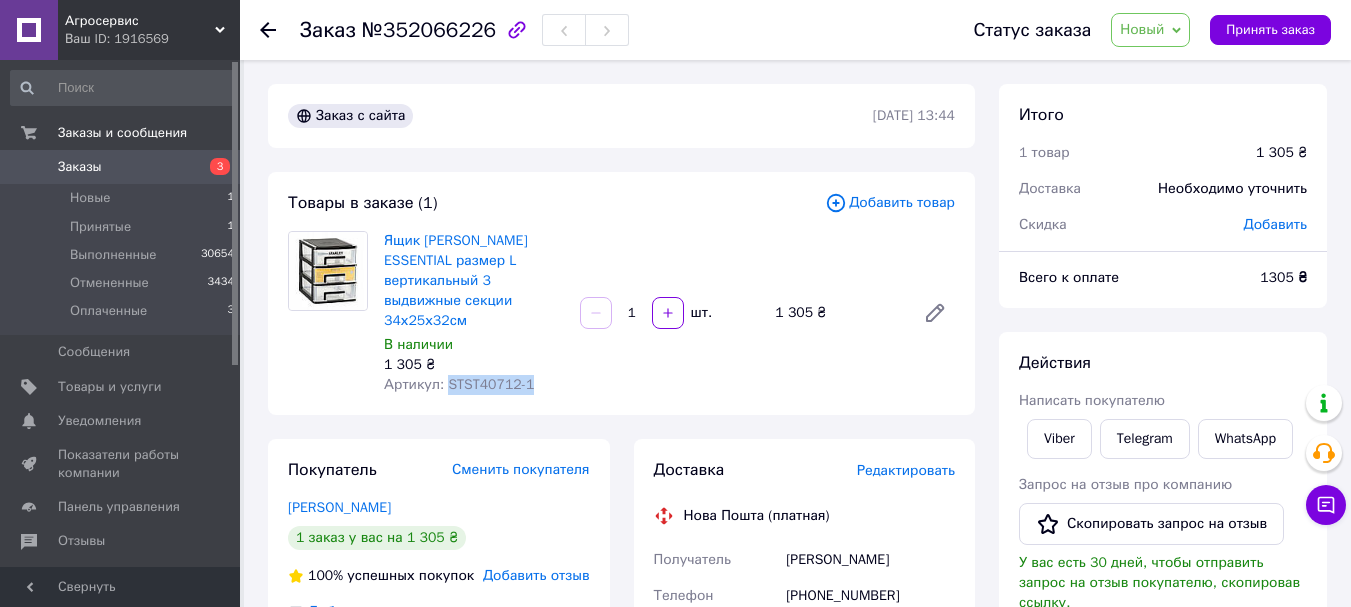 drag, startPoint x: 527, startPoint y: 368, endPoint x: 444, endPoint y: 364, distance: 83.09633 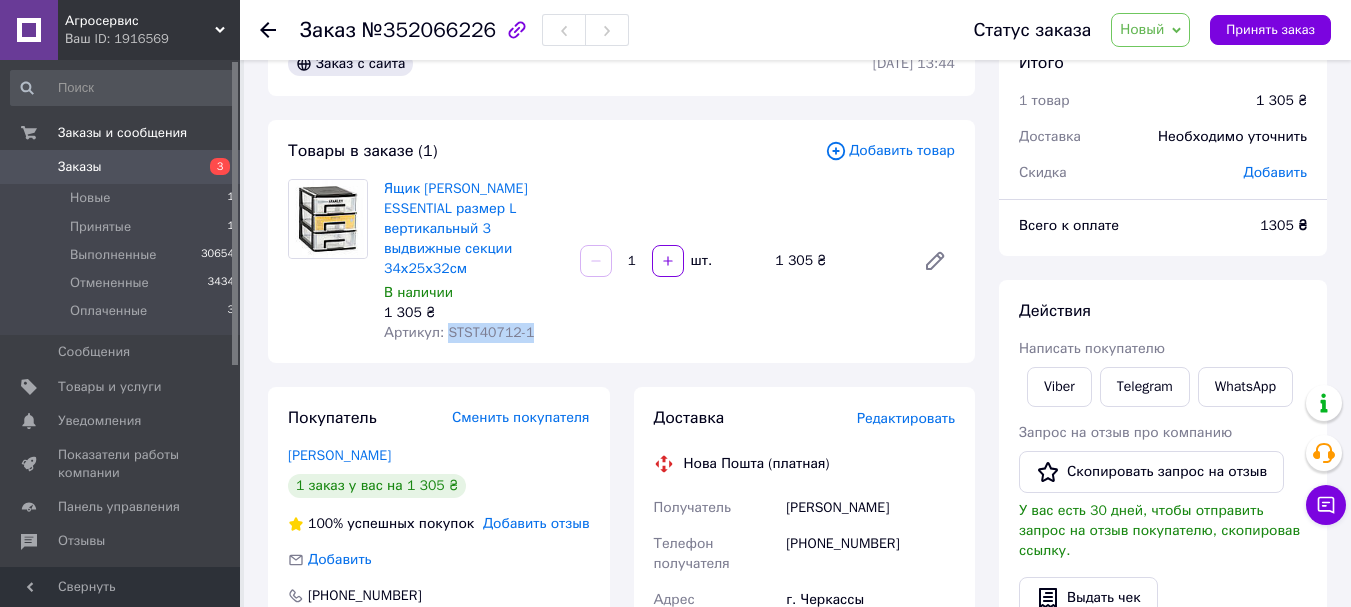 scroll, scrollTop: 0, scrollLeft: 0, axis: both 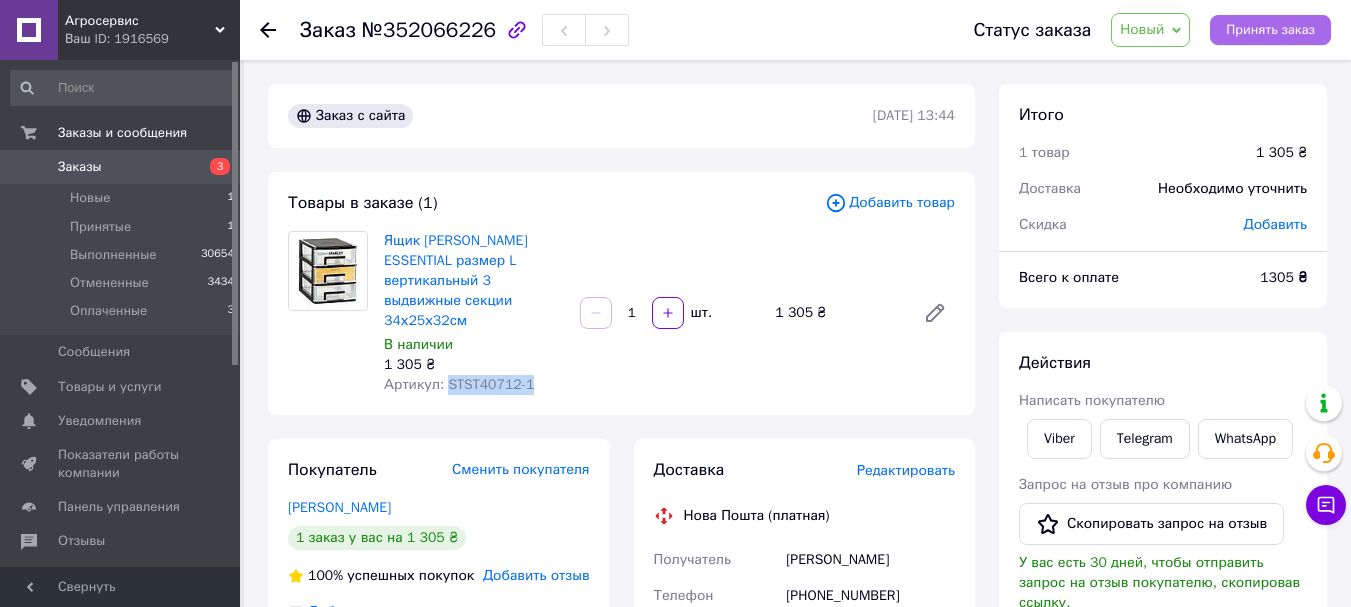 click on "Принять заказ" at bounding box center (1270, 30) 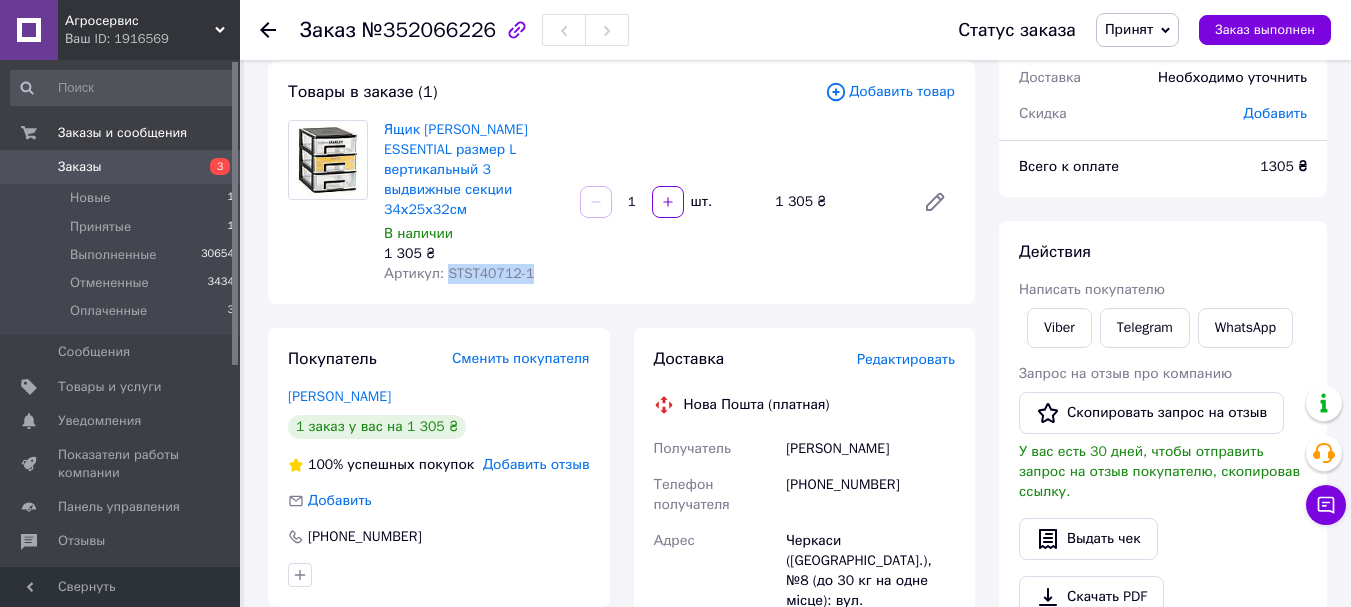 scroll, scrollTop: 200, scrollLeft: 0, axis: vertical 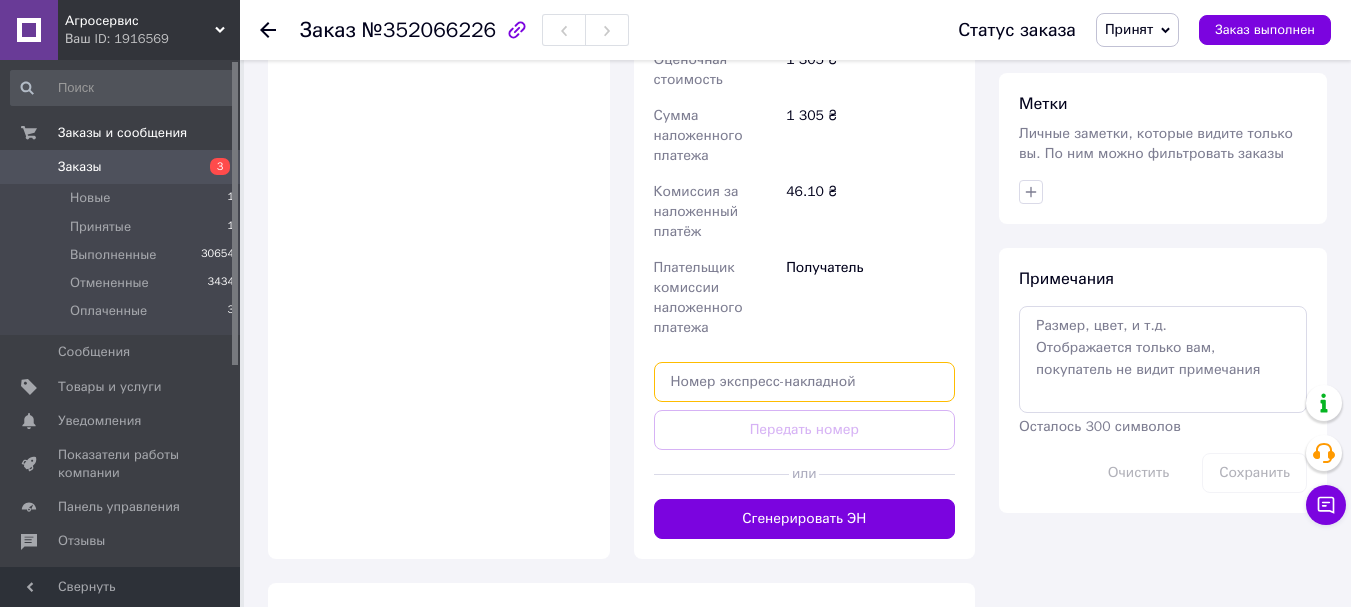 click at bounding box center (805, 382) 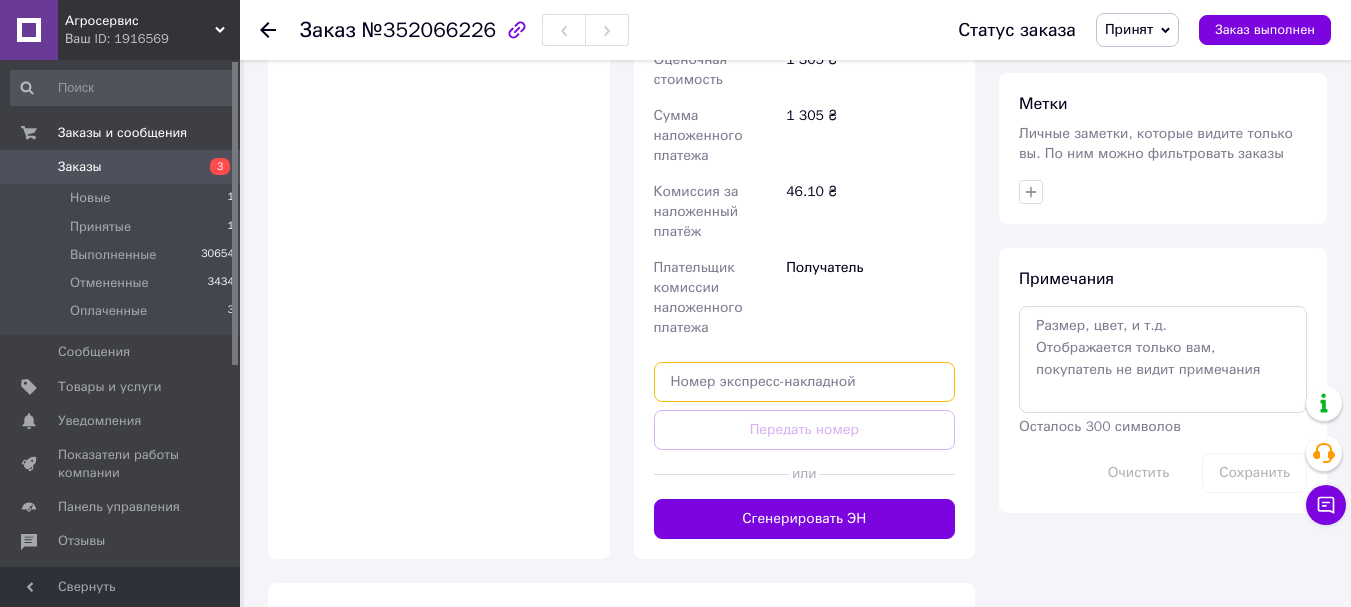 paste on "20451203076146" 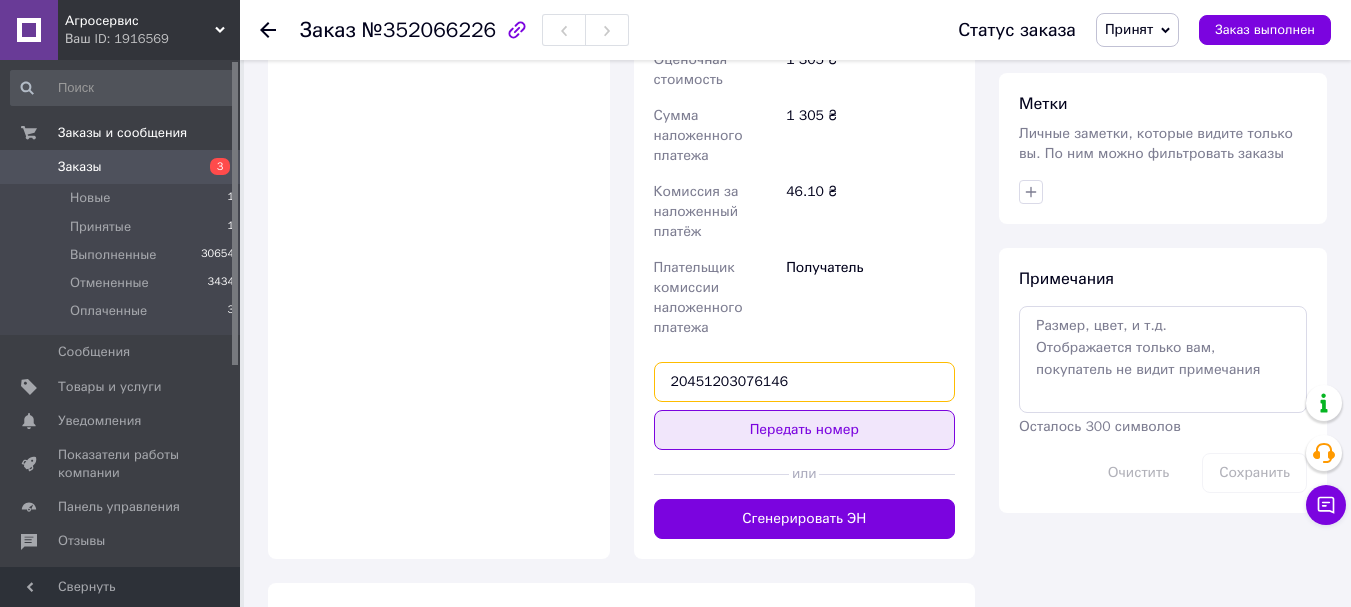 type on "20451203076146" 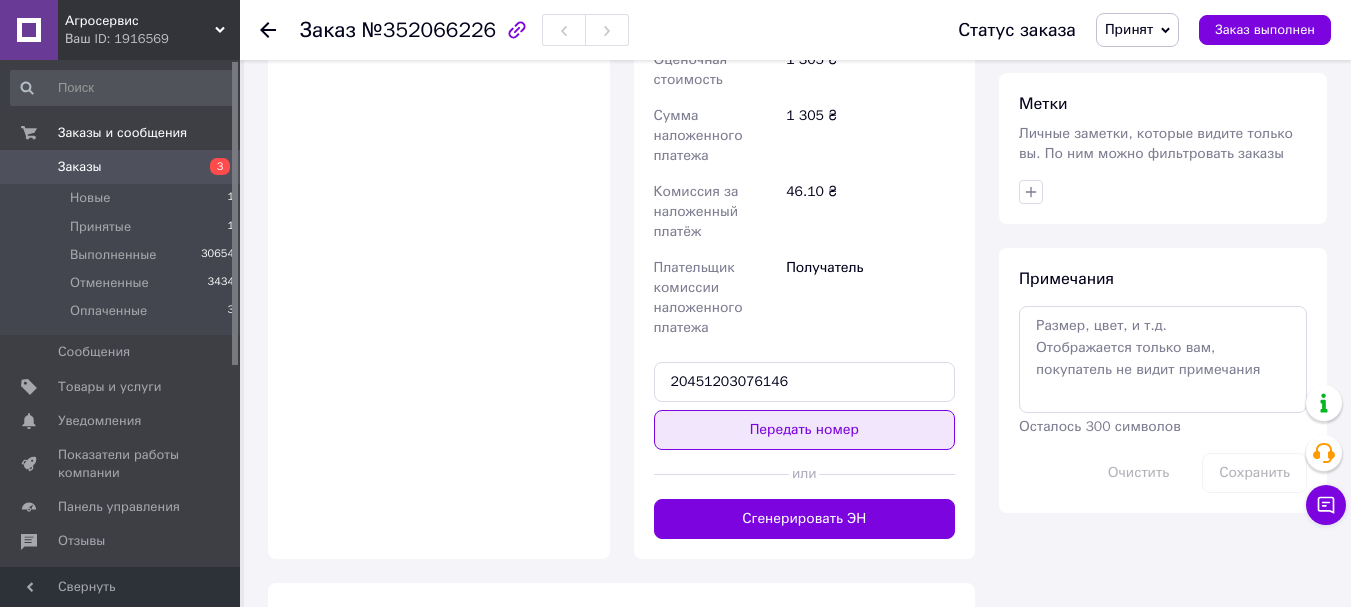 click on "Передать номер" at bounding box center (805, 430) 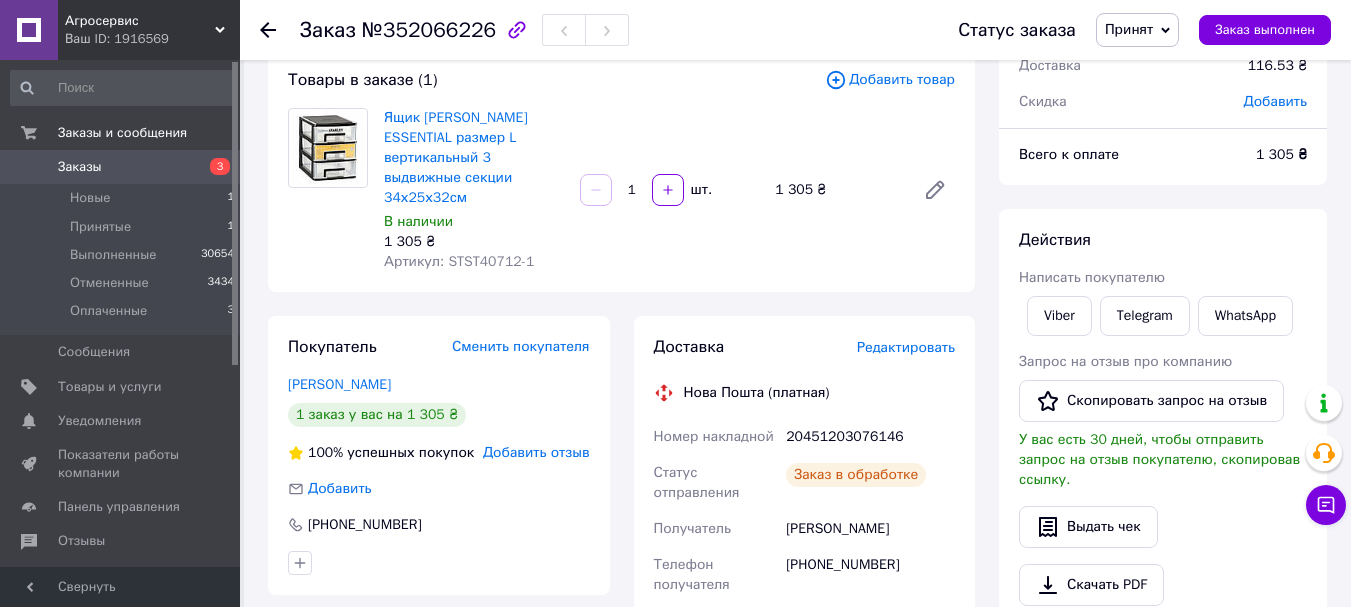 scroll, scrollTop: 110, scrollLeft: 0, axis: vertical 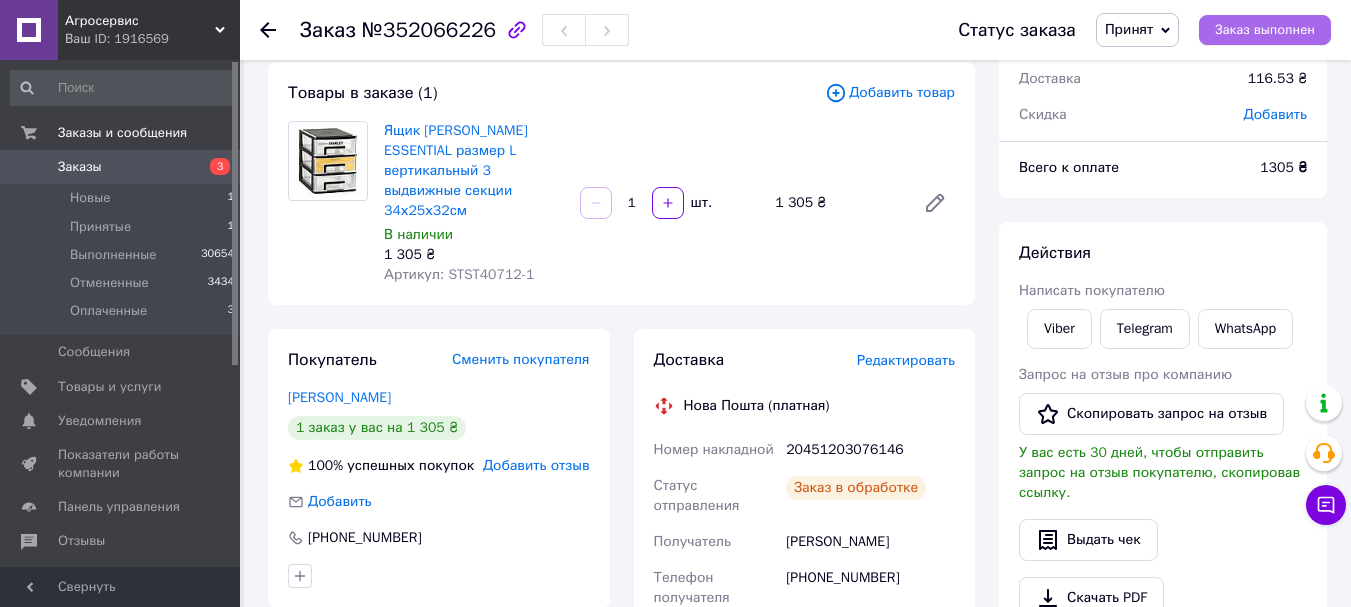 click on "Заказ выполнен" at bounding box center [1265, 30] 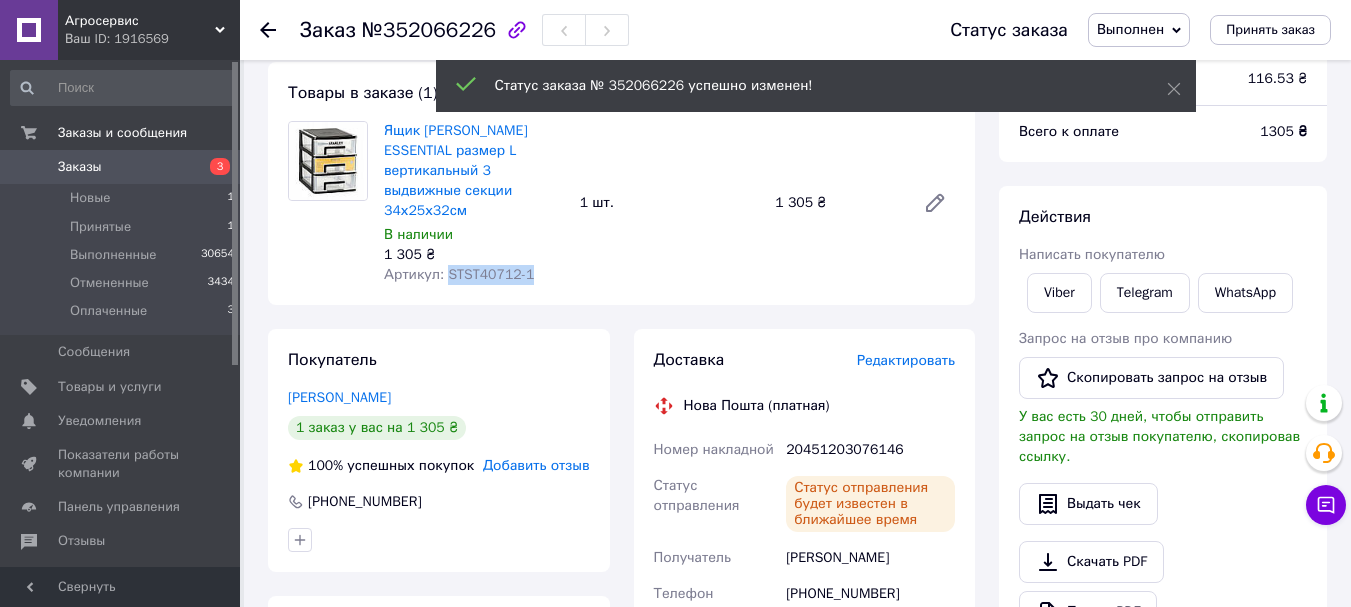 drag, startPoint x: 530, startPoint y: 255, endPoint x: 446, endPoint y: 254, distance: 84.00595 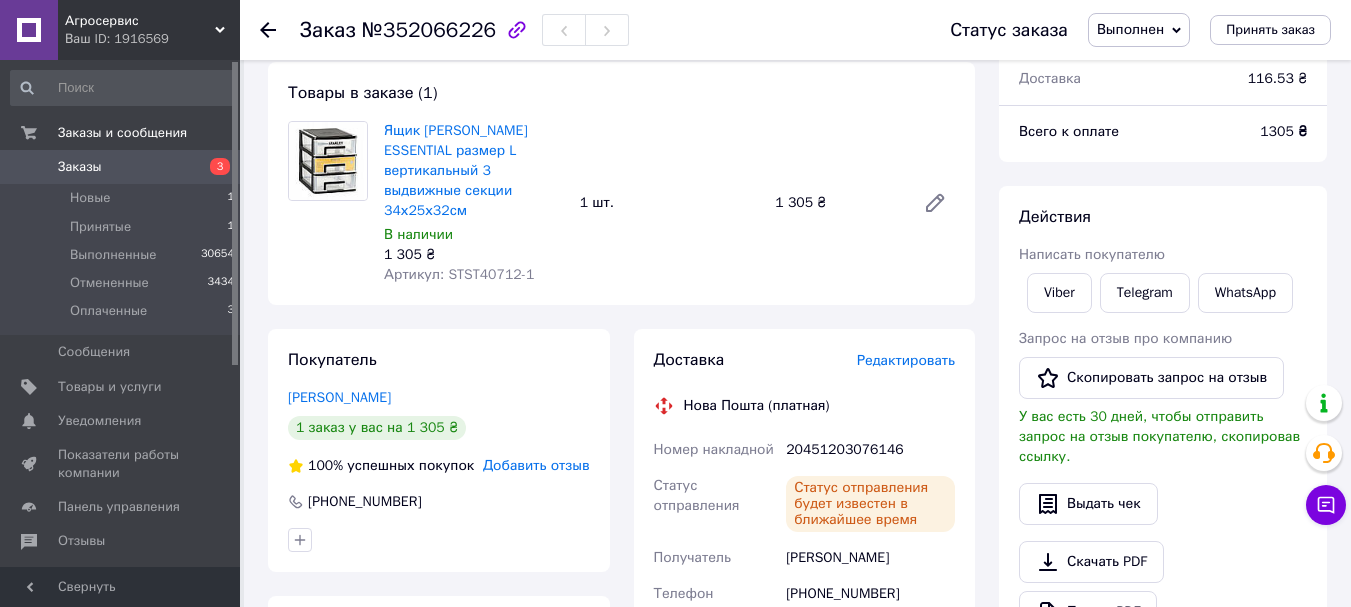 click 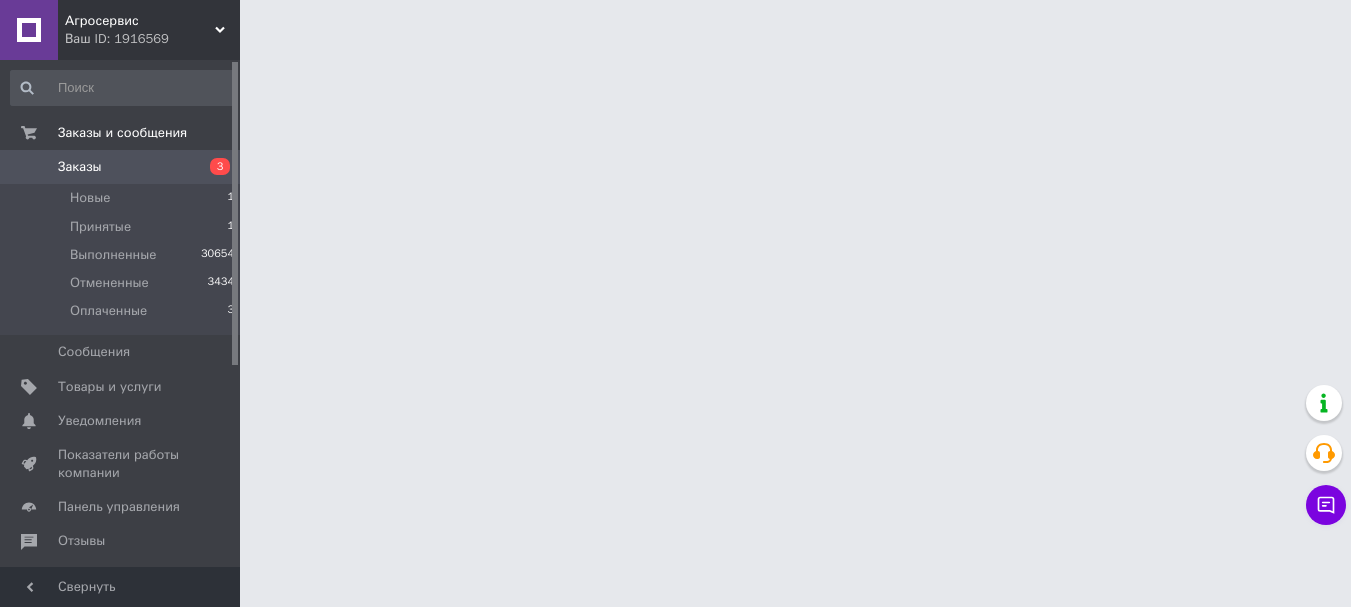 scroll, scrollTop: 0, scrollLeft: 0, axis: both 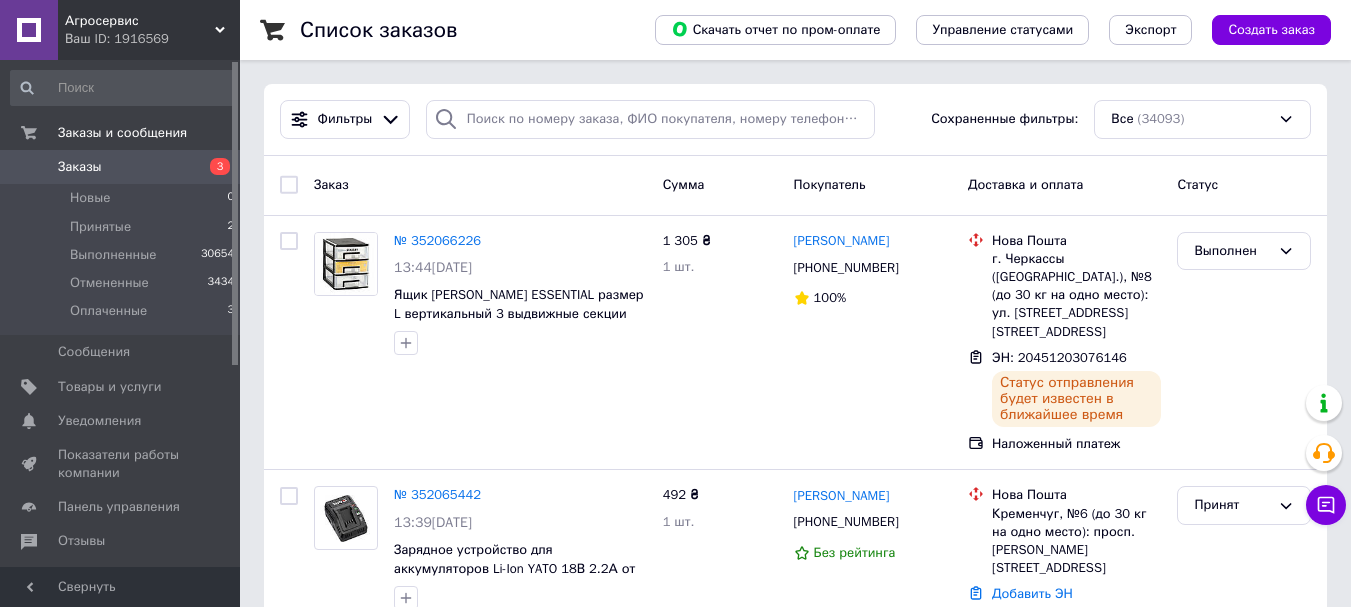click on "Заказы" at bounding box center (80, 167) 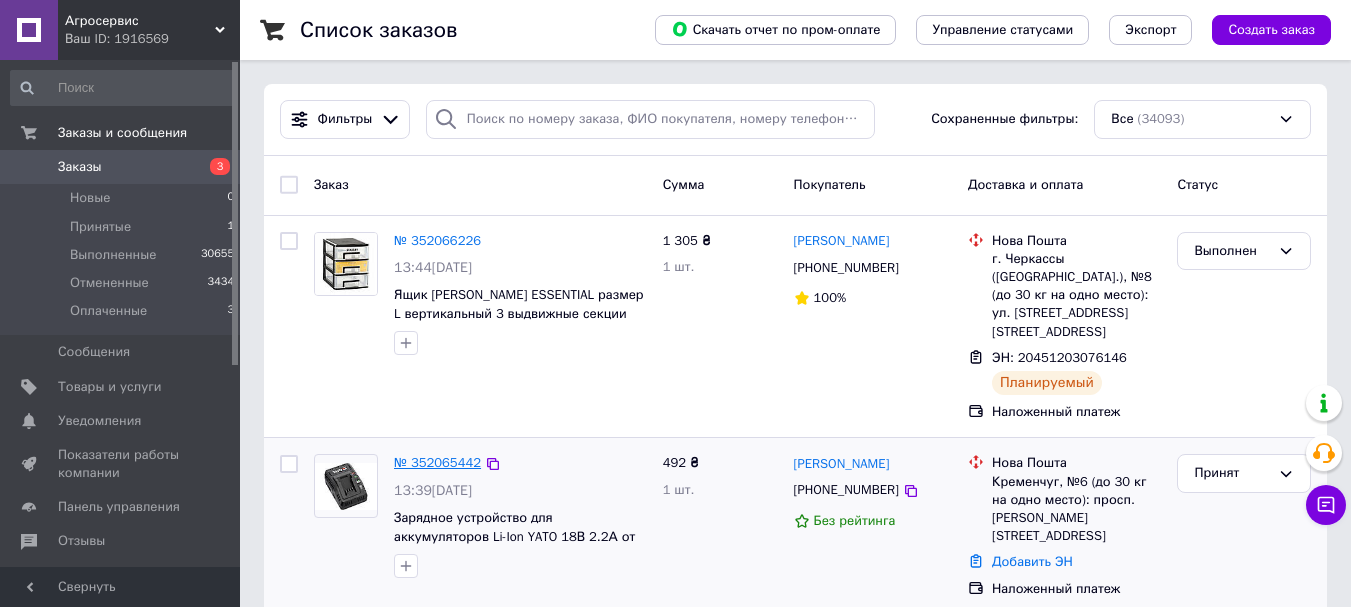 click on "№ 352065442" at bounding box center (437, 462) 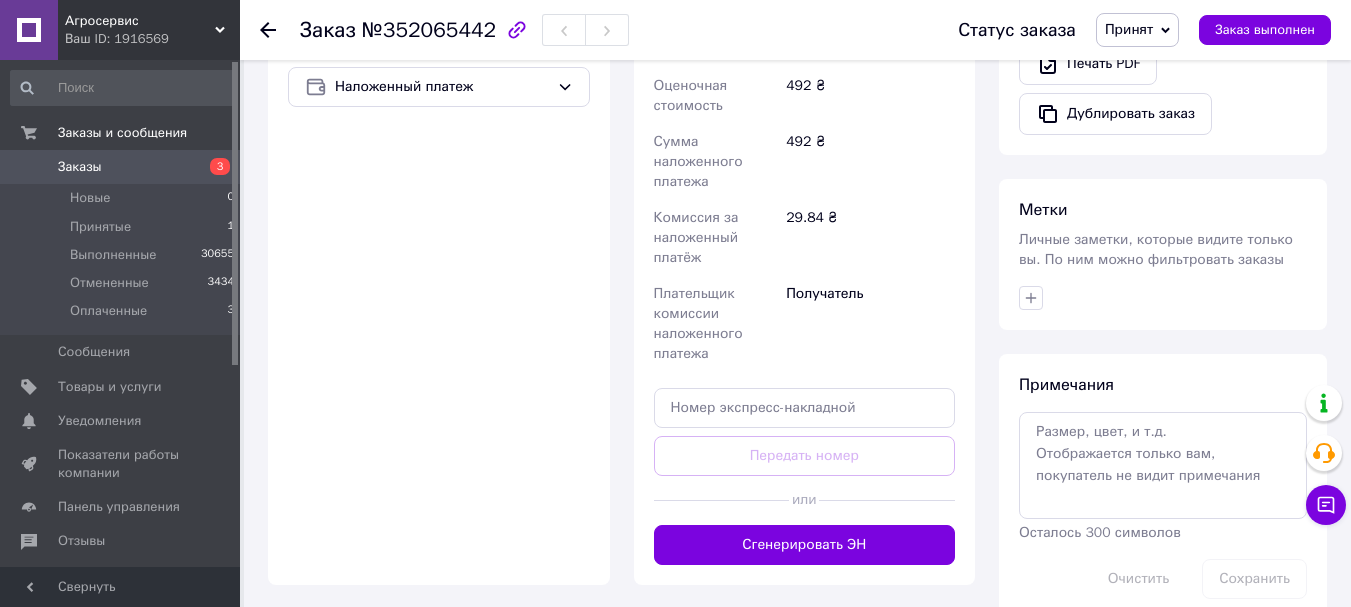 scroll, scrollTop: 700, scrollLeft: 0, axis: vertical 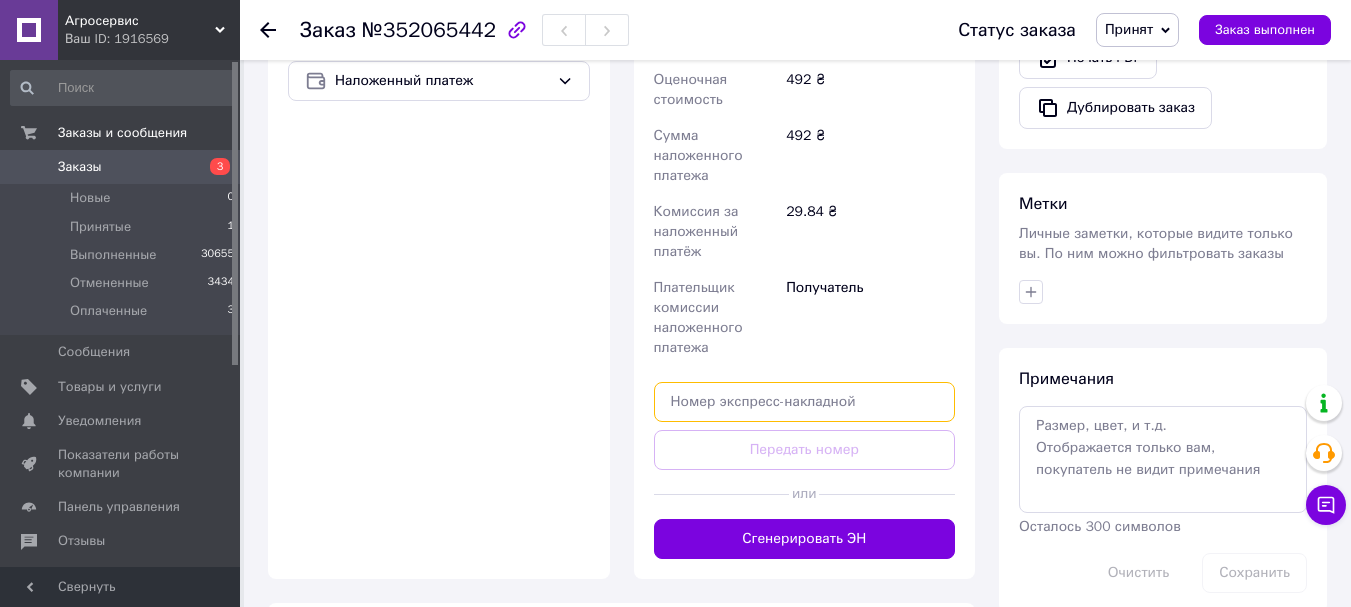 click at bounding box center [805, 402] 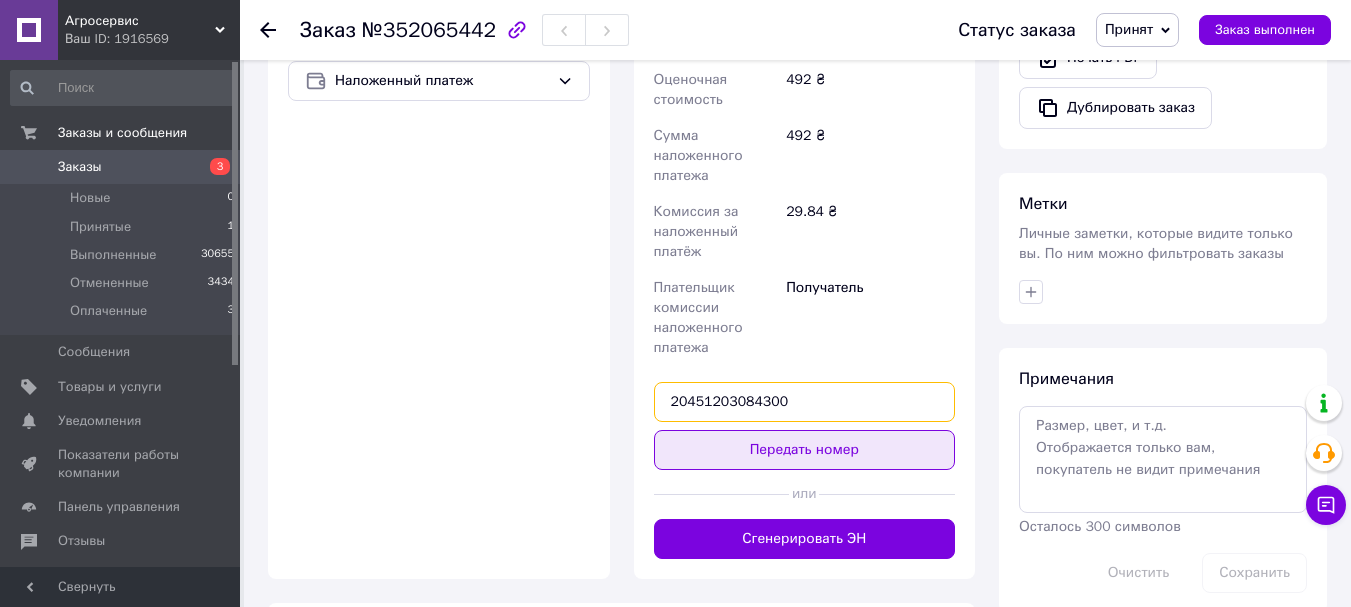 type on "20451203084300" 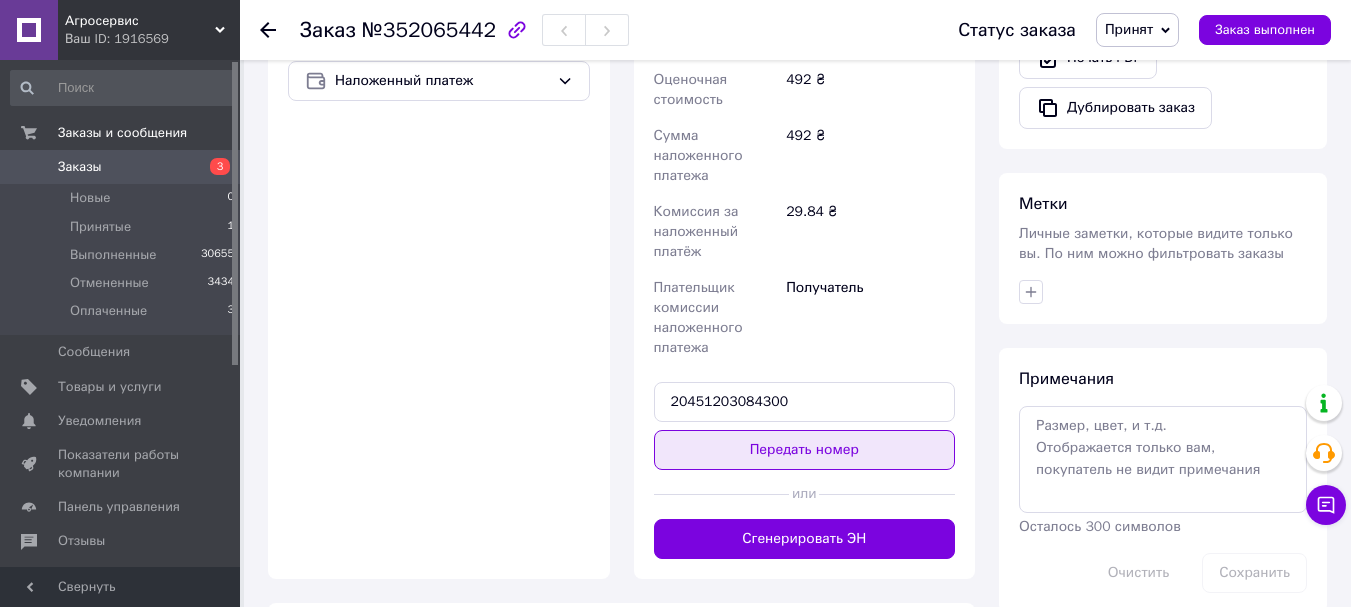 click on "Передать номер" at bounding box center (805, 450) 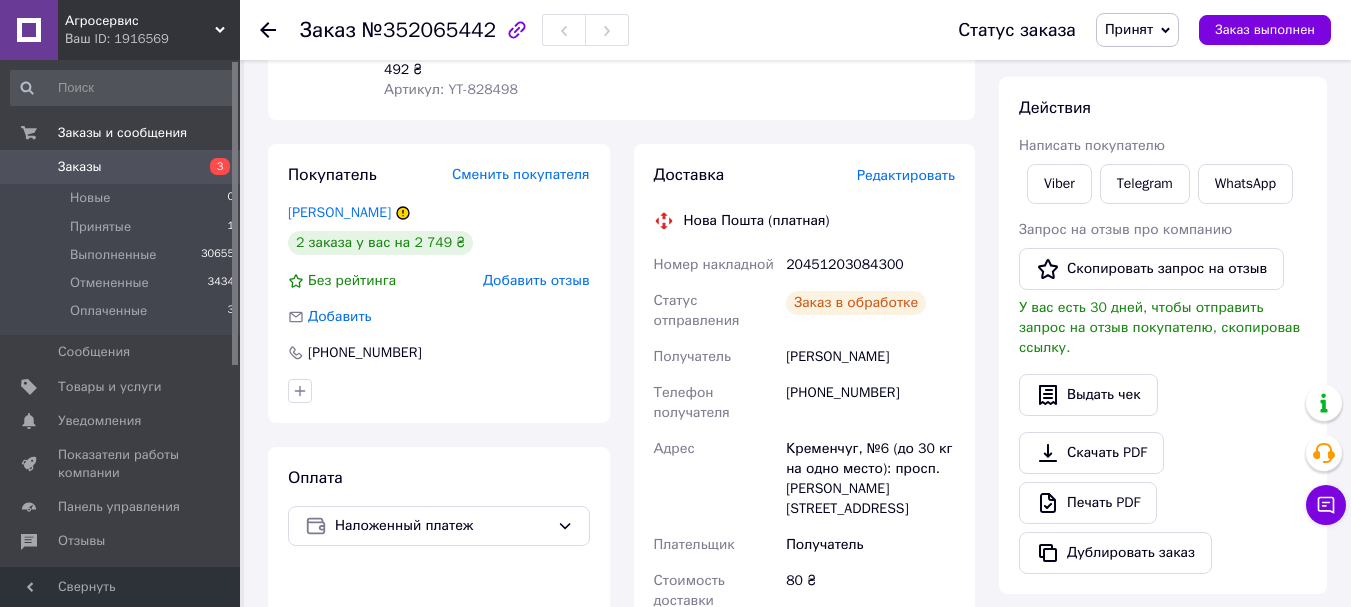 scroll, scrollTop: 200, scrollLeft: 0, axis: vertical 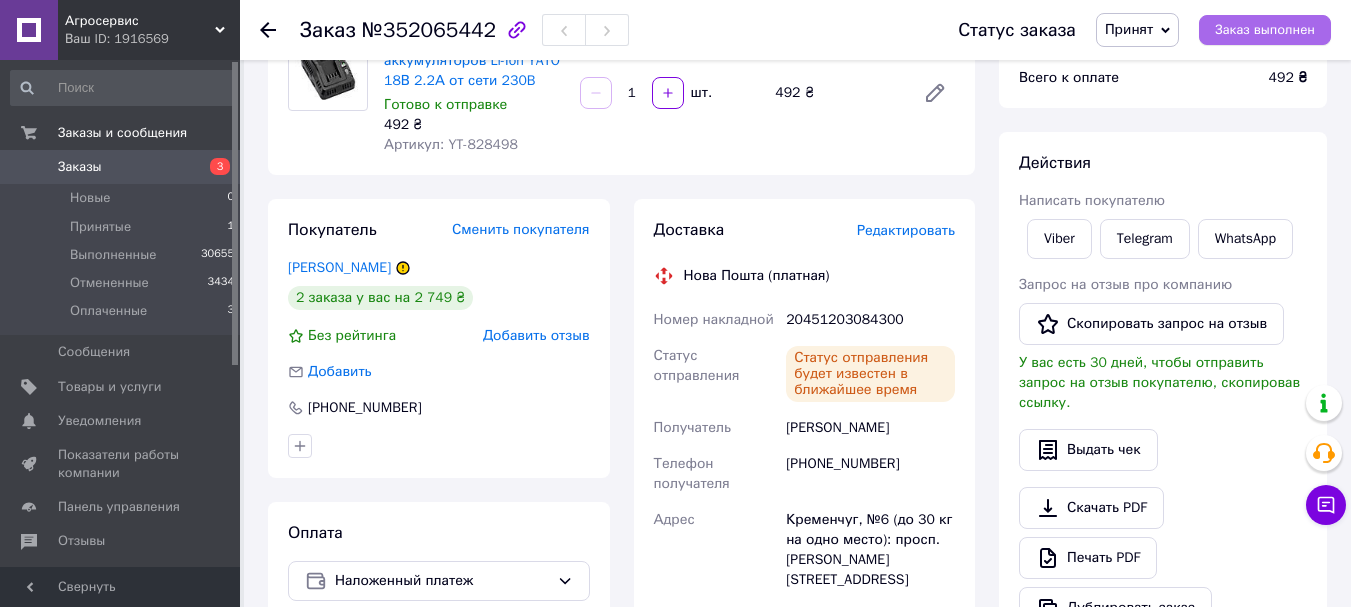 click on "Заказ выполнен" at bounding box center [1265, 30] 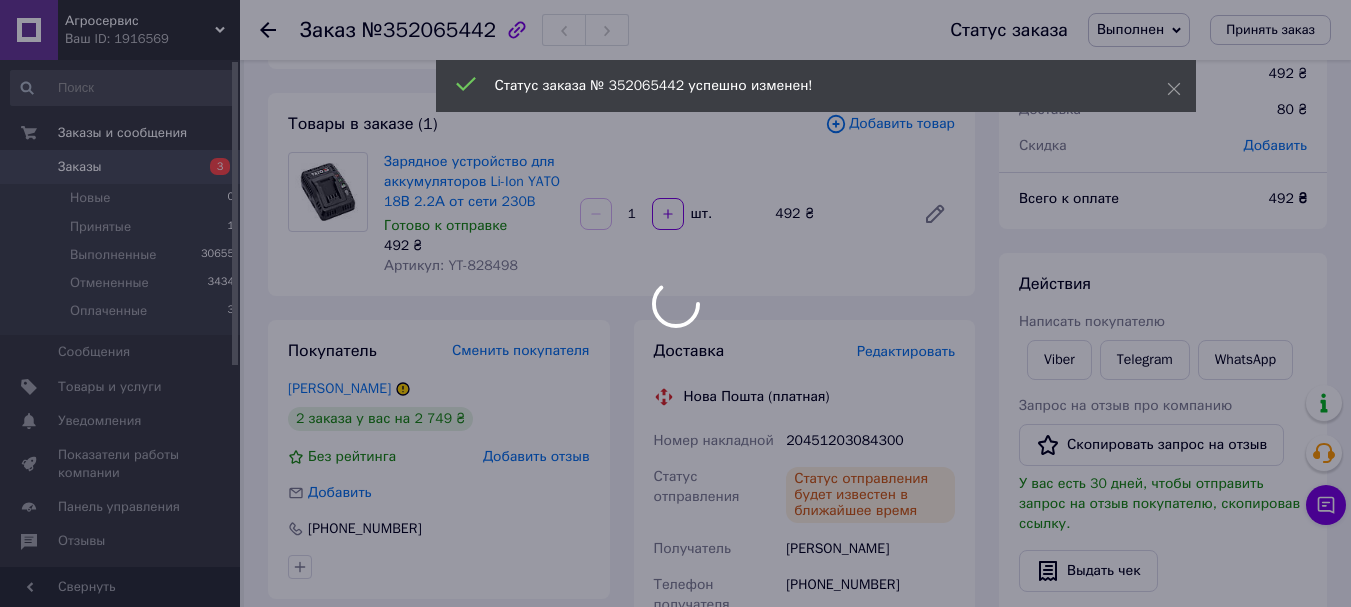 scroll, scrollTop: 0, scrollLeft: 0, axis: both 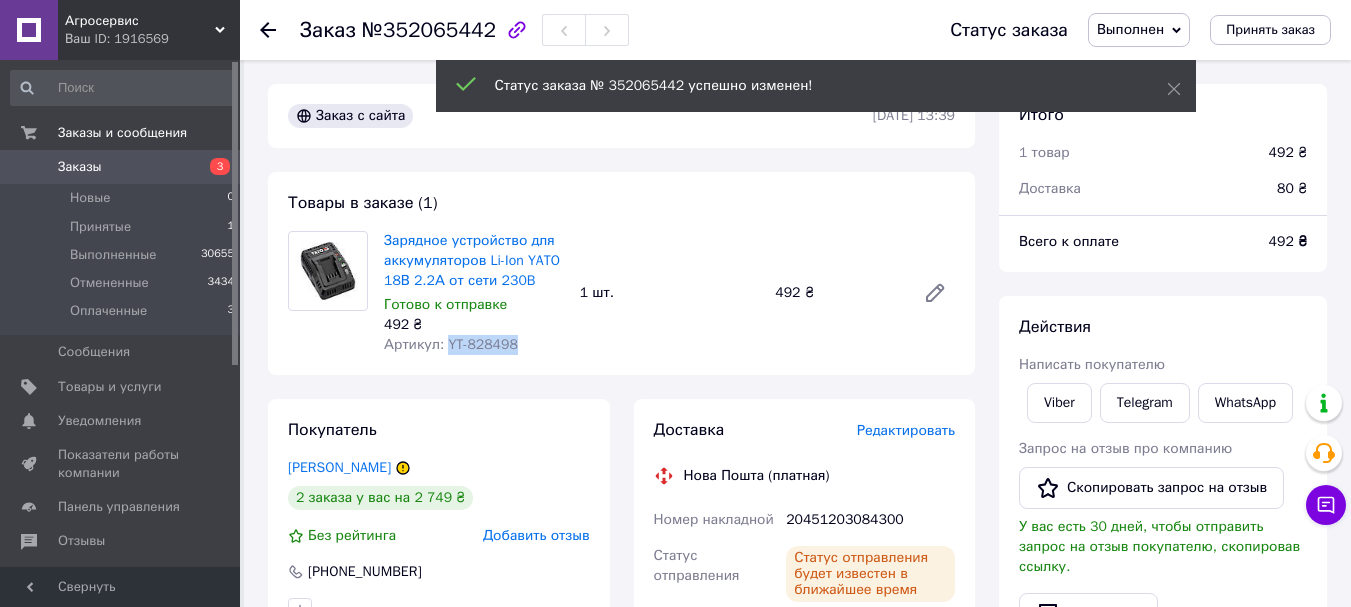 drag, startPoint x: 511, startPoint y: 344, endPoint x: 447, endPoint y: 345, distance: 64.00781 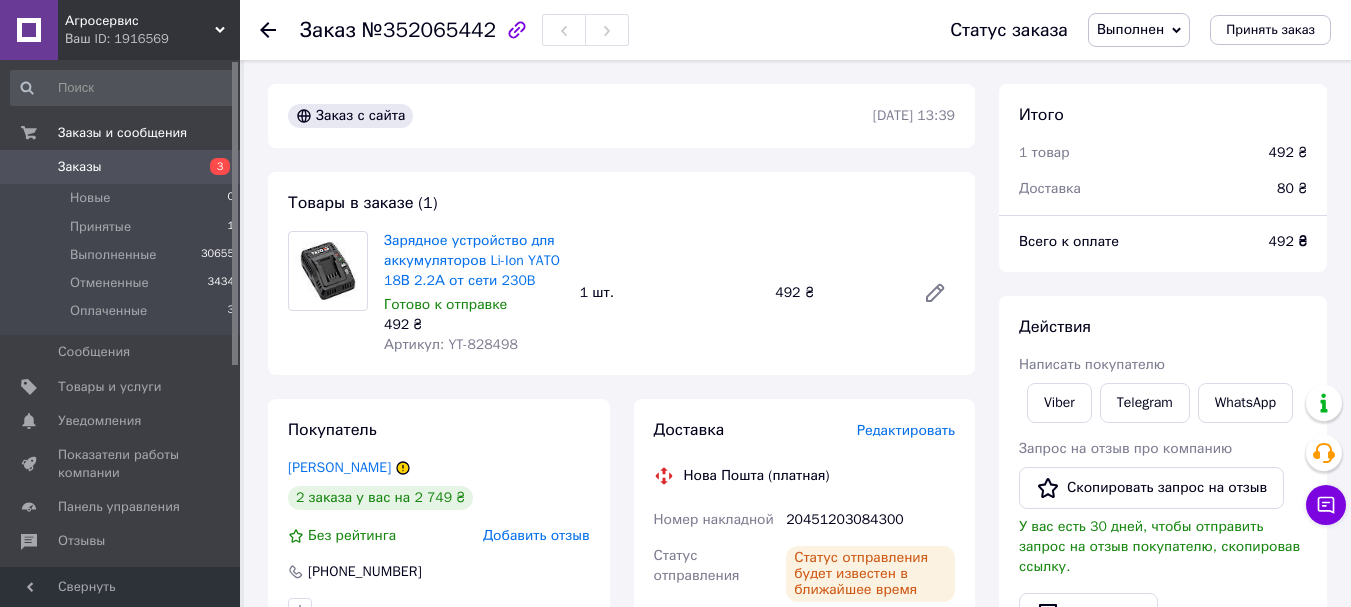 click 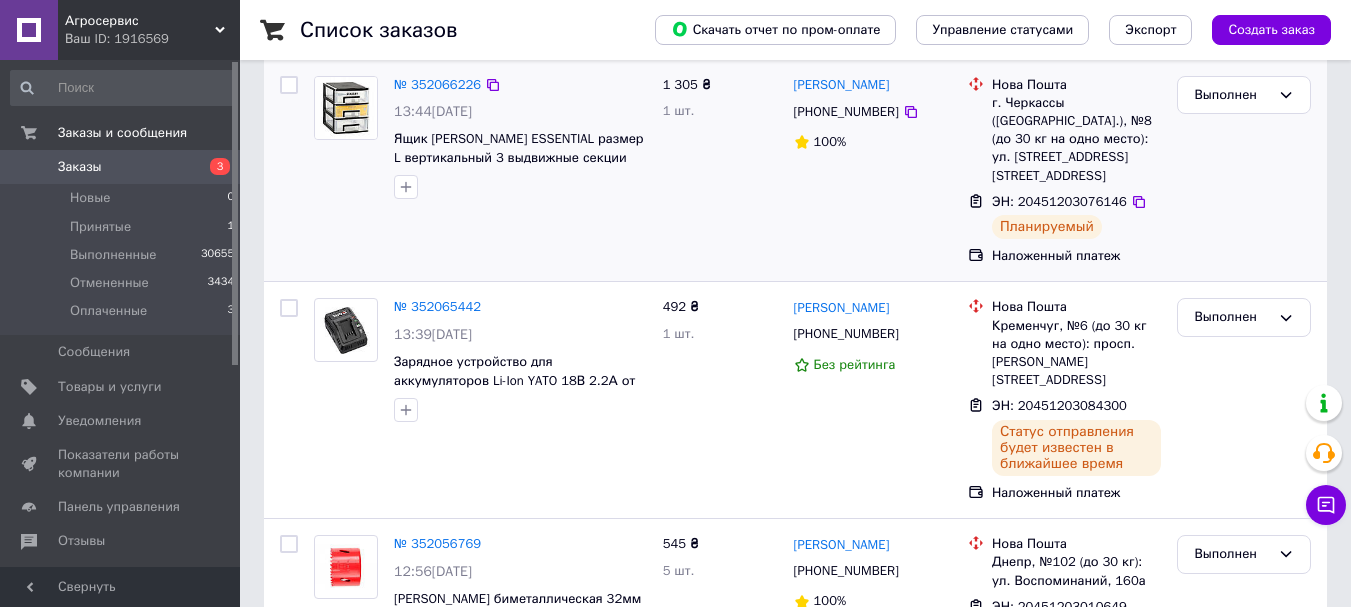 scroll, scrollTop: 0, scrollLeft: 0, axis: both 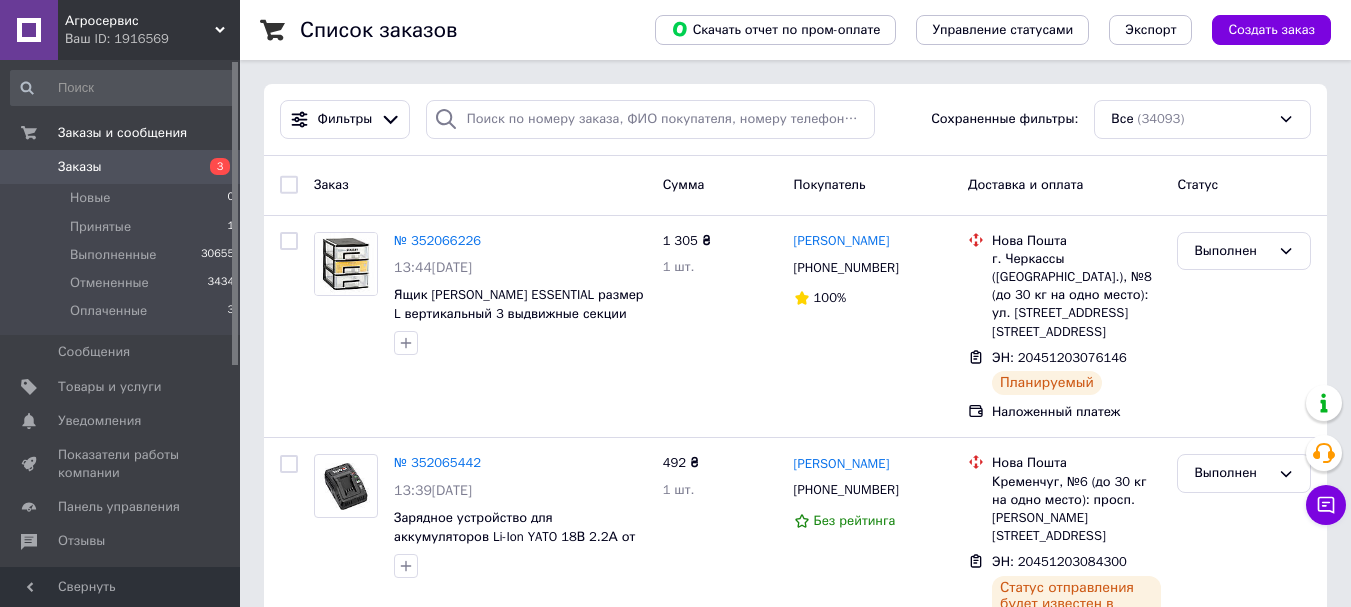 click on "Заказы" at bounding box center (80, 167) 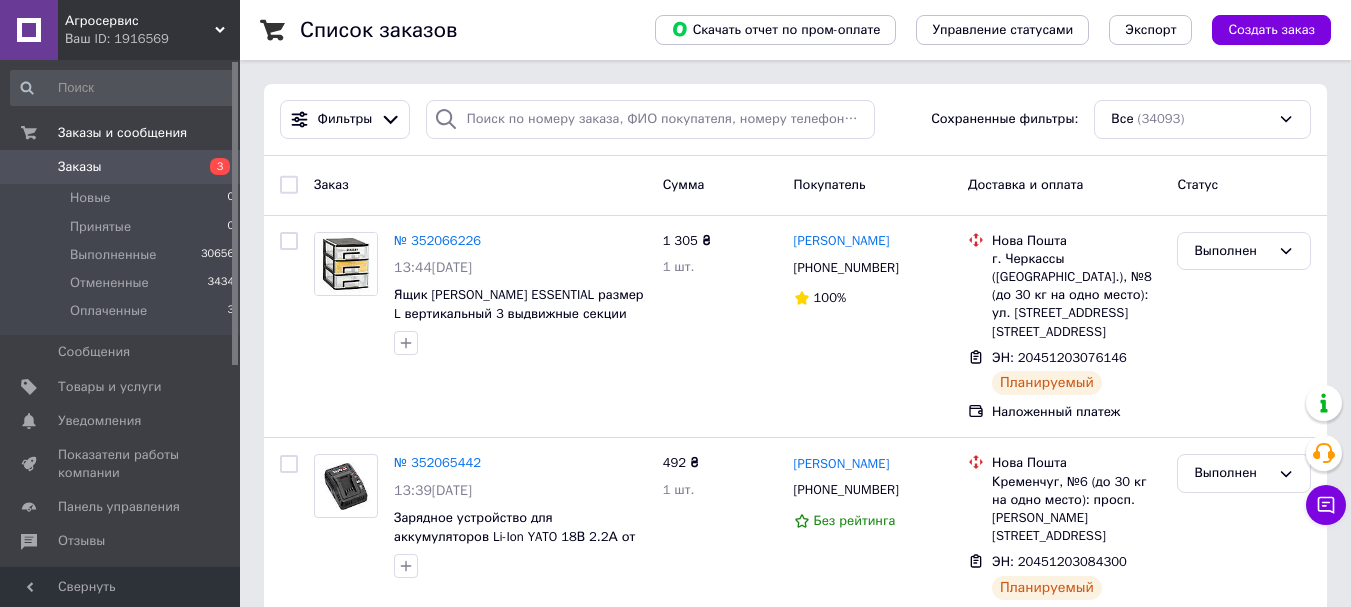 click on "Заказы" at bounding box center (80, 167) 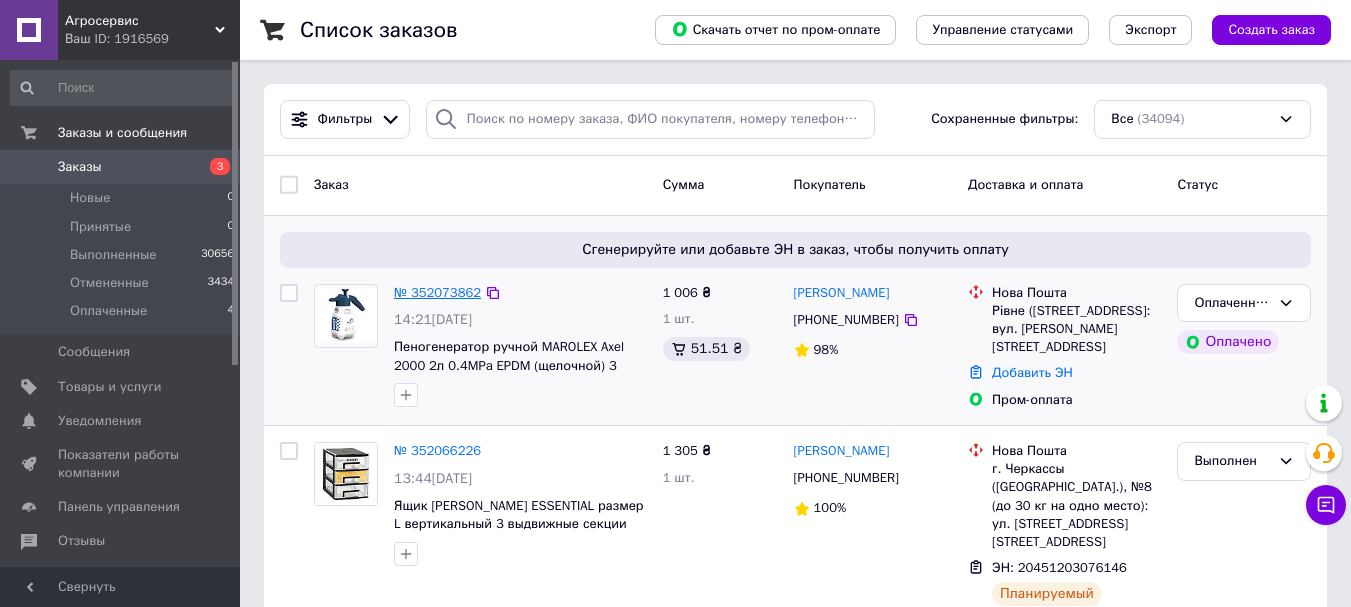 click on "№ 352073862" at bounding box center [437, 292] 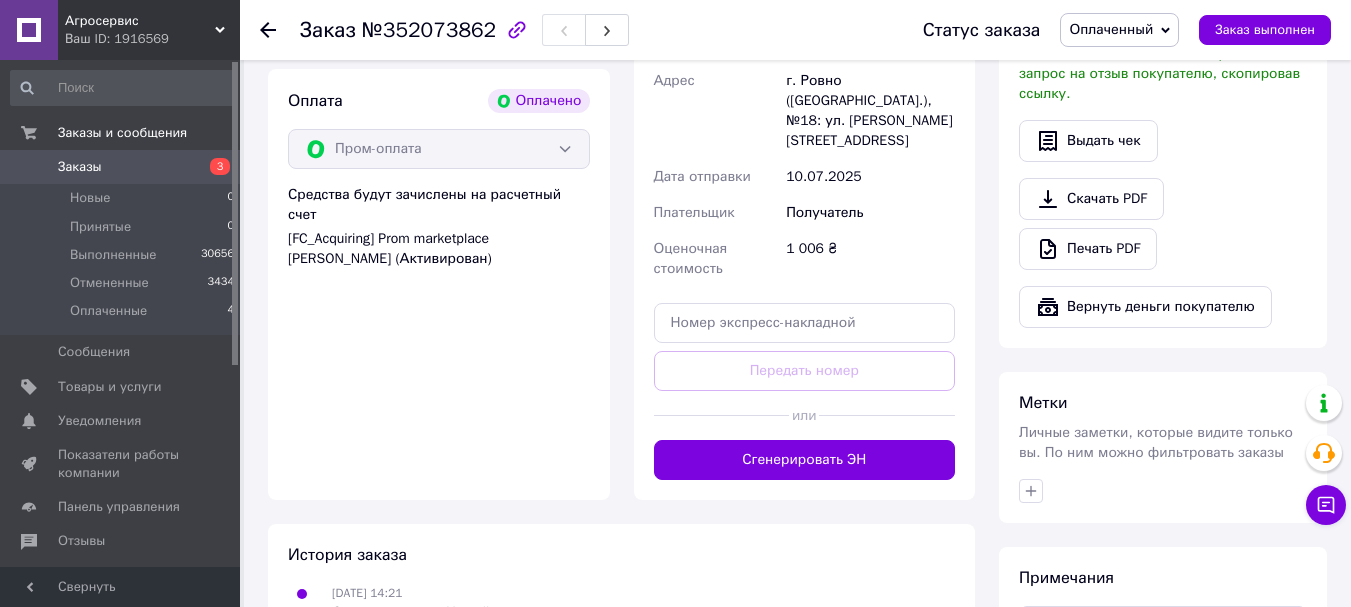 scroll, scrollTop: 1200, scrollLeft: 0, axis: vertical 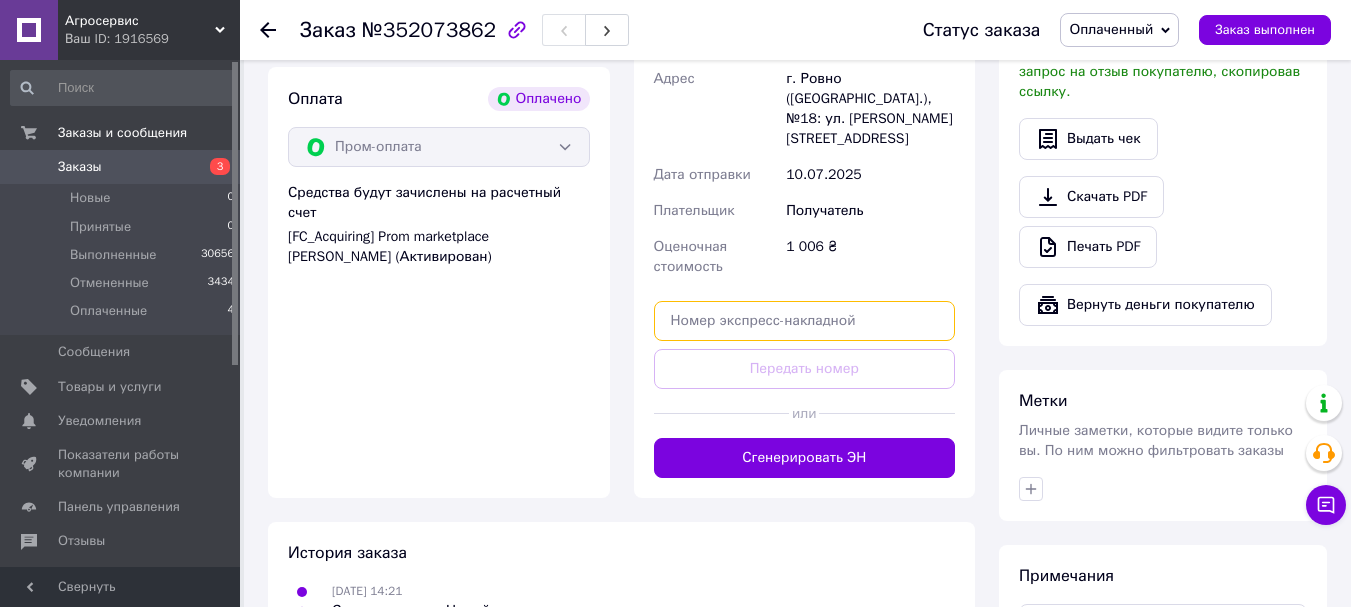 click at bounding box center (805, 321) 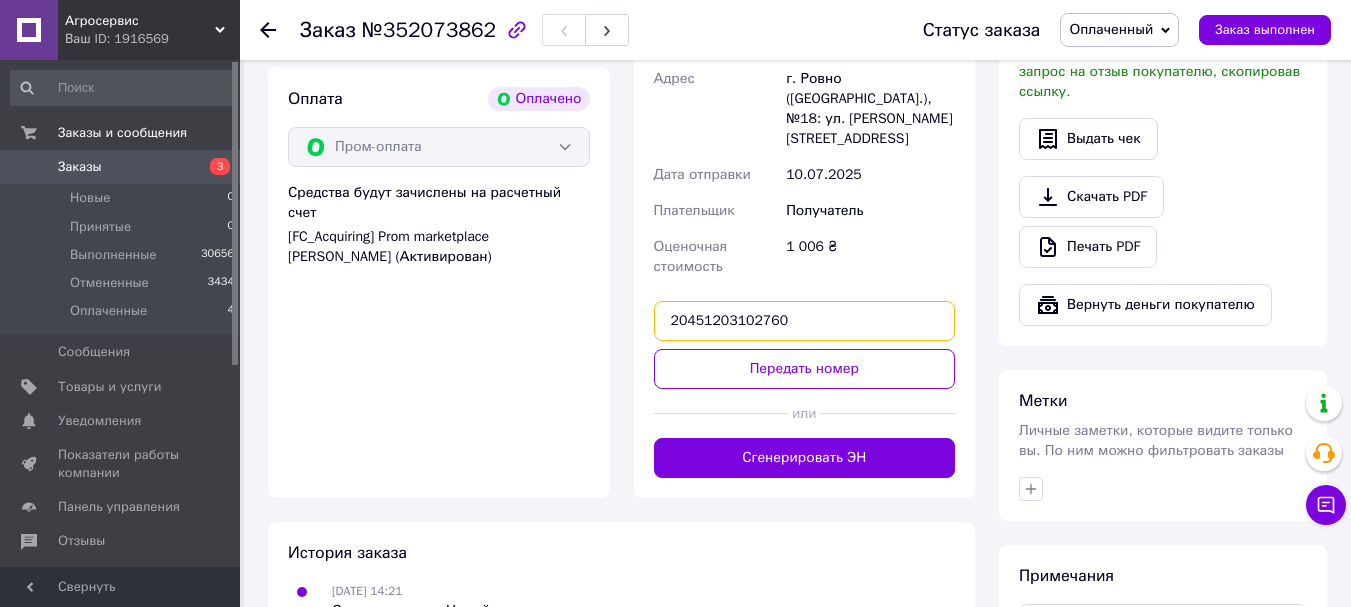 type on "20451203102760" 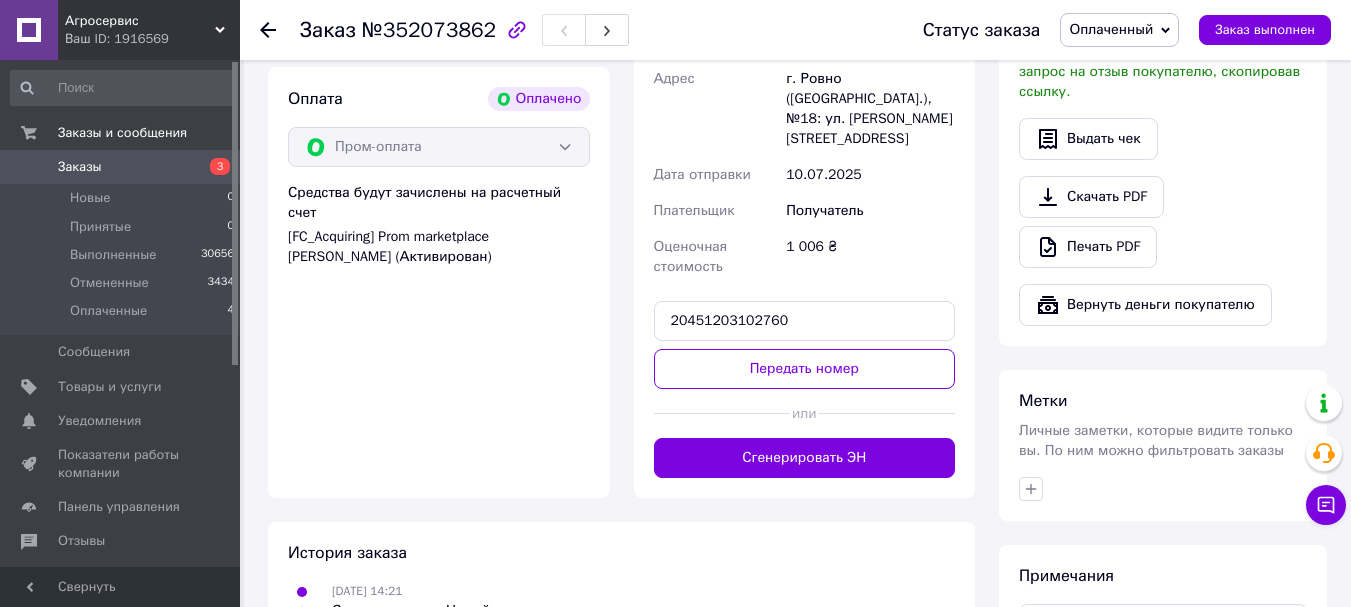 click on "Передать номер" at bounding box center [805, 369] 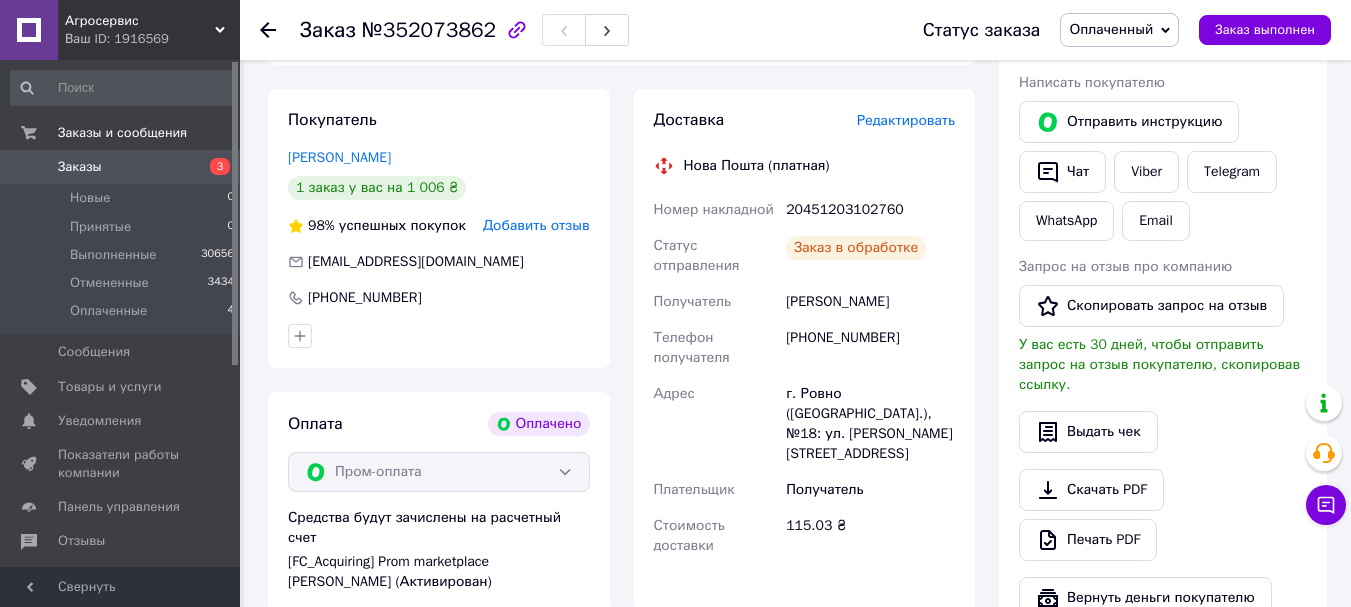 scroll, scrollTop: 732, scrollLeft: 0, axis: vertical 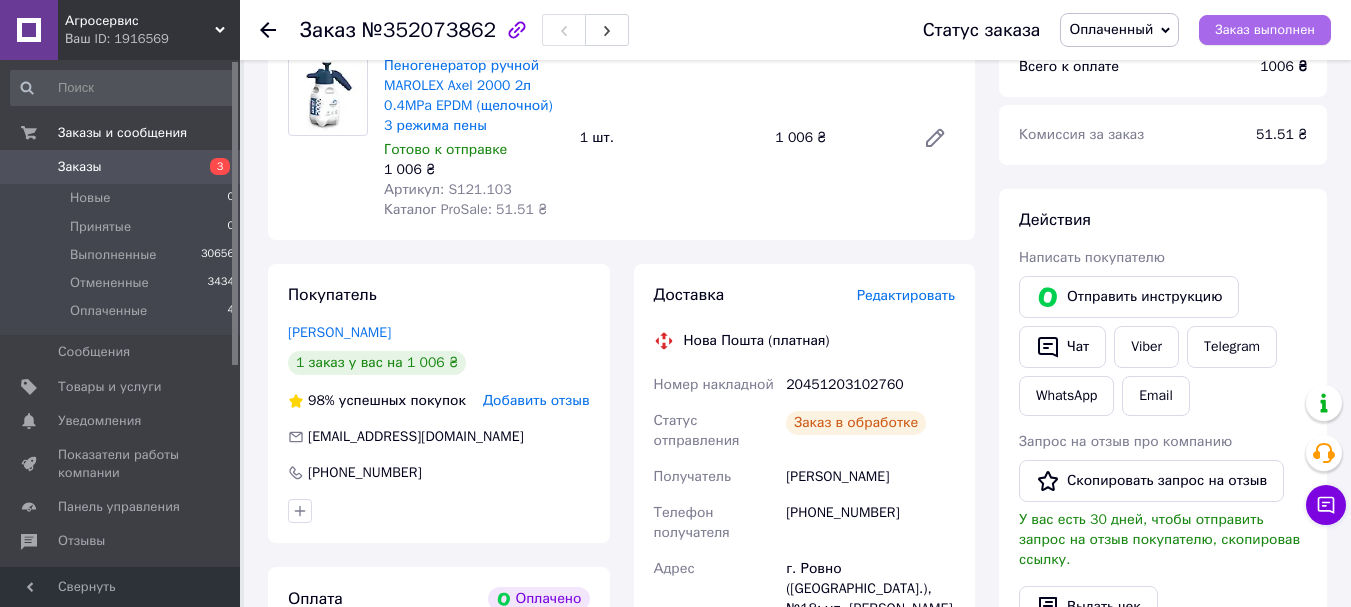 click on "Заказ выполнен" at bounding box center (1265, 30) 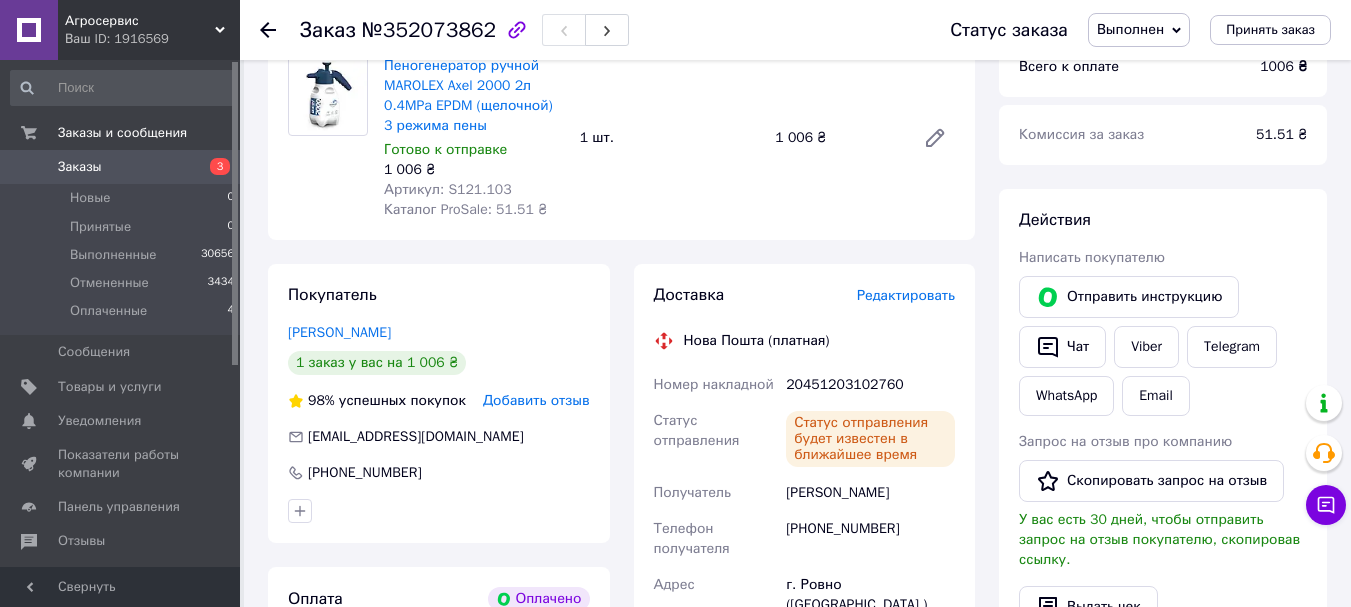 click 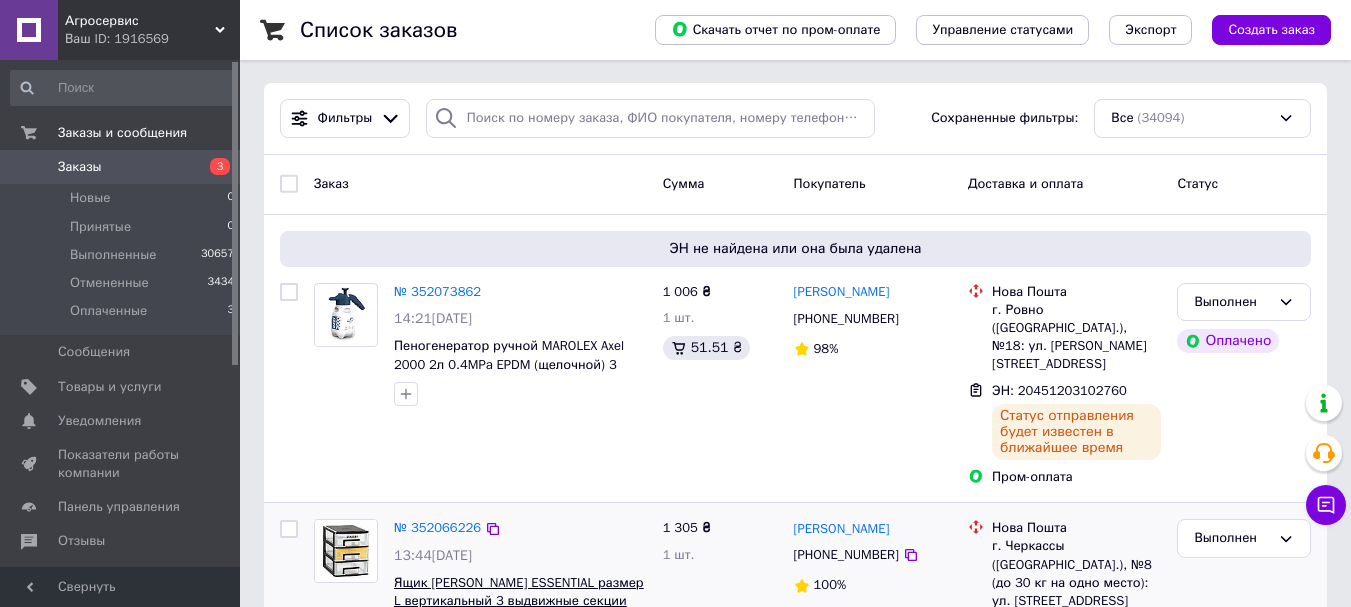 scroll, scrollTop: 0, scrollLeft: 0, axis: both 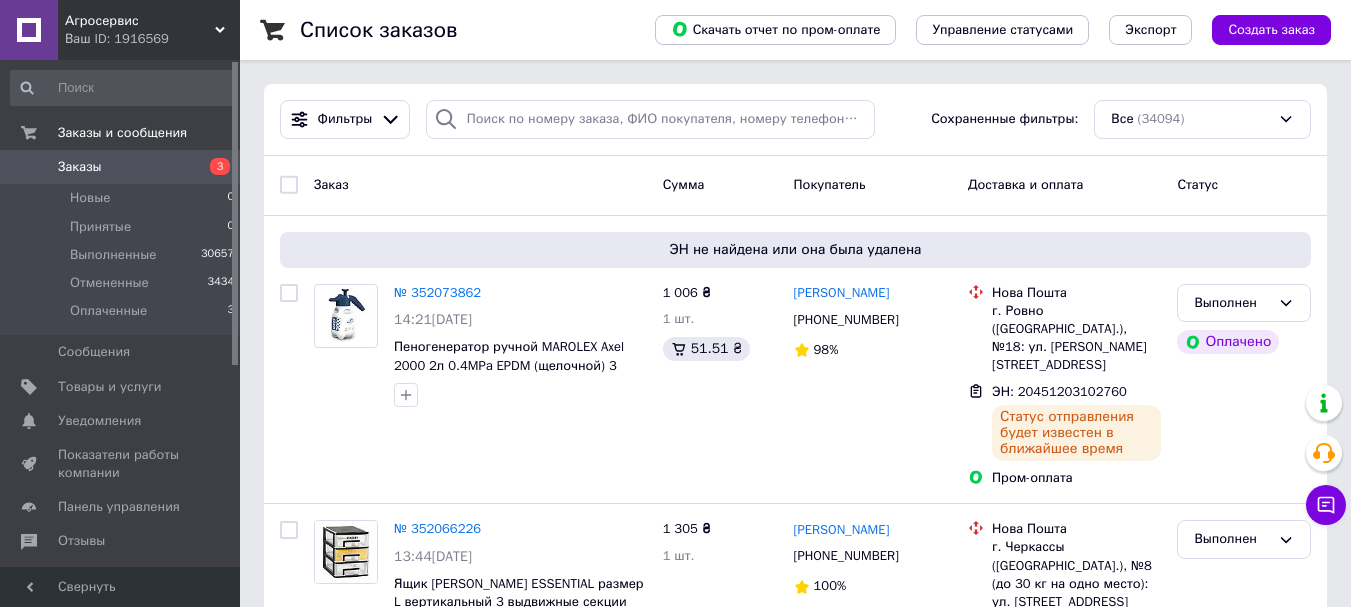 click on "Уведомления" at bounding box center [99, 421] 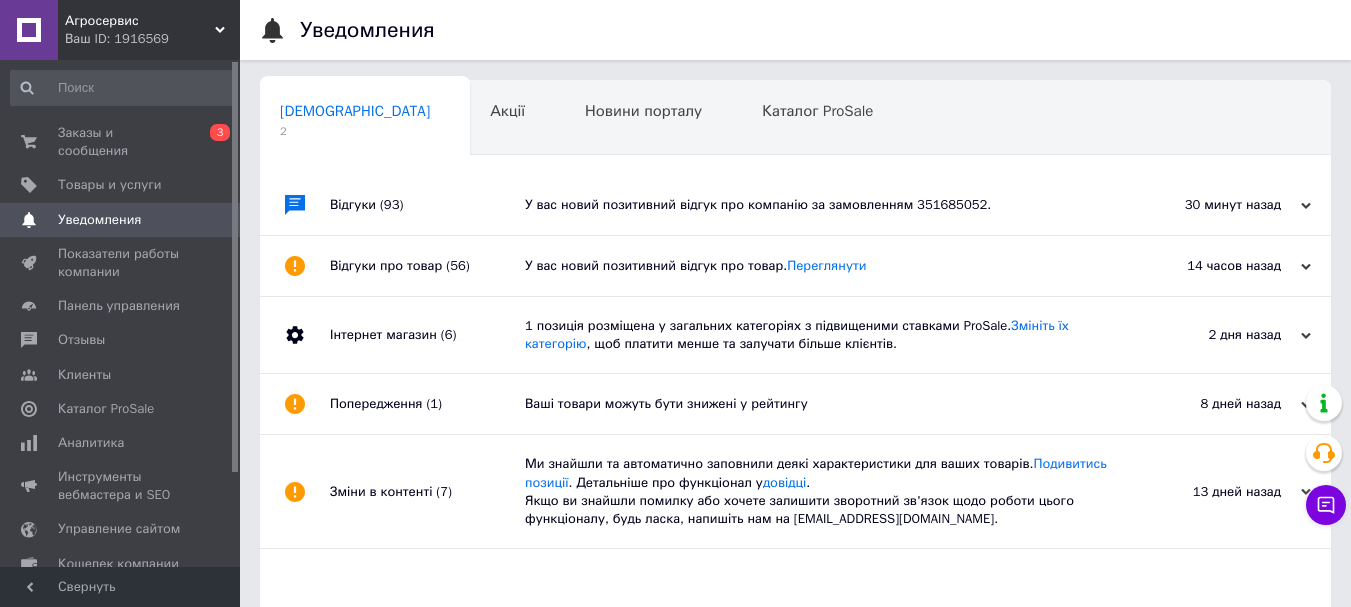 click on "У вас новий позитивний відгук про компанію за замовленням 351685052." at bounding box center [818, 205] 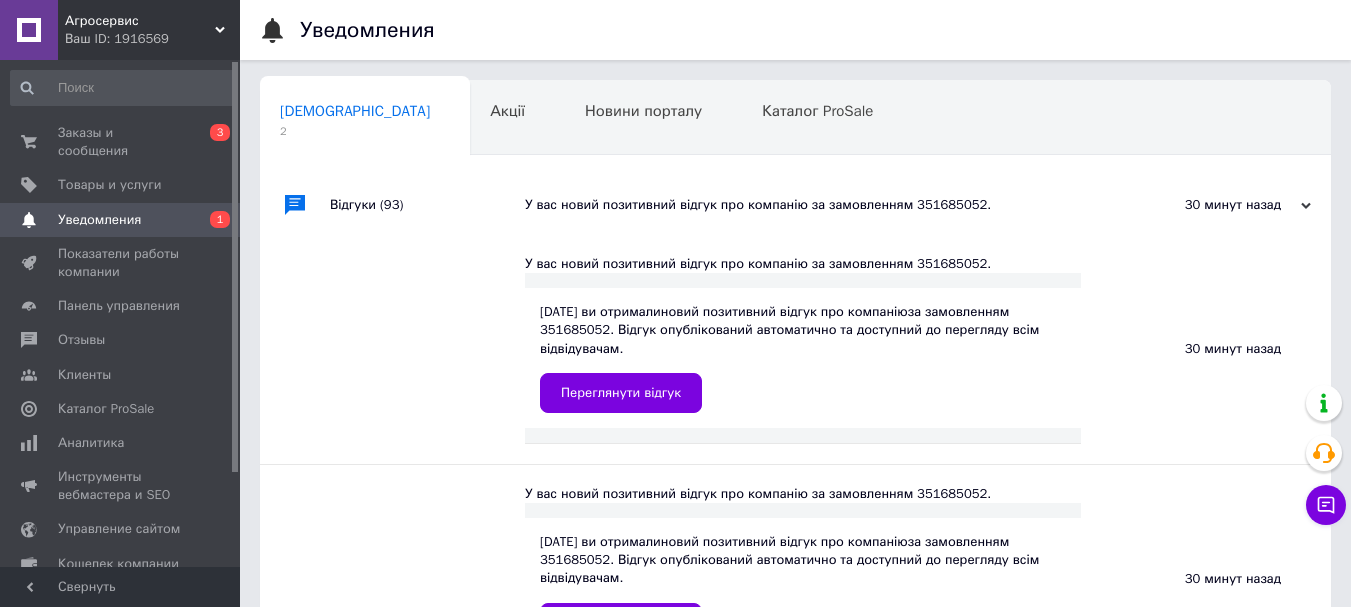 click on "У вас новий позитивний відгук про компанію за замовленням 351685052." at bounding box center [818, 205] 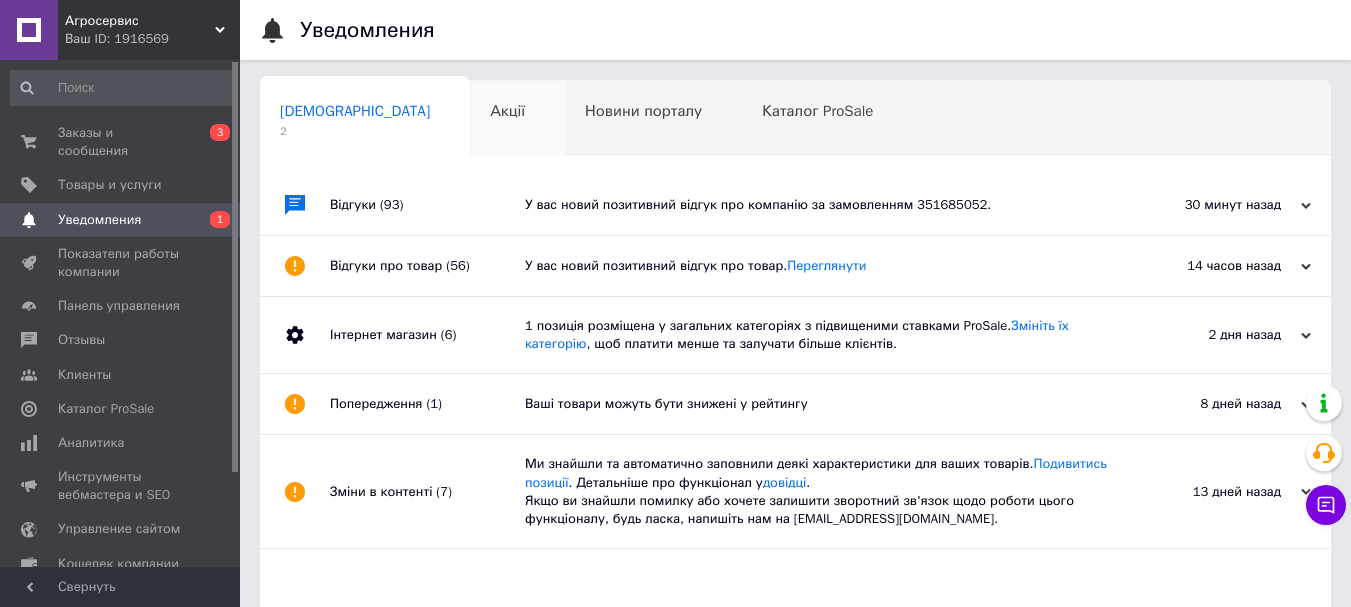 click on "Акції 0" at bounding box center [517, 119] 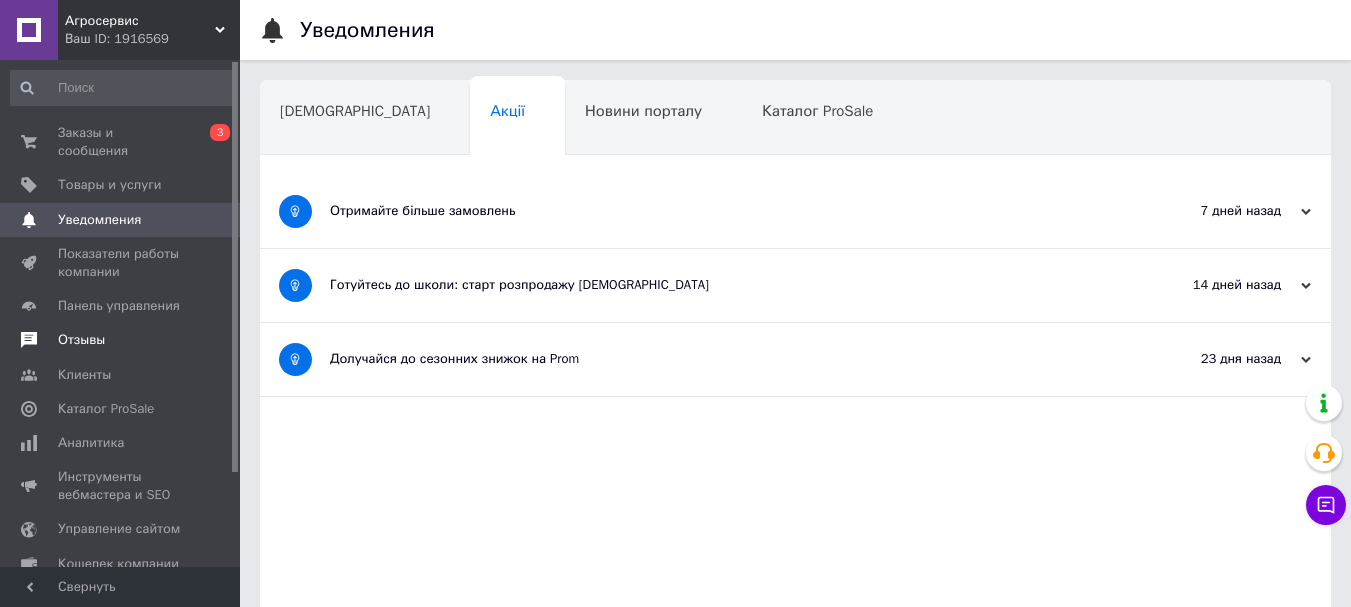 click on "Отзывы" at bounding box center (81, 340) 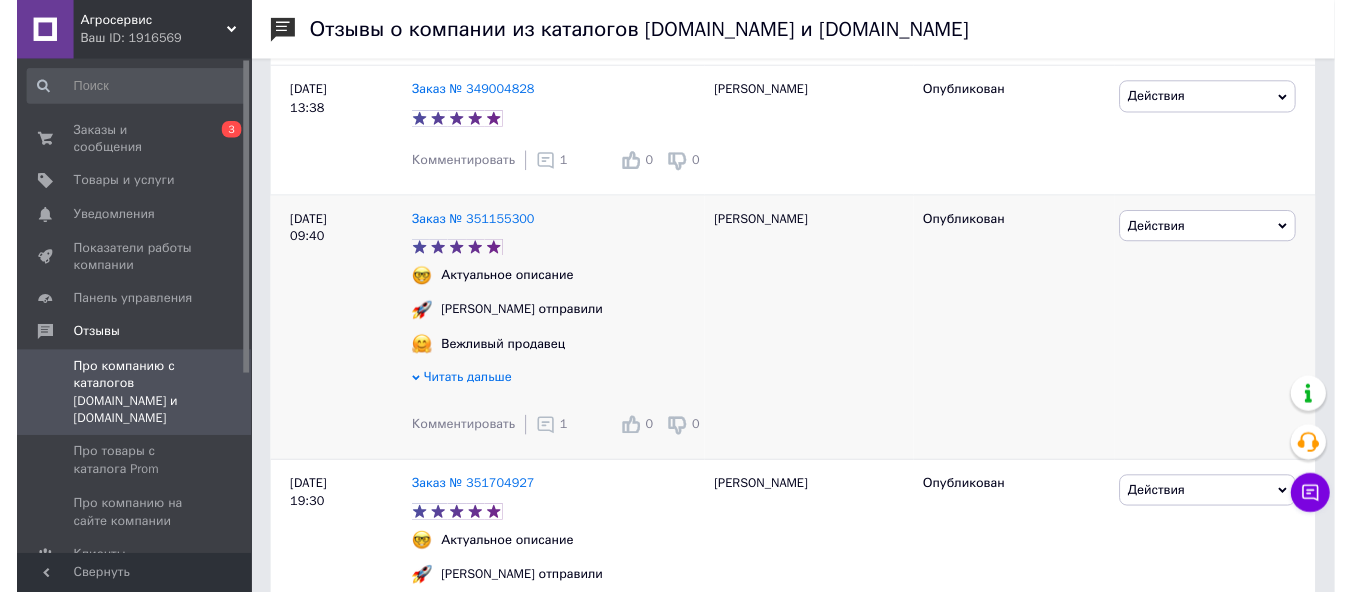 scroll, scrollTop: 700, scrollLeft: 0, axis: vertical 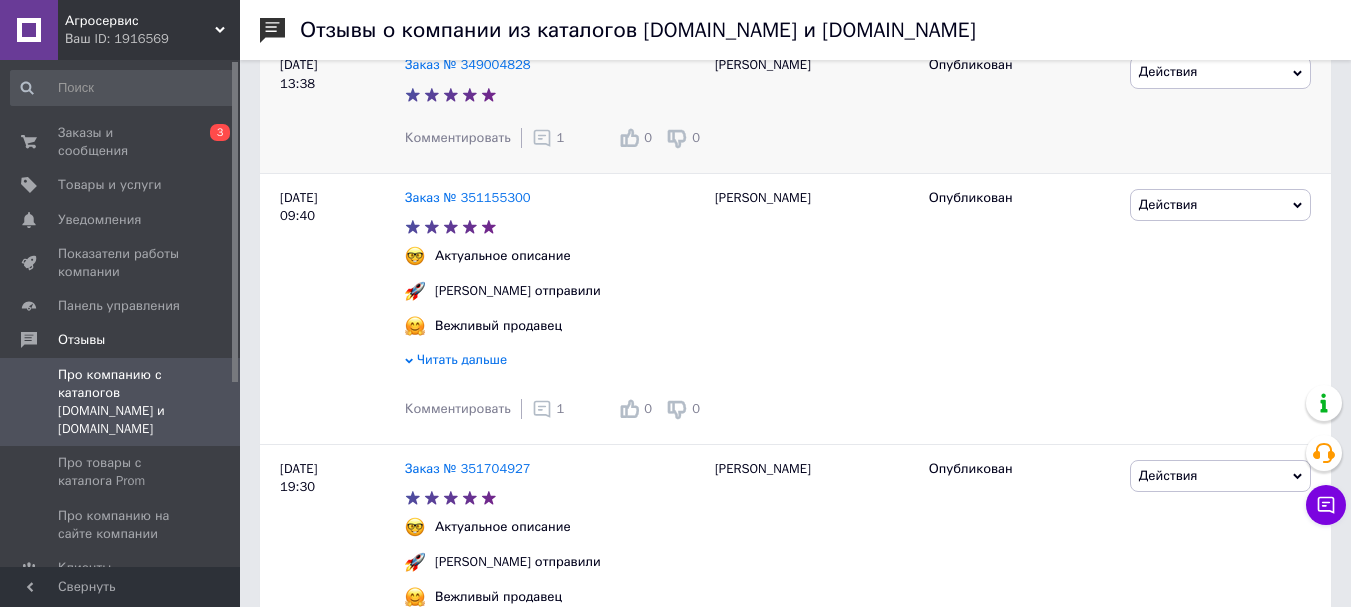click 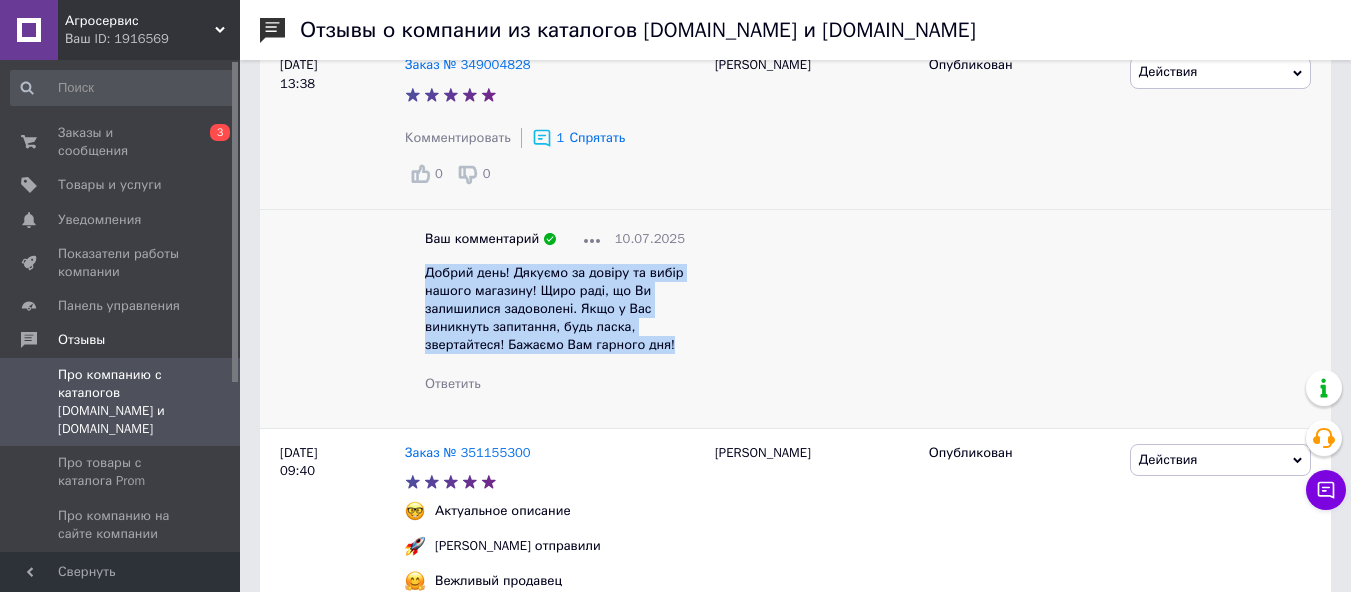 drag, startPoint x: 426, startPoint y: 278, endPoint x: 693, endPoint y: 356, distance: 278.16003 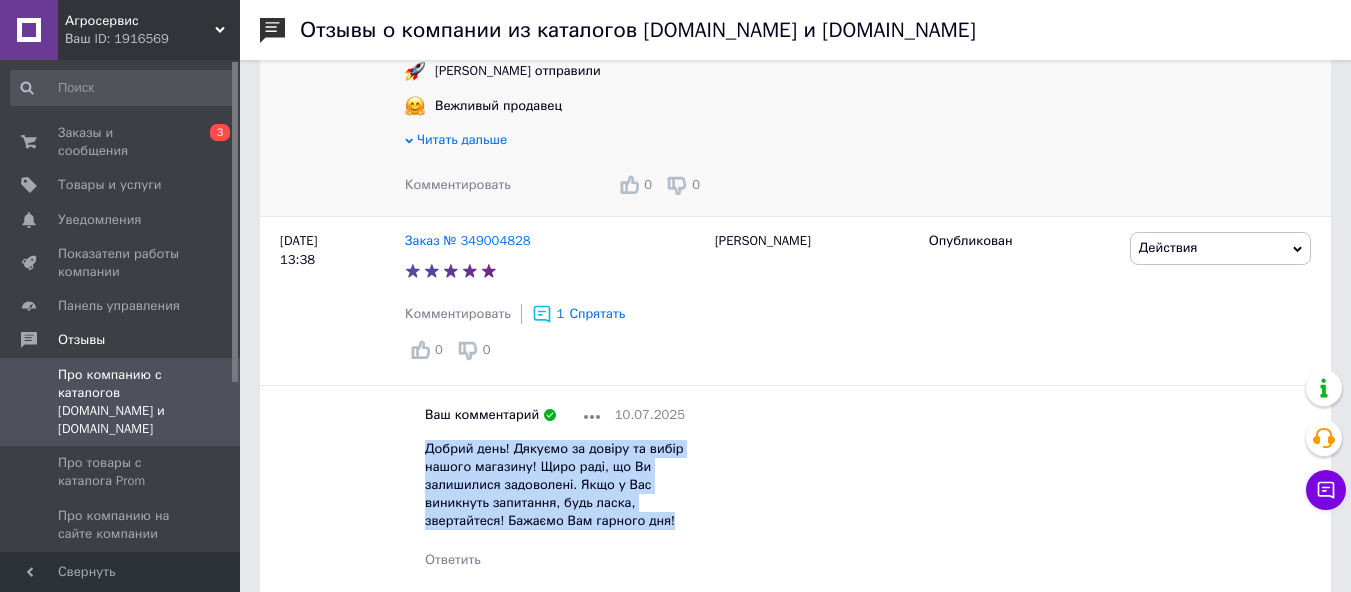 scroll, scrollTop: 300, scrollLeft: 0, axis: vertical 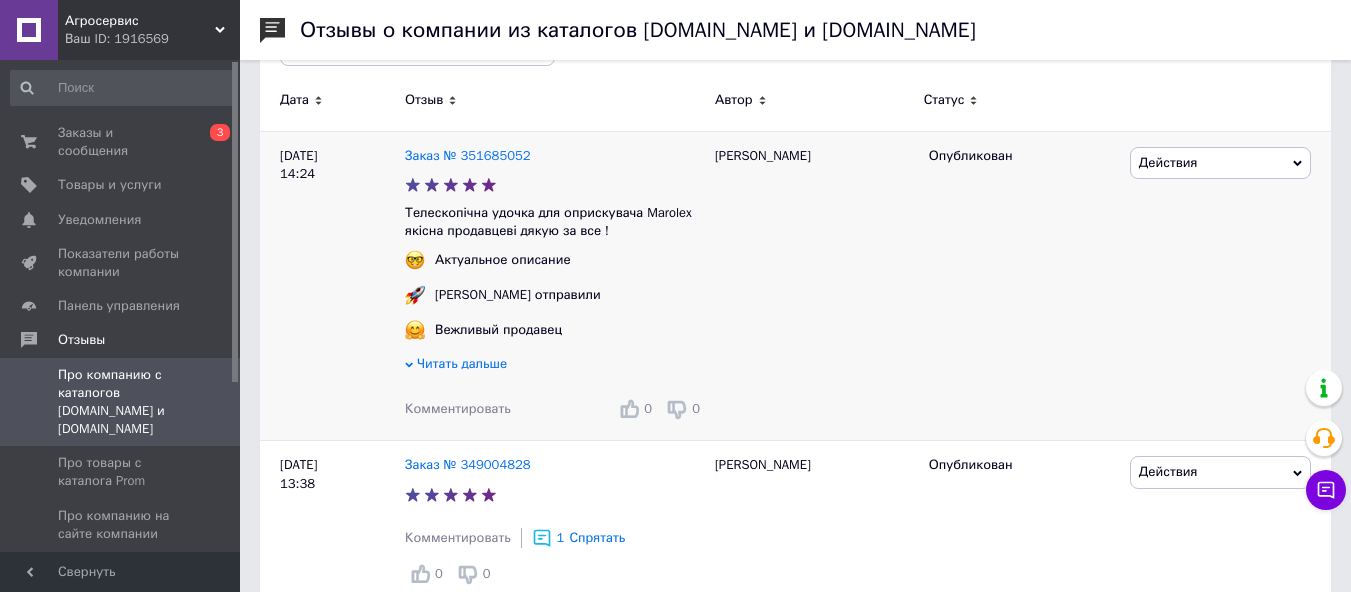 click on "Комментировать" at bounding box center [458, 408] 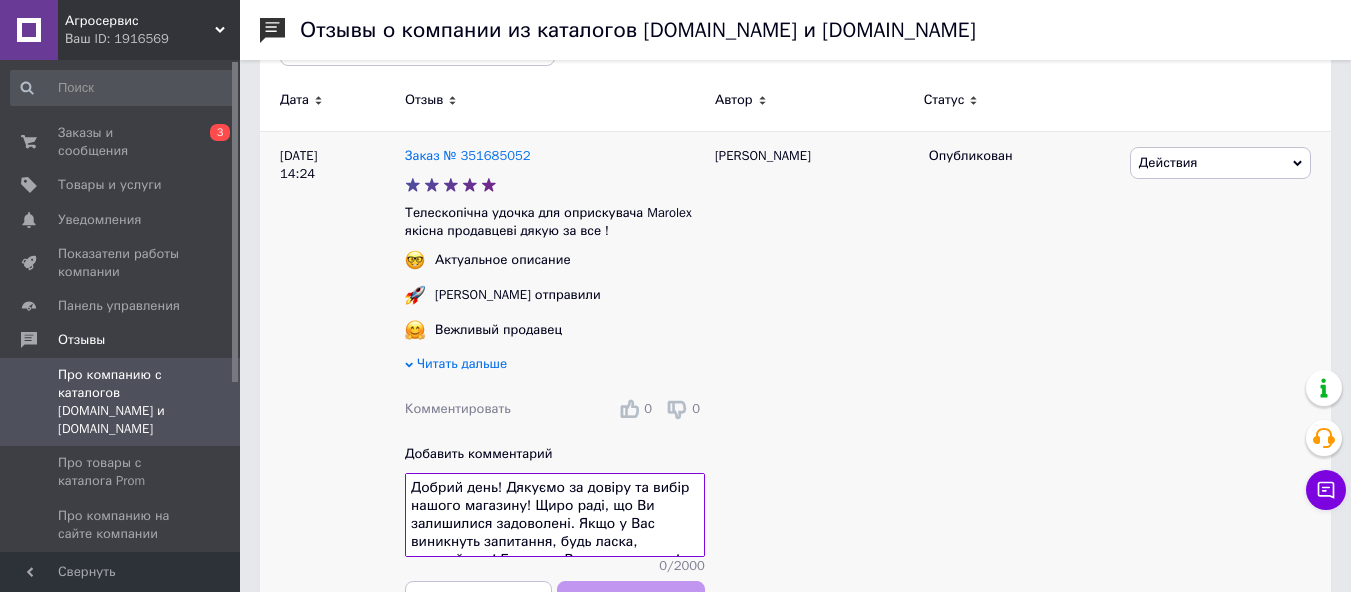 scroll, scrollTop: 15, scrollLeft: 0, axis: vertical 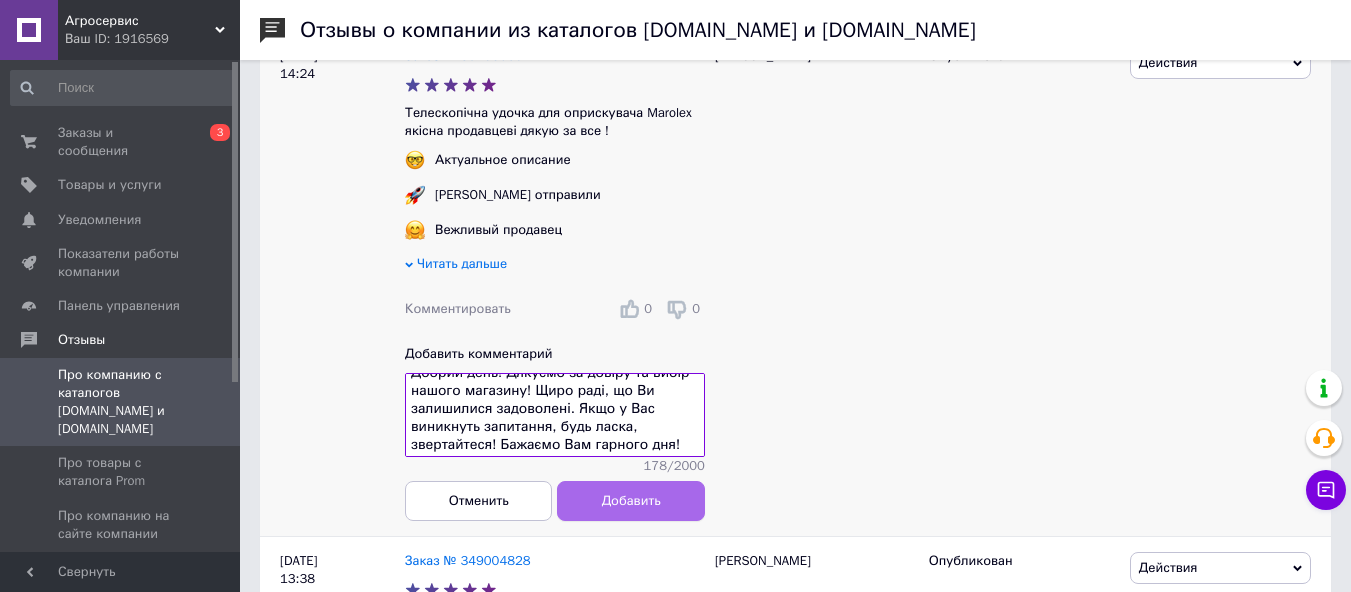 type on "Добрий день! Дякуємо за довіру та вибір нашого магазину! Щиро раді, що Ви залишилися задоволені. Якщо у Вас виникнуть запитання, будь ласка, звертайтеся! Бажаємо Вам гарного дня!" 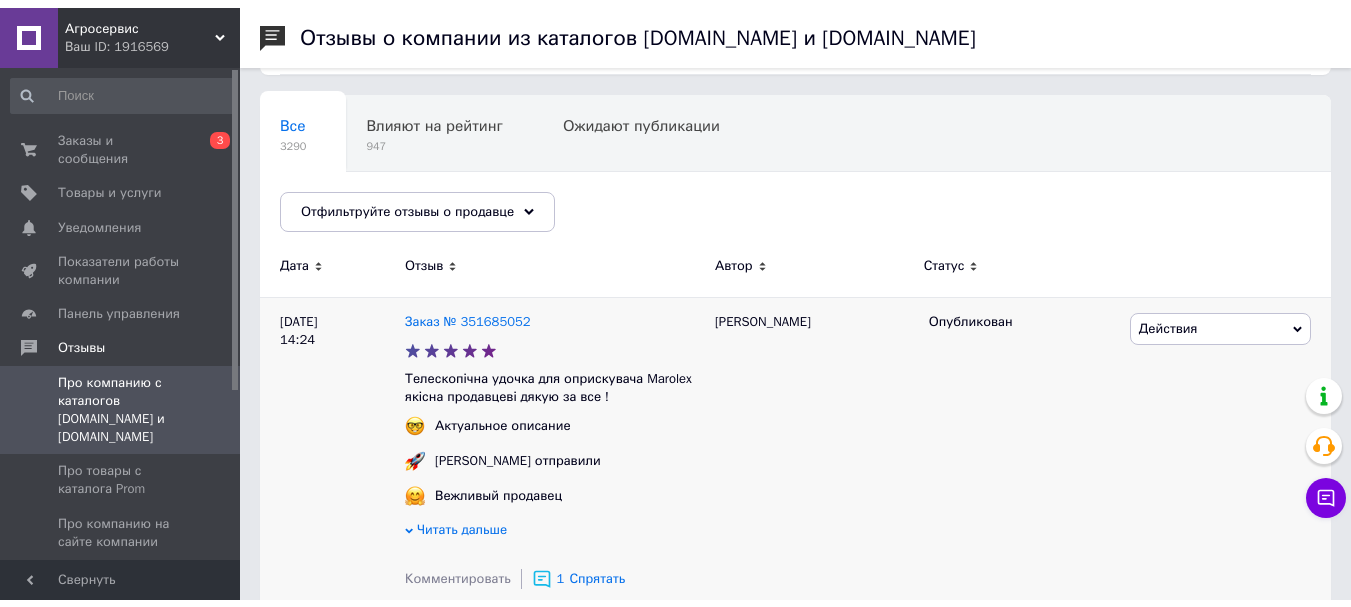 scroll, scrollTop: 0, scrollLeft: 0, axis: both 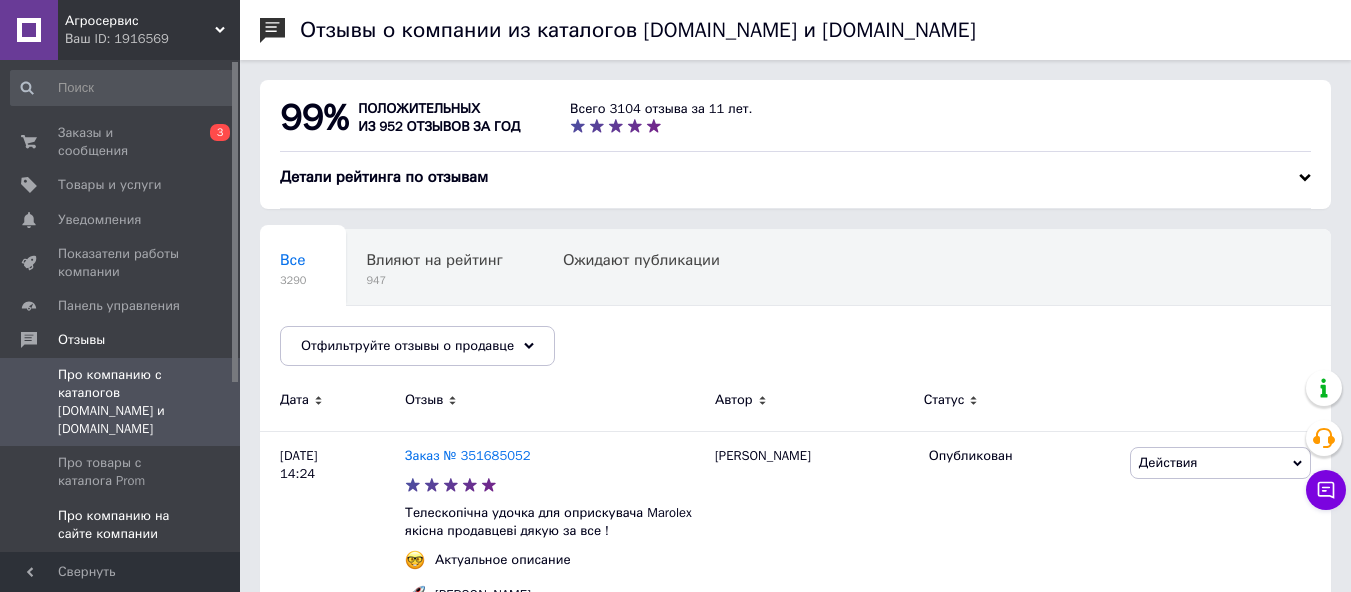 click on "Про компанию на сайте компании" at bounding box center [121, 525] 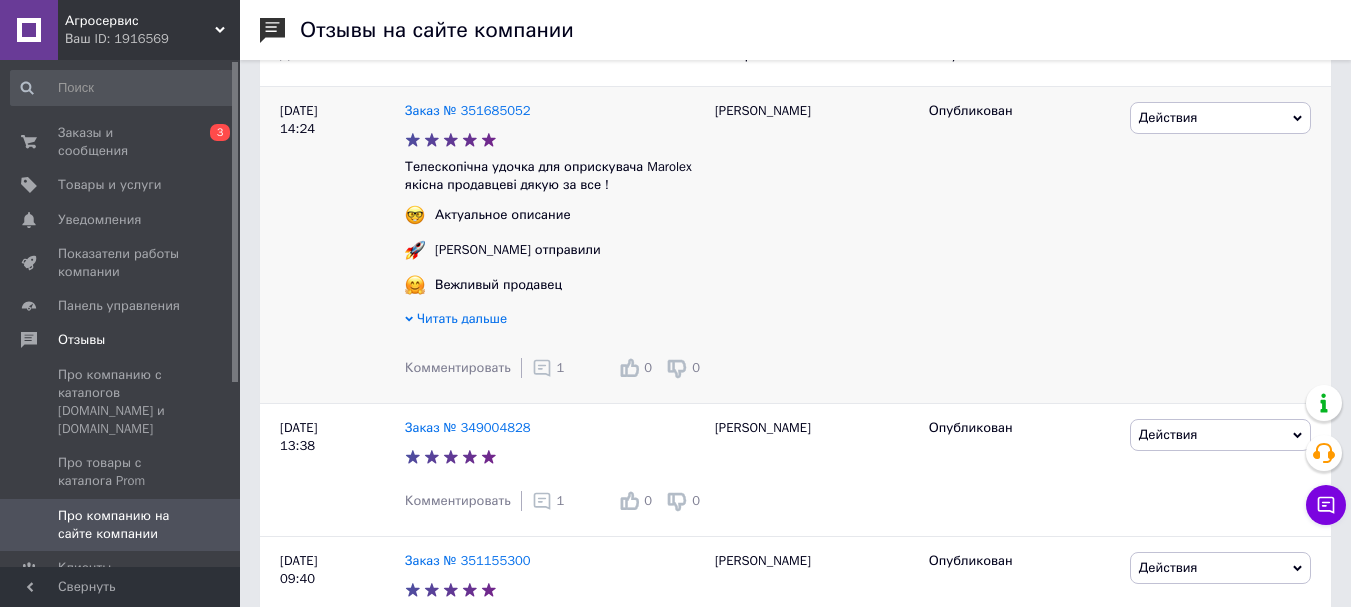 scroll, scrollTop: 400, scrollLeft: 0, axis: vertical 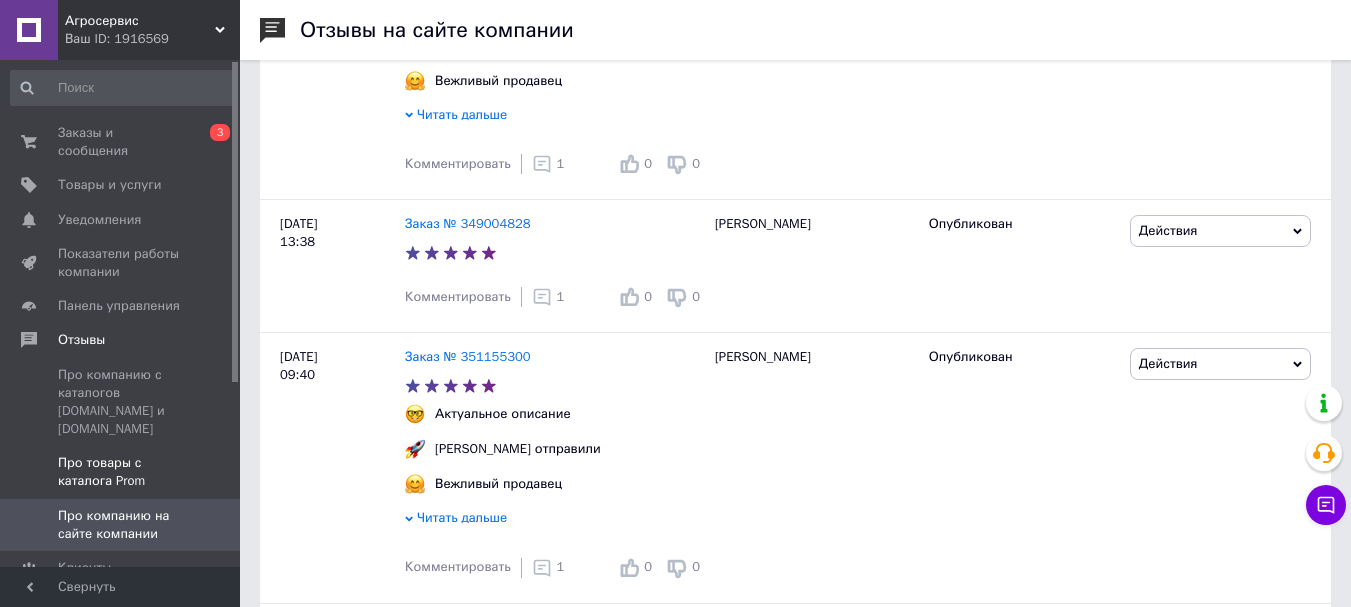 click on "Про товары с каталога Prom" at bounding box center [121, 472] 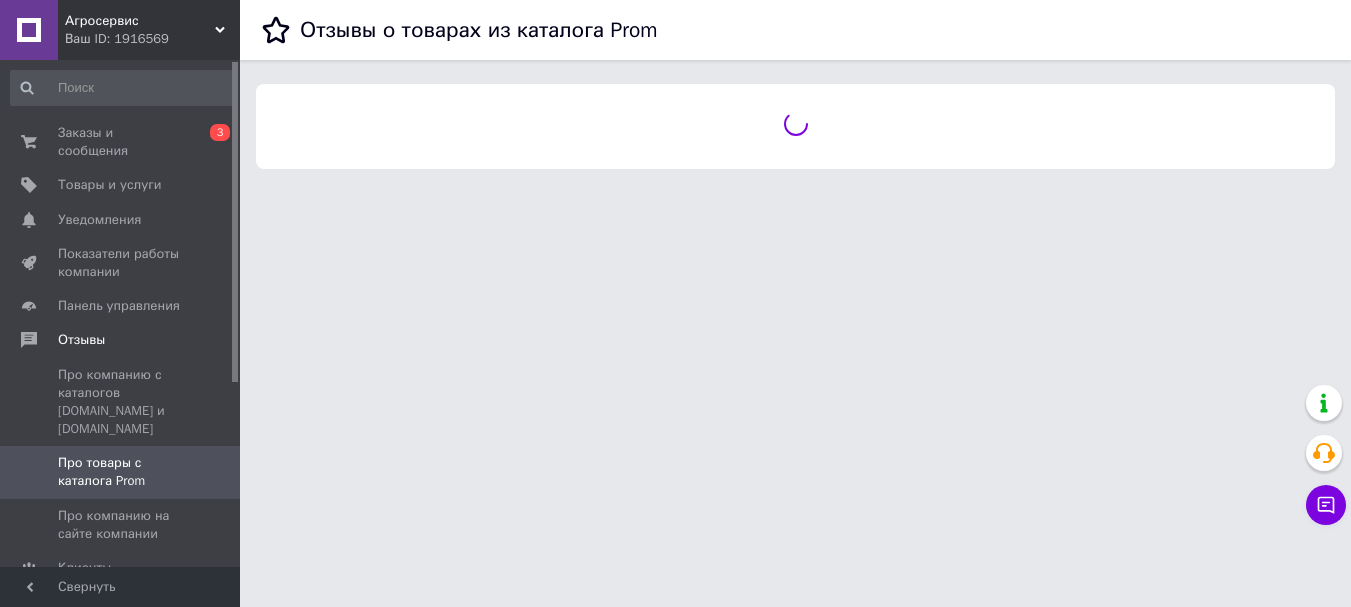 scroll, scrollTop: 0, scrollLeft: 0, axis: both 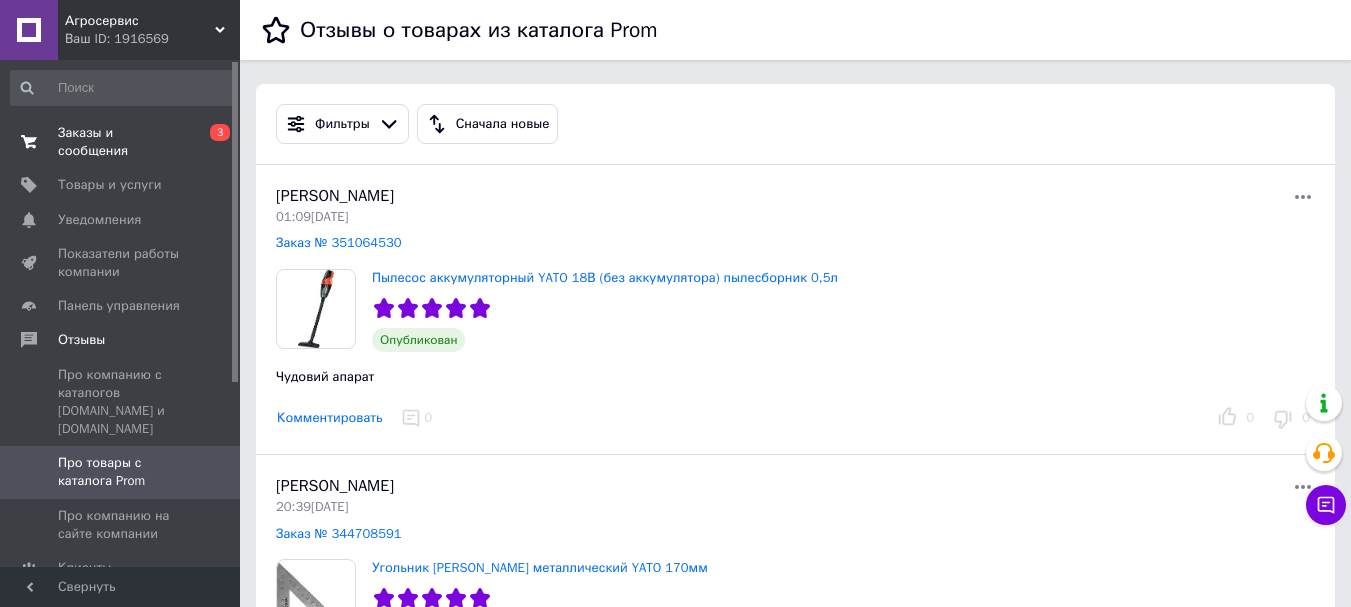 click on "Заказы и сообщения" at bounding box center (121, 142) 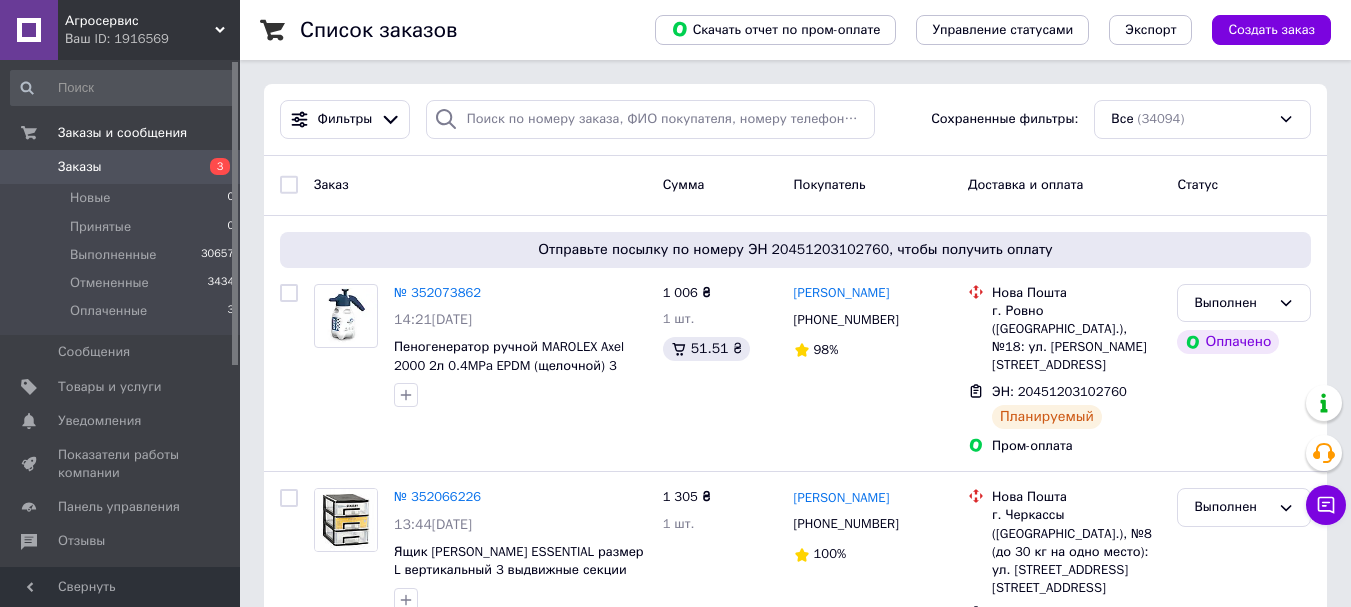 click on "Заказы" at bounding box center [80, 167] 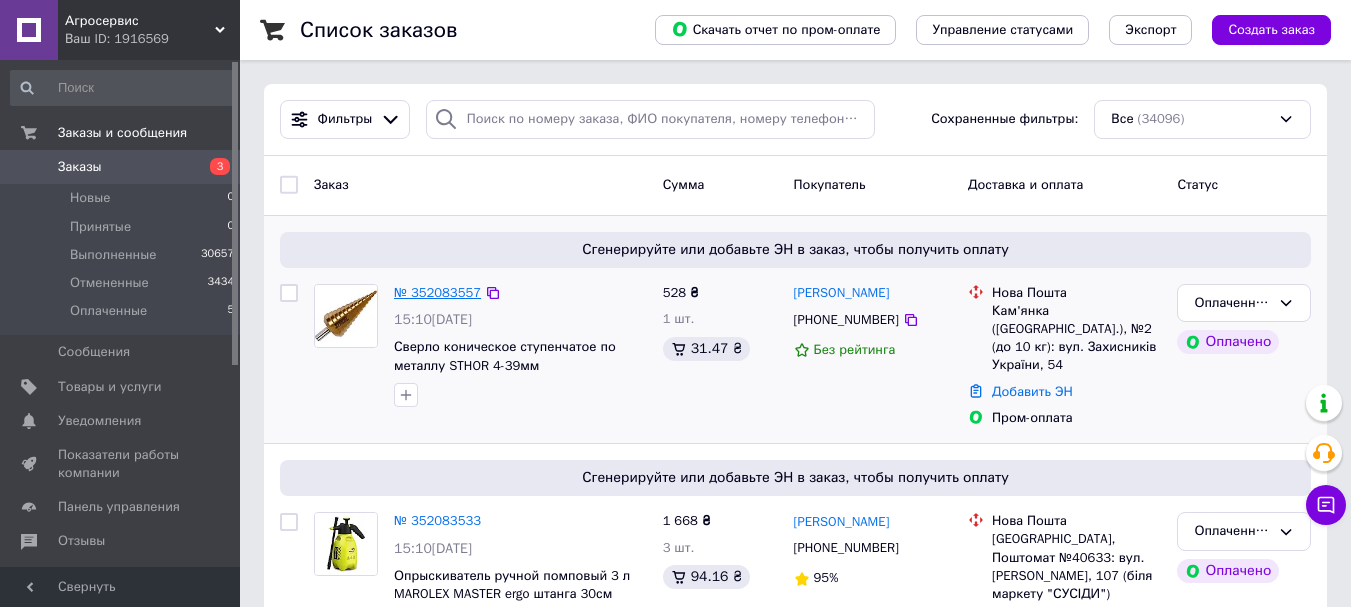 scroll, scrollTop: 200, scrollLeft: 0, axis: vertical 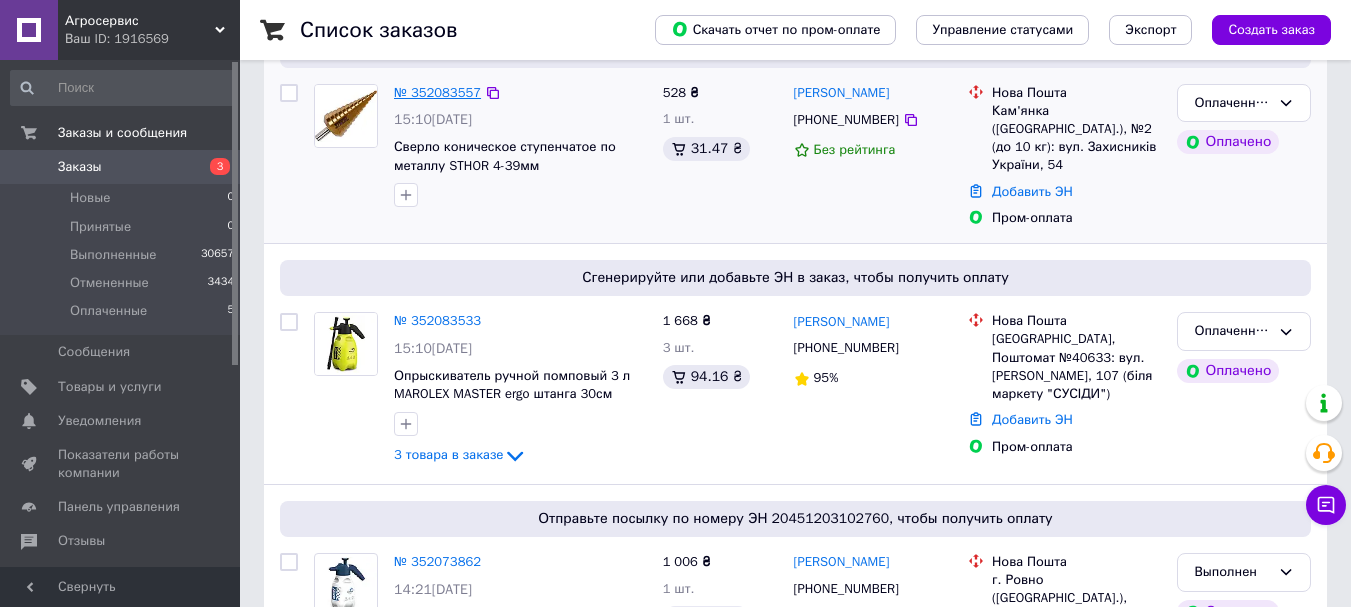 click on "№ 352083557" at bounding box center [437, 92] 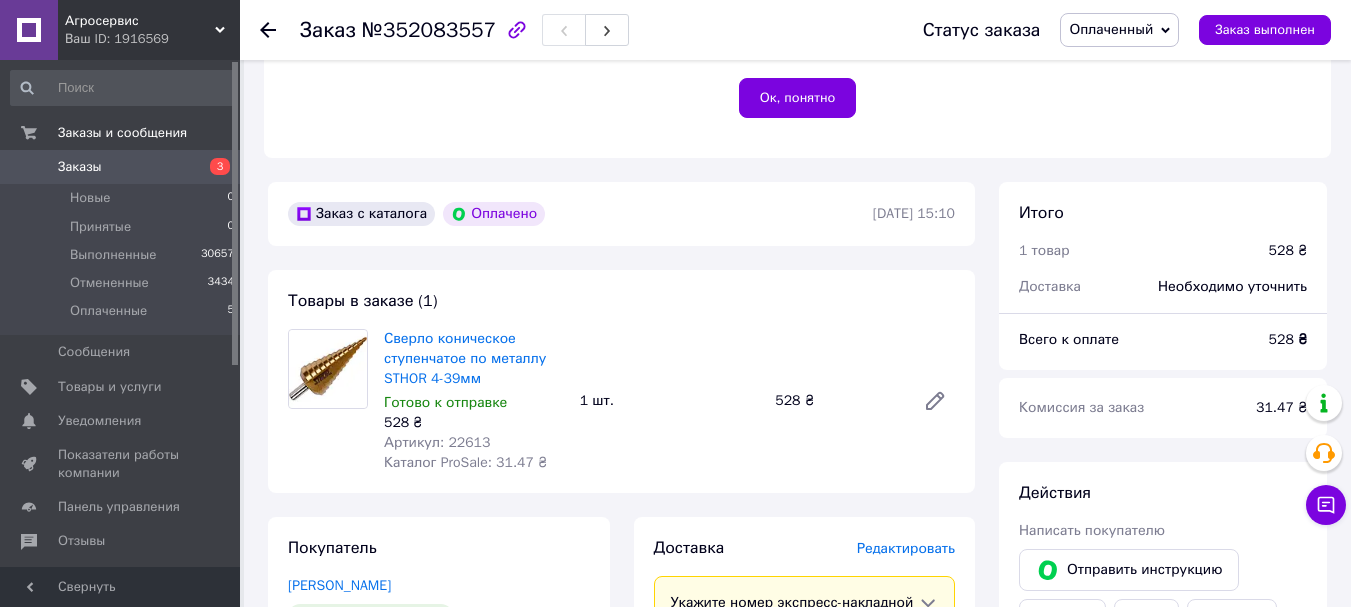 scroll, scrollTop: 600, scrollLeft: 0, axis: vertical 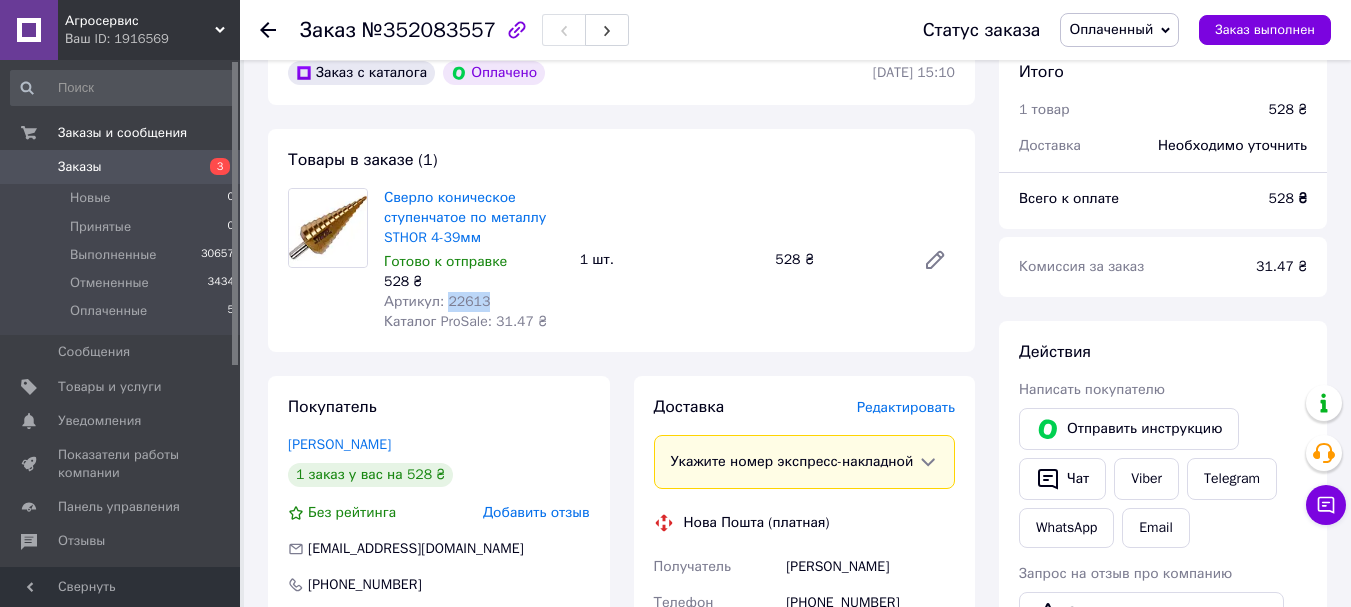 drag, startPoint x: 483, startPoint y: 304, endPoint x: 444, endPoint y: 307, distance: 39.115215 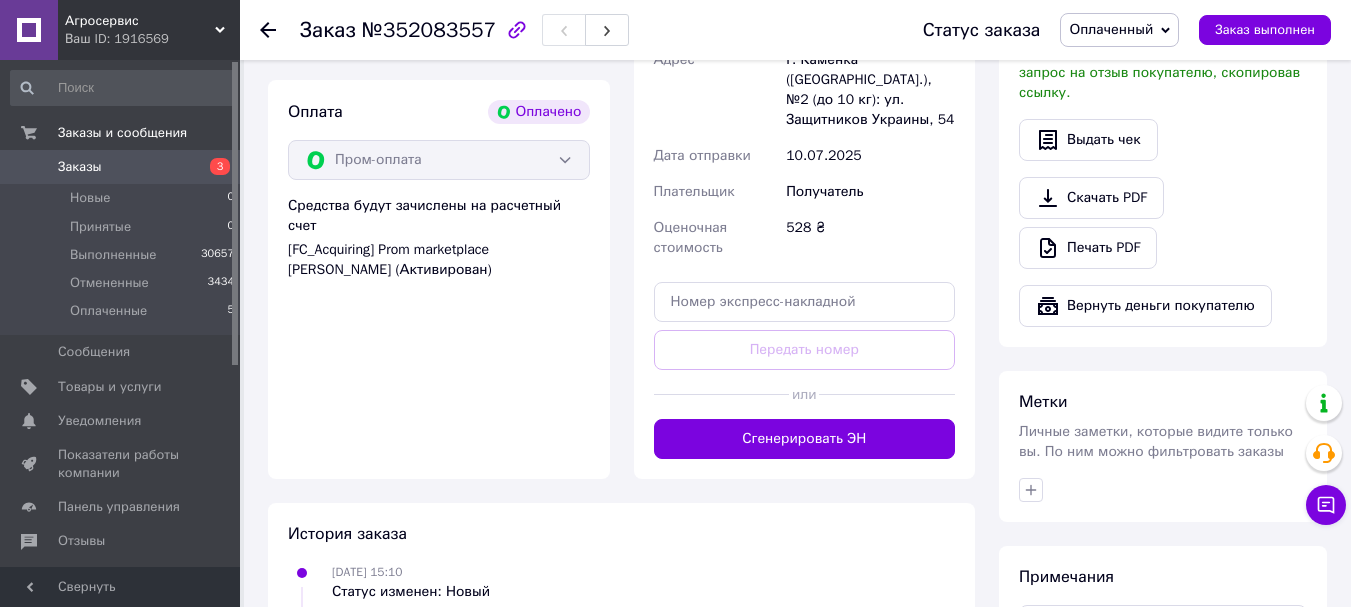scroll, scrollTop: 1200, scrollLeft: 0, axis: vertical 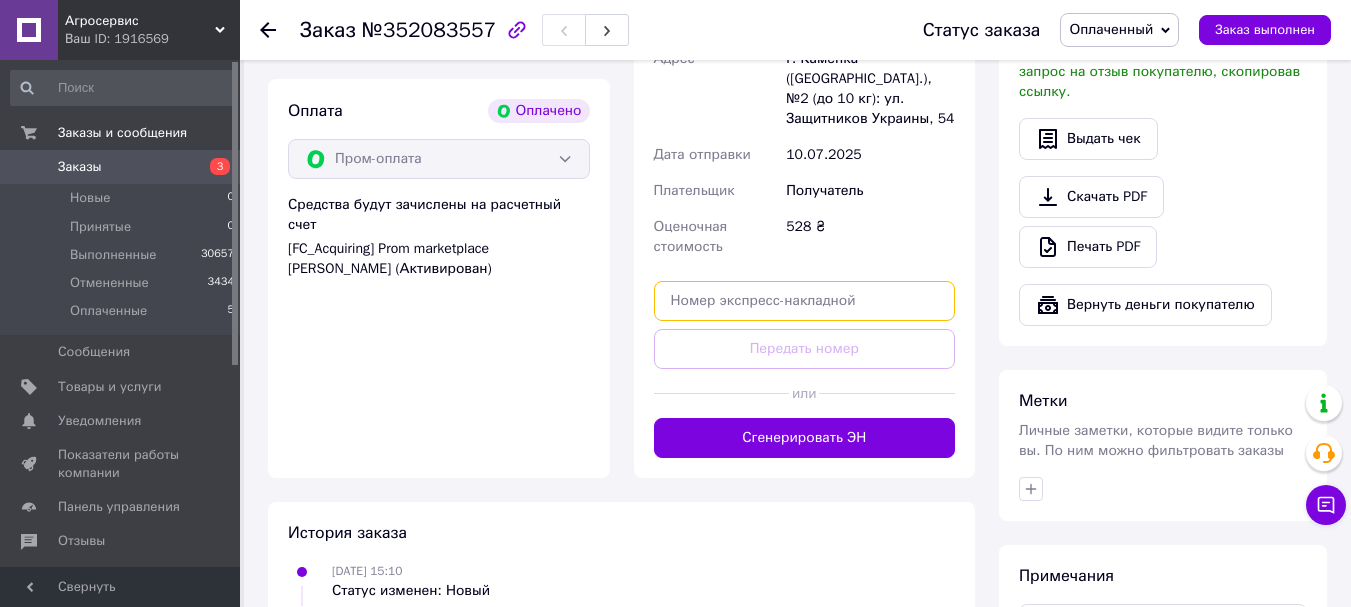 click at bounding box center (805, 301) 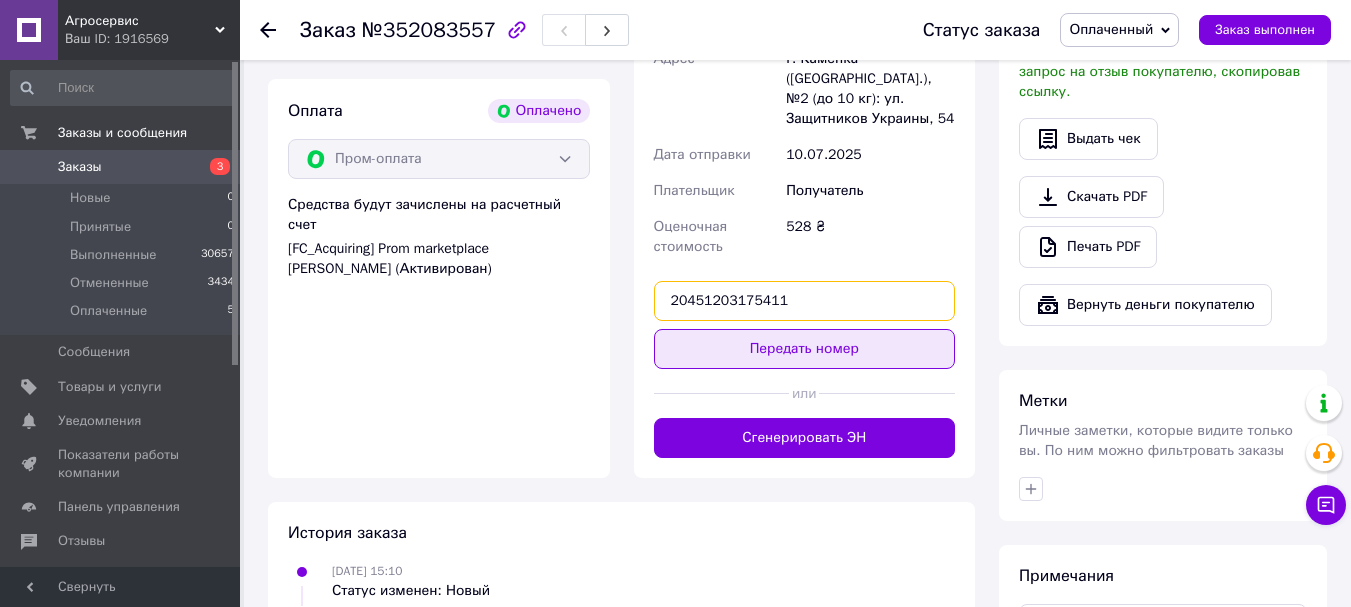 type on "20451203175411" 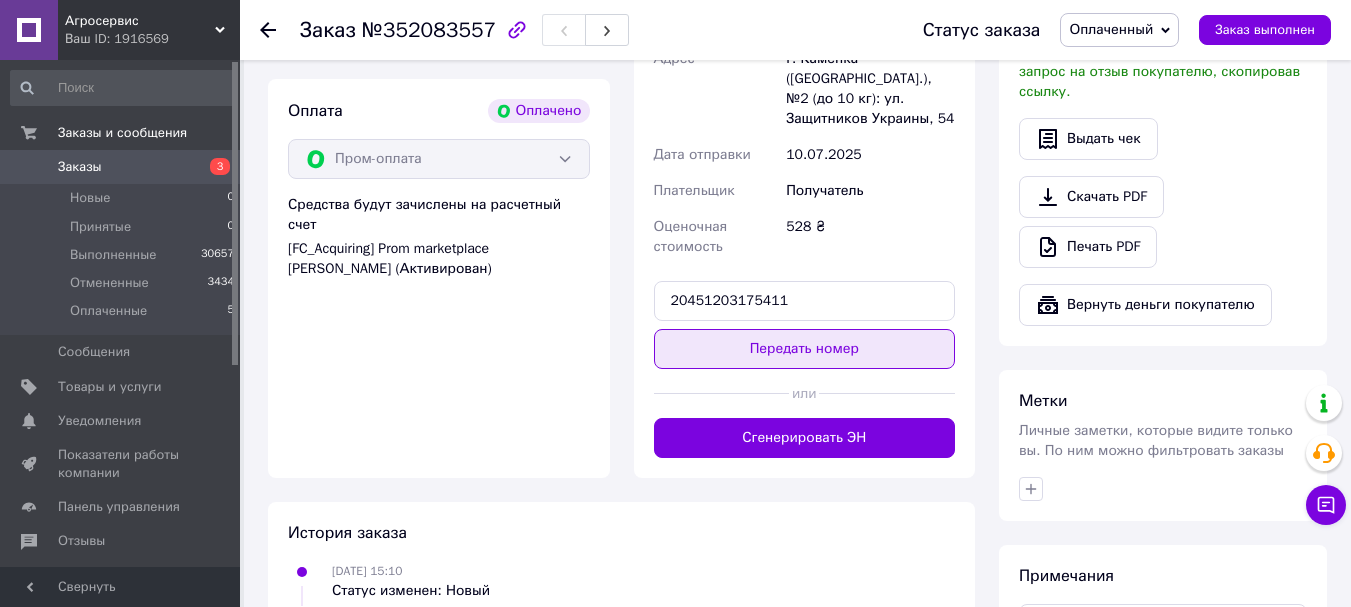 click on "Передать номер" at bounding box center (805, 349) 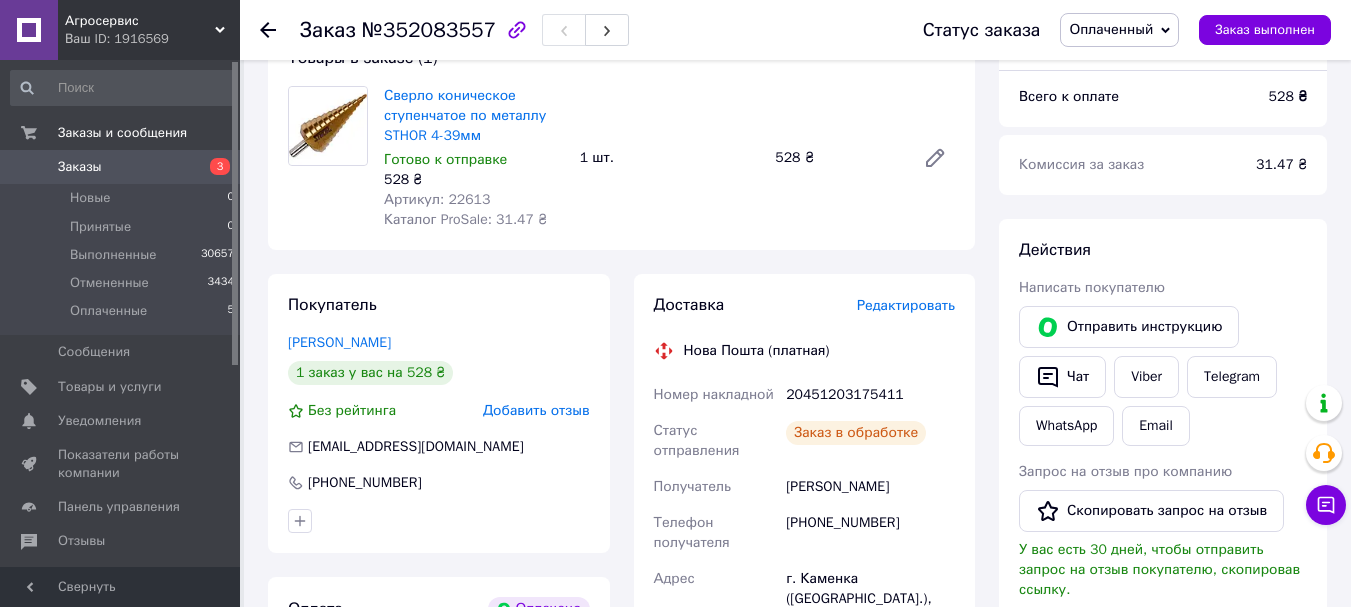scroll, scrollTop: 700, scrollLeft: 0, axis: vertical 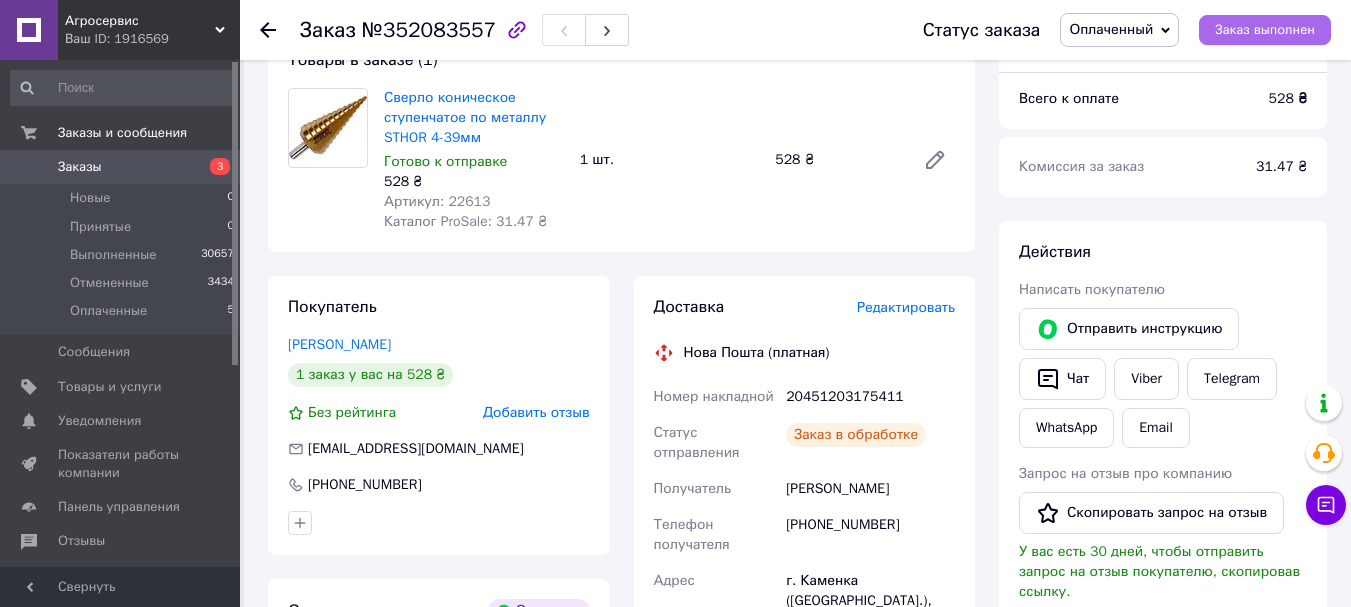 click on "Заказ выполнен" at bounding box center [1265, 30] 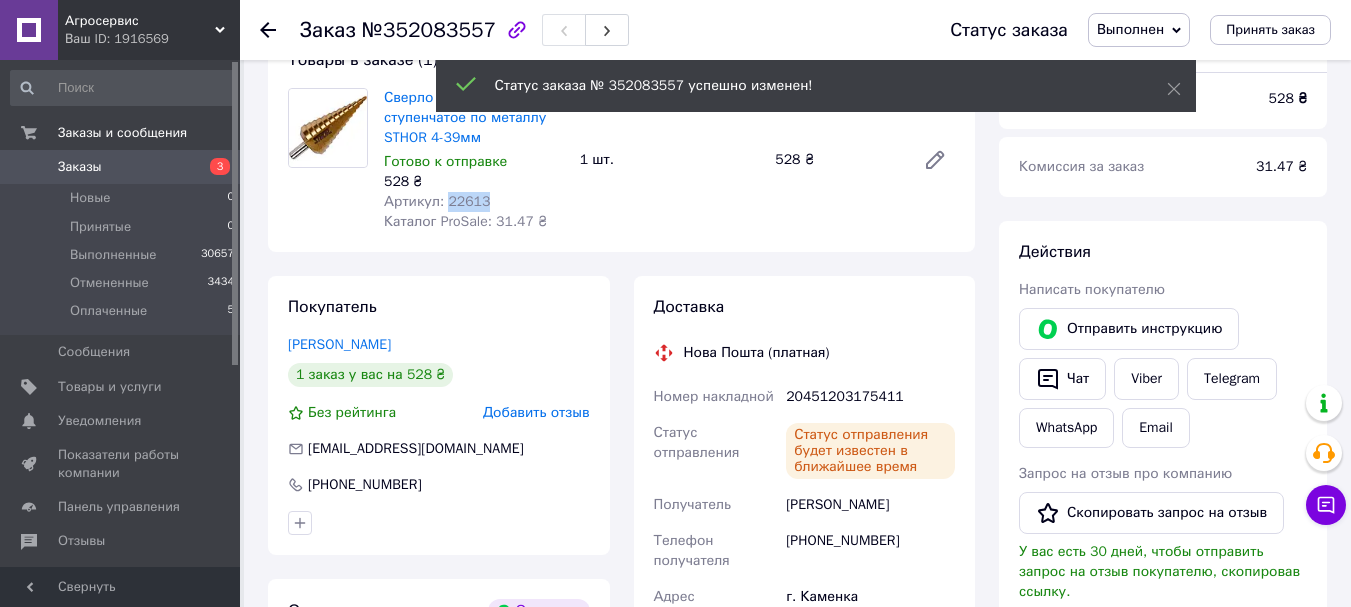 drag, startPoint x: 482, startPoint y: 201, endPoint x: 445, endPoint y: 199, distance: 37.054016 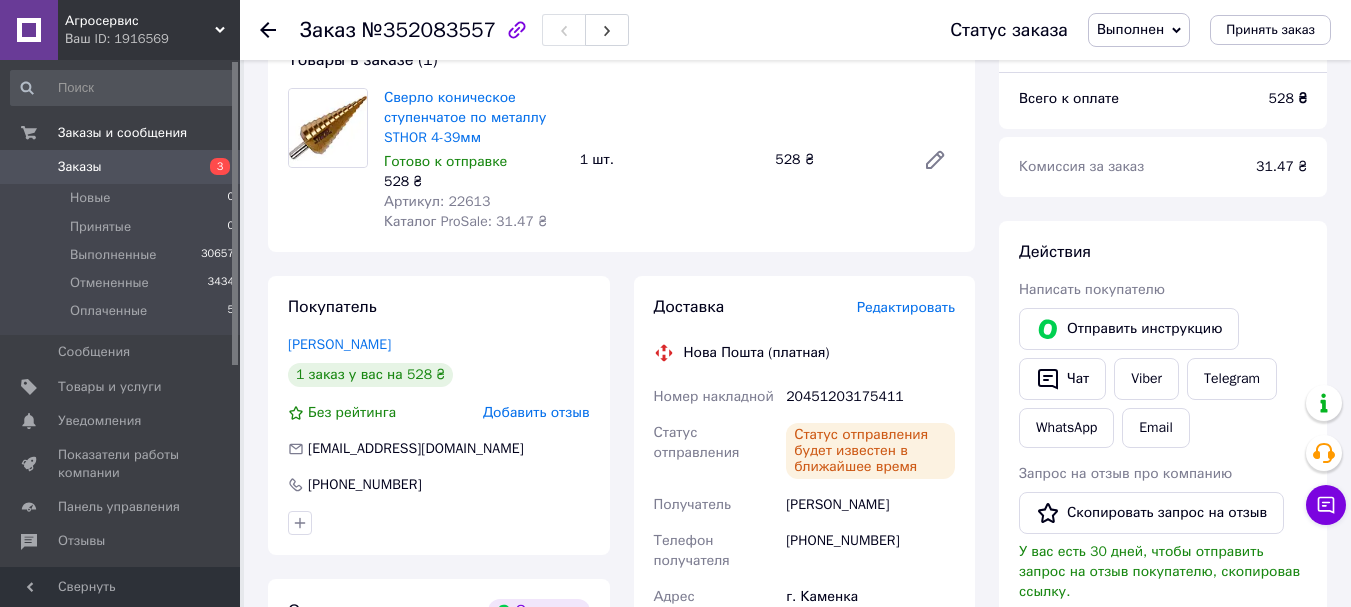 click 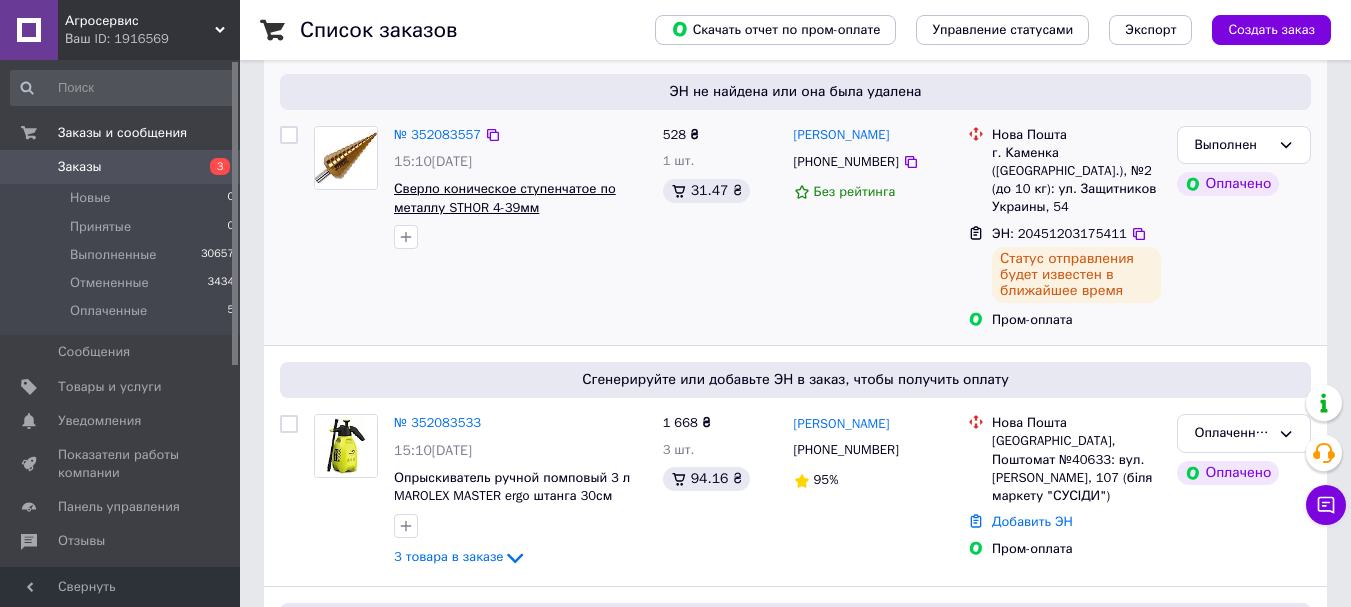 scroll, scrollTop: 200, scrollLeft: 0, axis: vertical 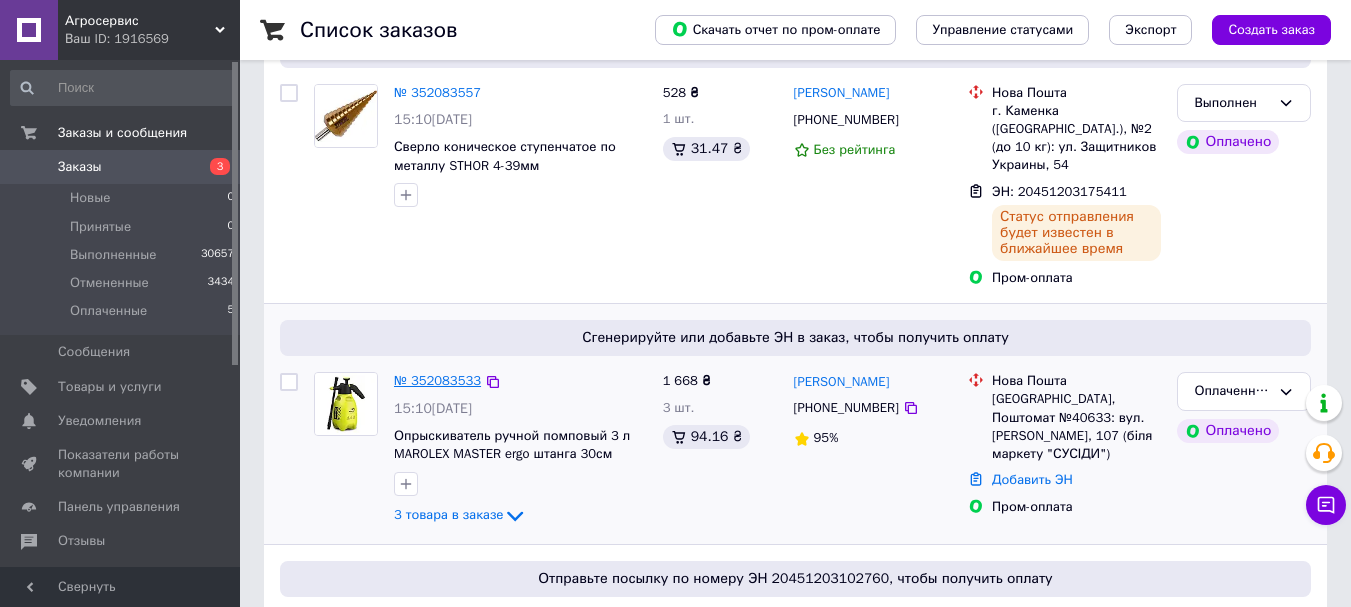 click on "№ 352083533" at bounding box center (437, 380) 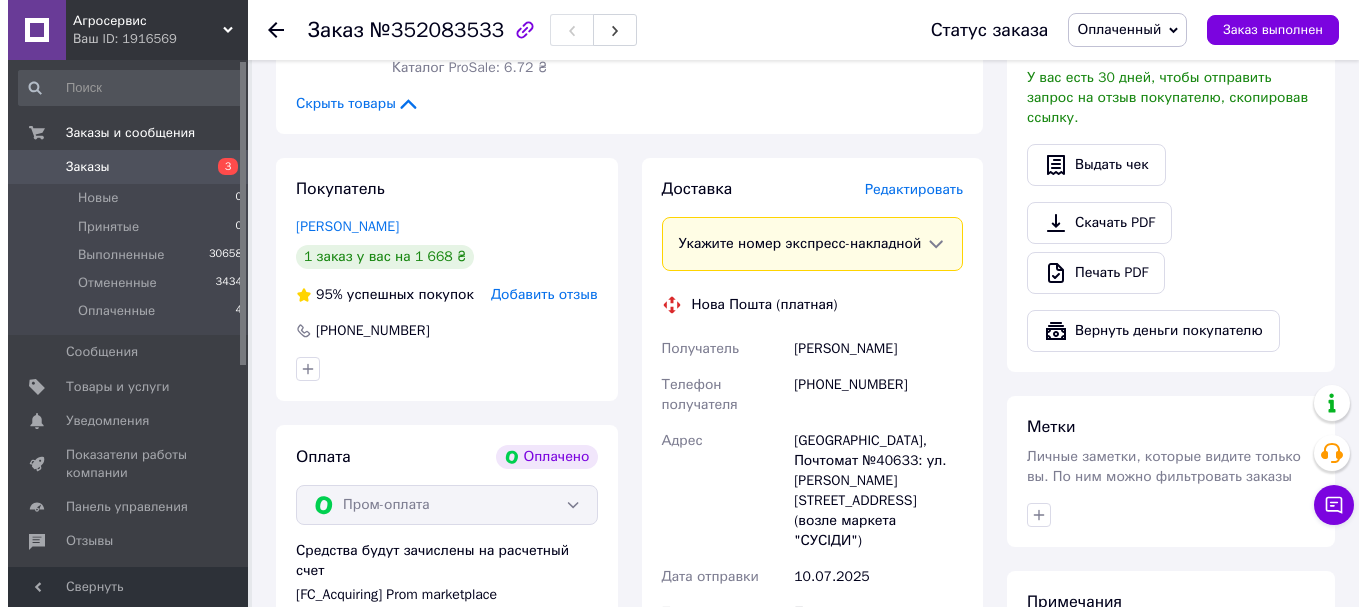 scroll, scrollTop: 1200, scrollLeft: 0, axis: vertical 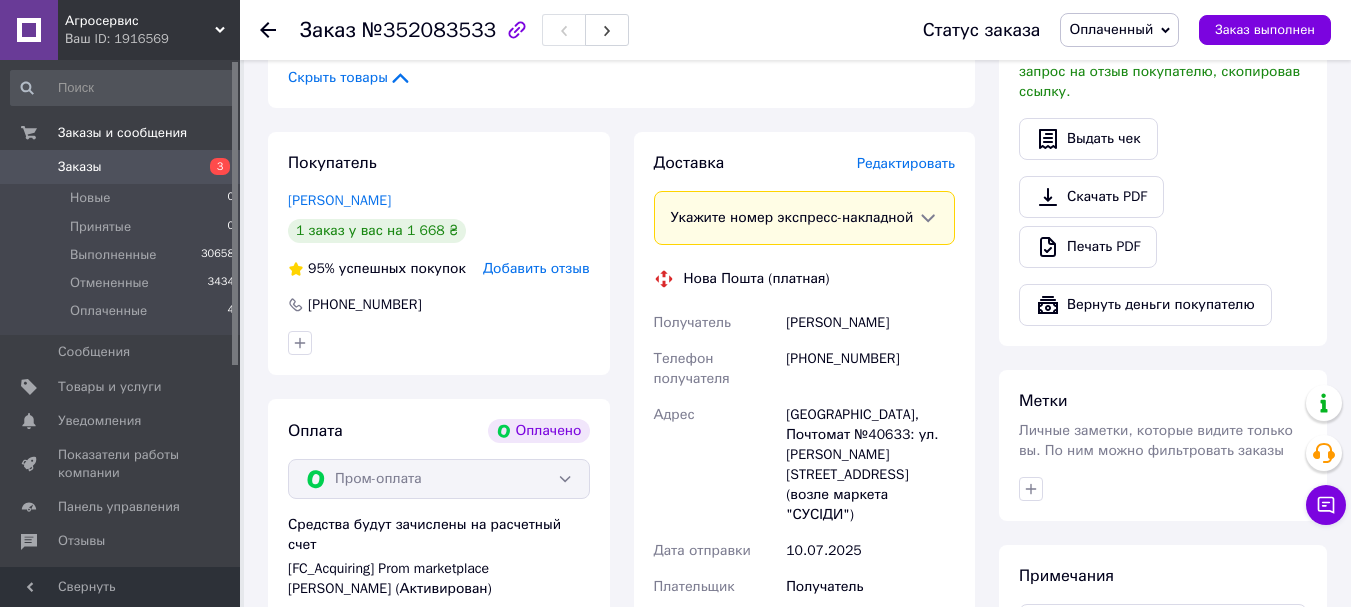 click on "Редактировать" at bounding box center (906, 163) 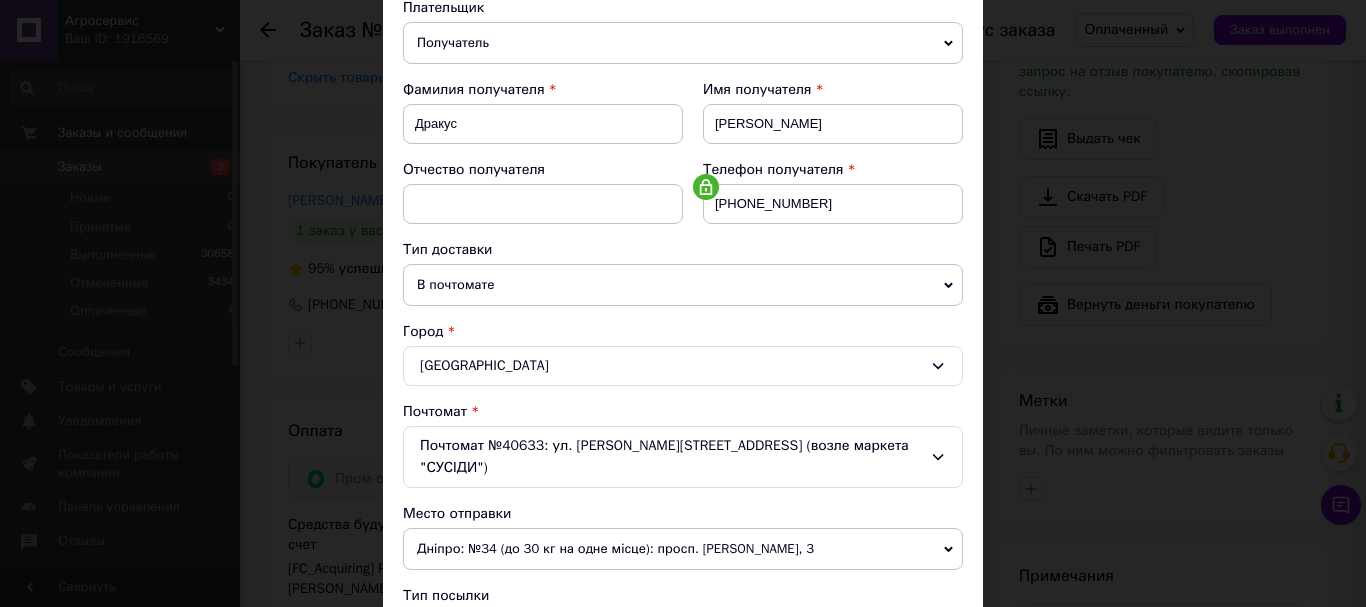 scroll, scrollTop: 300, scrollLeft: 0, axis: vertical 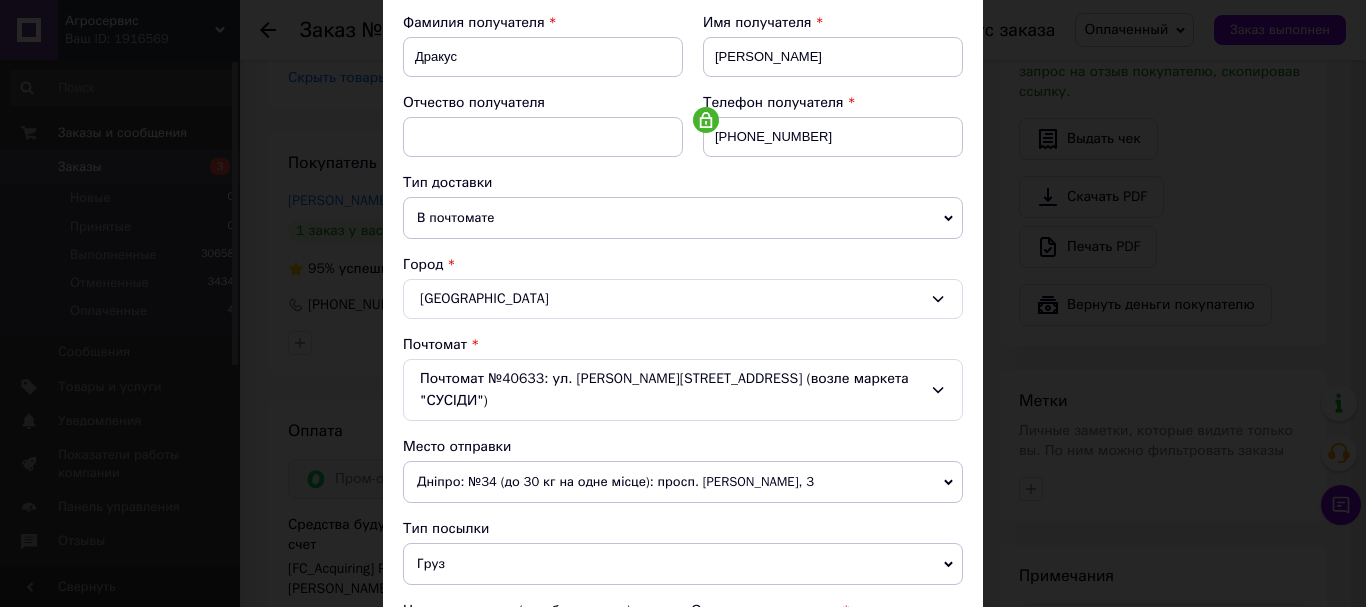click on "В почтомате" at bounding box center [683, 218] 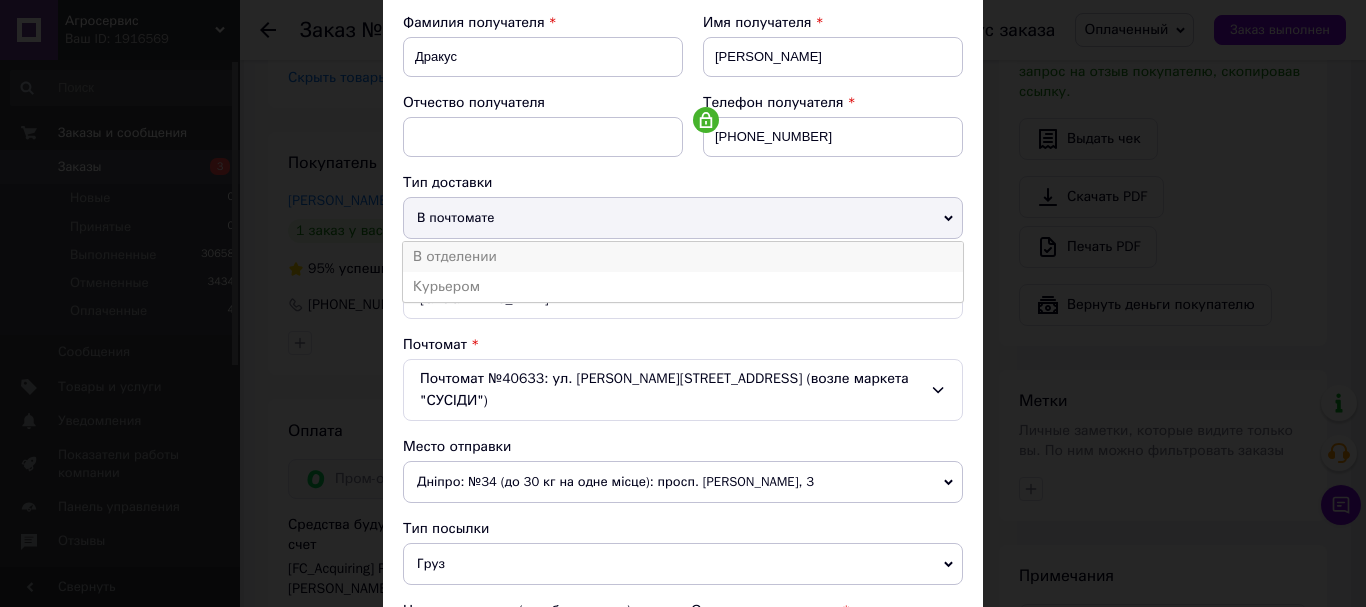 click on "В отделении" at bounding box center [683, 257] 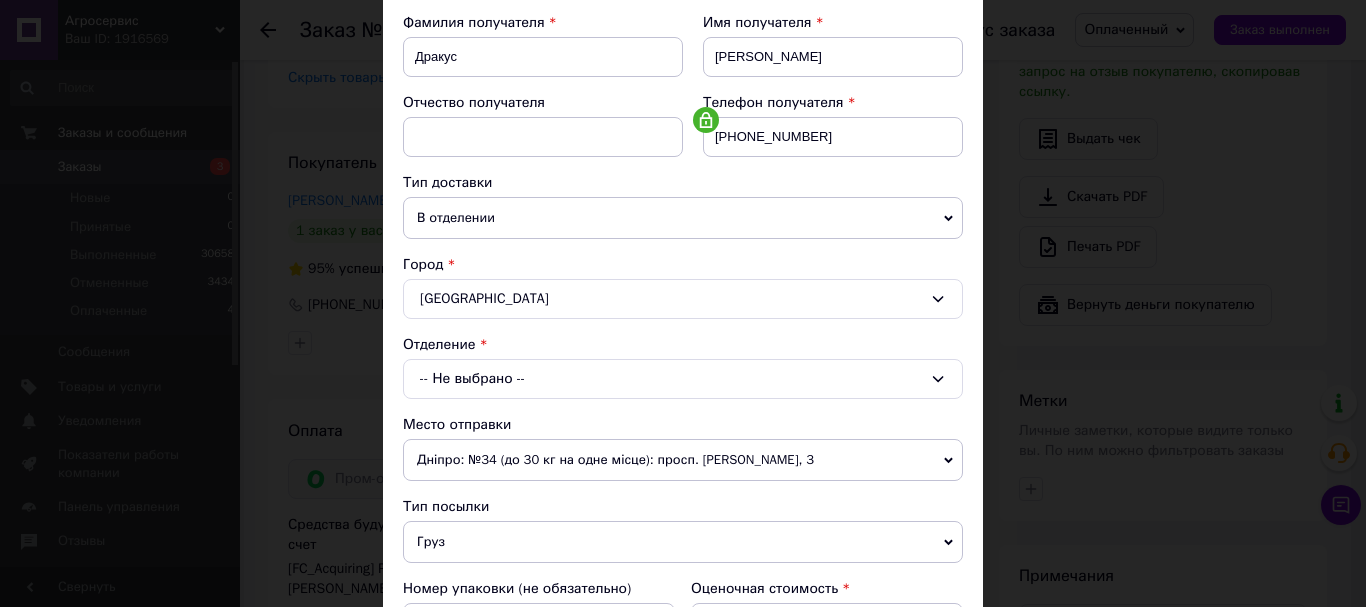 click on "-- Не выбрано --" at bounding box center (683, 379) 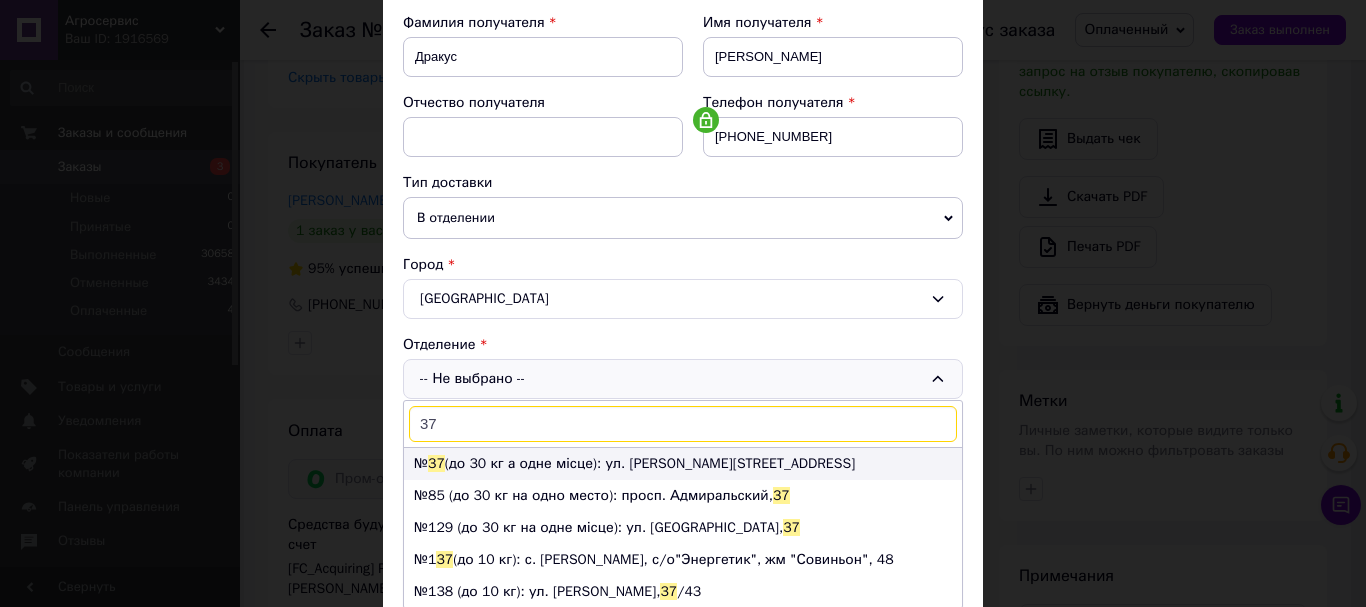 type on "37" 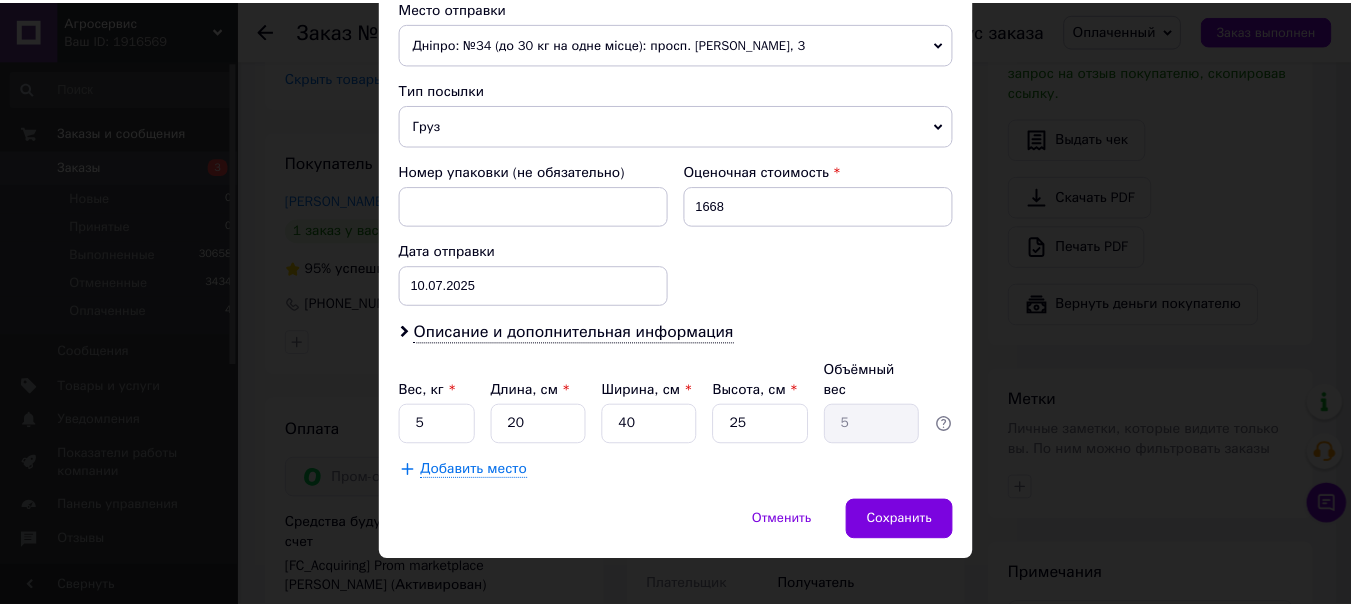 scroll, scrollTop: 721, scrollLeft: 0, axis: vertical 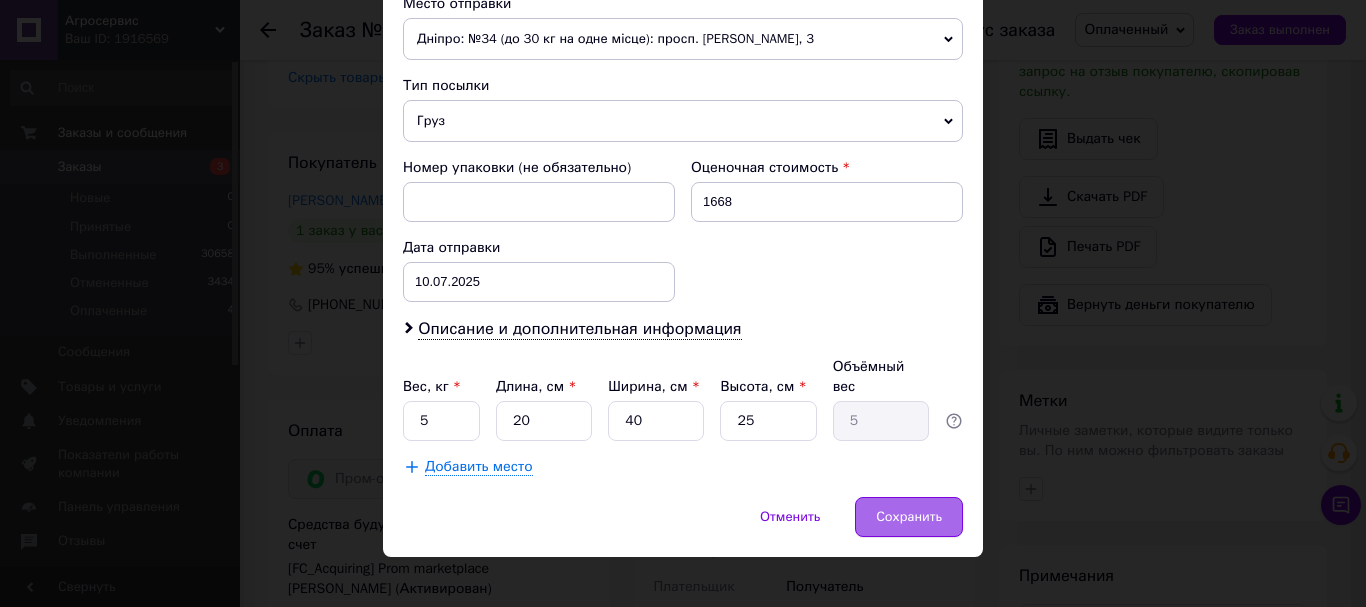 click on "Сохранить" at bounding box center [909, 517] 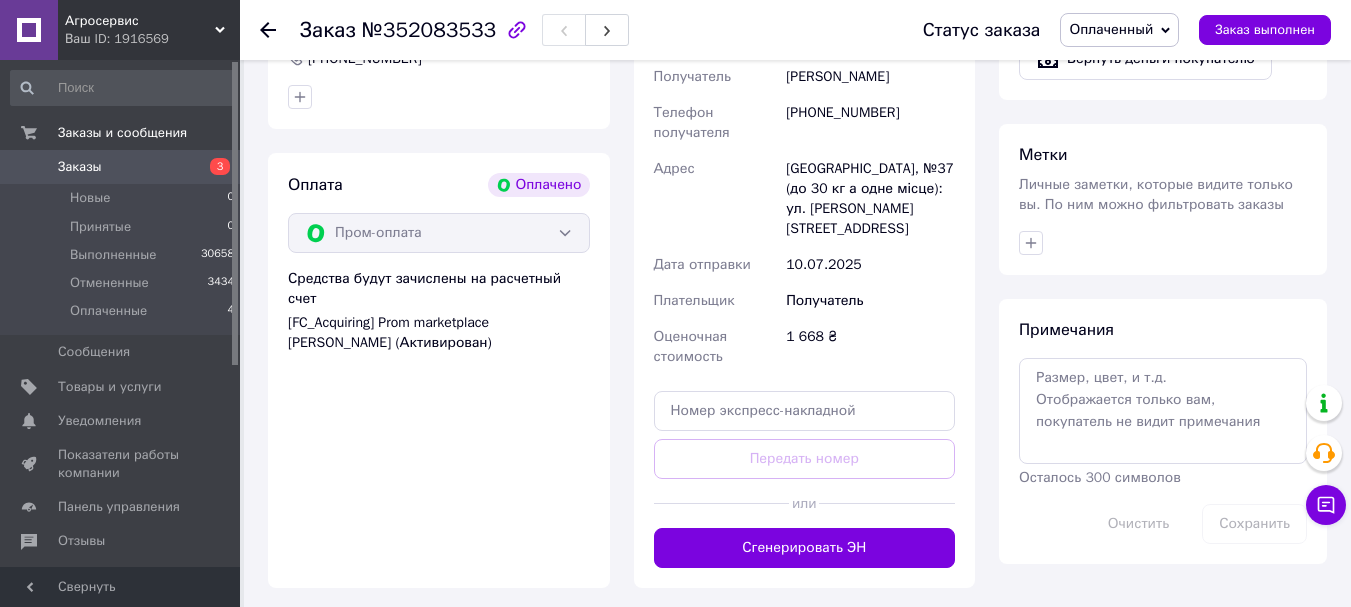 scroll, scrollTop: 1500, scrollLeft: 0, axis: vertical 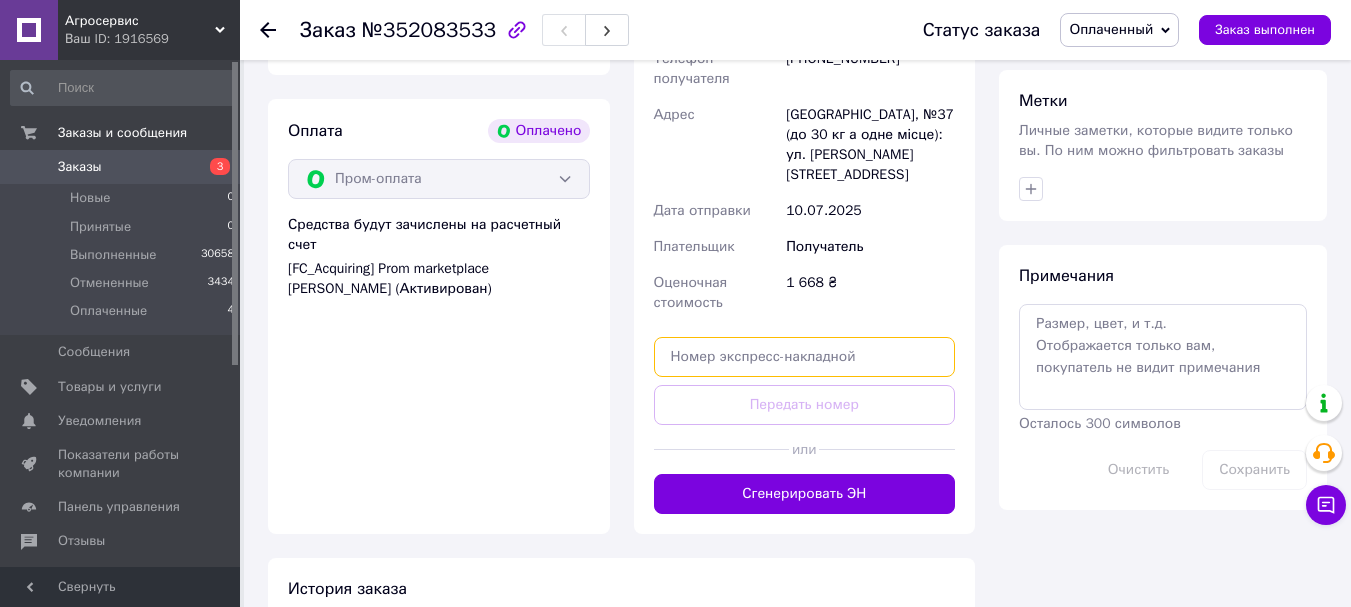 click at bounding box center (805, 357) 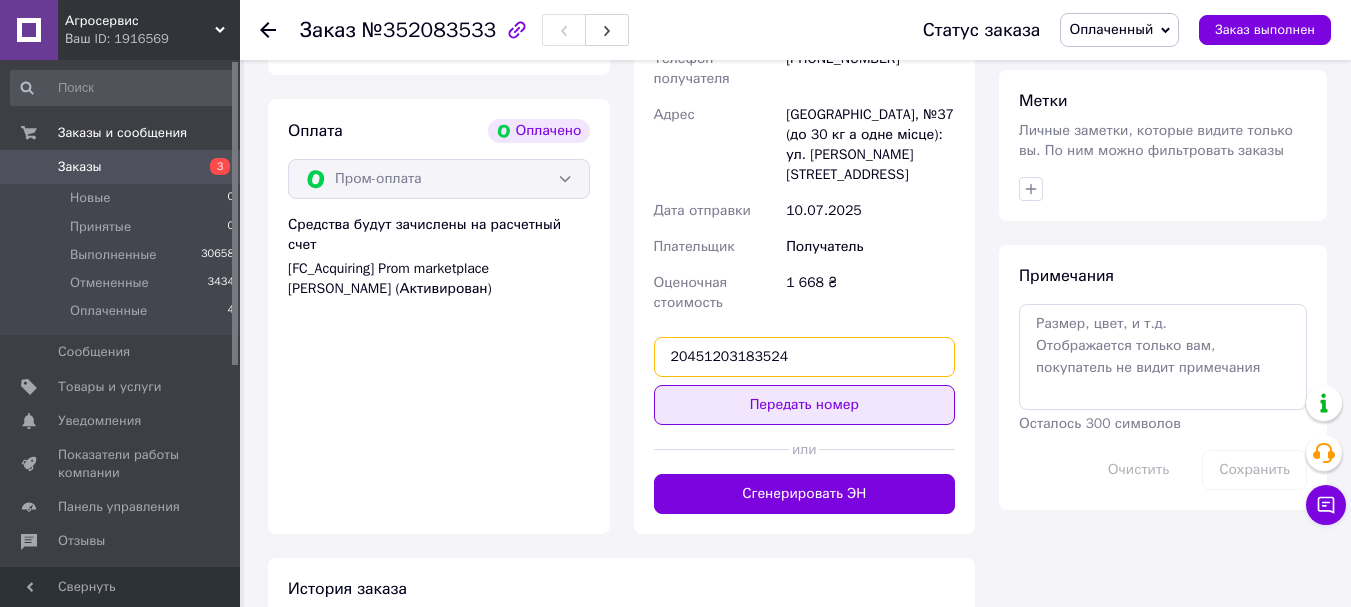 type on "20451203183524" 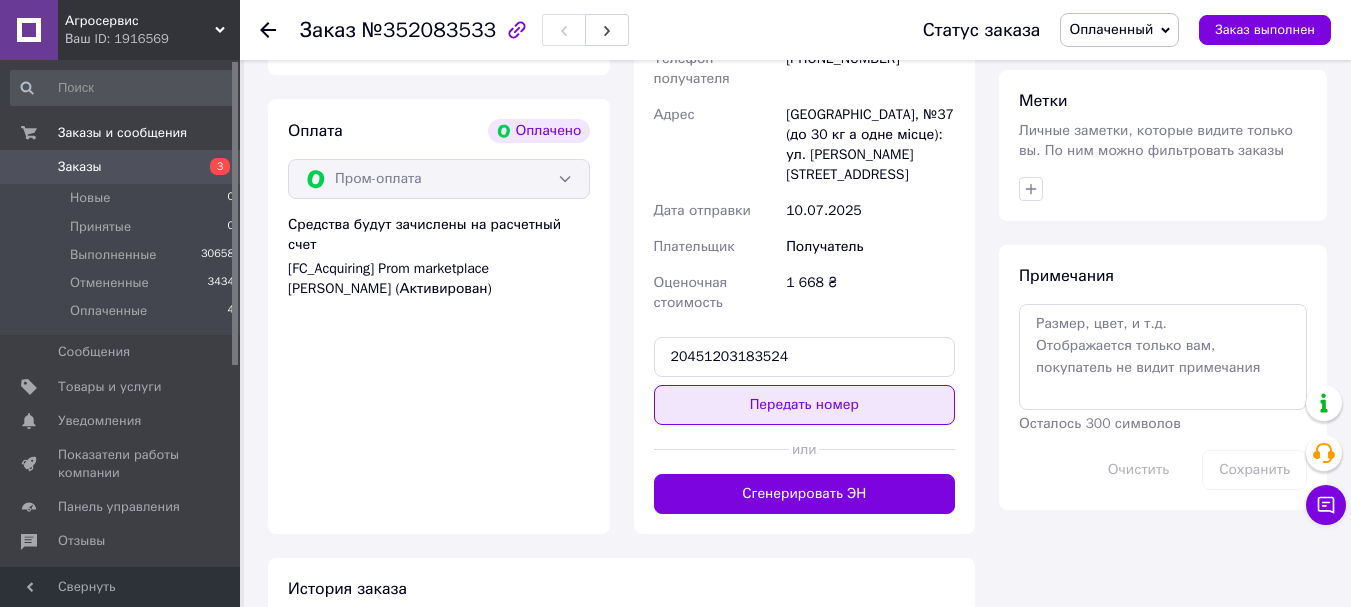click on "Передать номер" at bounding box center [805, 405] 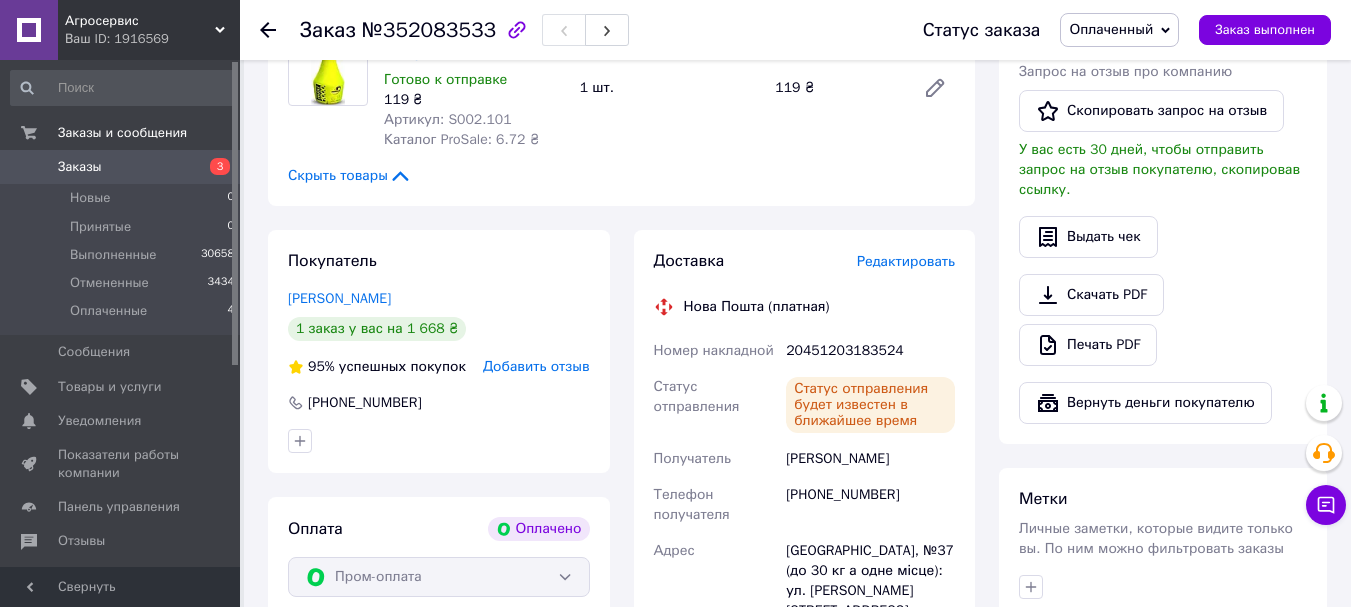 scroll, scrollTop: 1100, scrollLeft: 0, axis: vertical 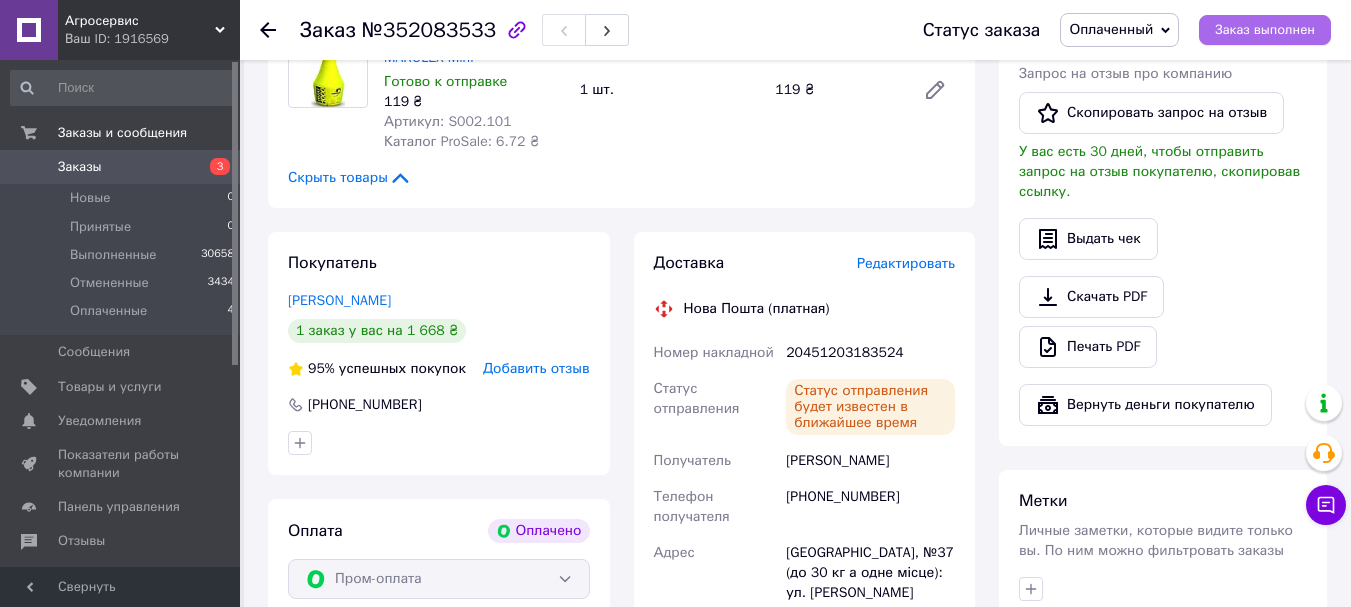 click on "Заказ выполнен" at bounding box center (1265, 30) 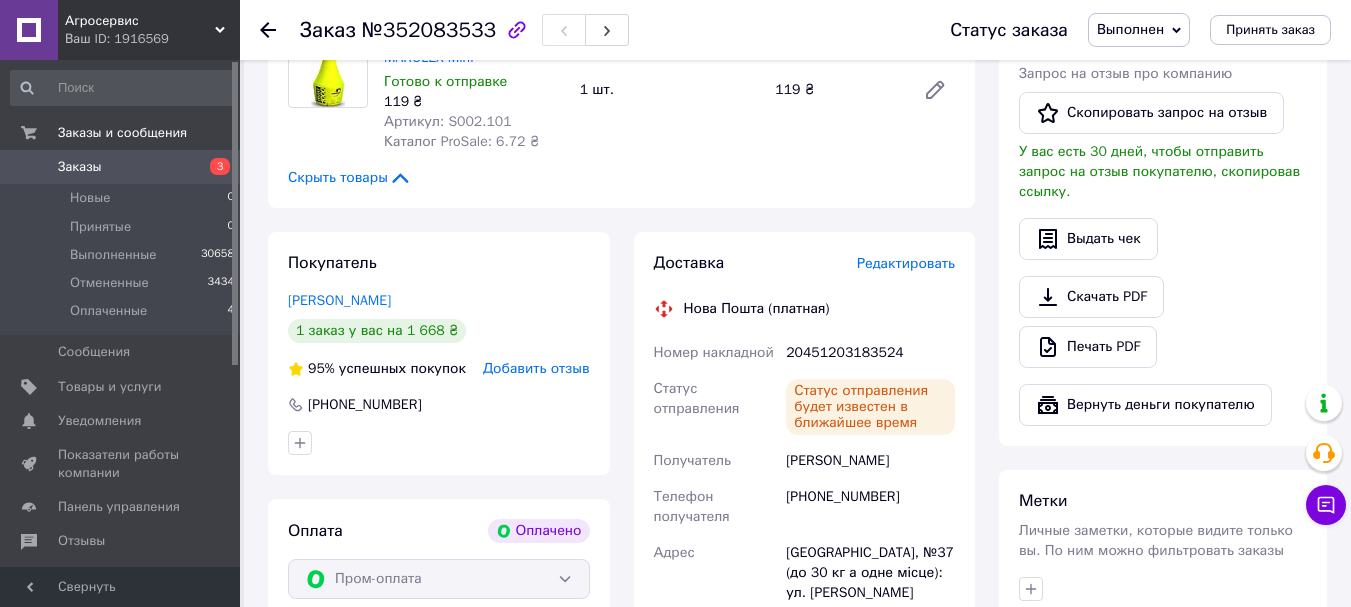 click 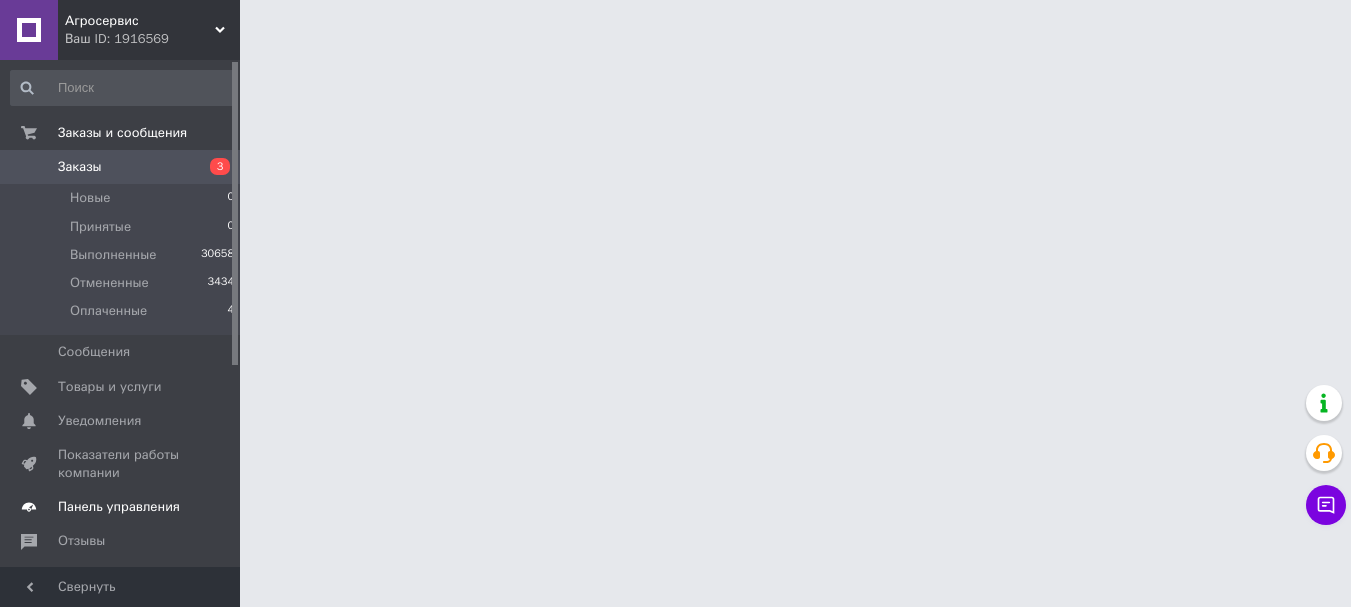 scroll, scrollTop: 0, scrollLeft: 0, axis: both 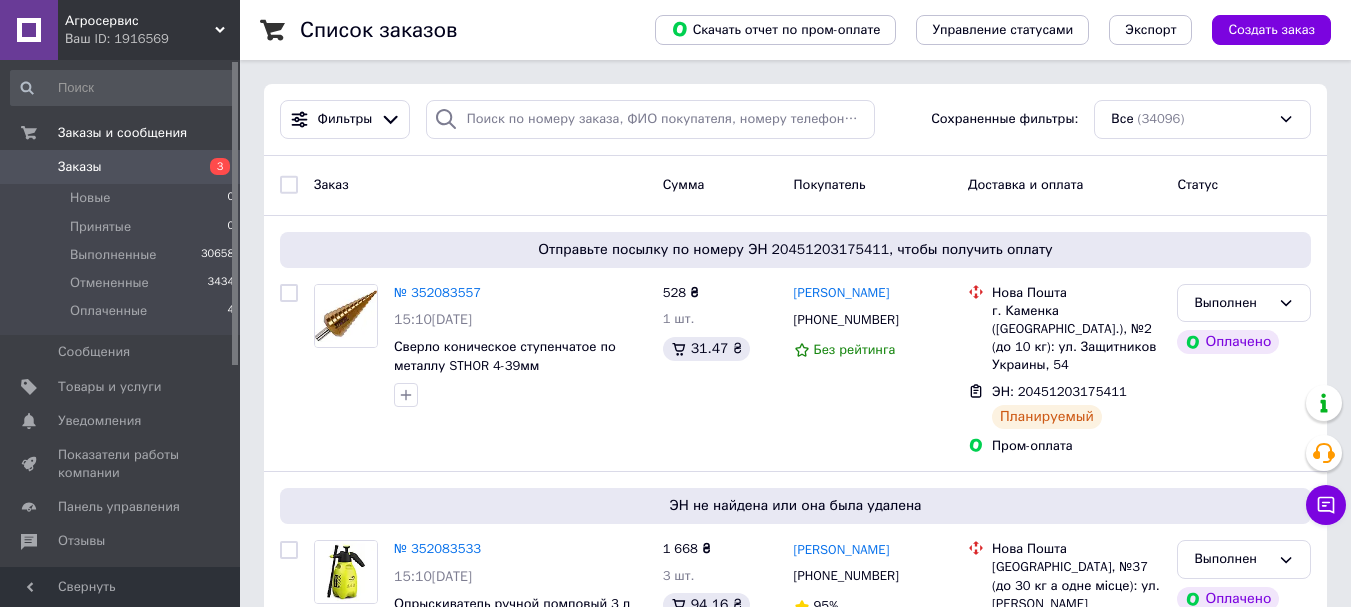 click on "Заказы" at bounding box center (80, 167) 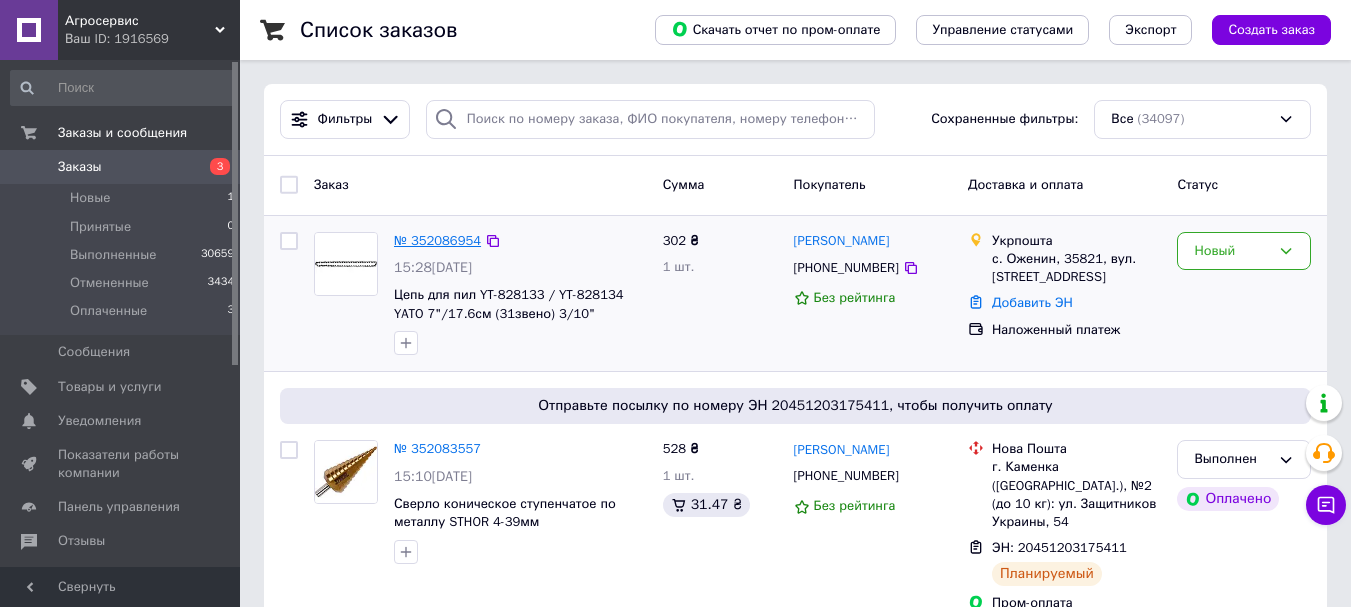 click on "№ 352086954" at bounding box center (437, 240) 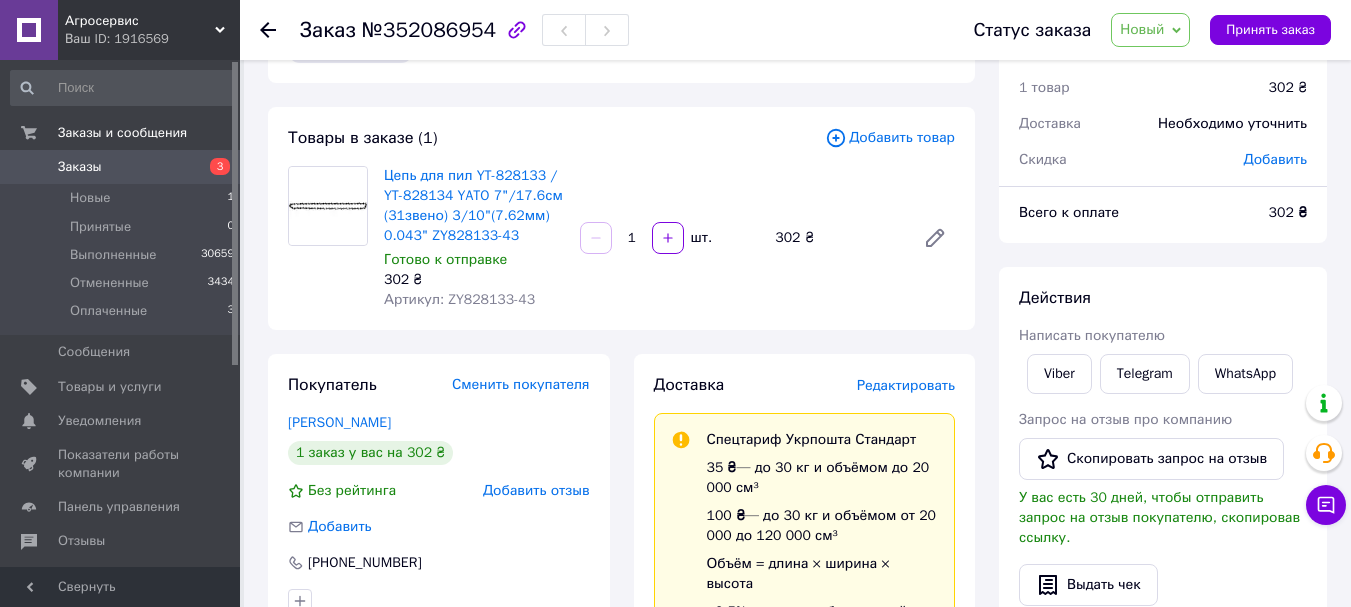 scroll, scrollTop: 0, scrollLeft: 0, axis: both 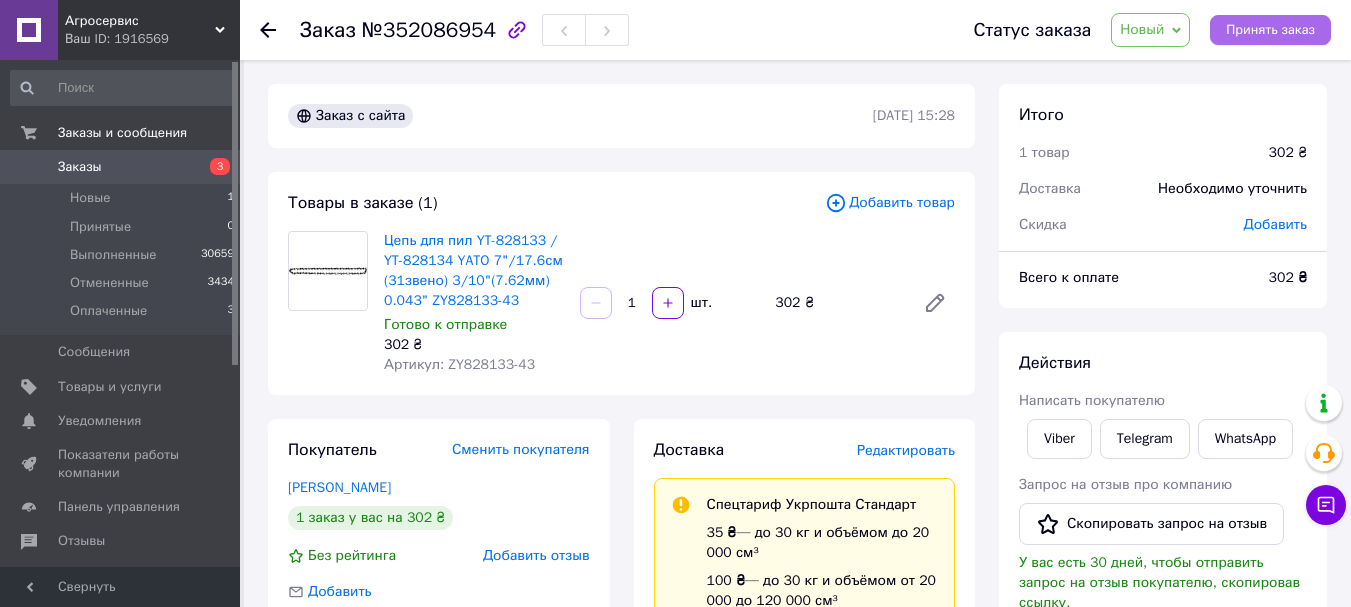 click on "Принять заказ" at bounding box center [1270, 30] 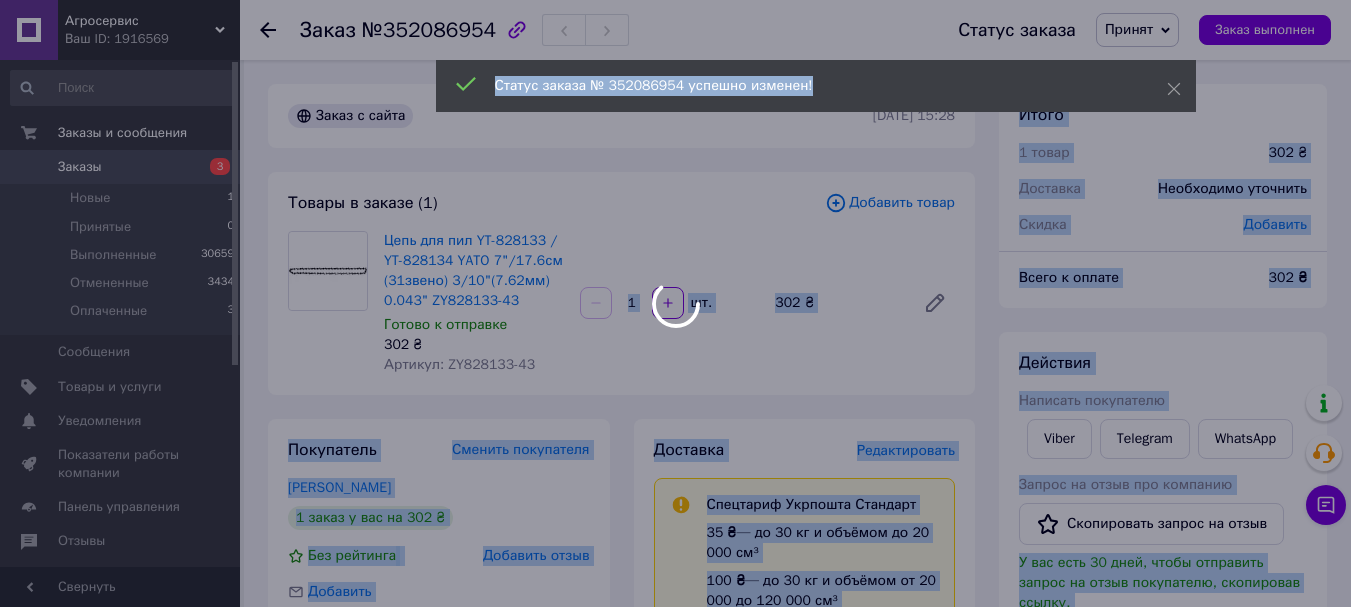 drag, startPoint x: 528, startPoint y: 364, endPoint x: 465, endPoint y: 364, distance: 63 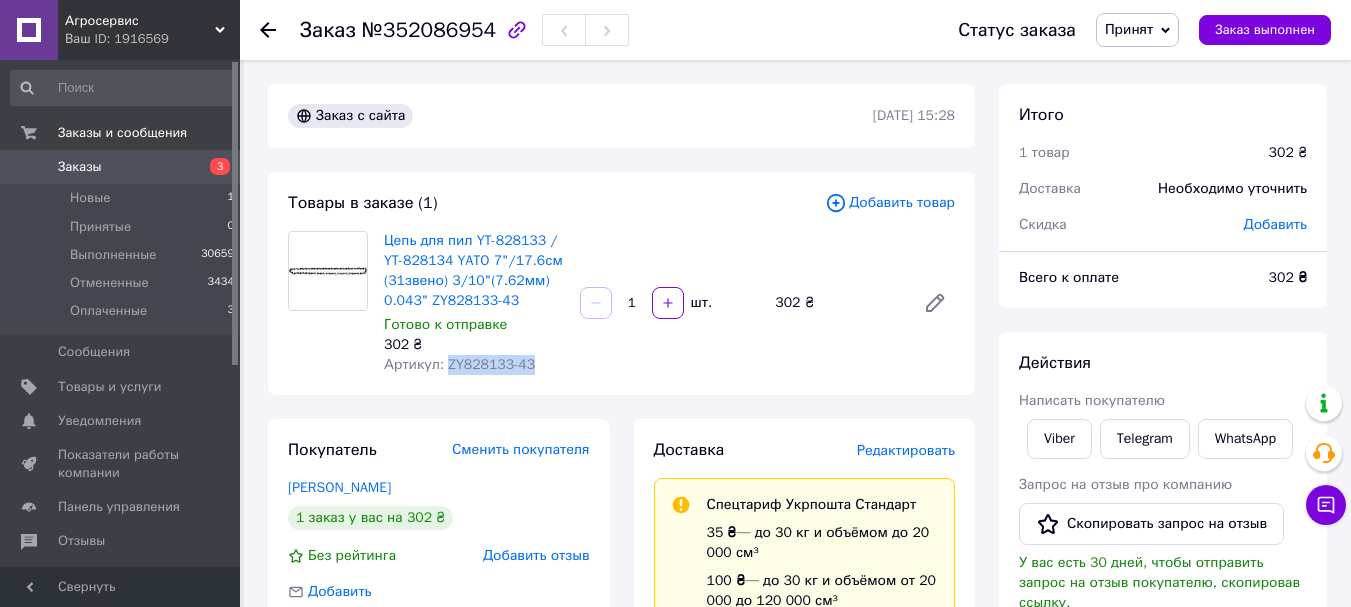 drag, startPoint x: 445, startPoint y: 366, endPoint x: 522, endPoint y: 363, distance: 77.05842 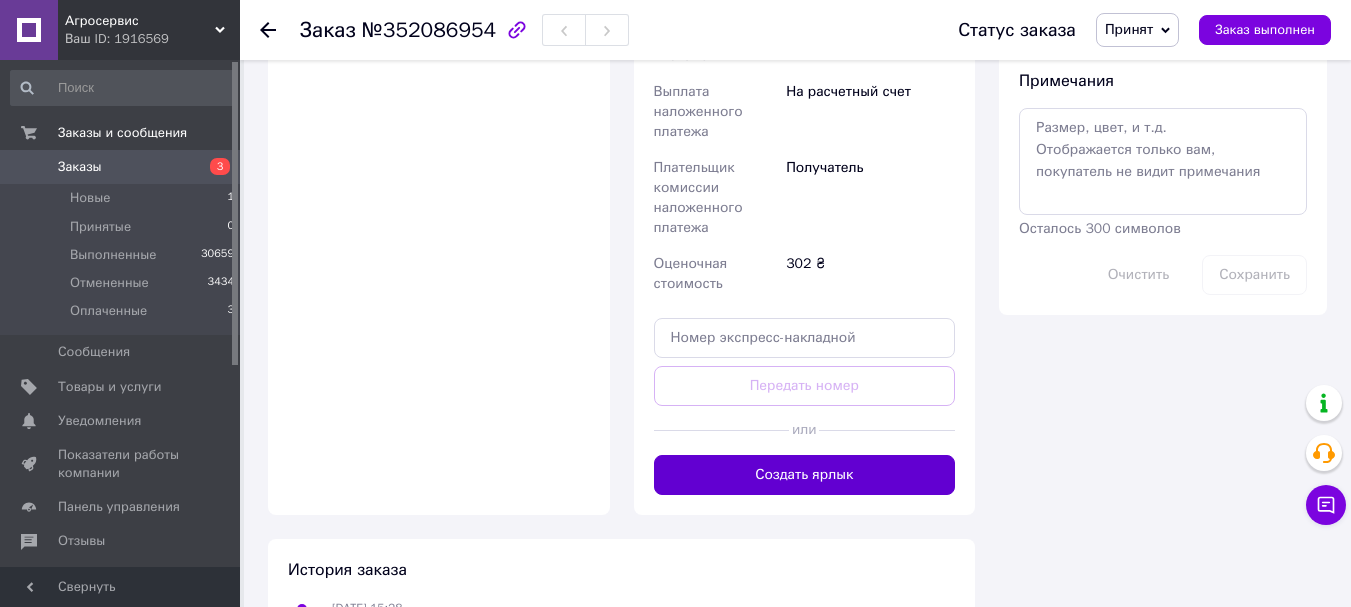 scroll, scrollTop: 1000, scrollLeft: 0, axis: vertical 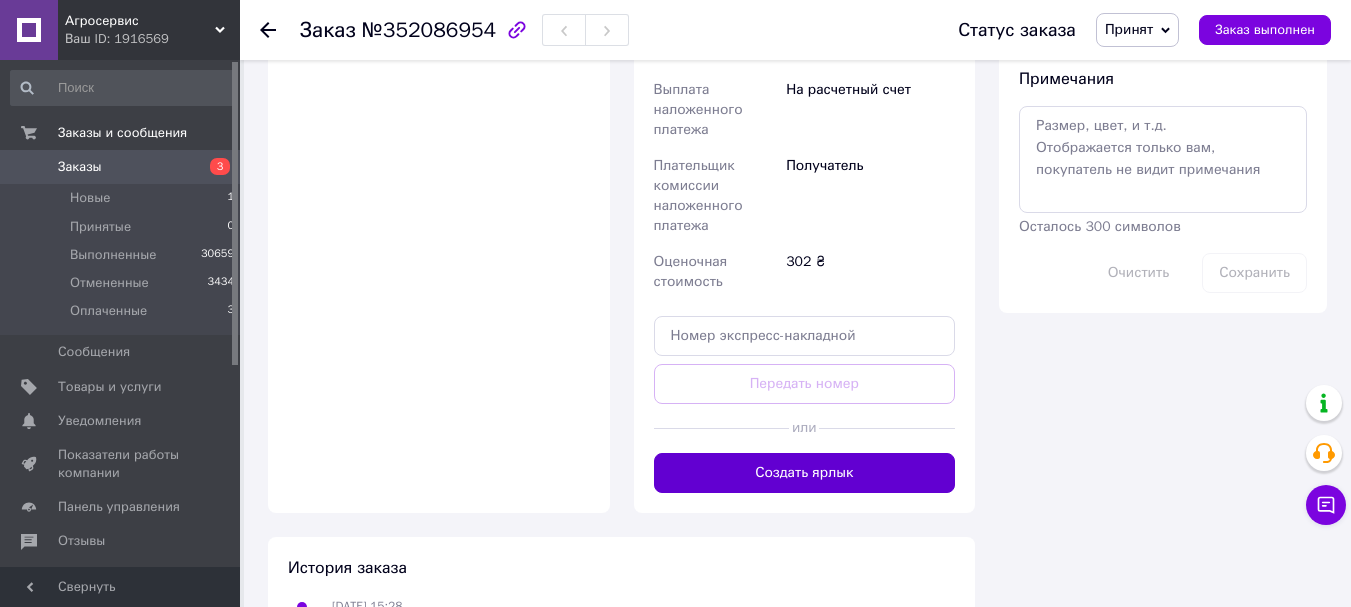 click on "Создать ярлык" at bounding box center [805, 473] 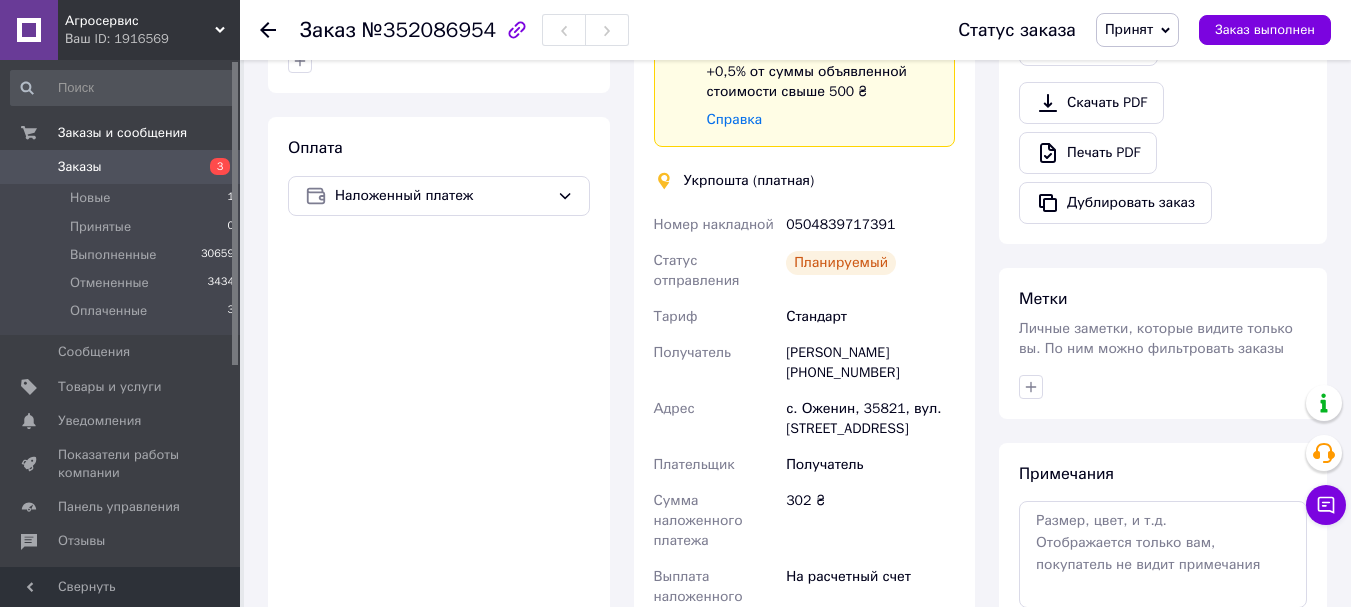 scroll, scrollTop: 600, scrollLeft: 0, axis: vertical 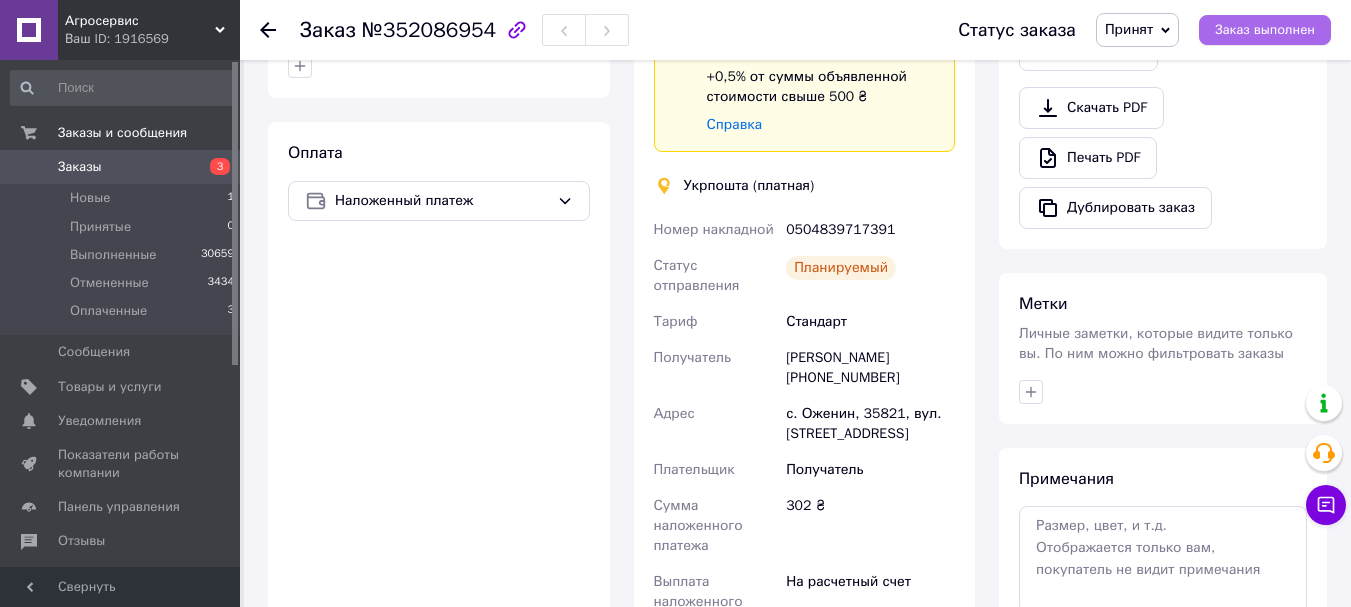click on "Заказ выполнен" at bounding box center [1265, 30] 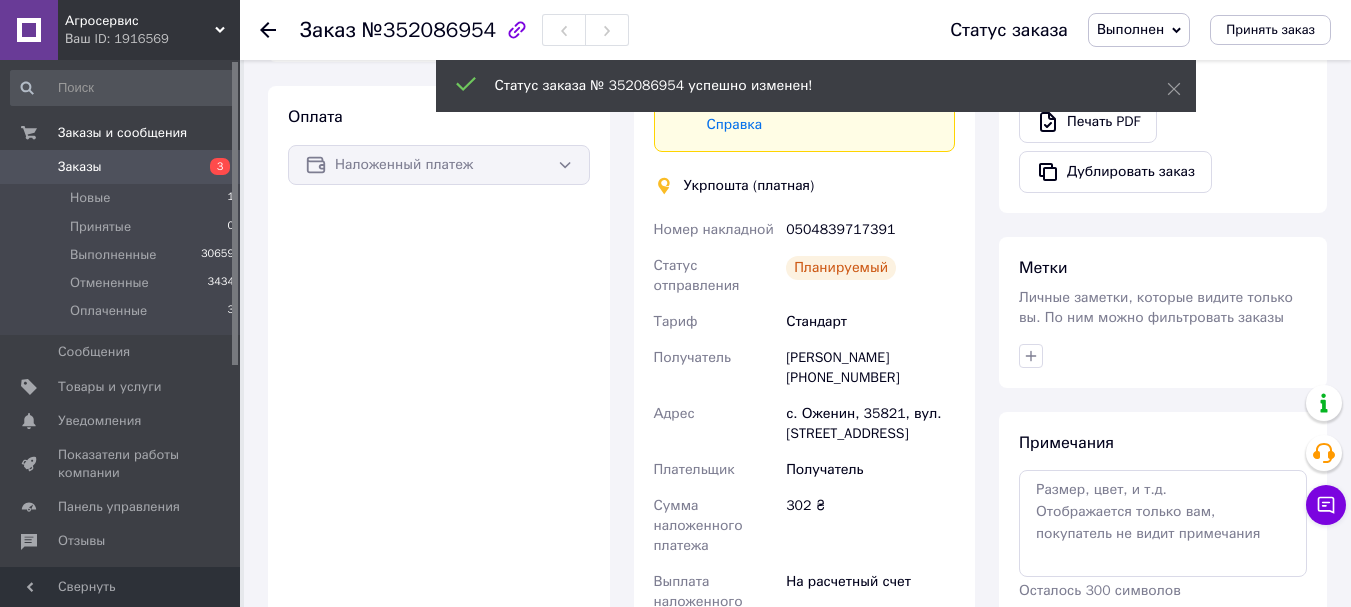 scroll, scrollTop: 564, scrollLeft: 0, axis: vertical 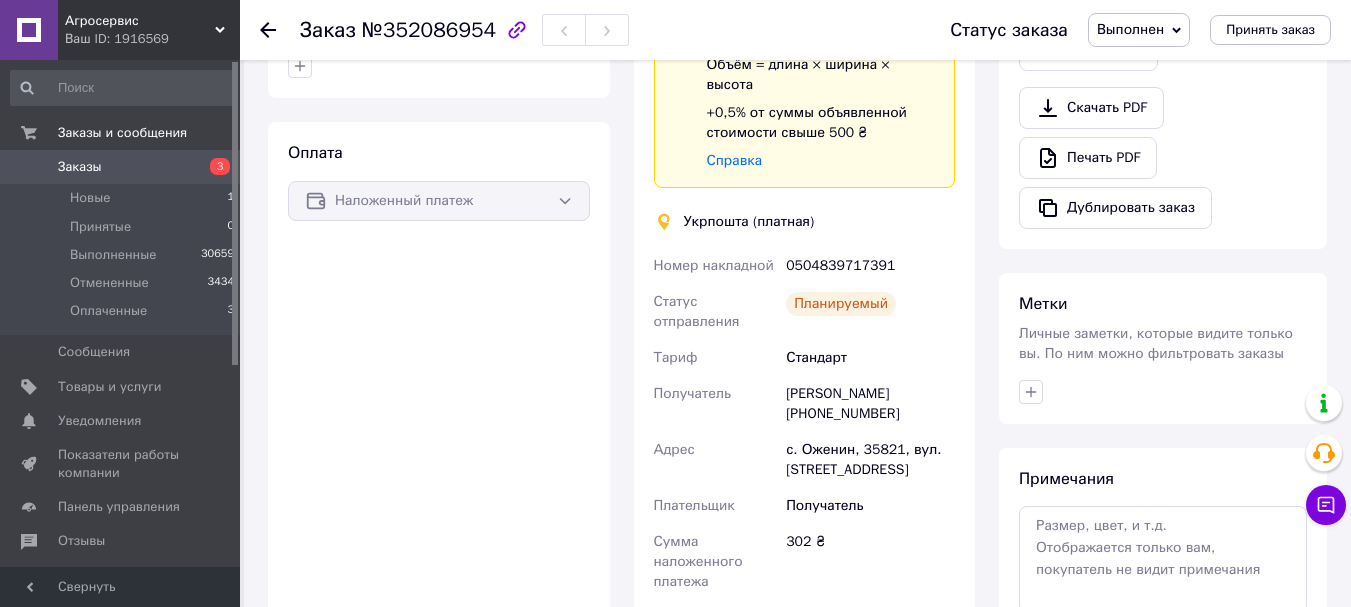 drag, startPoint x: 267, startPoint y: 32, endPoint x: 285, endPoint y: 29, distance: 18.248287 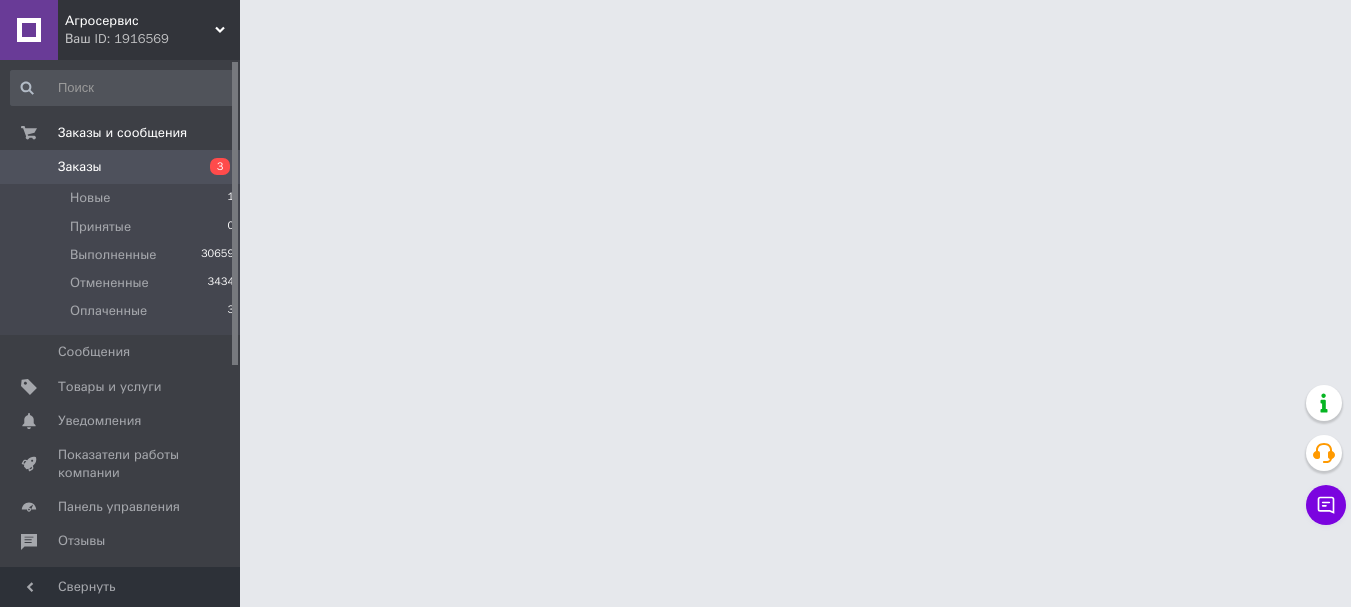 scroll, scrollTop: 0, scrollLeft: 0, axis: both 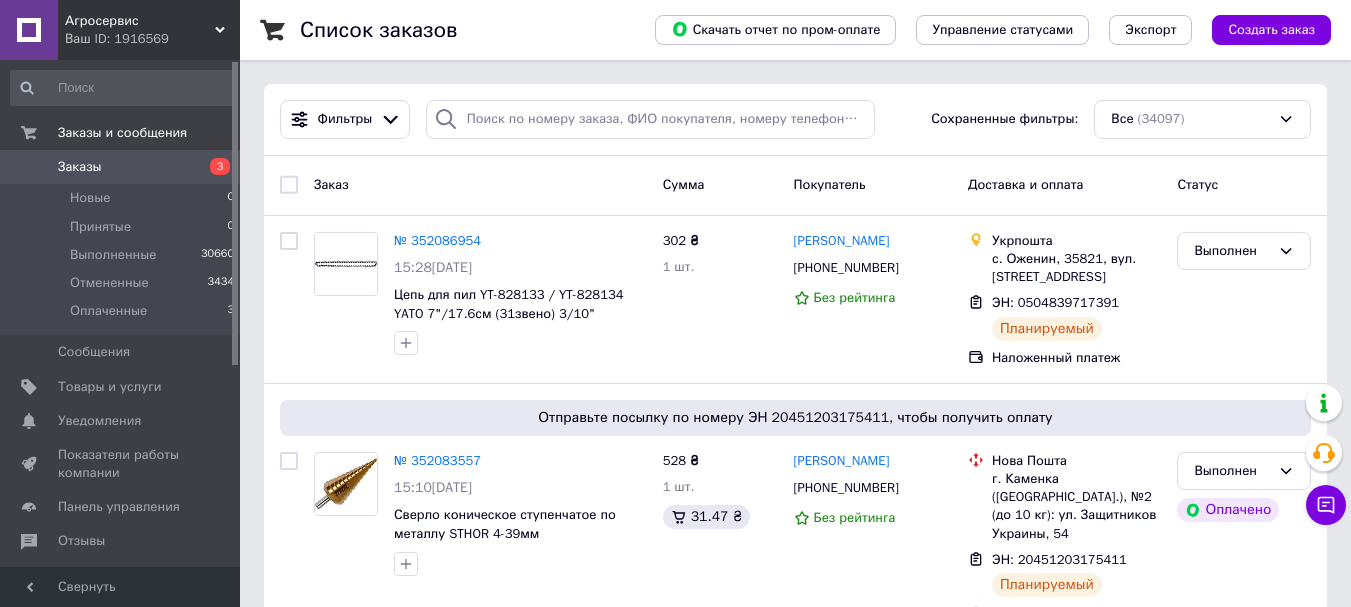 click on "Заказы" at bounding box center (80, 167) 